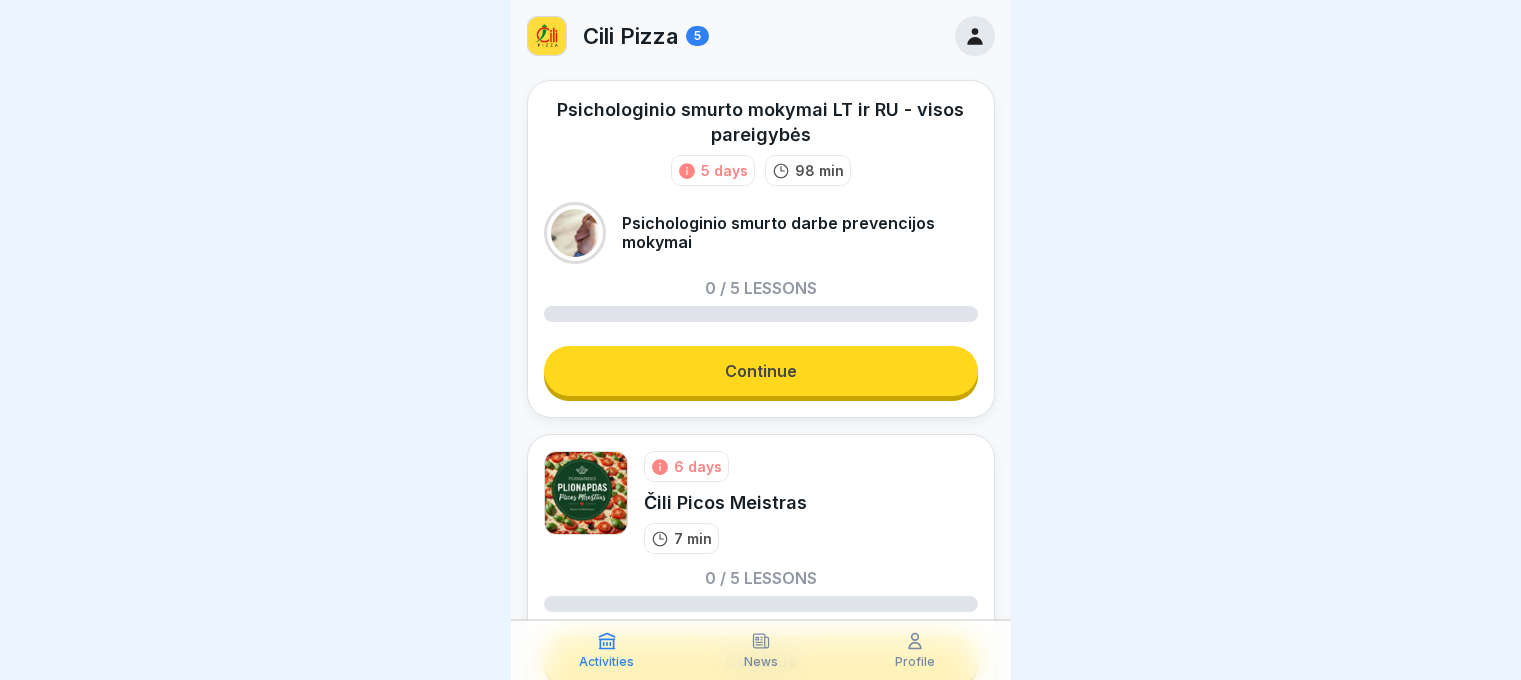 scroll, scrollTop: 0, scrollLeft: 0, axis: both 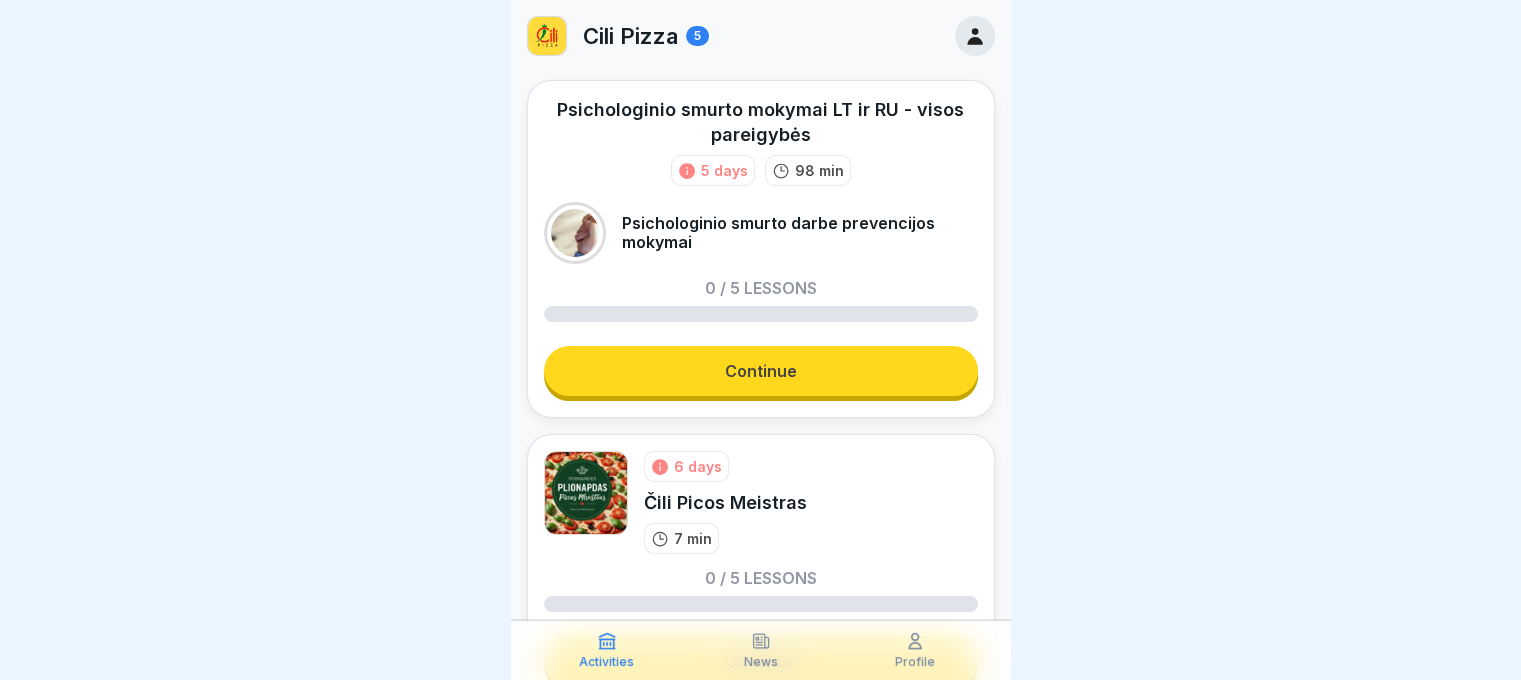 click on "Continue" at bounding box center [761, 371] 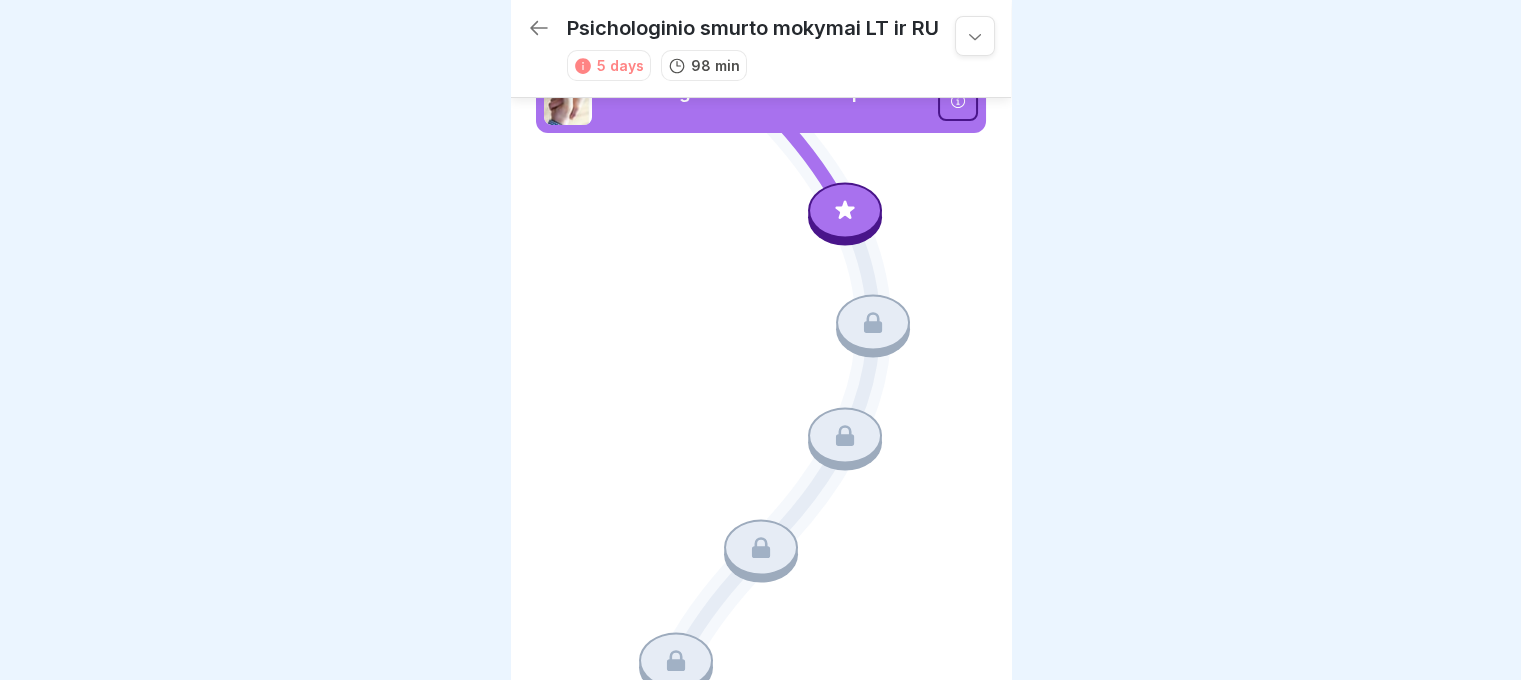 scroll, scrollTop: 42, scrollLeft: 0, axis: vertical 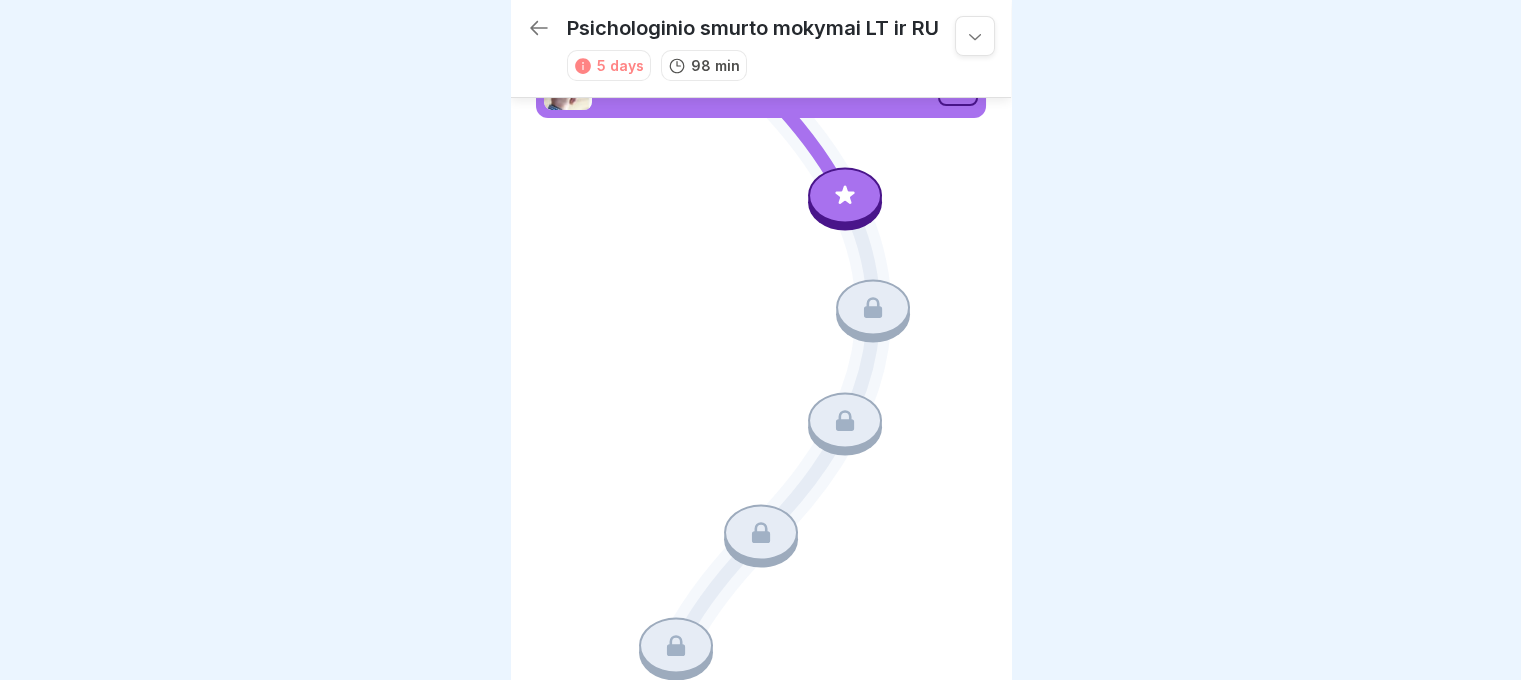 click 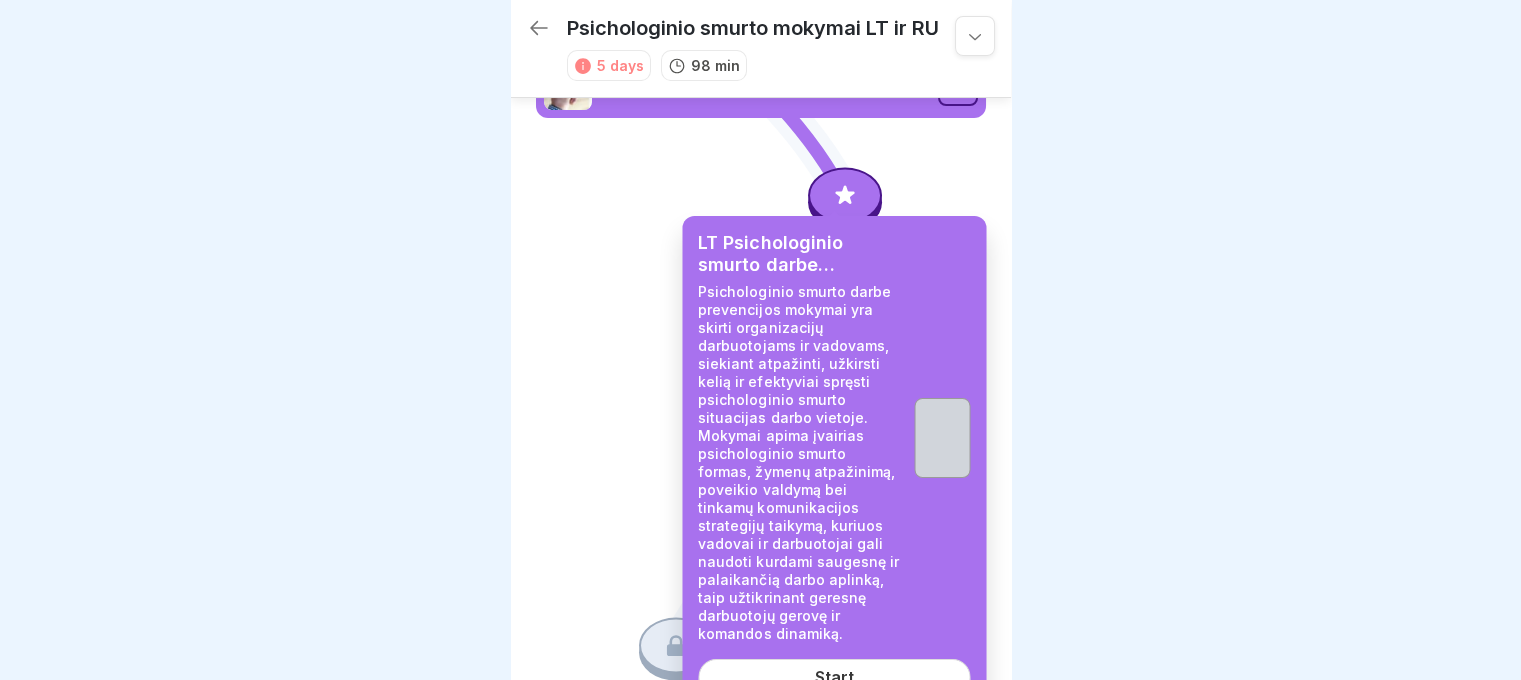 scroll, scrollTop: 15, scrollLeft: 0, axis: vertical 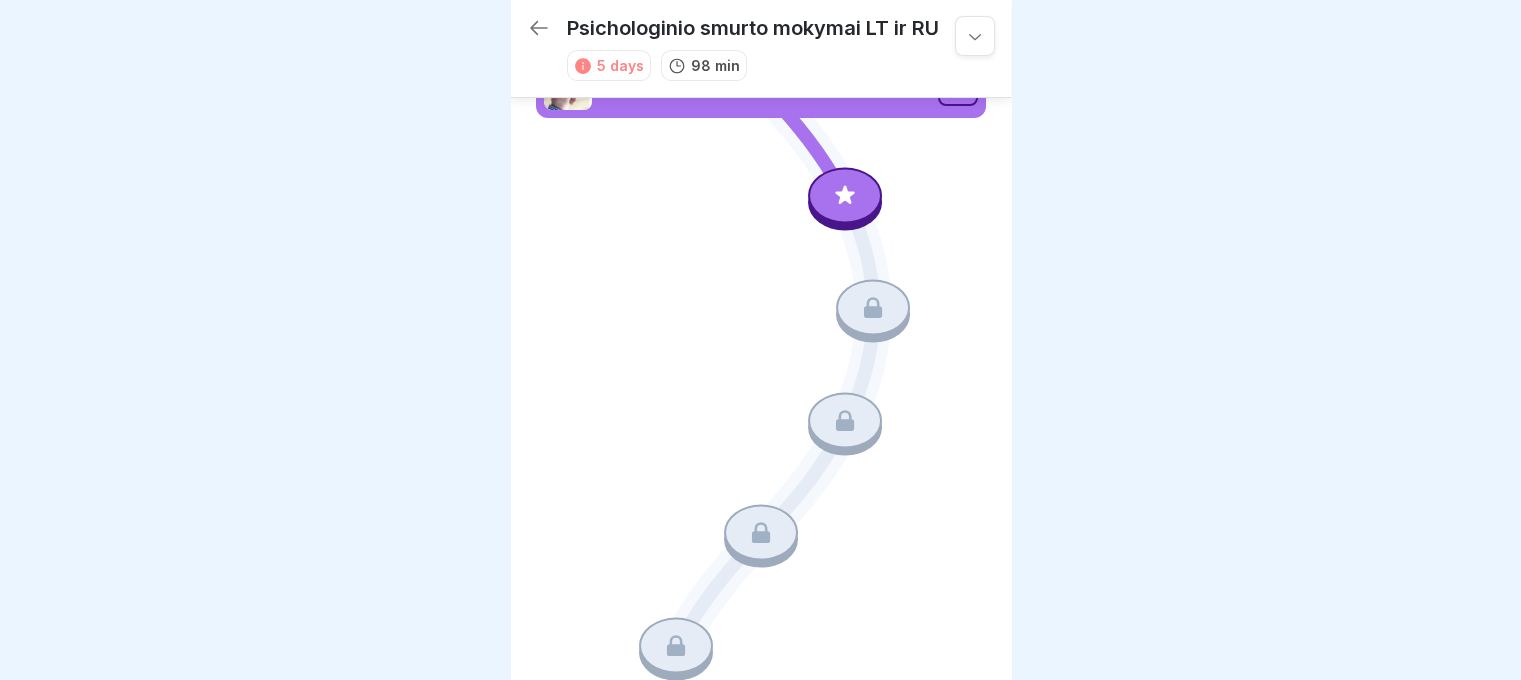 click 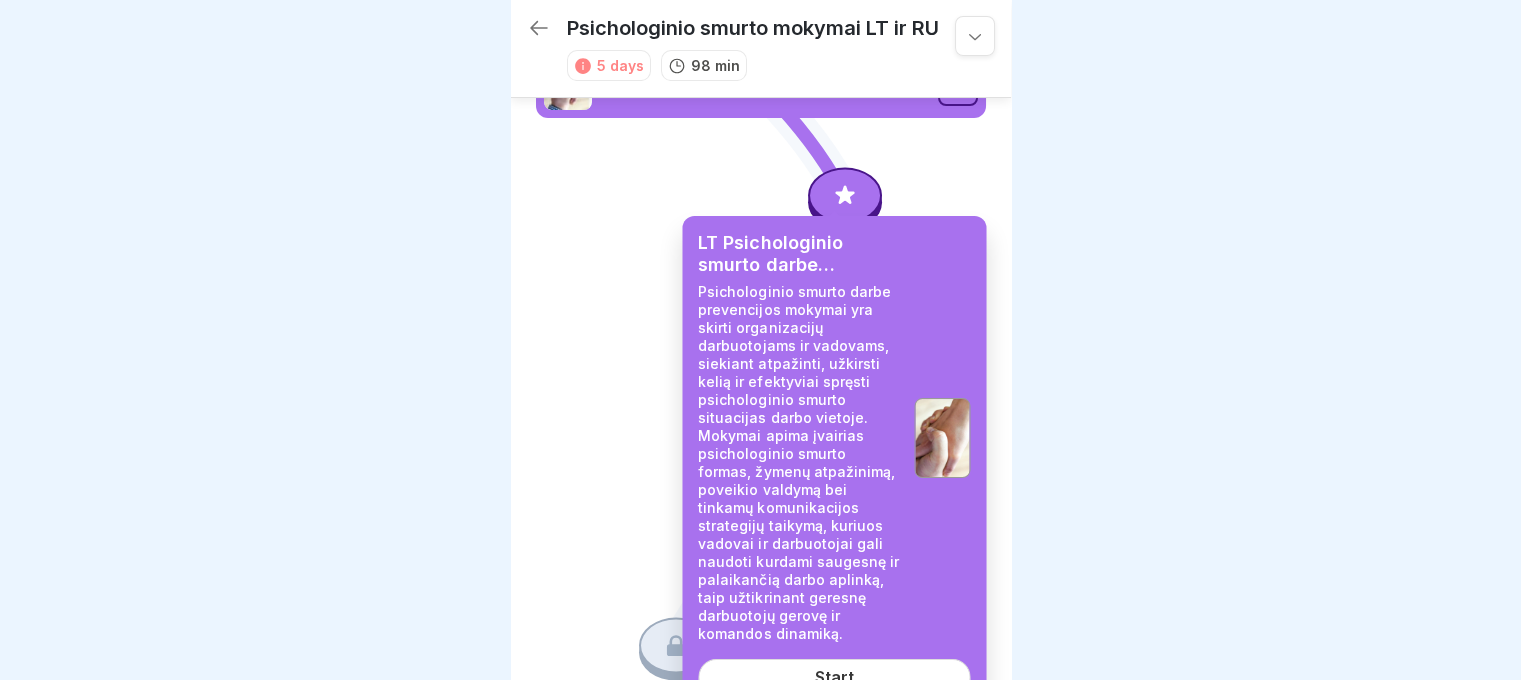 click on "Start" at bounding box center (834, 677) 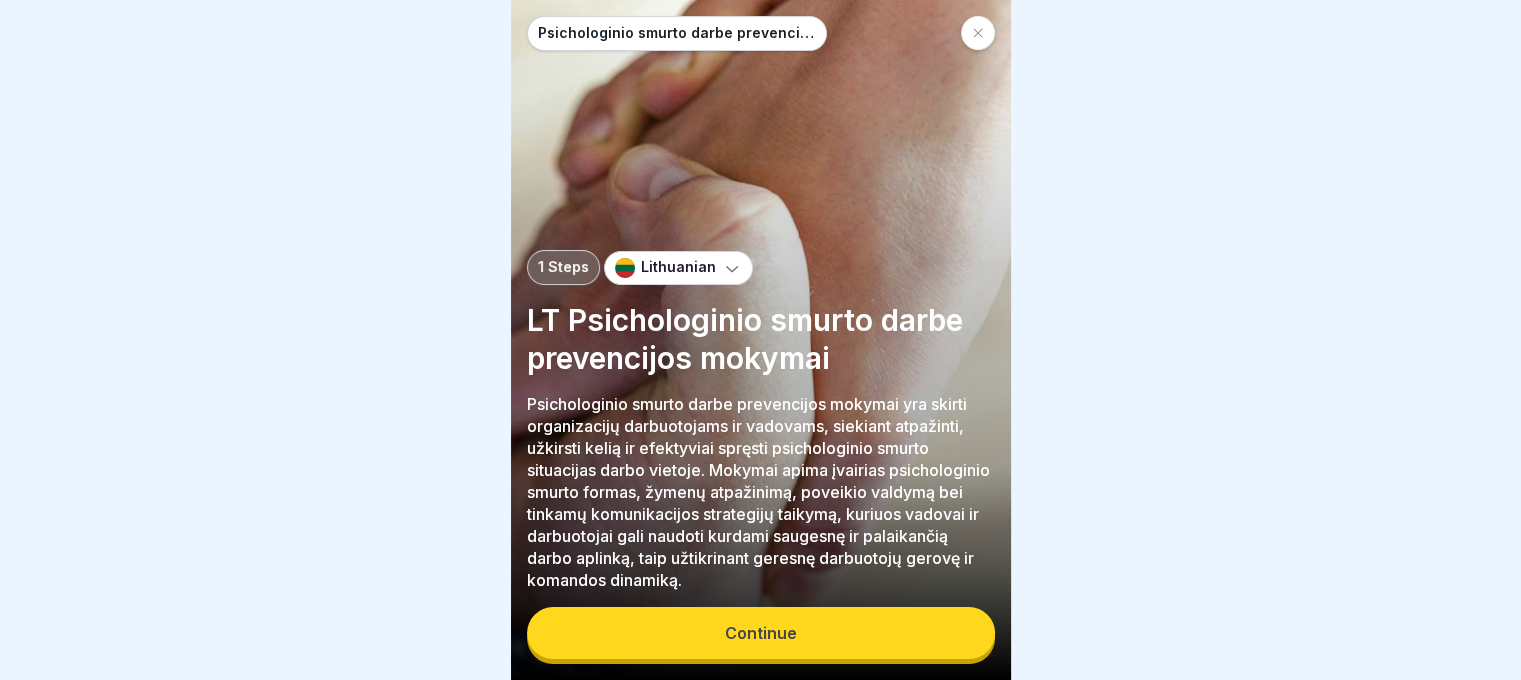 click on "Continue" at bounding box center [761, 633] 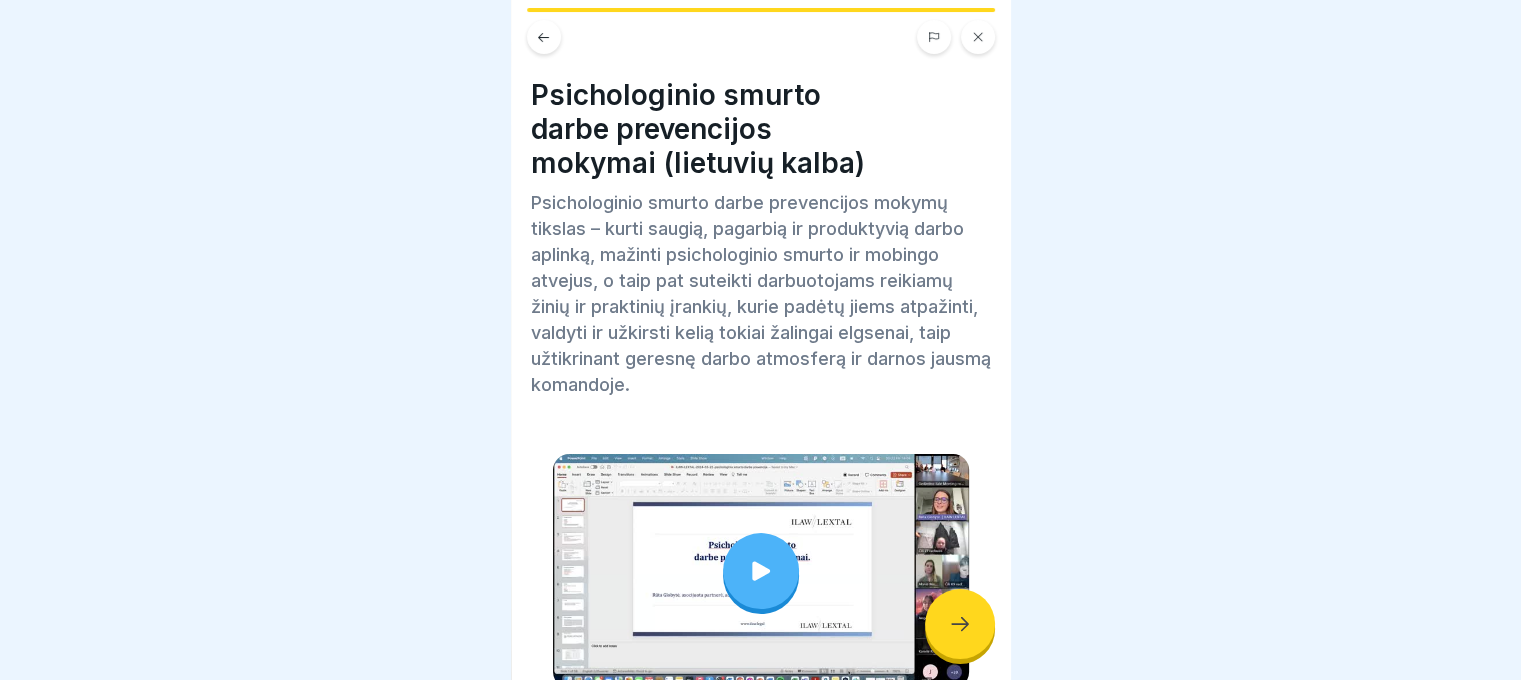 click at bounding box center (960, 624) 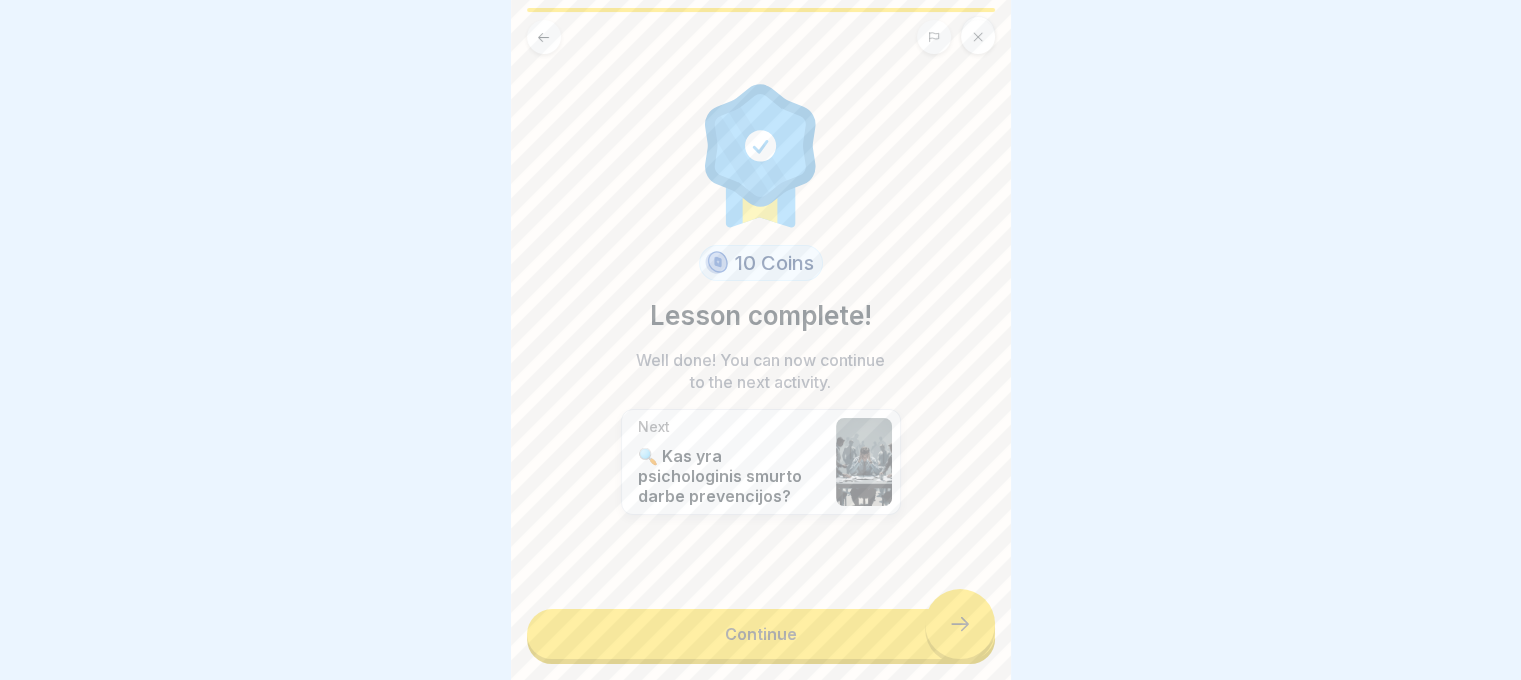 click on "Continue" at bounding box center [761, 634] 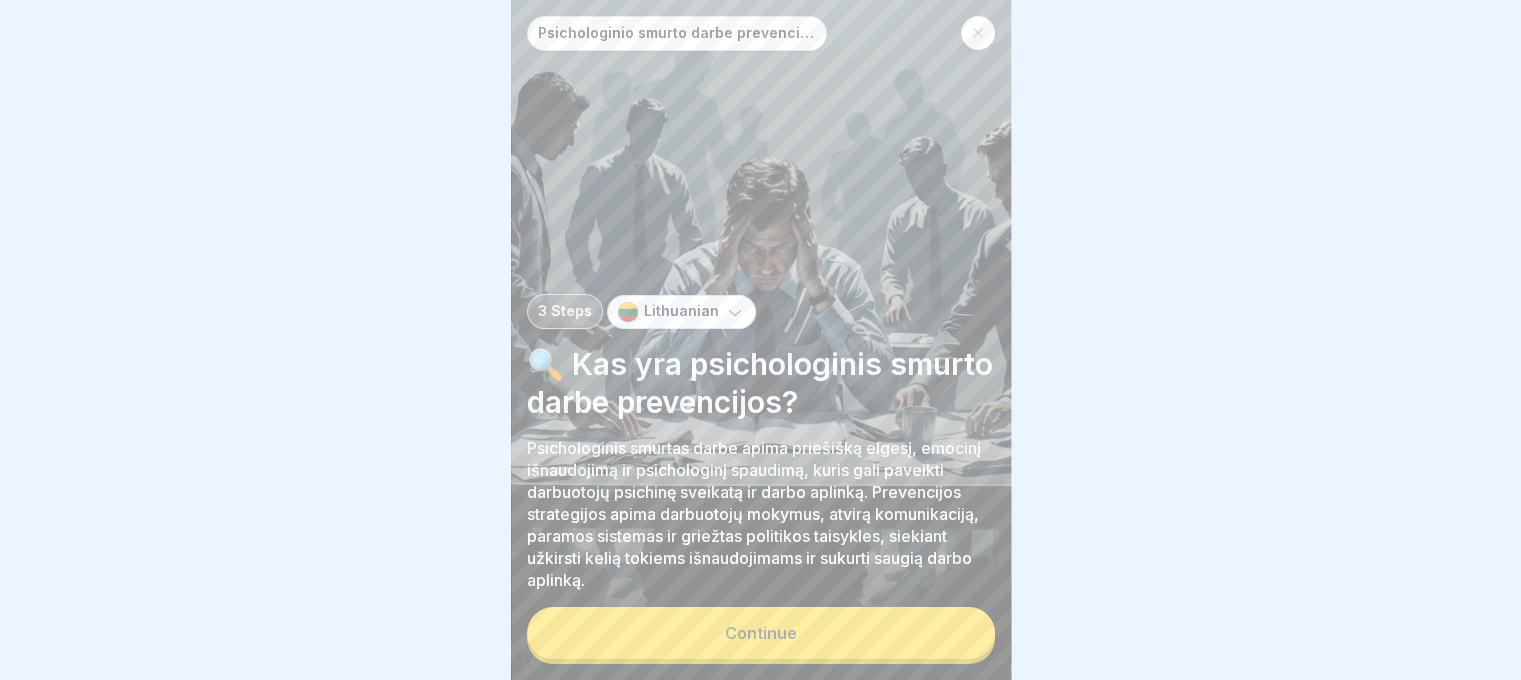 click on "Continue" at bounding box center (761, 633) 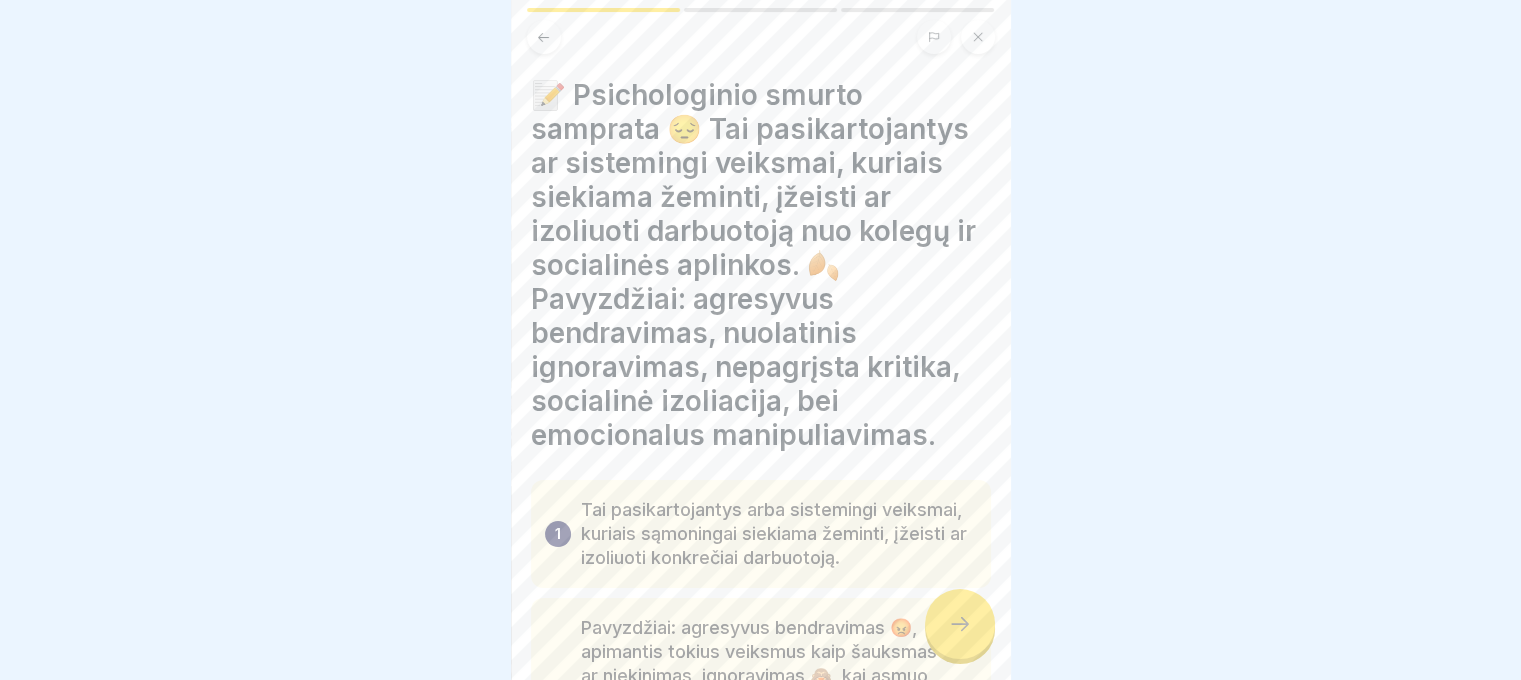 click 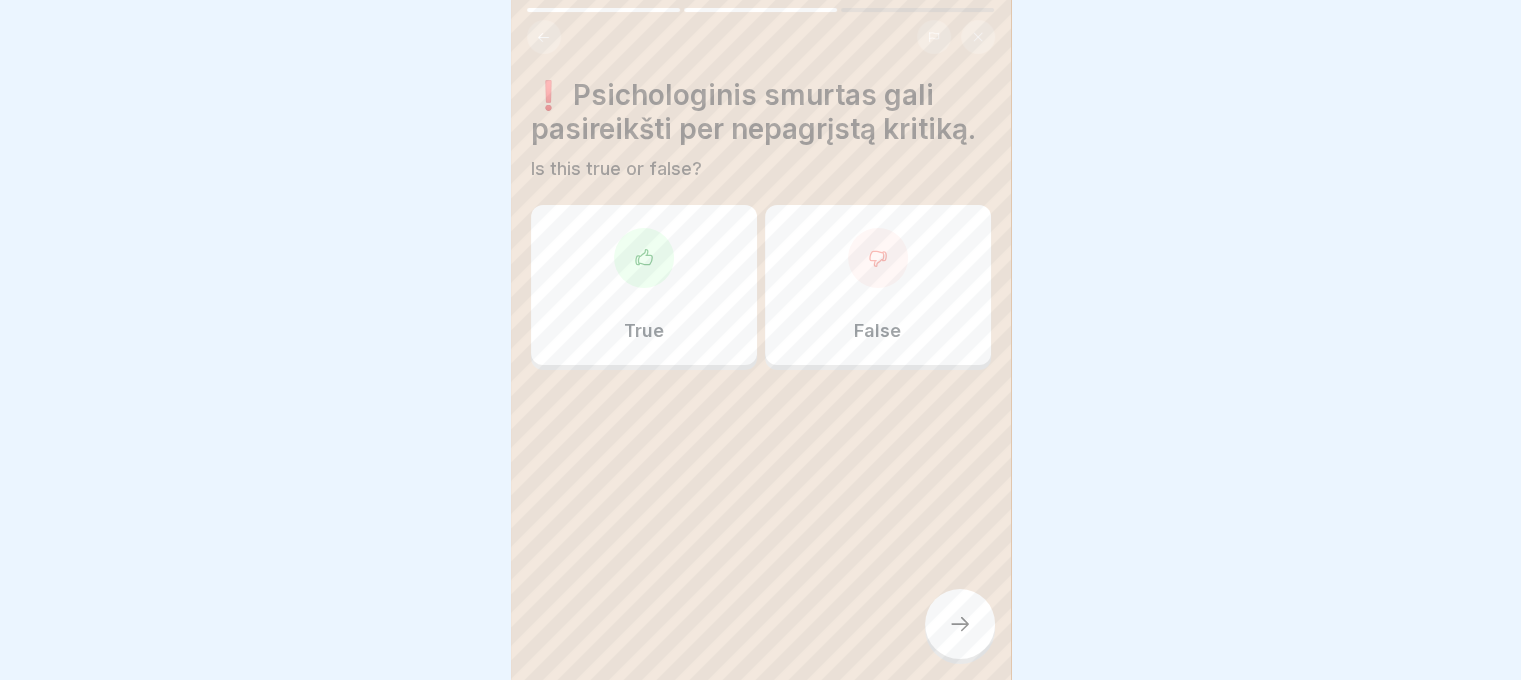 click 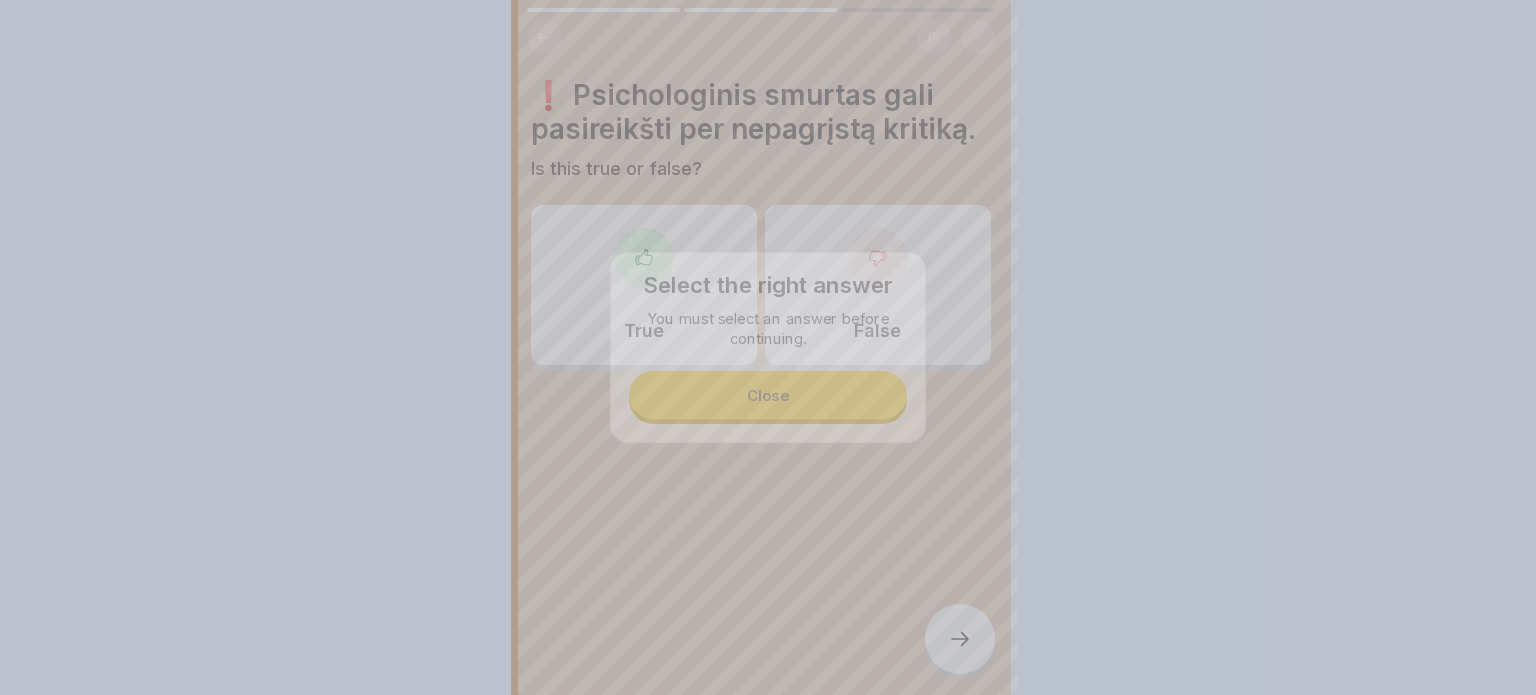 click at bounding box center [768, 347] 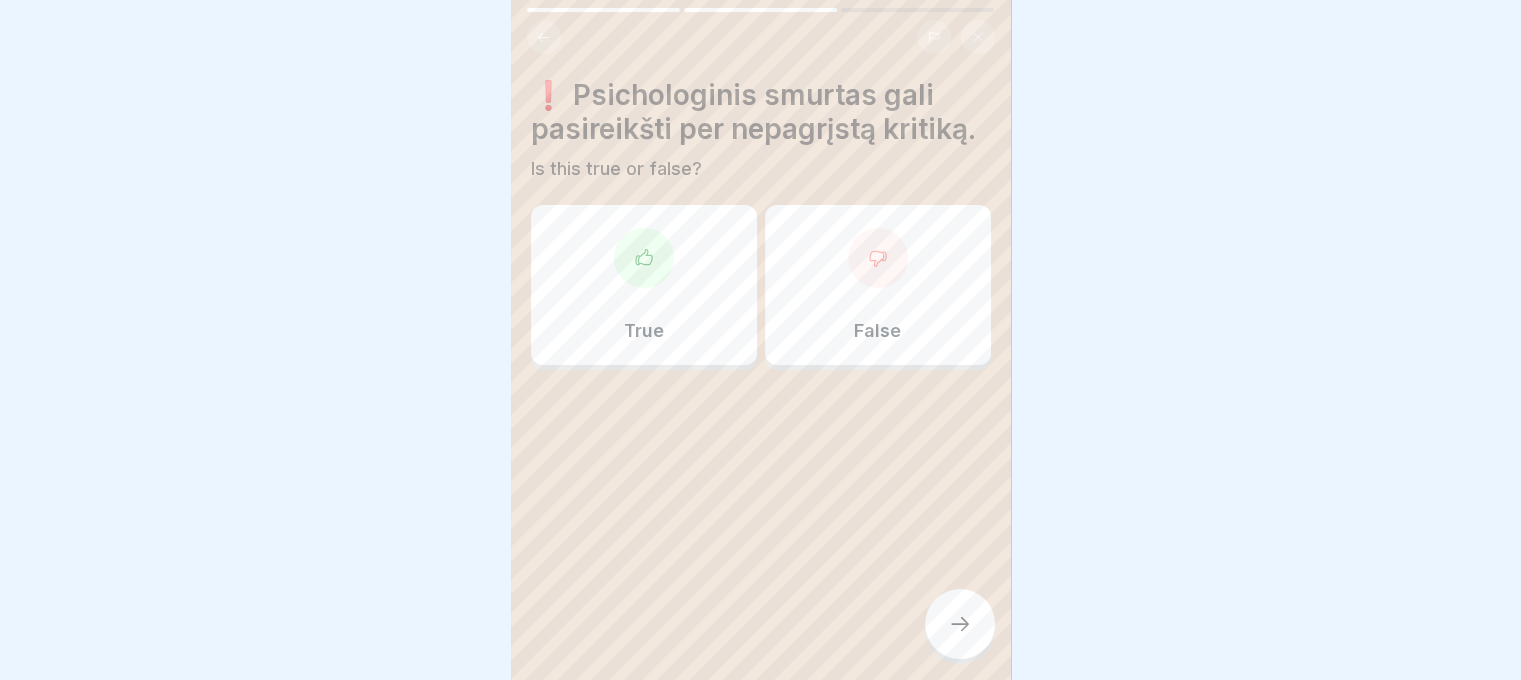 click on "True" at bounding box center (644, 285) 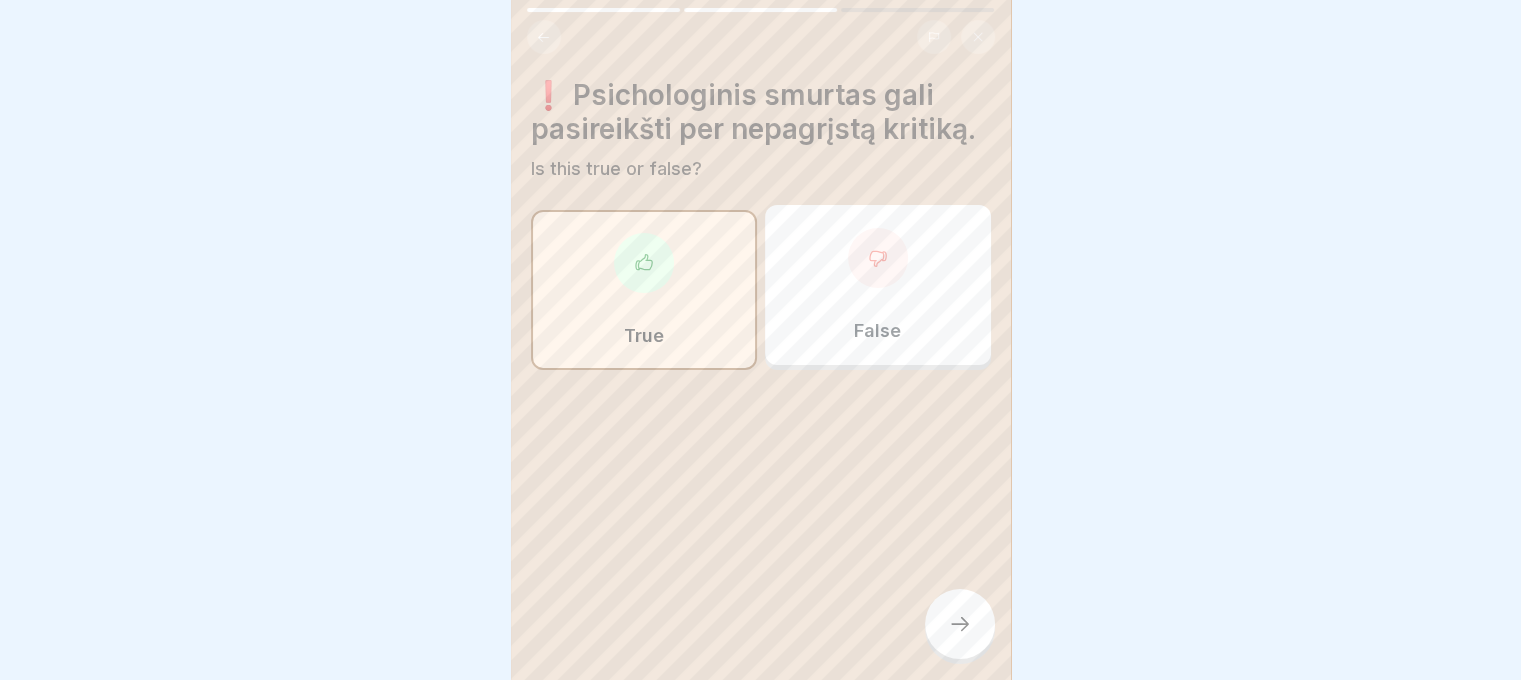 click at bounding box center (960, 624) 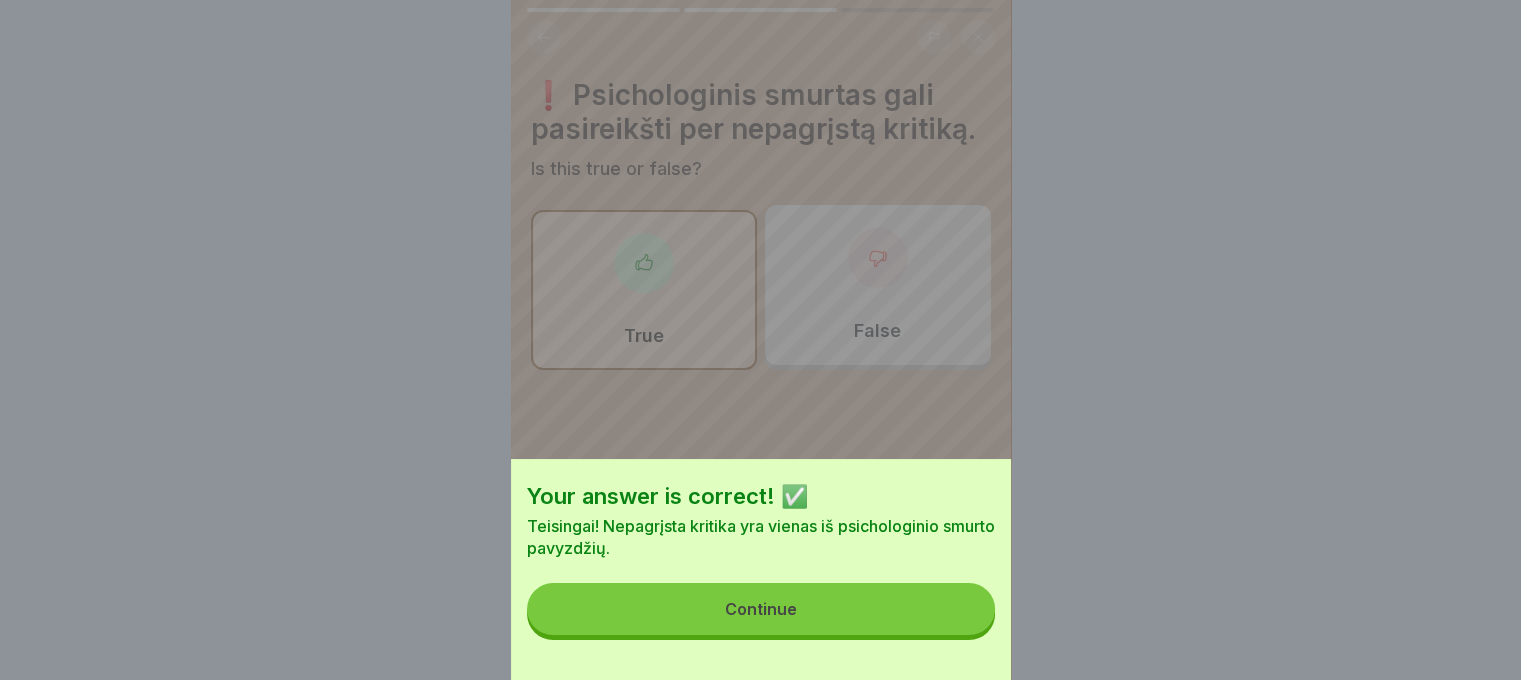 click on "Continue" at bounding box center [761, 609] 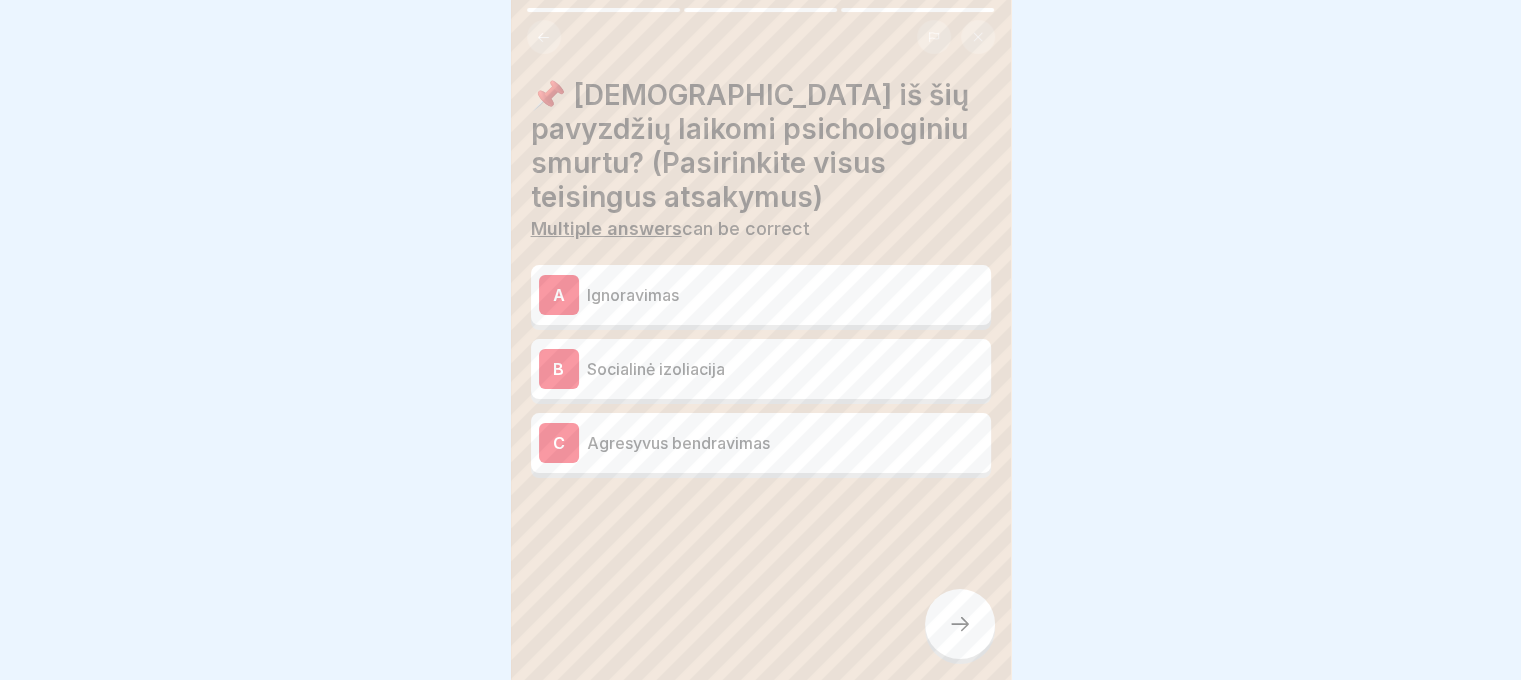 click on "Ignoravimas" at bounding box center [785, 295] 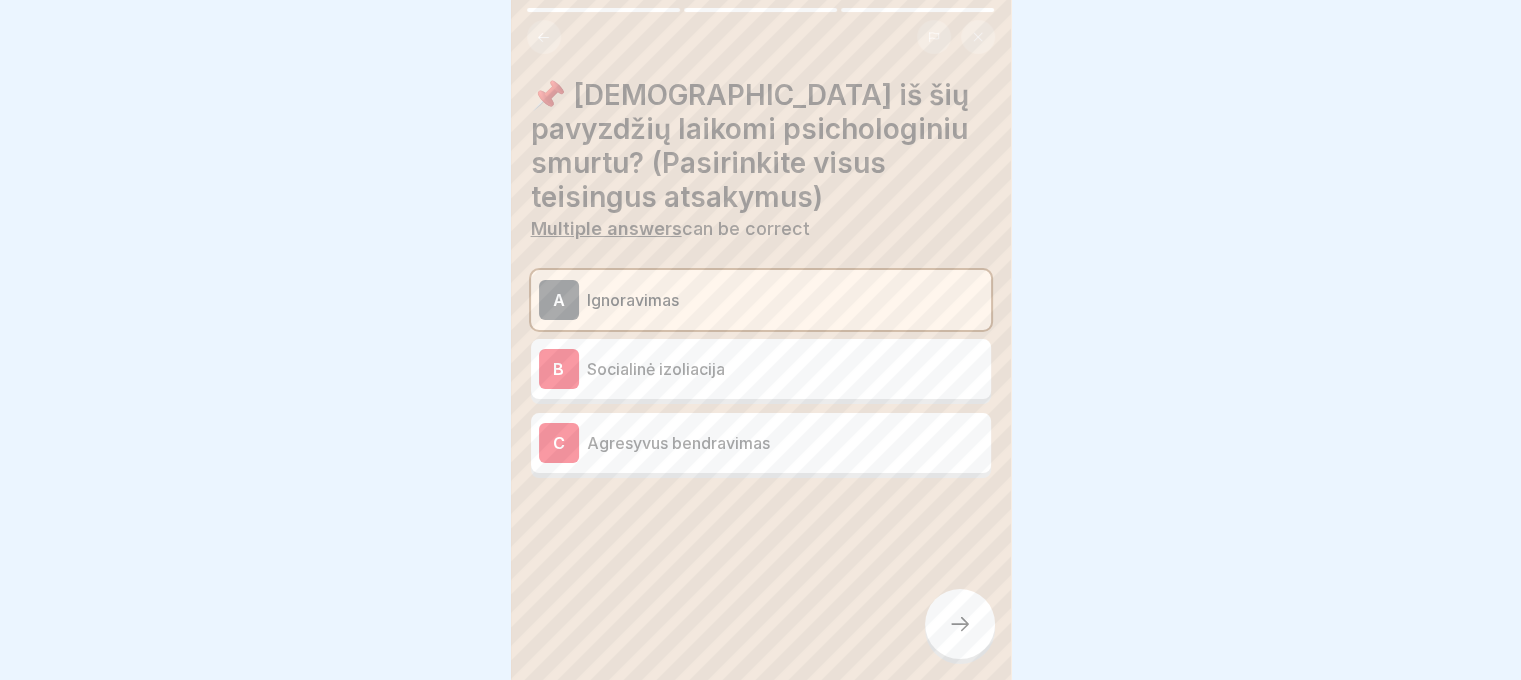 click on "Socialinė izoliacija" at bounding box center (785, 369) 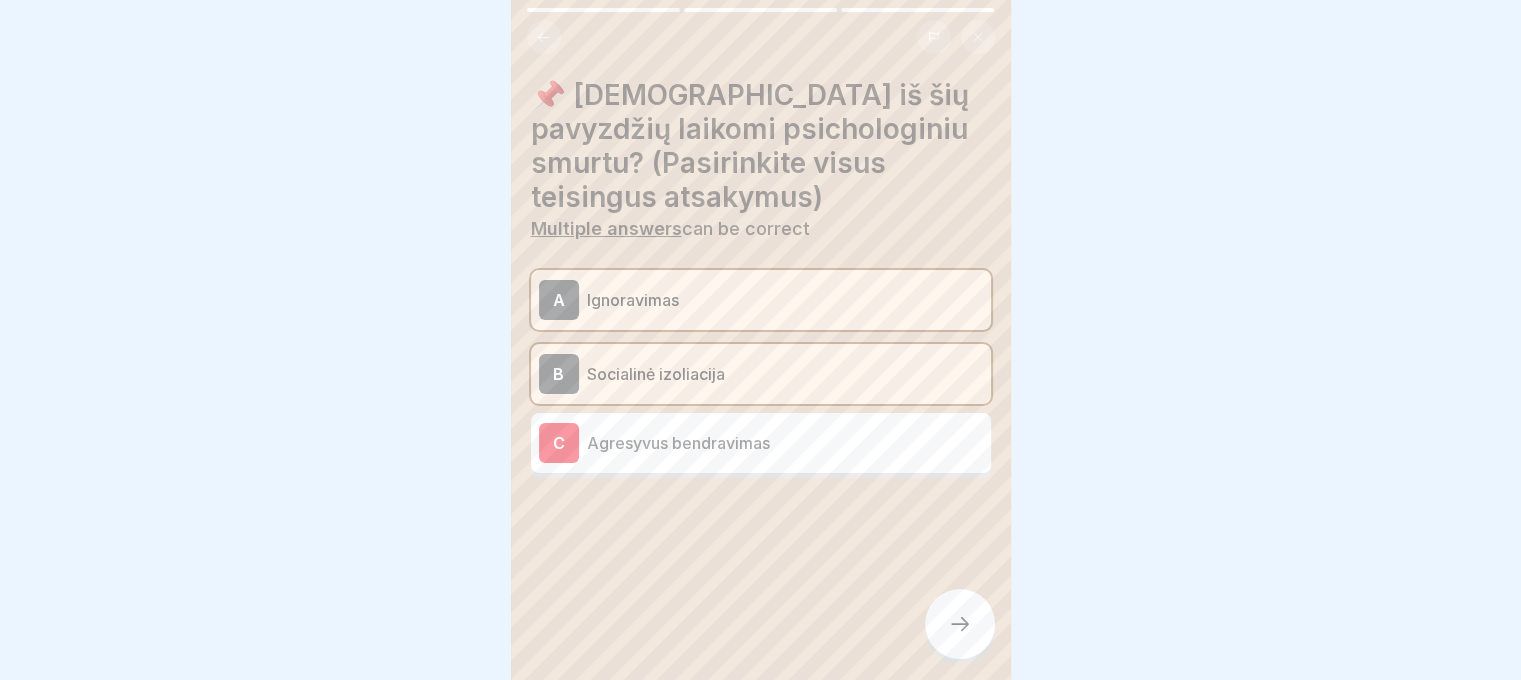 click on "C Agresyvus bendravimas" at bounding box center (761, 443) 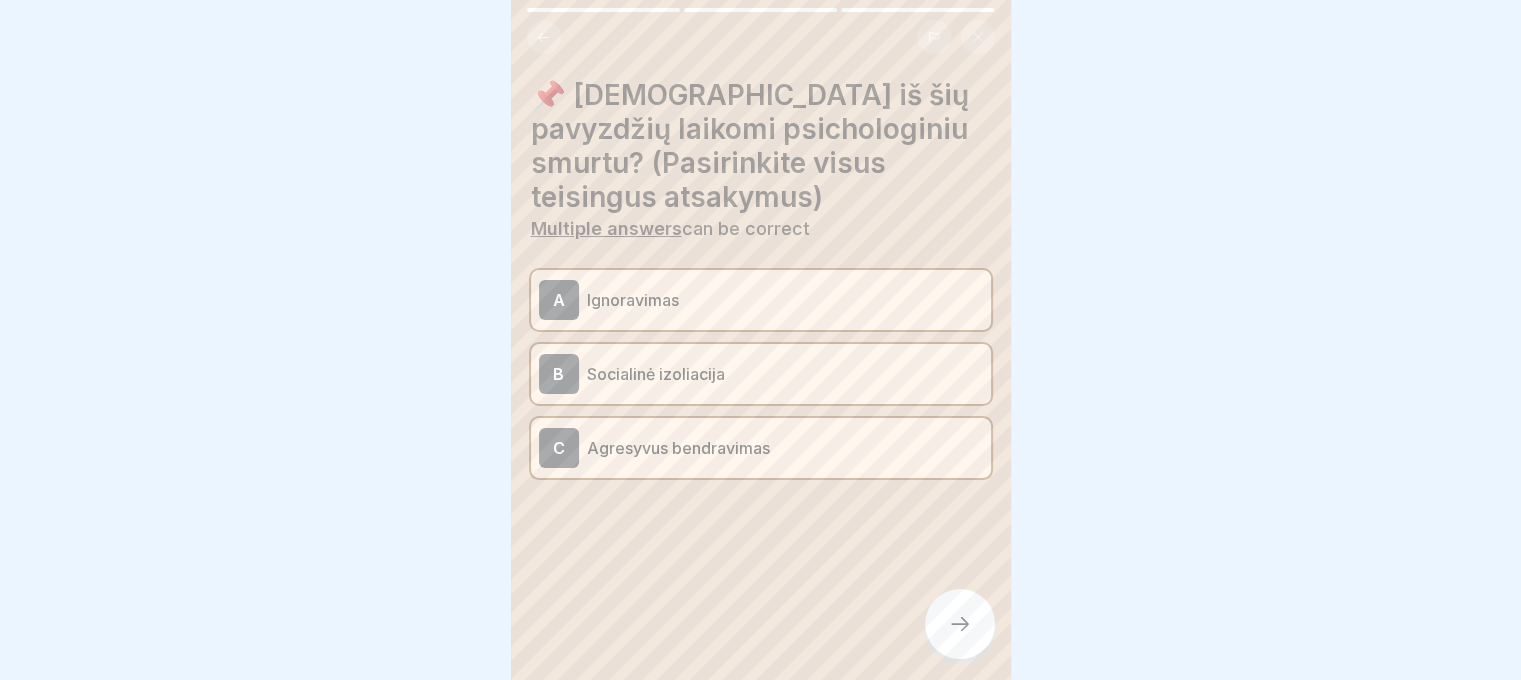 click at bounding box center [960, 624] 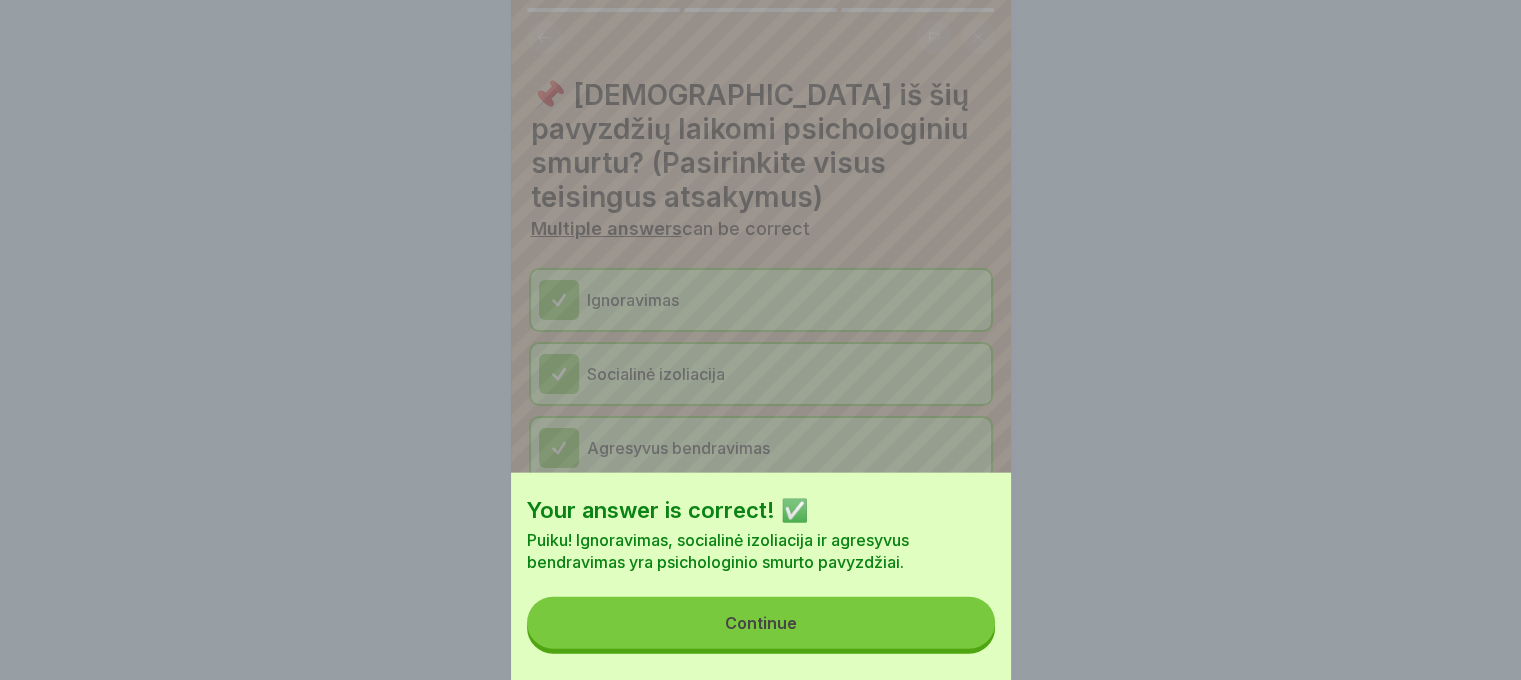 click on "Continue" at bounding box center (761, 623) 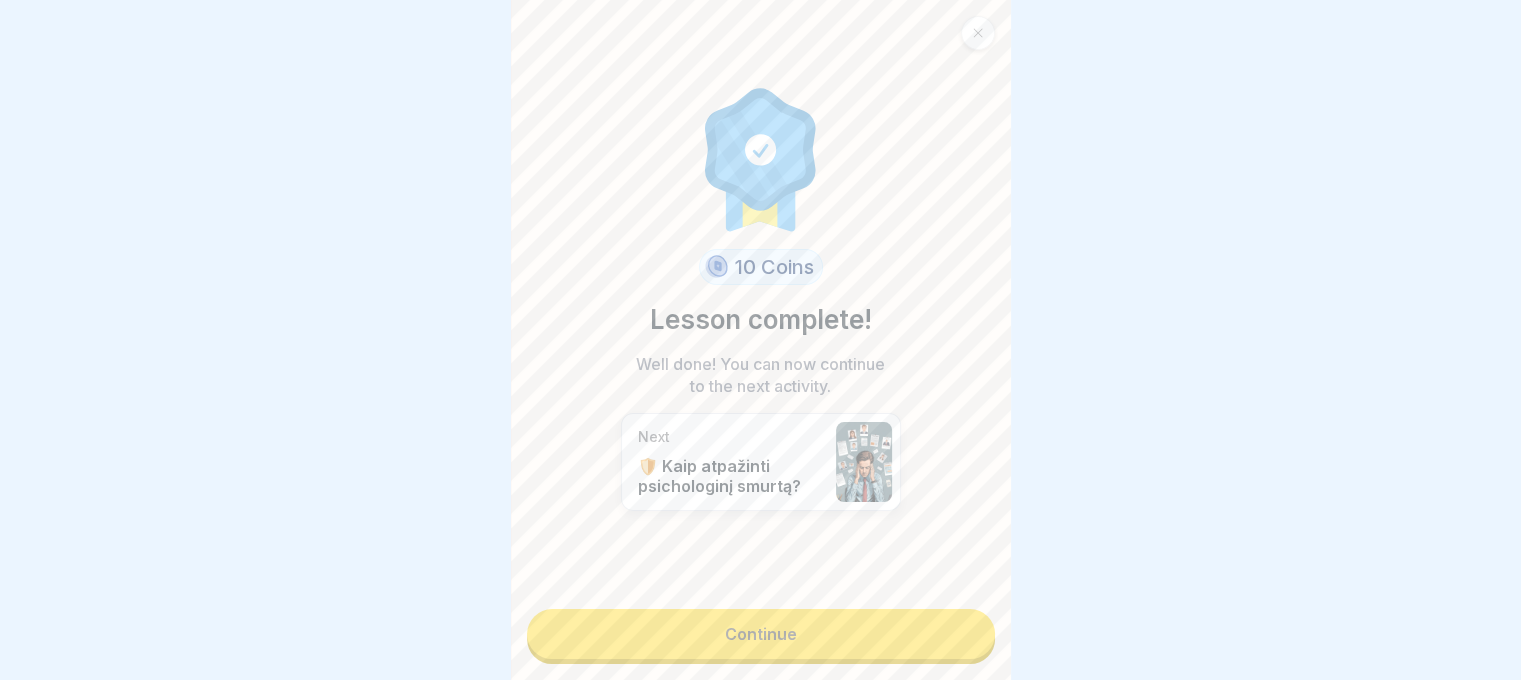 click on "Continue" at bounding box center [761, 634] 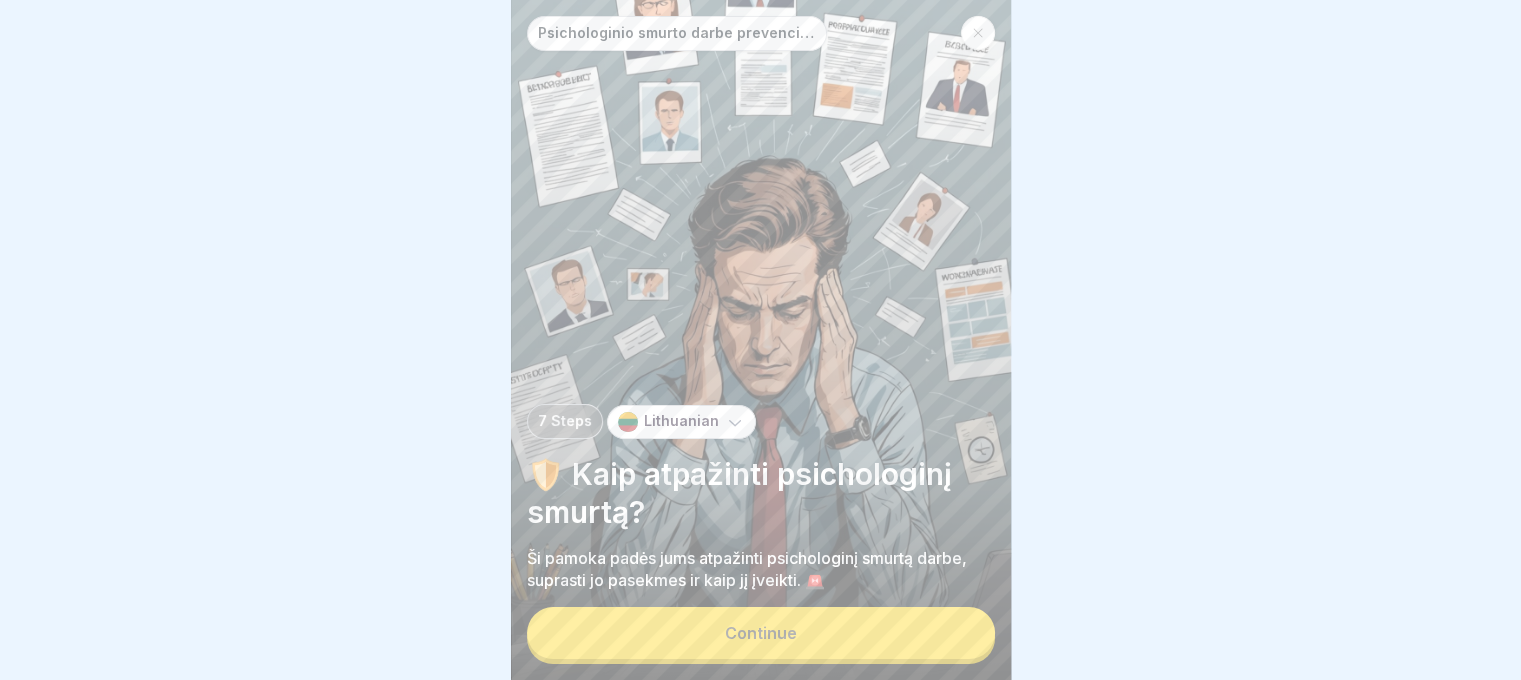 click on "Psichologinio smurto darbe prevencijos mokymai 7 Steps Lithuanian 🛡️ Kaip atpažinti psichologinį smurtą? Ši pamoka padės jums atpažinti psichologinį smurtą darbe, suprasti jo pasekmes ir kaip jį įveikti. 🚨 Continue" at bounding box center (761, 340) 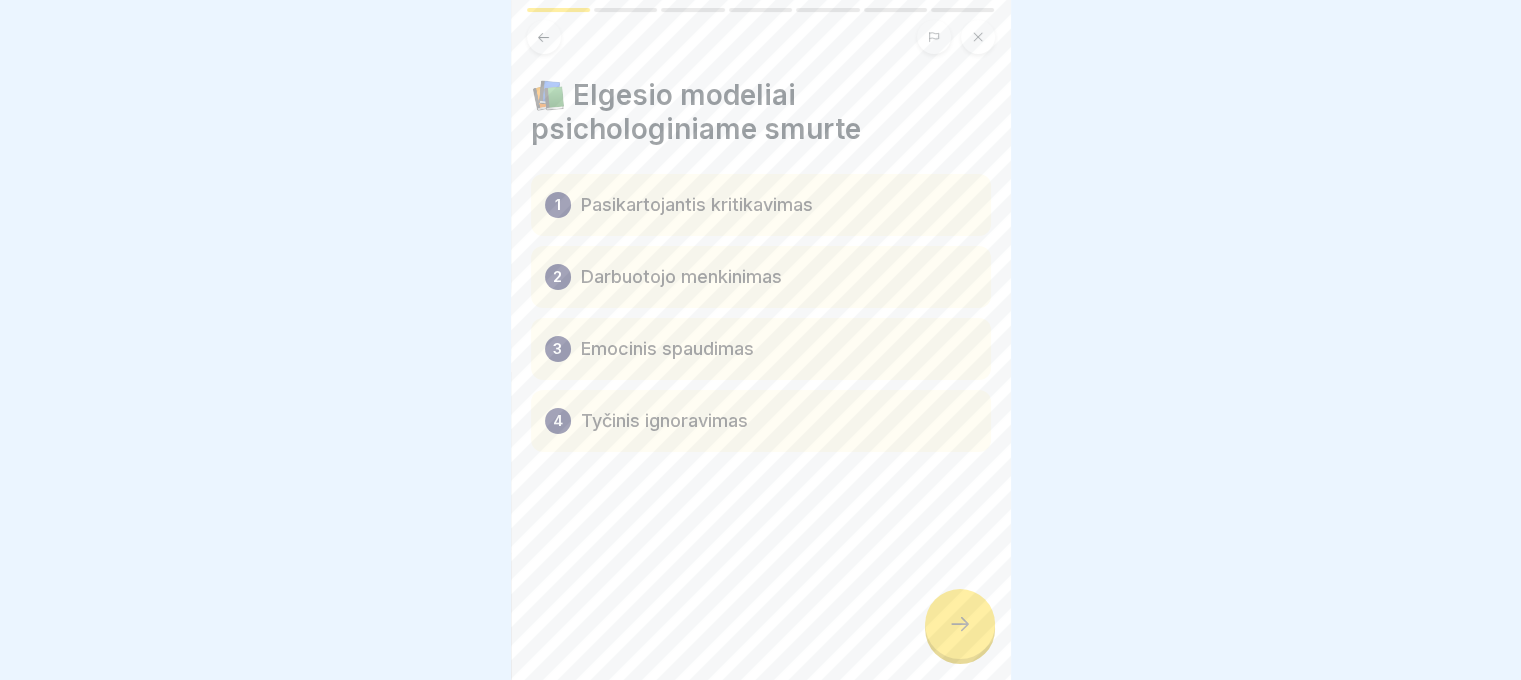 click on "📚 Elgesio modeliai psichologiniame smurte 1 Pasikartojantis kritikavimas 2 Darbuotojo menkinimas 3 Emocinis spaudimas 4 Tyčinis ignoravimas" at bounding box center (761, 340) 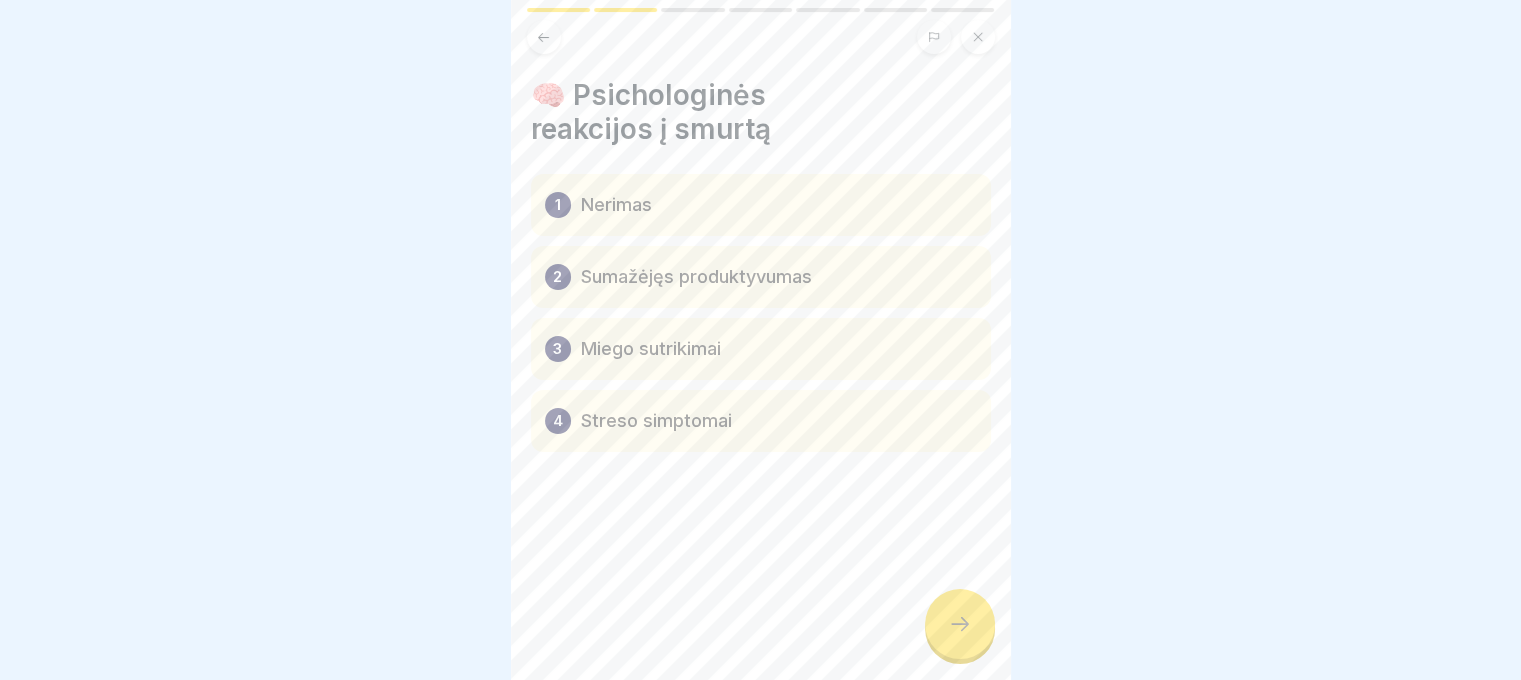 click on "1 Nerimas 2 Sumažėjęs produktyvumas 3 Miego sutrikimai 4 Streso simptomai" at bounding box center [761, 313] 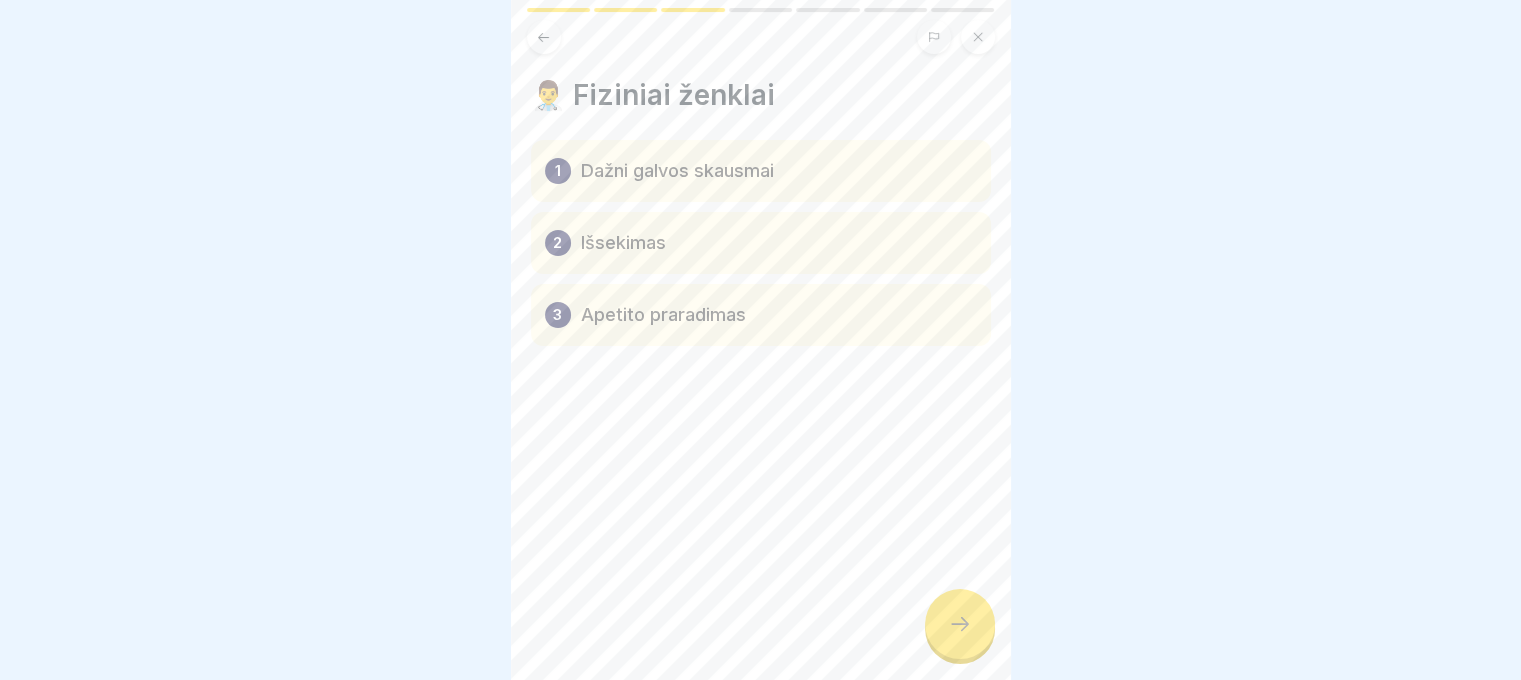 click at bounding box center [960, 624] 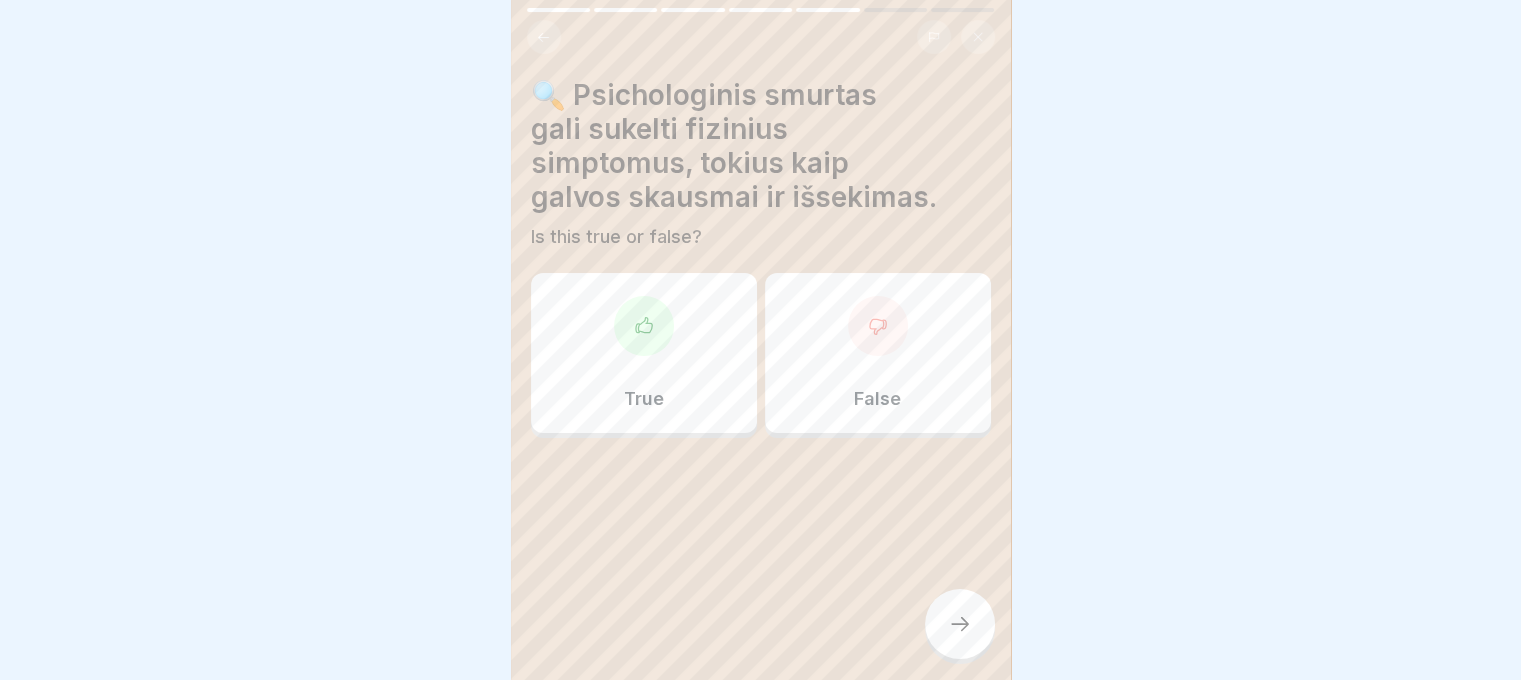 click at bounding box center [960, 624] 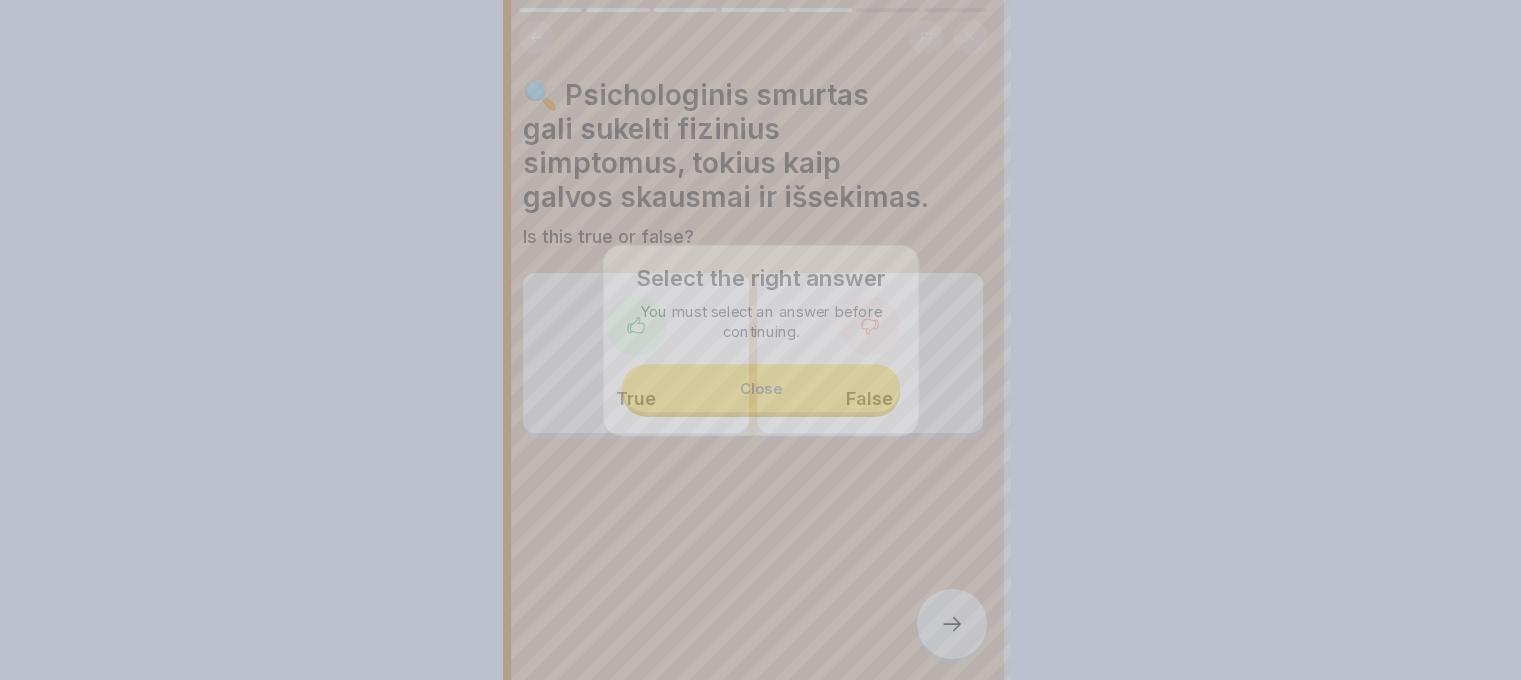click at bounding box center (760, 340) 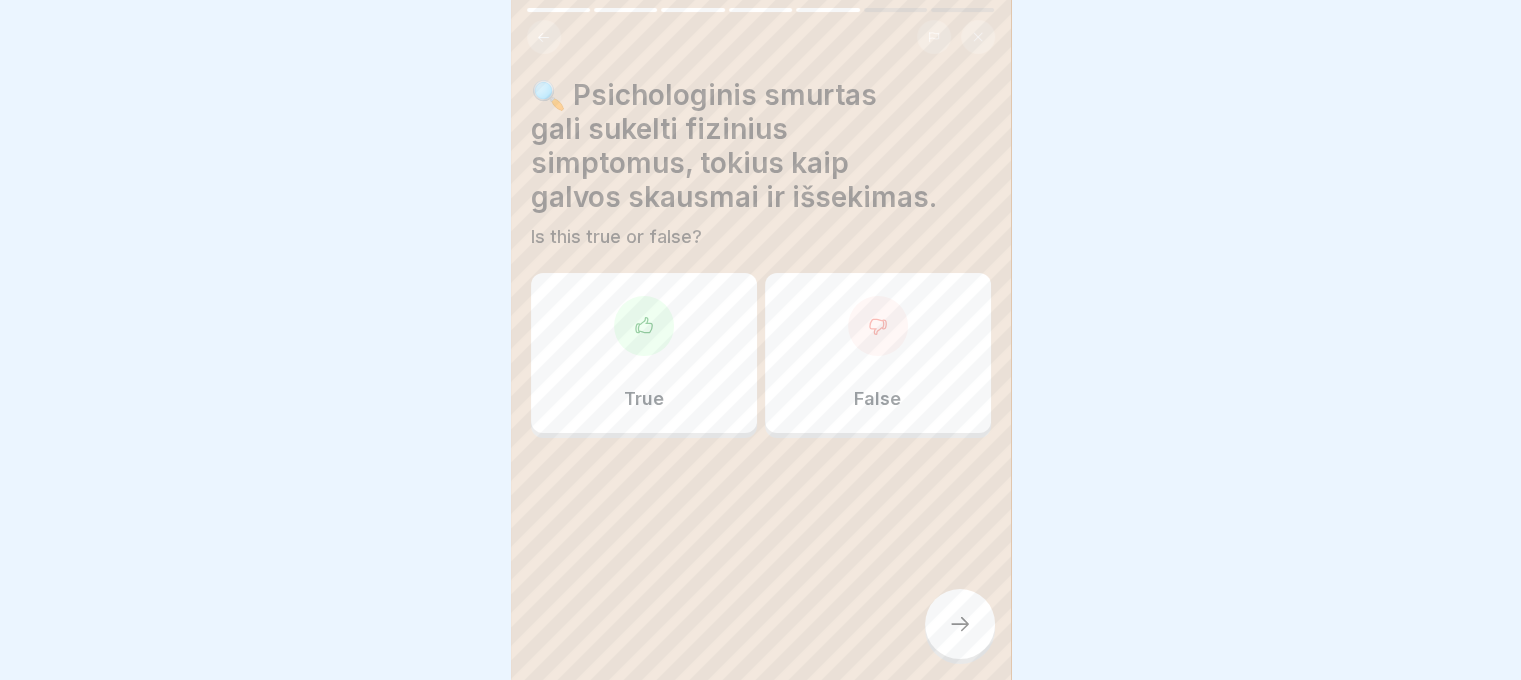 click on "🔍 Psichologinis smurtas gali sukelti fizinius simptomus, tokius kaip galvos skausmai ir išsekimas. Is this true or false? True False" at bounding box center [761, 258] 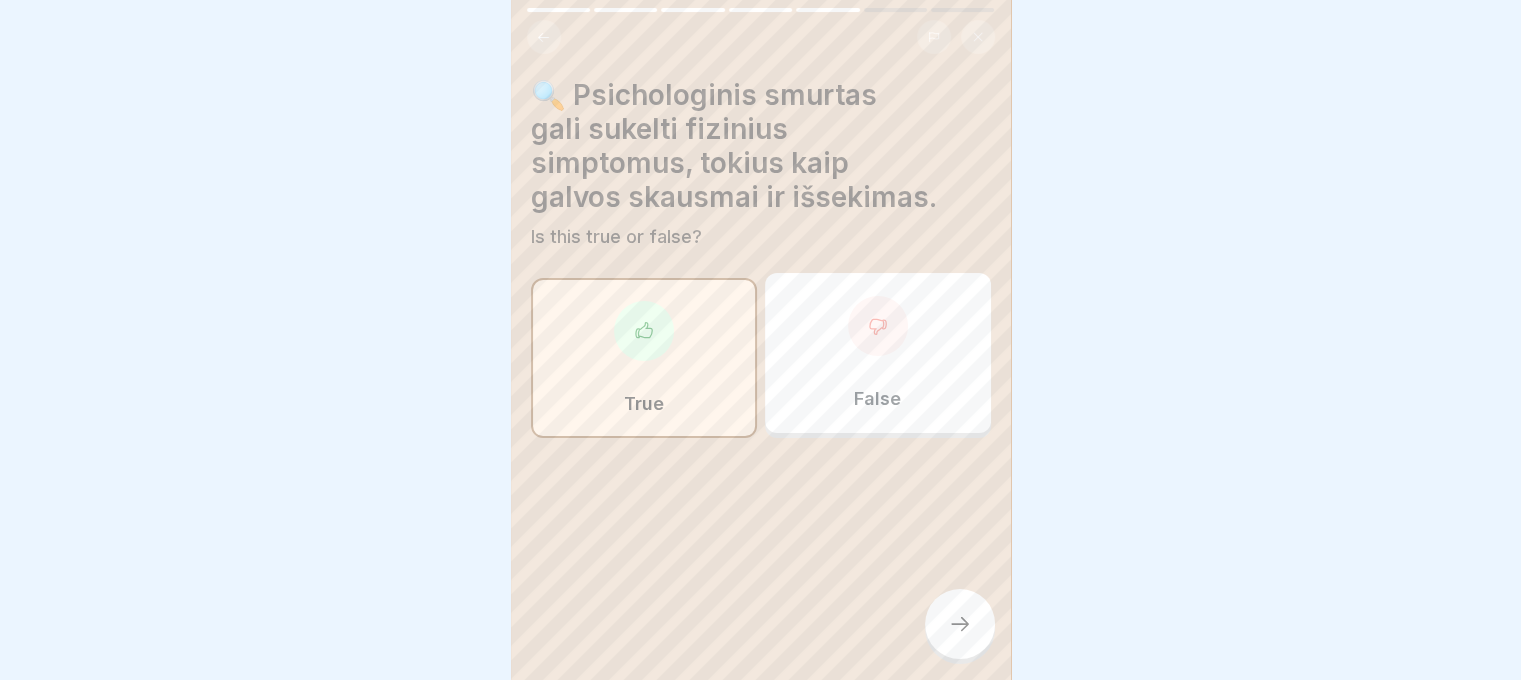 click at bounding box center [960, 624] 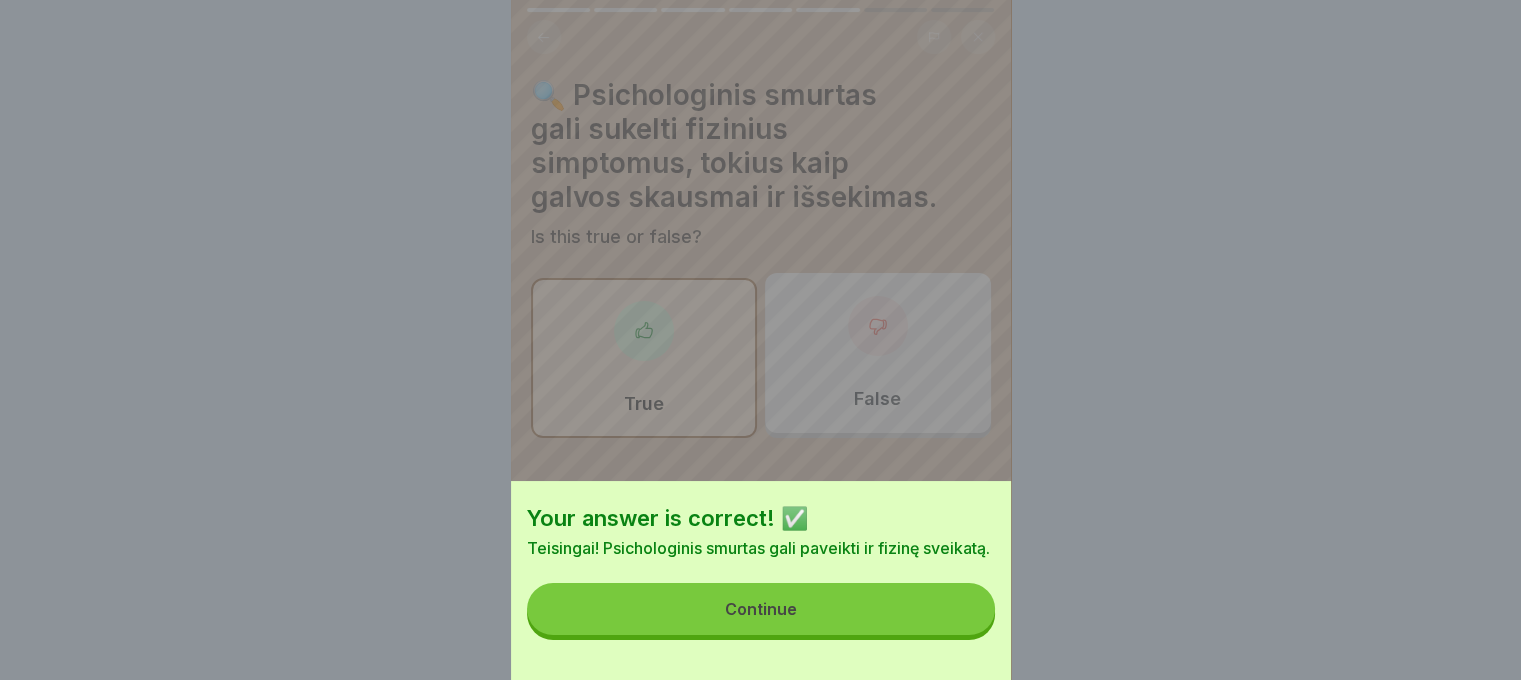click on "Continue" at bounding box center (761, 609) 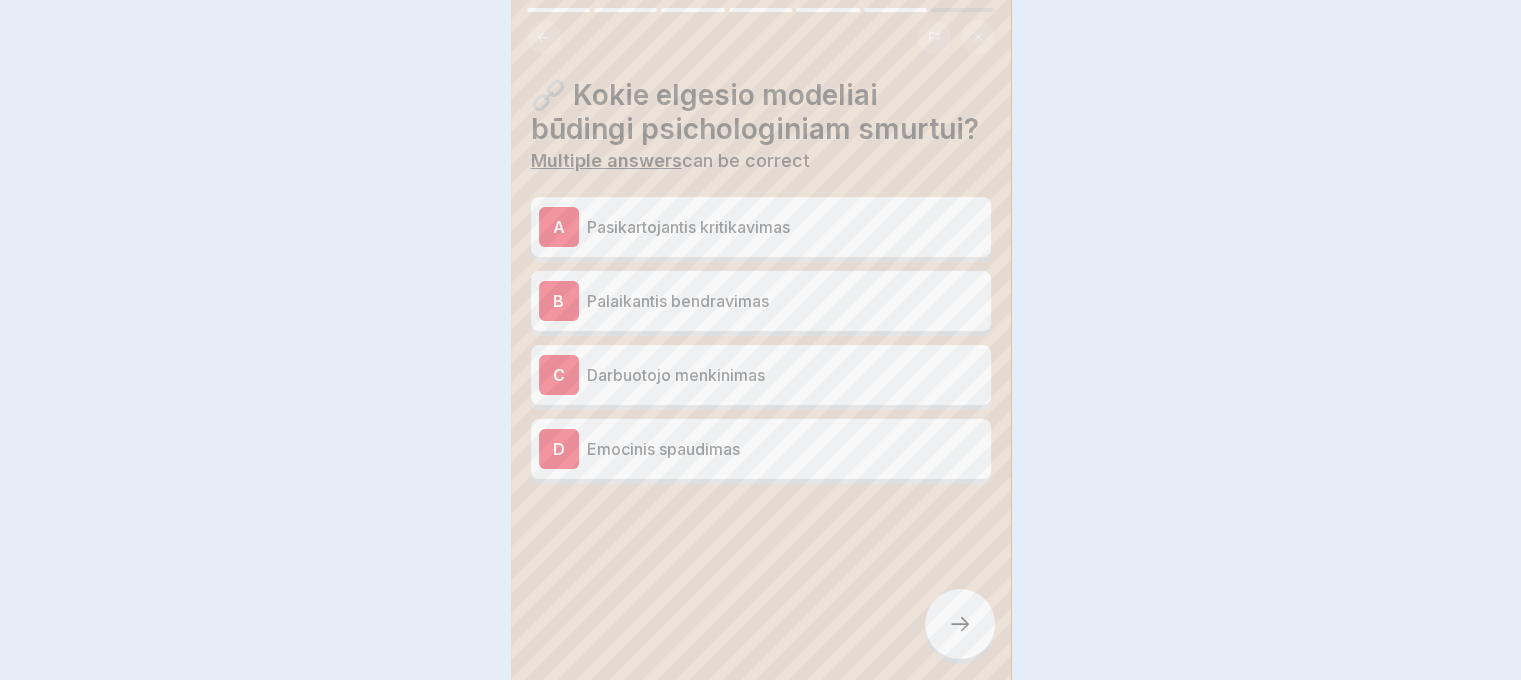 click at bounding box center (960, 624) 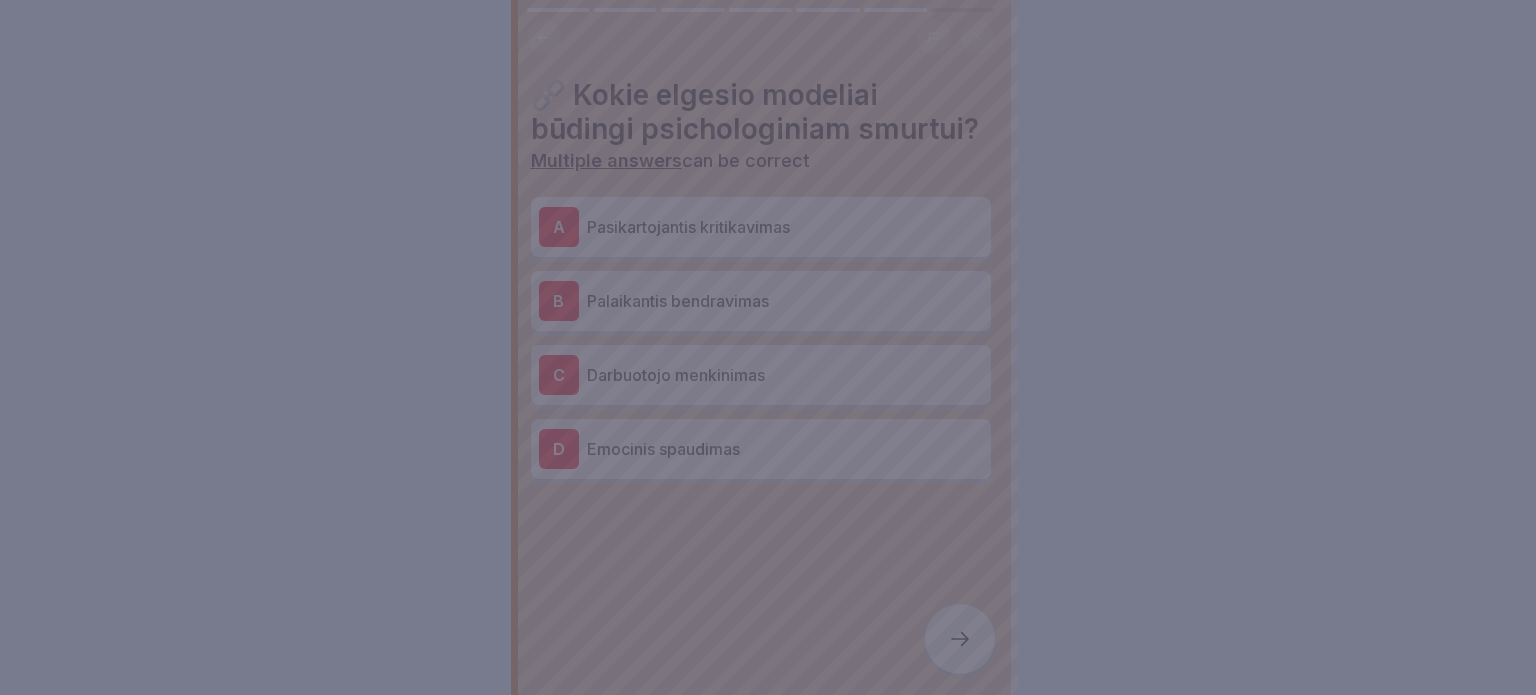 click at bounding box center (768, 347) 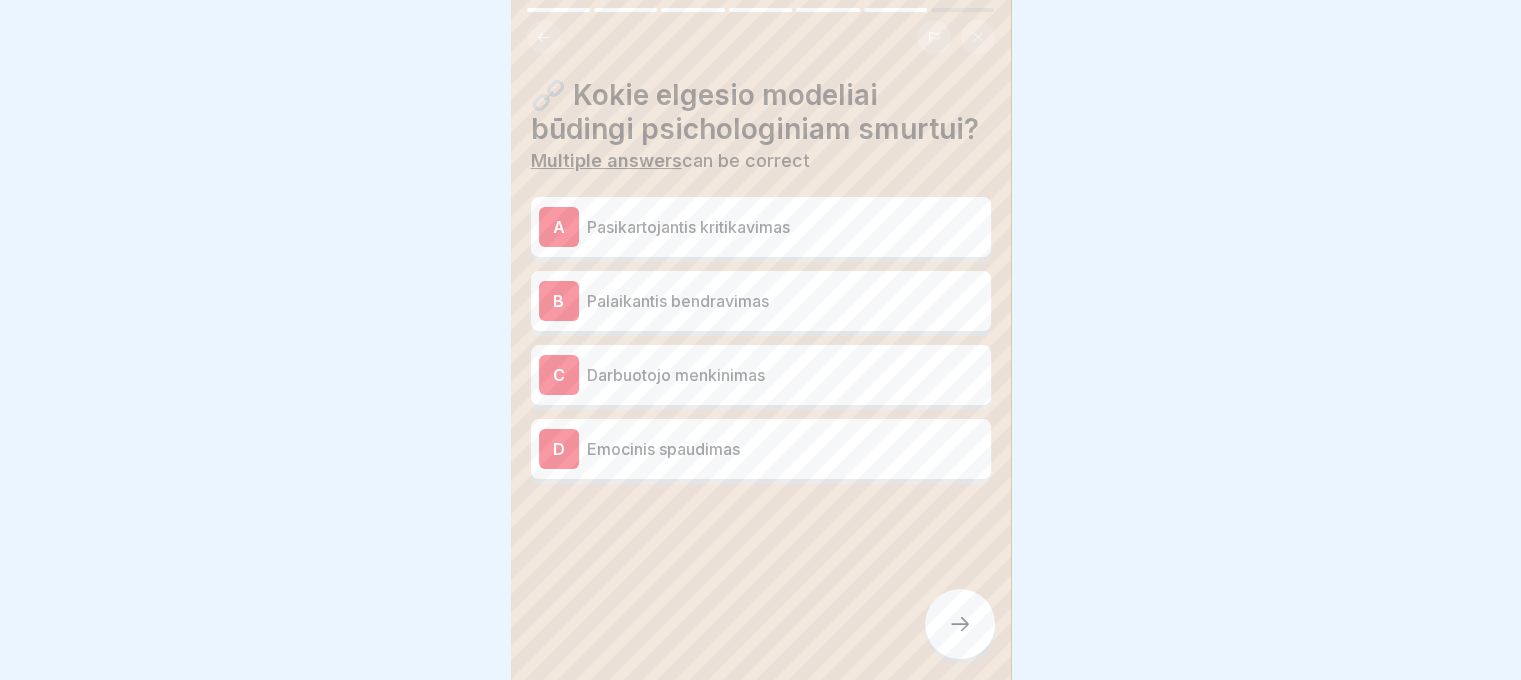 click on "🔗 Kokie elgesio modeliai būdingi psichologiniam smurtui? Multiple answers  can be correct A Pasikartojantis kritikavimas B Palaikantis bendravimas C Darbuotojo menkinimas D Emocinis spaudimas" at bounding box center (761, 281) 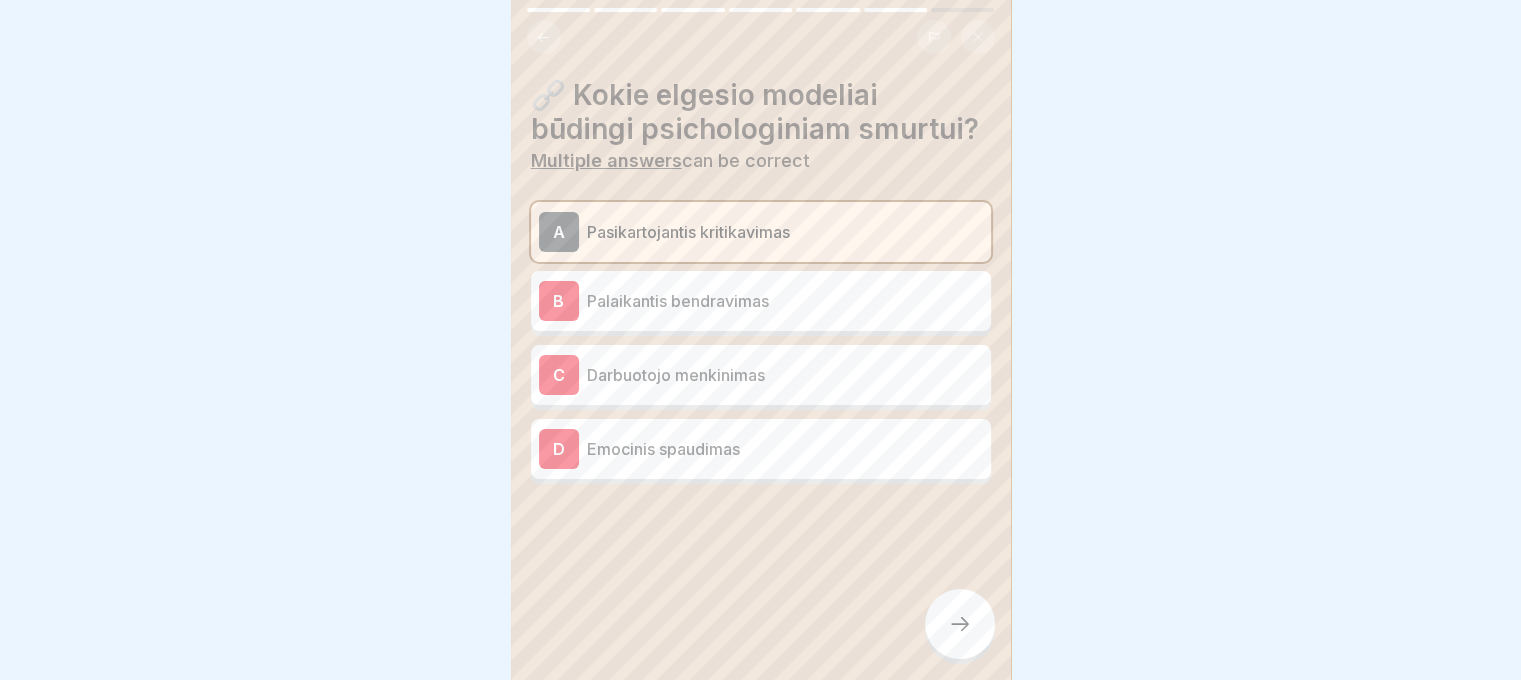 click on "Palaikantis bendravimas" at bounding box center (785, 301) 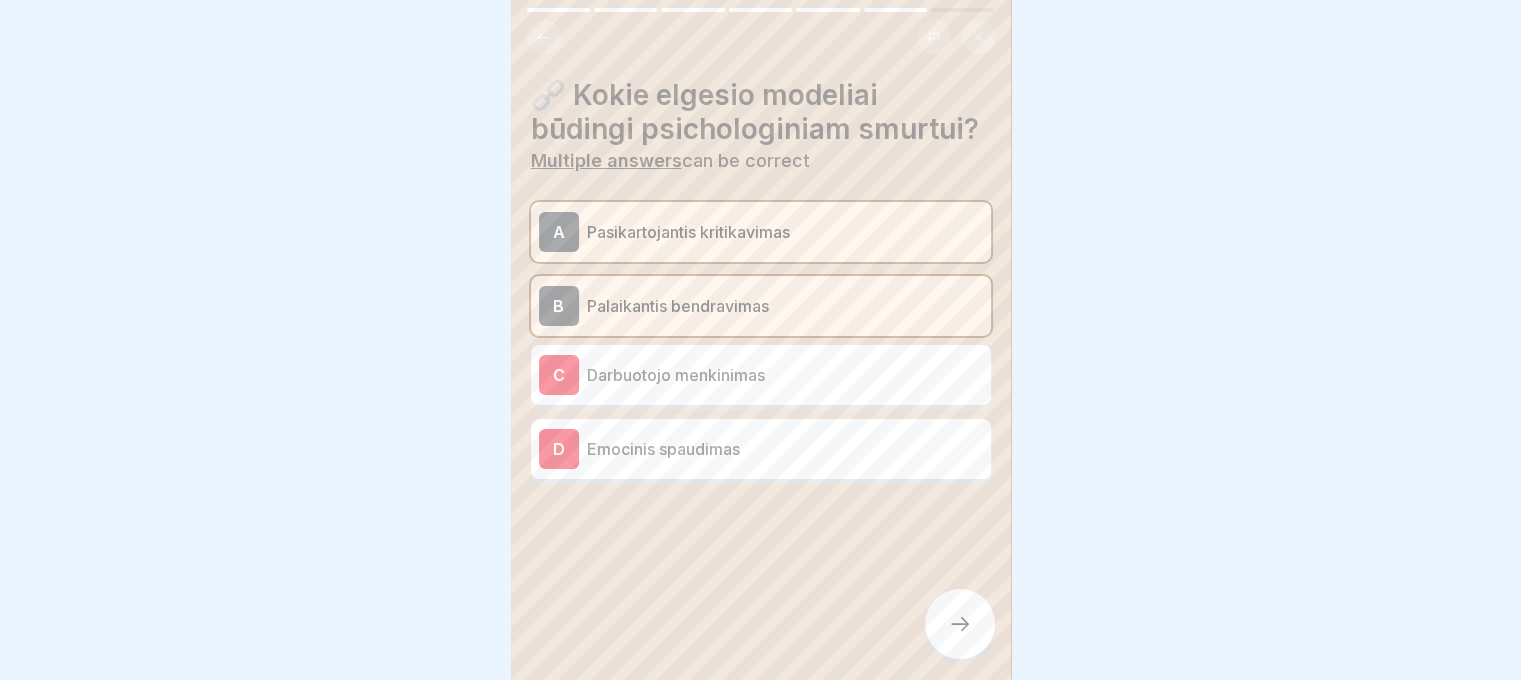click on "C Darbuotojo menkinimas" at bounding box center [761, 375] 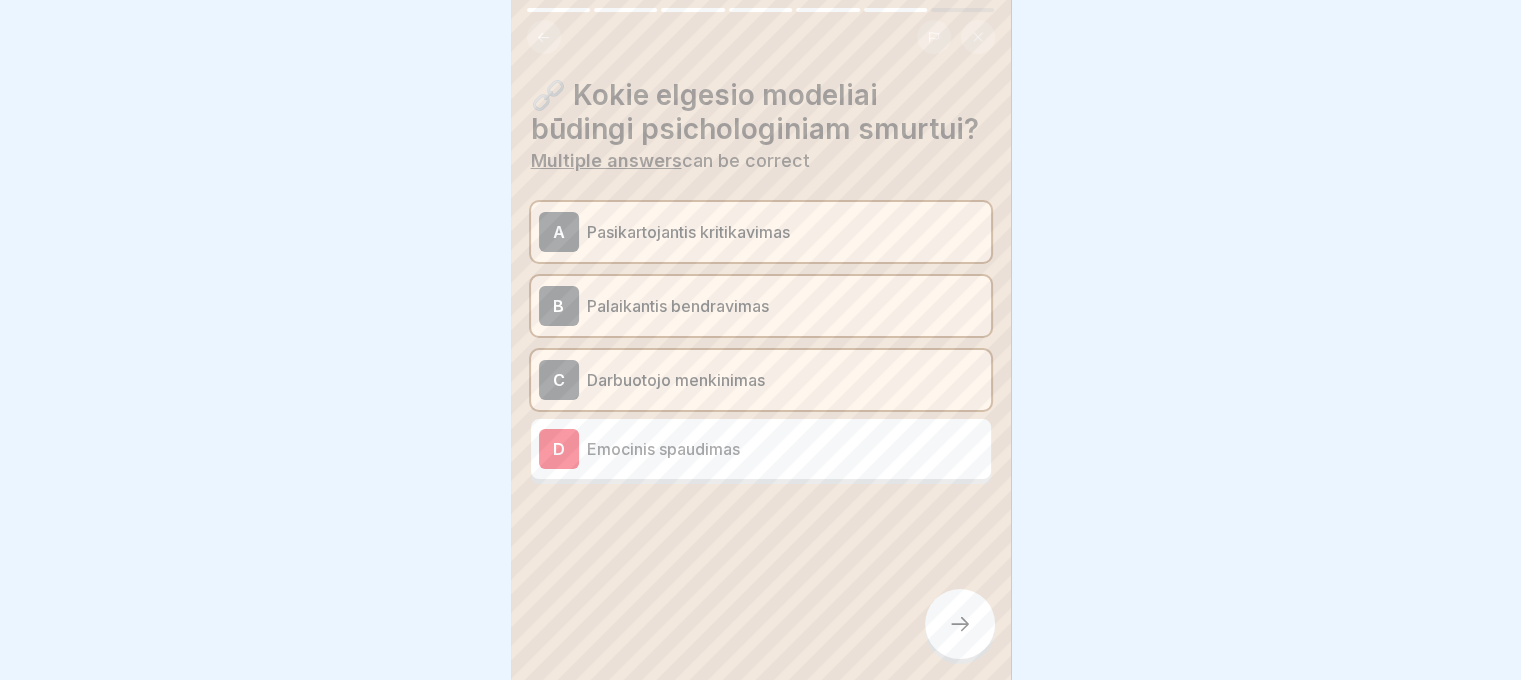 click on "Emocinis spaudimas" at bounding box center [785, 449] 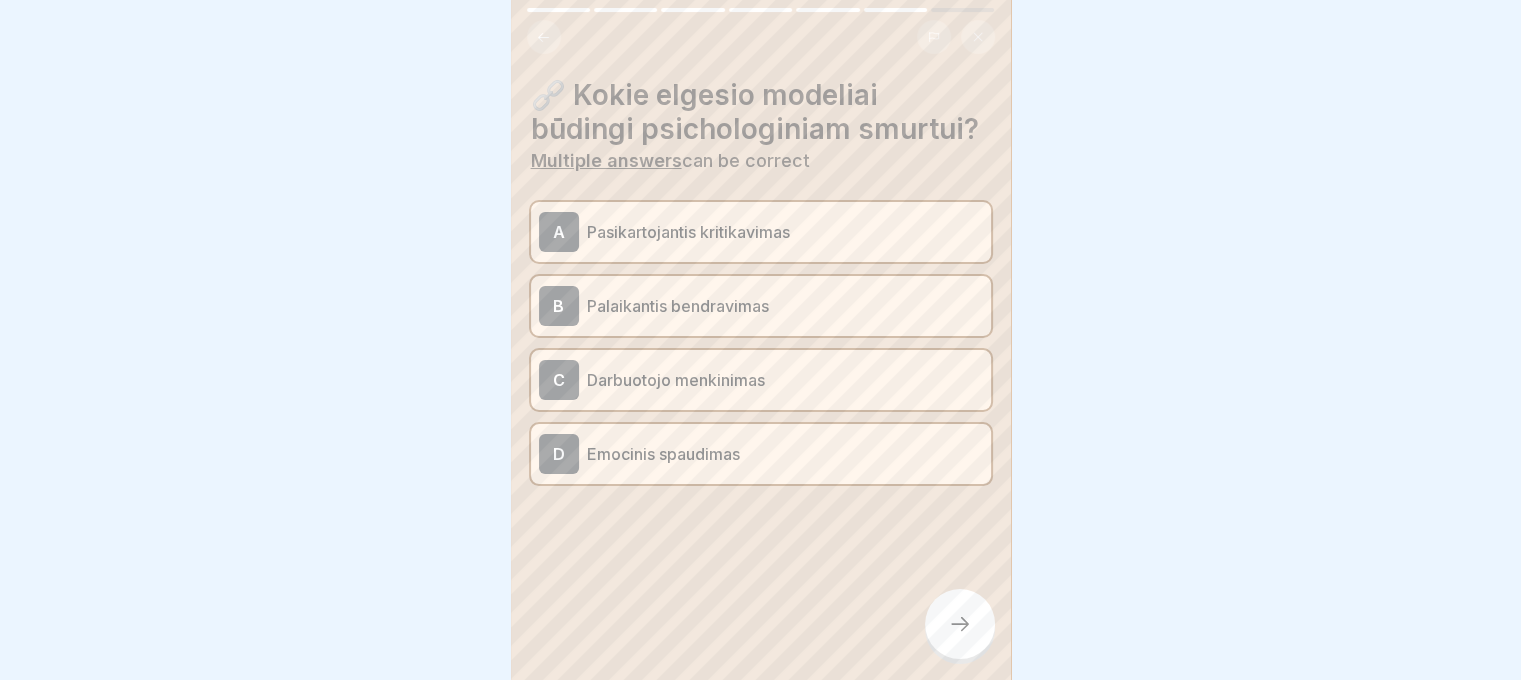 click on "Psichologinio smurto darbe prevencijos mokymai 7 Steps Lithuanian 🛡️ Kaip atpažinti psichologinį smurtą? Ši pamoka padės jums atpažinti psichologinį smurtą darbe, suprasti jo pasekmes ir kaip jį įveikti. 🚨 Continue 📚 Elgesio modeliai psichologiniame smurte 1 Pasikartojantis kritikavimas 2 Darbuotojo menkinimas 3 Emocinis spaudimas 4 Tyčinis ignoravimas 🧠 Psichologinės reakcijos į smurtą 1 Nerimas 2 Sumažėjęs produktyvumas 3 Miego sutrikimai 4 Streso simptomai 👨‍⚕️ Fiziniai ženklai 1 Dažni galvos skausmai 2 Išsekimas 3 Apetito praradimas 🤝 Socialiniai aspektai 1 Atskirtis nuo komandos 2 Vengimas bendrauti 3 Sumažėjęs darbo entuziazmas 🔍 Psichologinis smurtas gali sukelti fizinius simptomus, tokius kaip galvos skausmai ir išsekimas. Is this true or false? True False 🔗 Kokie elgesio modeliai būdingi psichologiniam smurtui? Multiple answers  can be correct A Pasikartojantis kritikavimas B Palaikantis bendravimas C Darbuotojo menkinimas D Emocinis spaudimas" at bounding box center [761, 340] 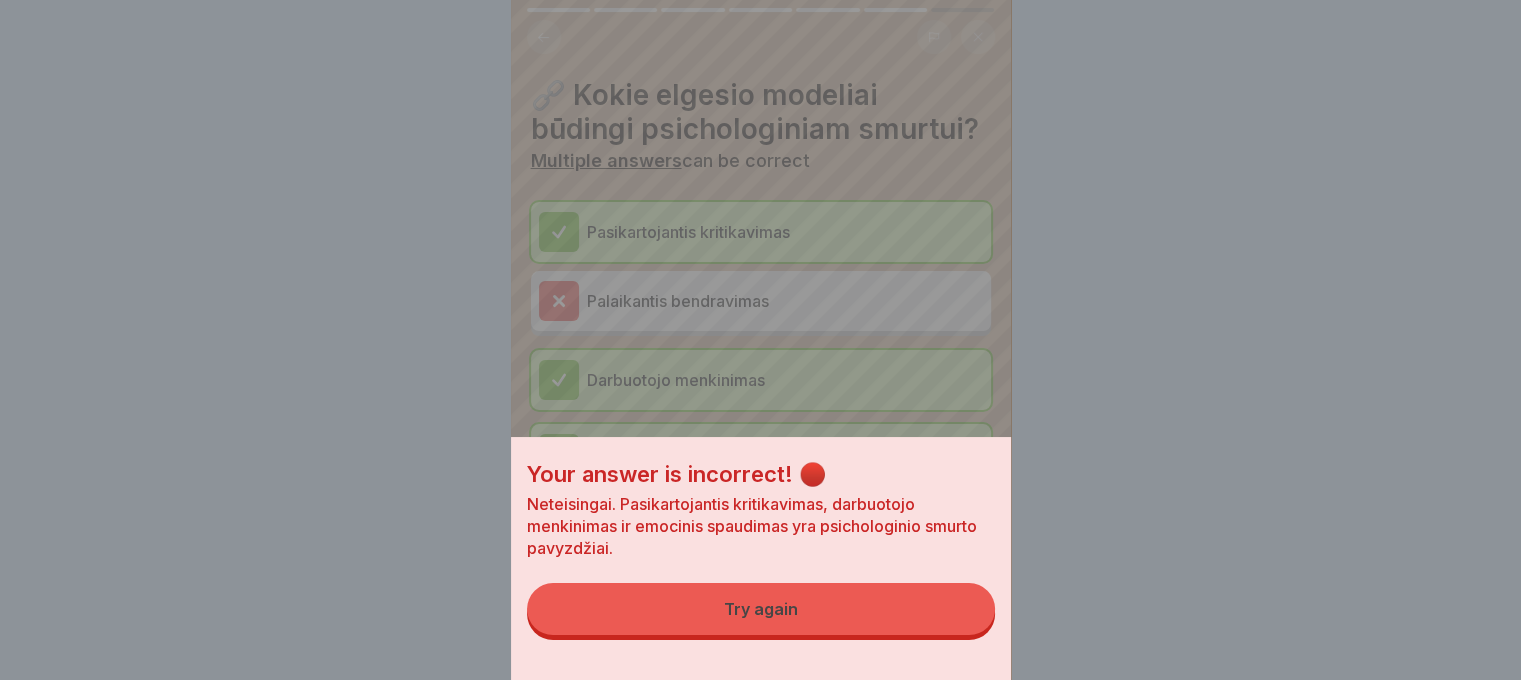 click on "Try again" at bounding box center (761, 609) 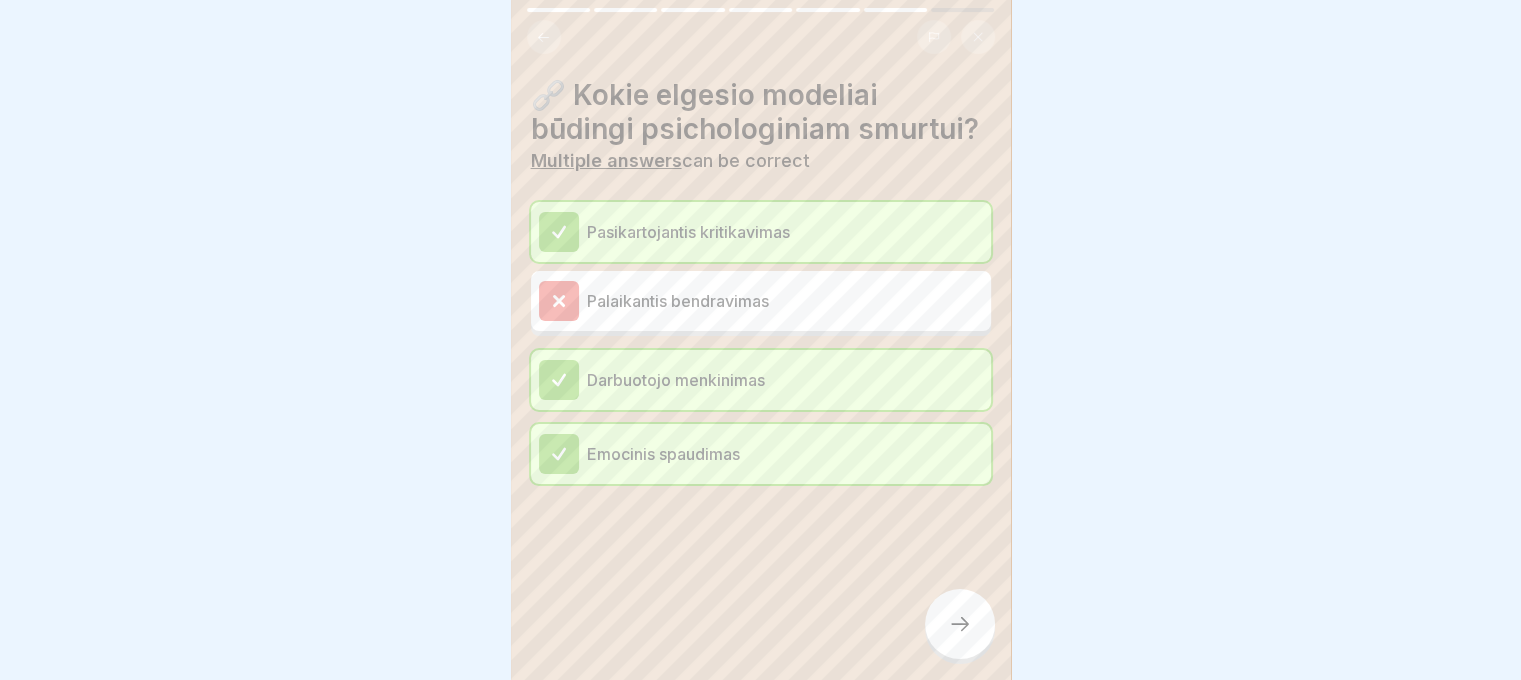 click at bounding box center [960, 624] 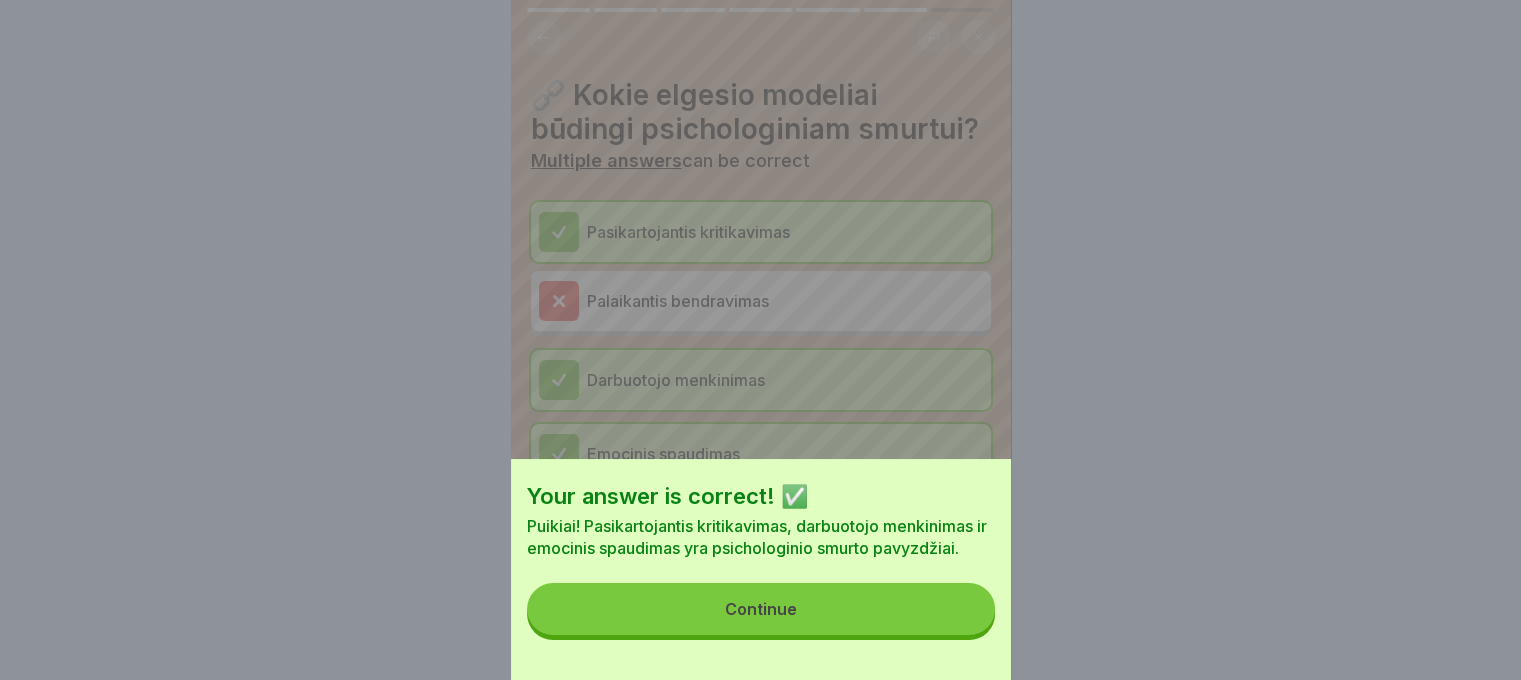 click on "Continue" at bounding box center [761, 609] 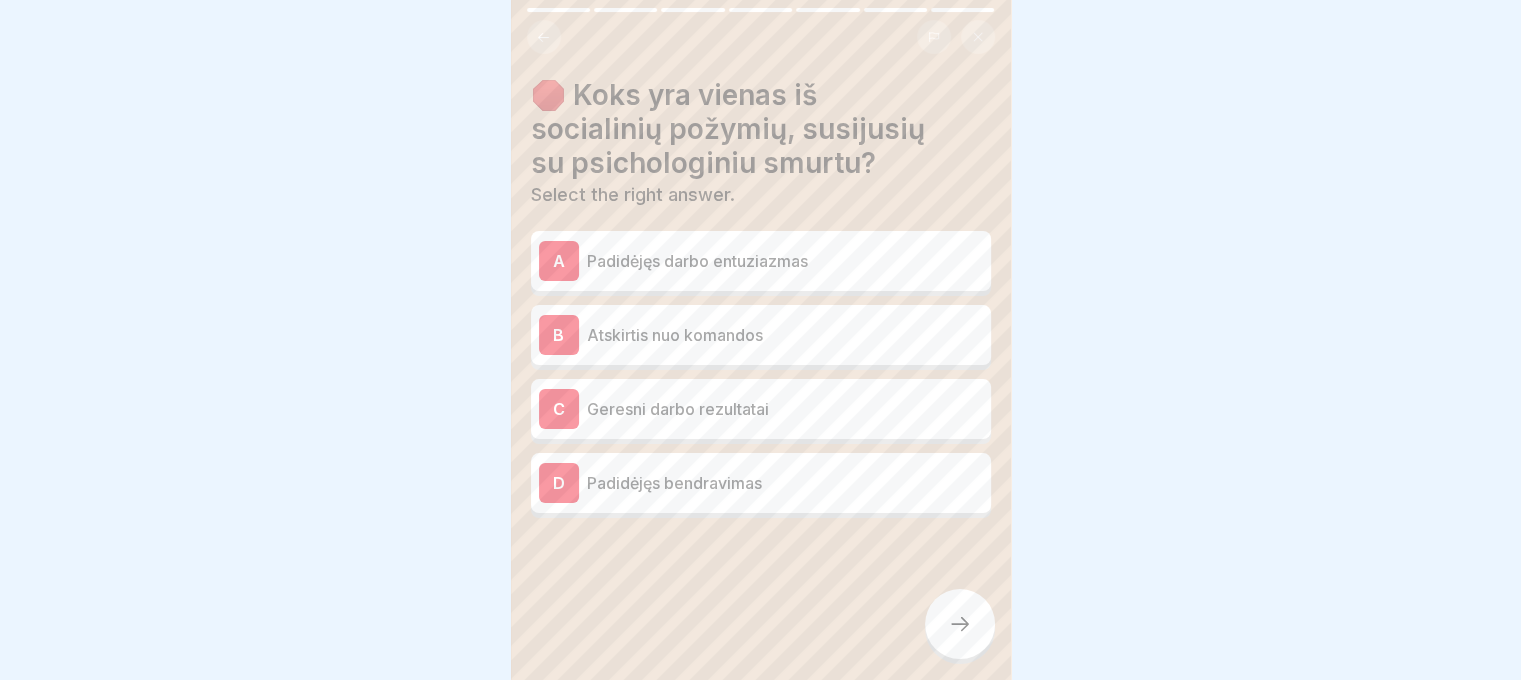 click on "Padidėjęs darbo entuziazmas" at bounding box center (785, 261) 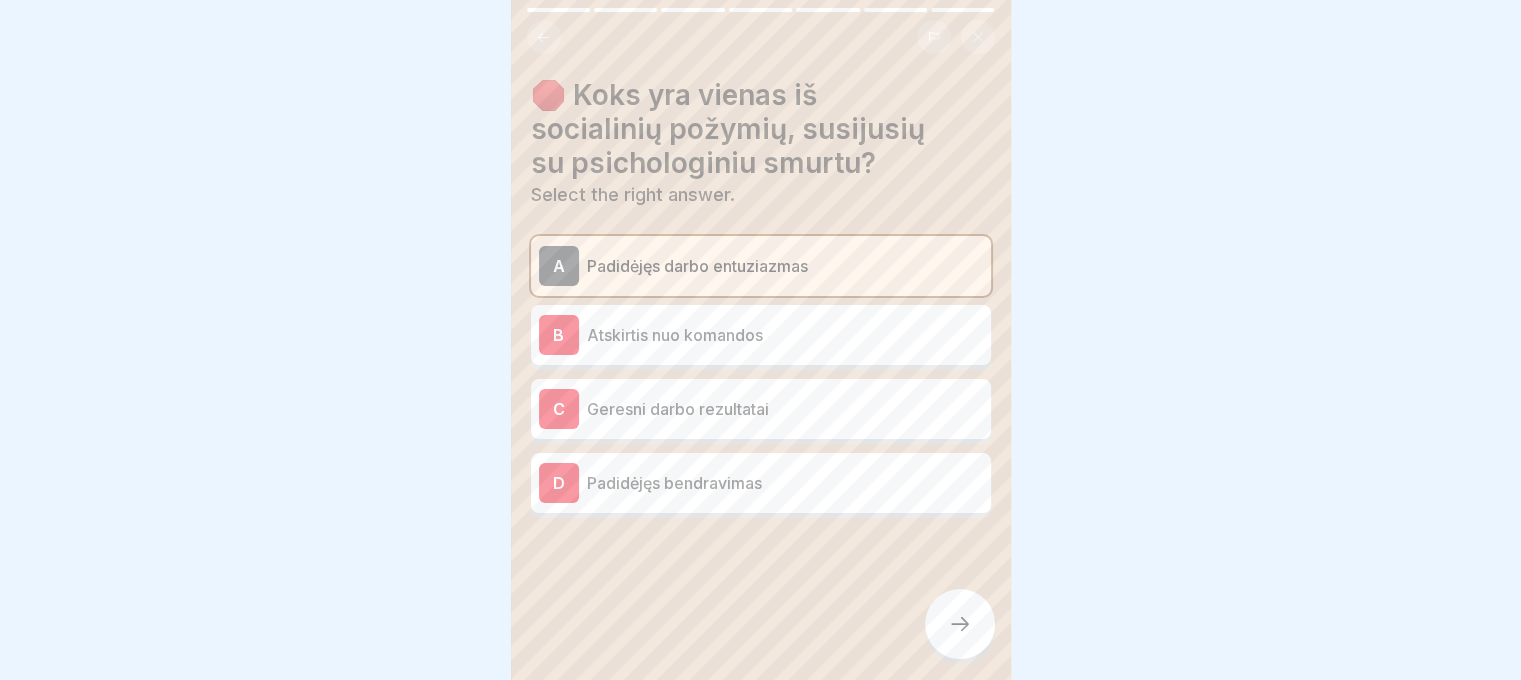 click on "Atskirtis nuo komandos" at bounding box center [785, 335] 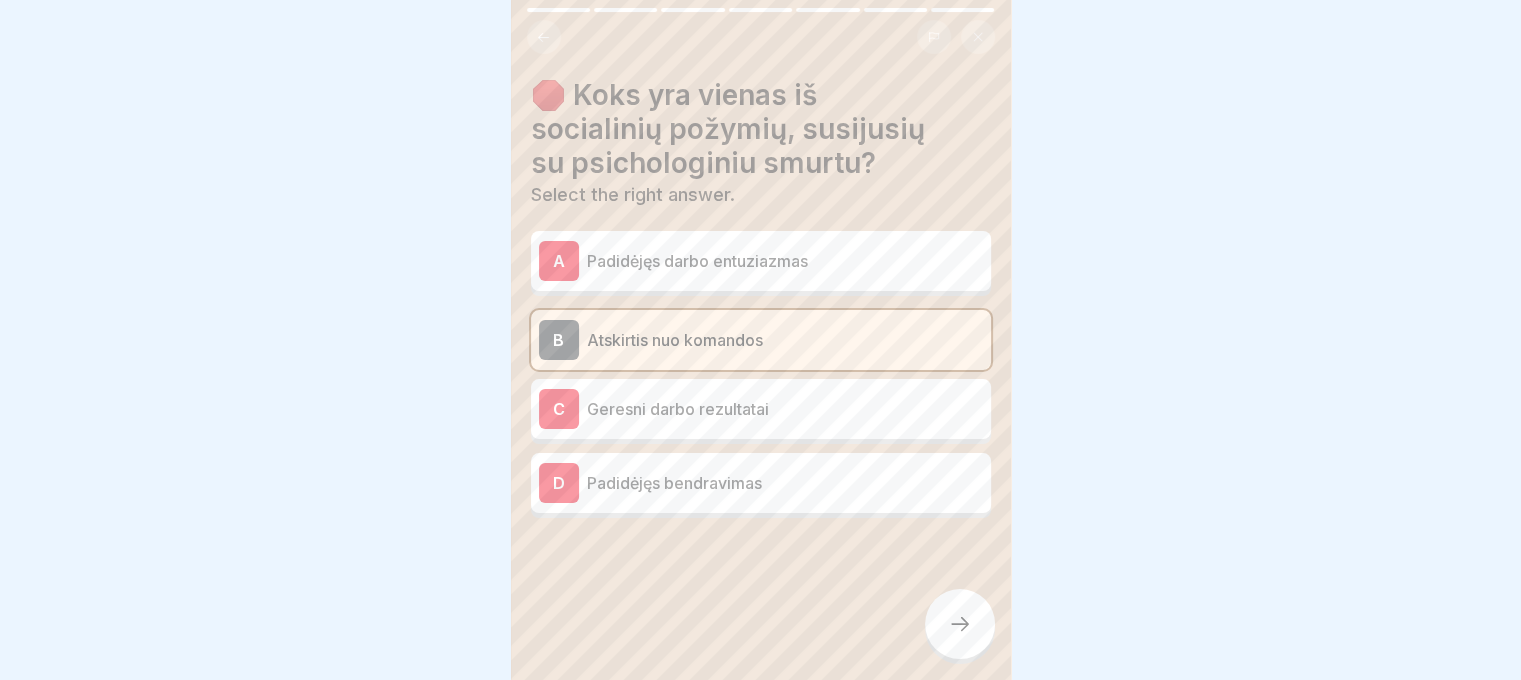 click on "Geresni darbo rezultatai" at bounding box center (785, 409) 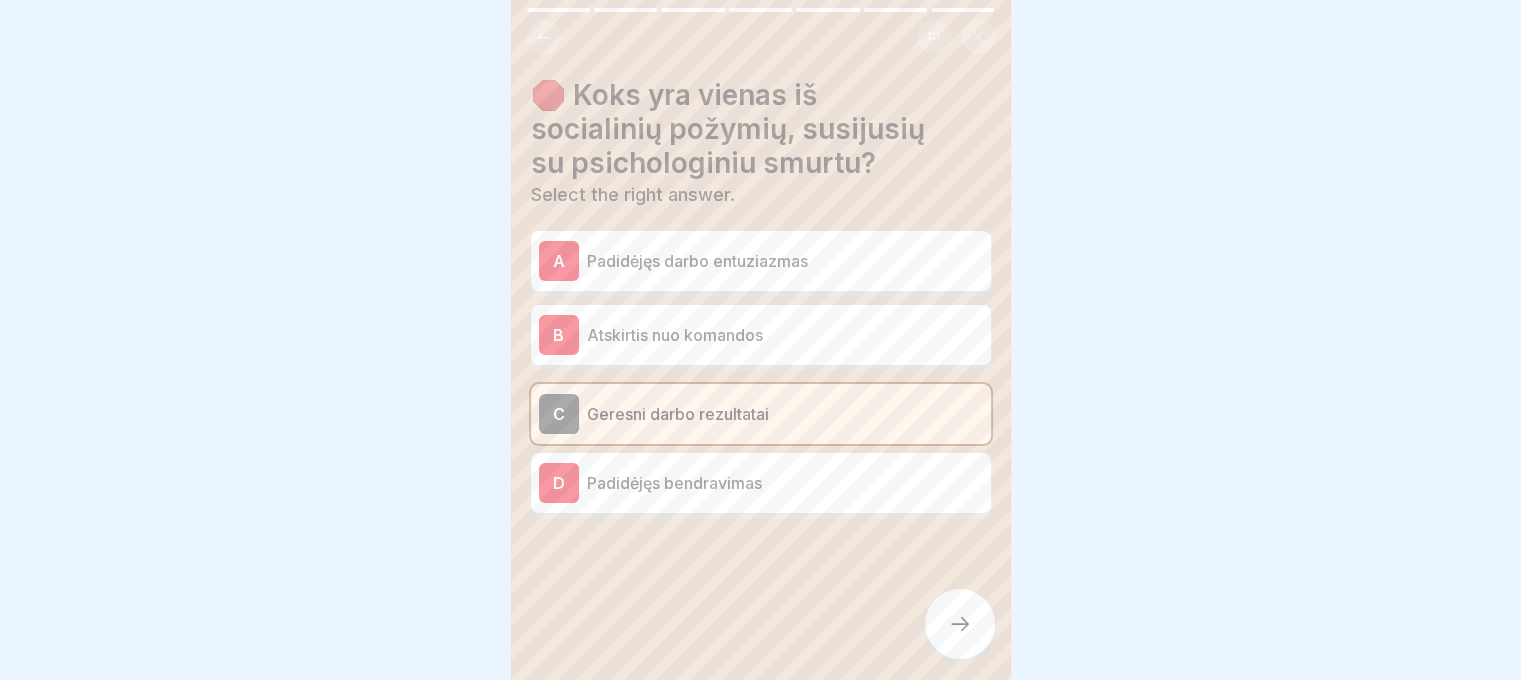 click on "D Padidėjęs bendravimas" at bounding box center [761, 483] 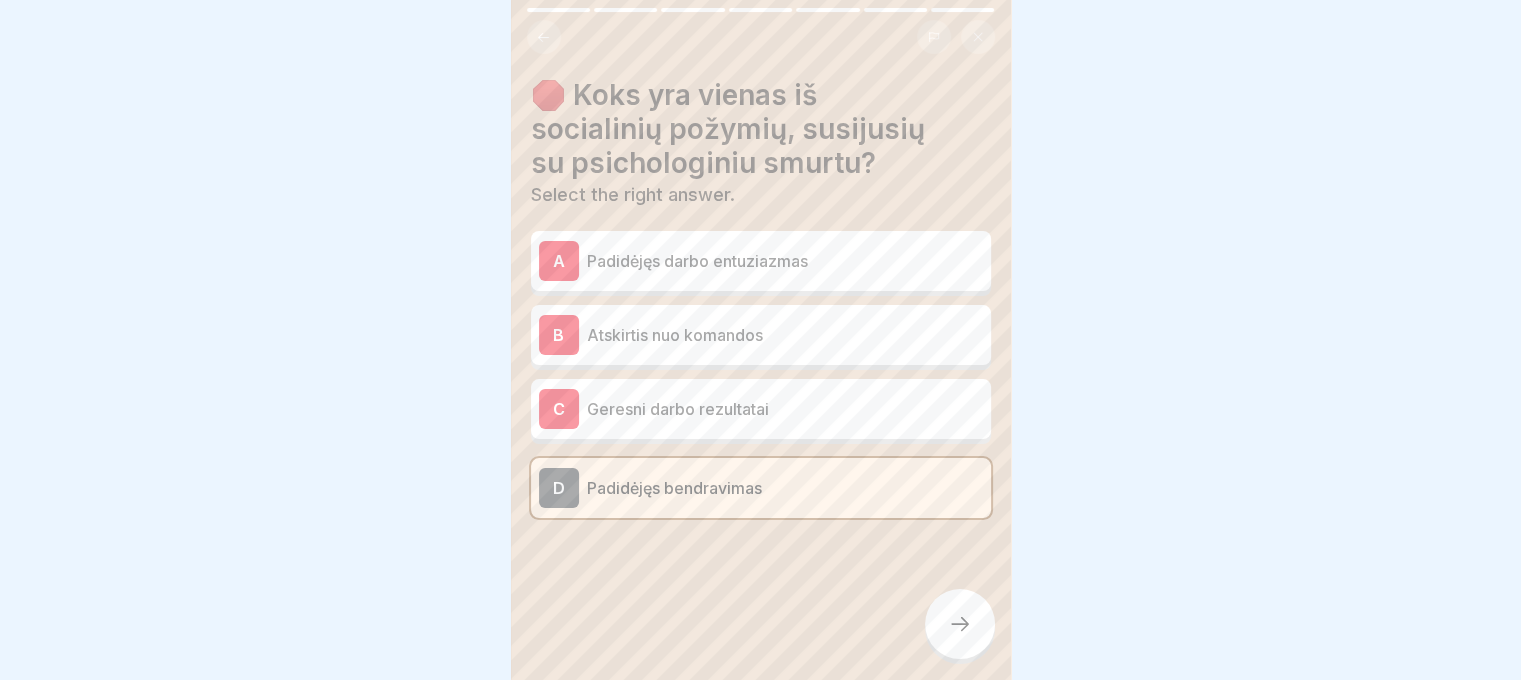 click at bounding box center (960, 624) 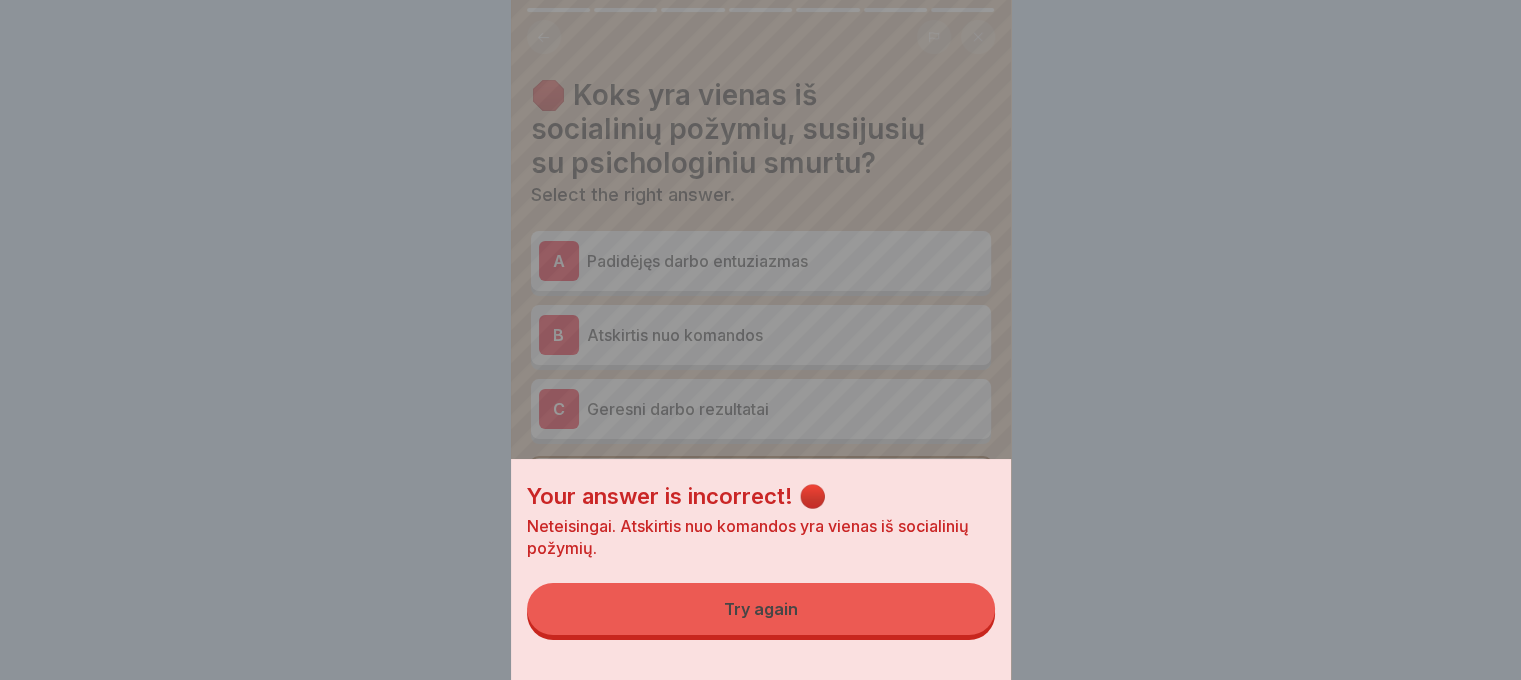 click on "Try again" at bounding box center [761, 609] 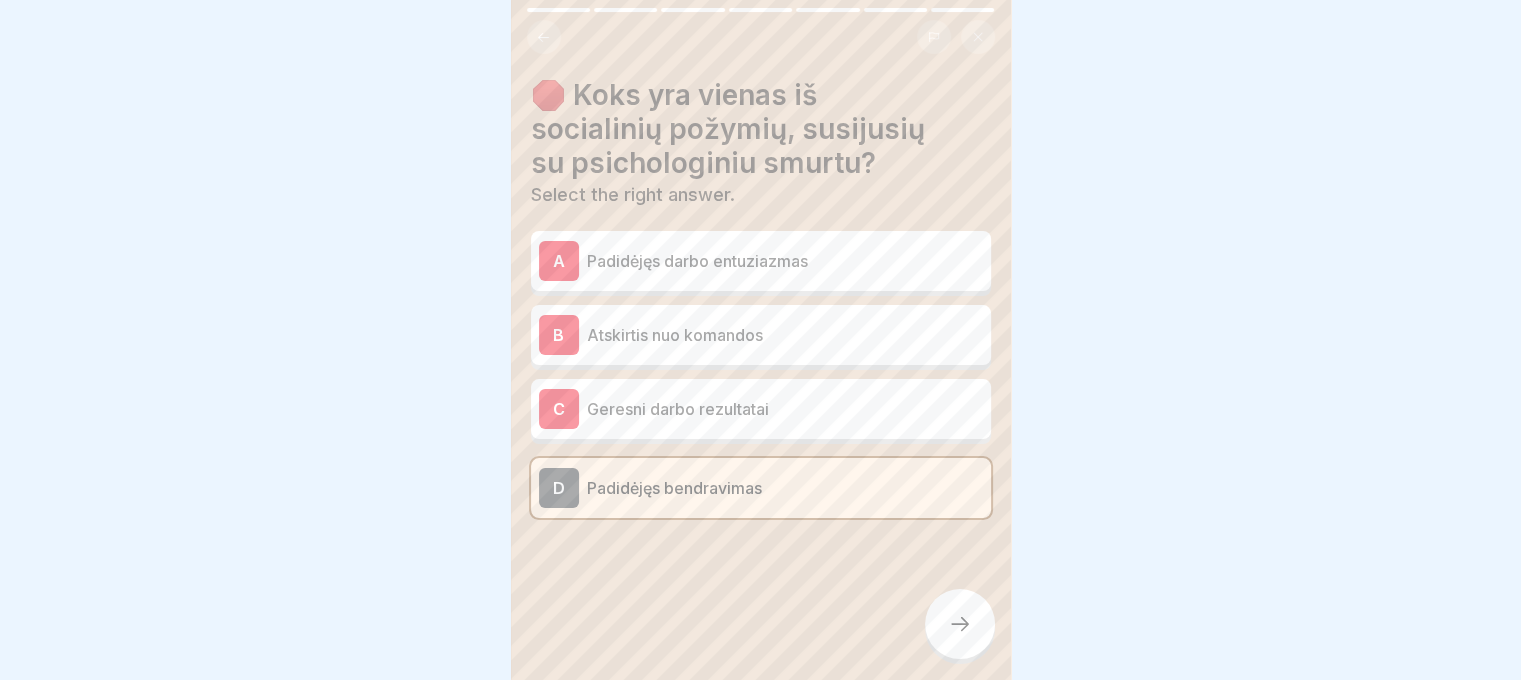 click on "C Geresni darbo rezultatai" at bounding box center (761, 409) 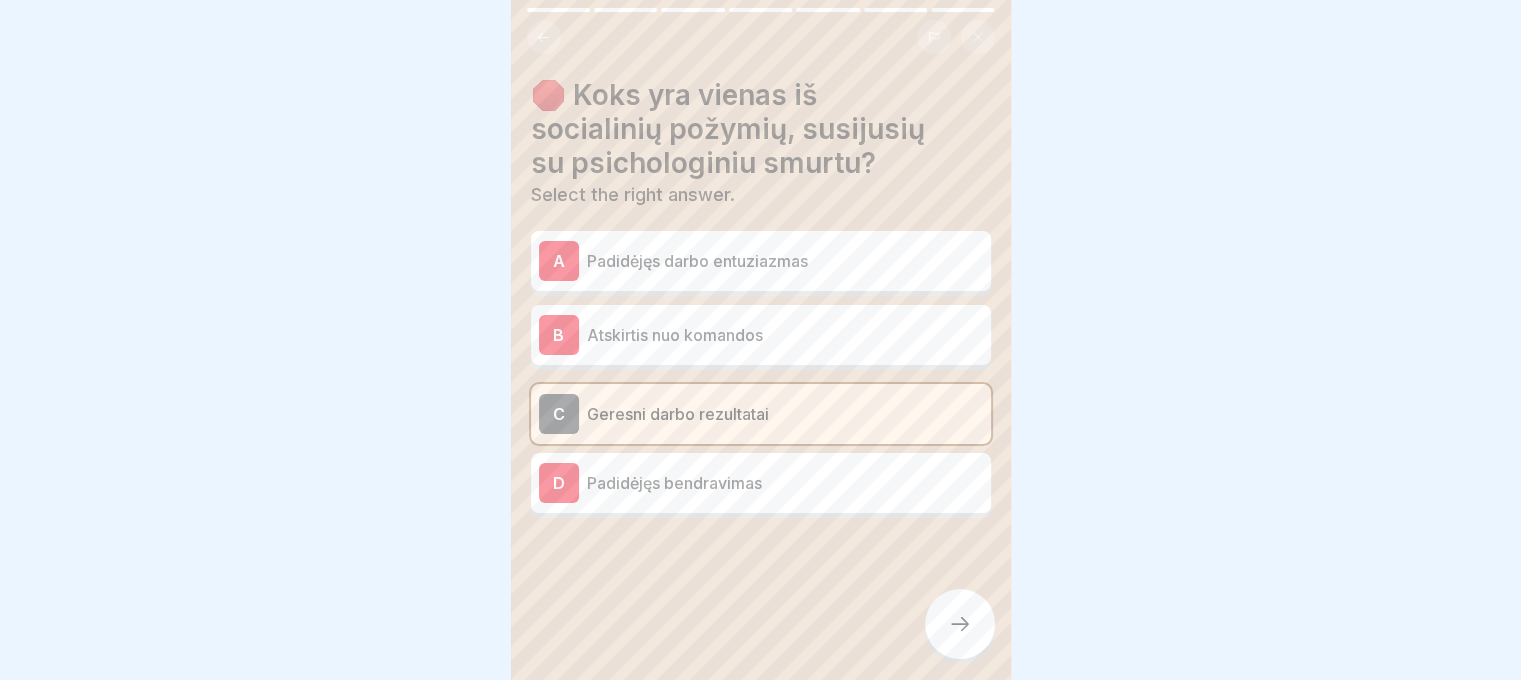 click at bounding box center [960, 624] 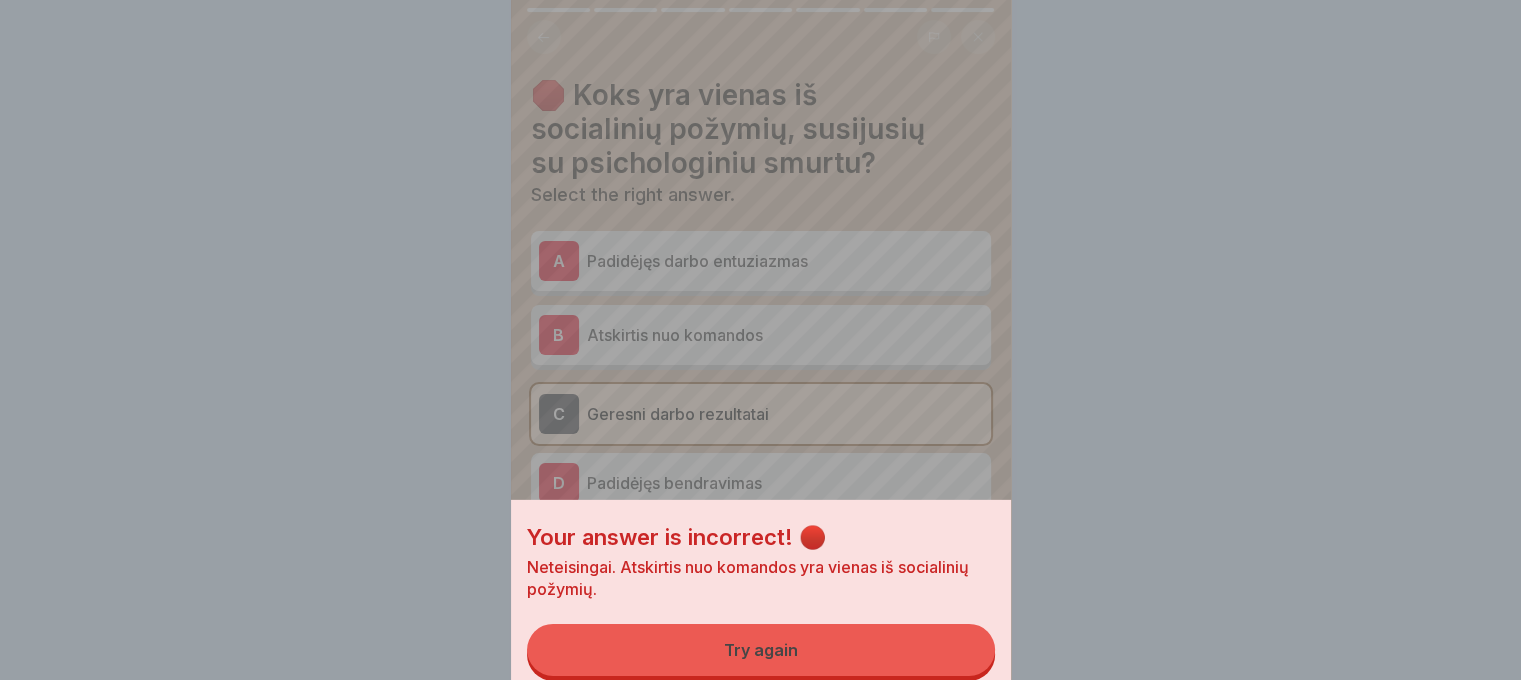click on "Your answer is incorrect! 🔴 Neteisingai. Atskirtis nuo komandos yra vienas iš socialinių požymių.   Try again" at bounding box center (761, 610) 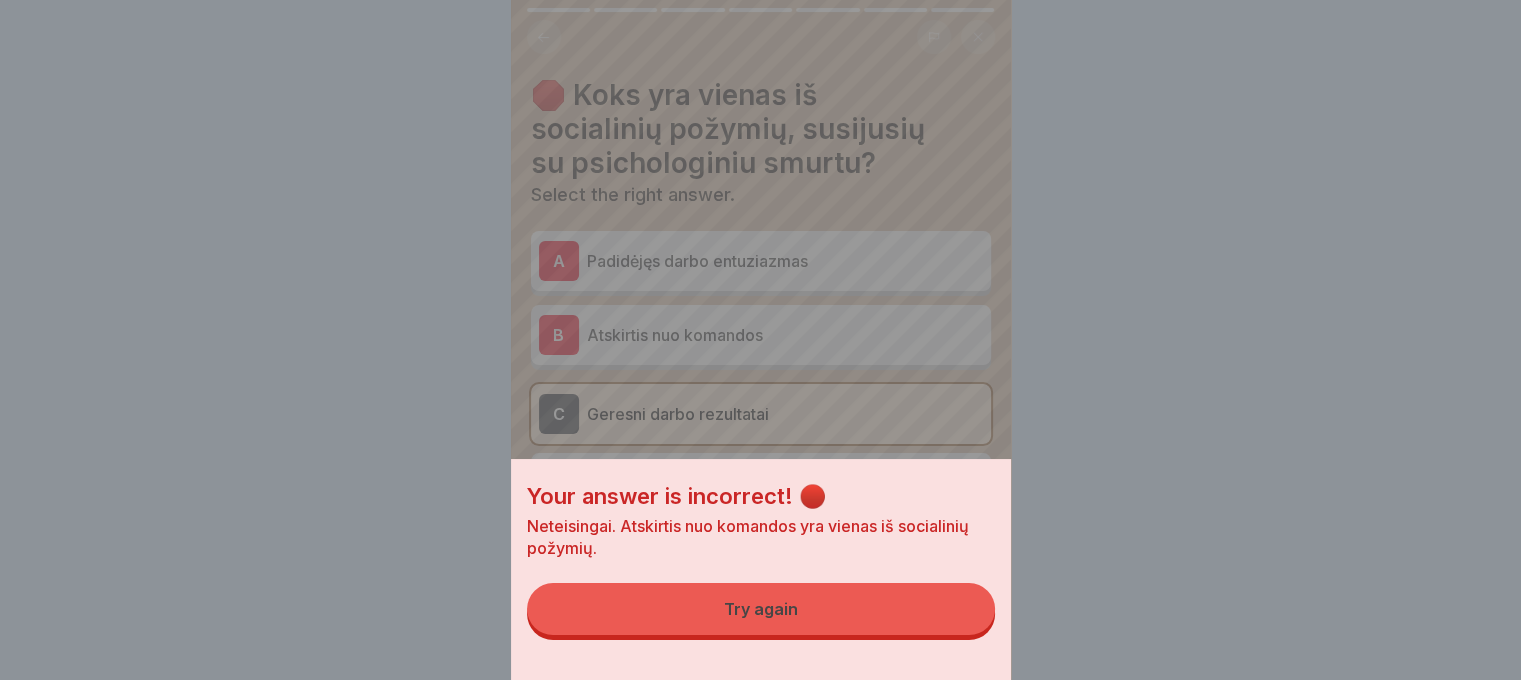 click on "Your answer is incorrect! 🔴 Neteisingai. Atskirtis nuo komandos yra vienas iš socialinių požymių.   Try again" at bounding box center (761, 340) 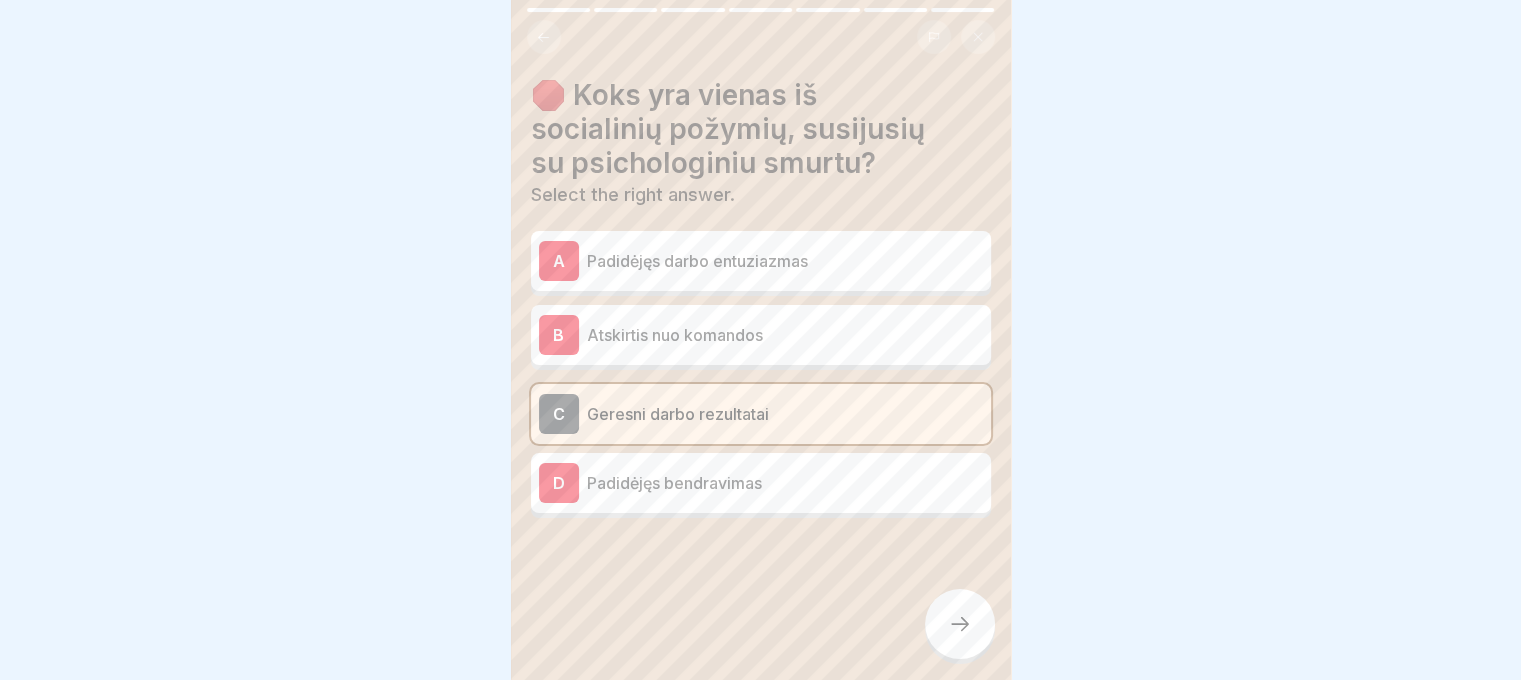 click on "Padidėjęs darbo entuziazmas" at bounding box center [785, 261] 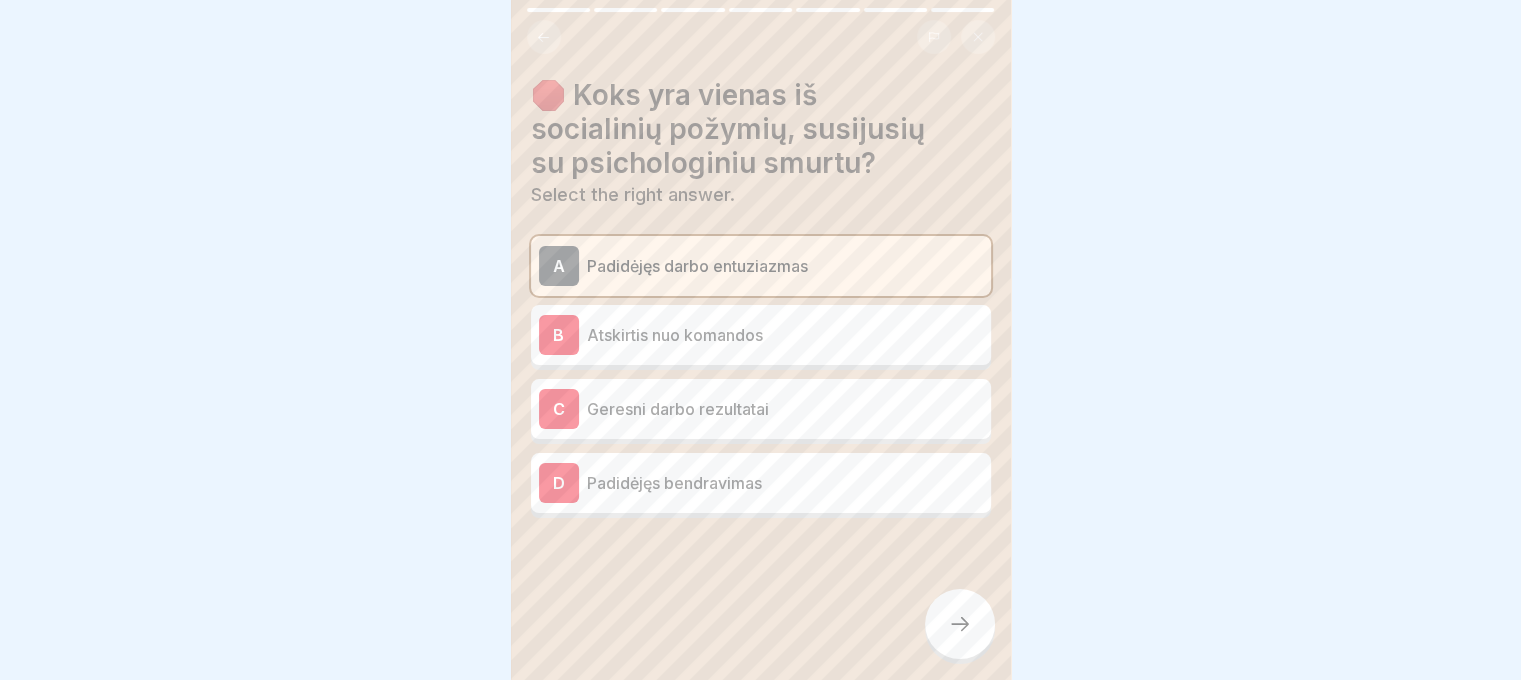 click on "A Padidėjęs darbo entuziazmas" at bounding box center [761, 266] 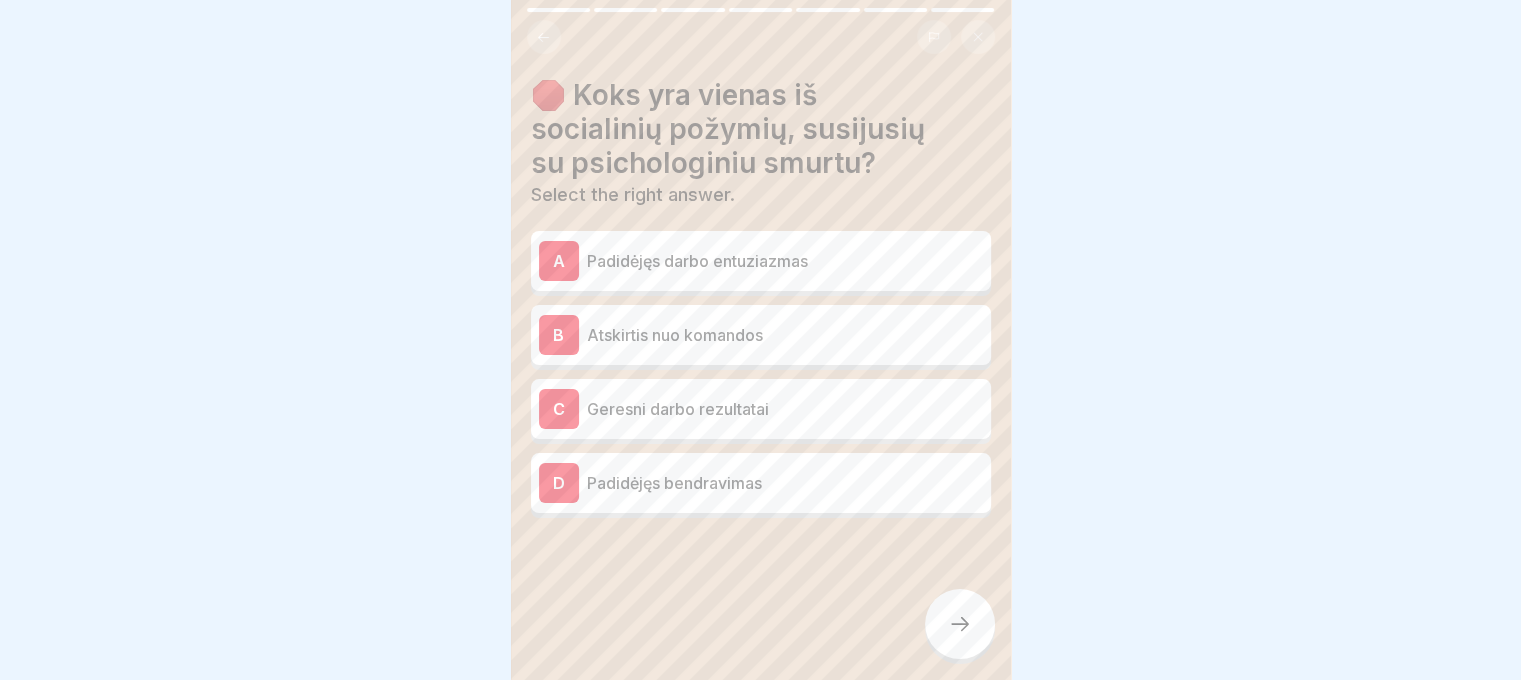 click on "B Atskirtis nuo komandos" at bounding box center [761, 335] 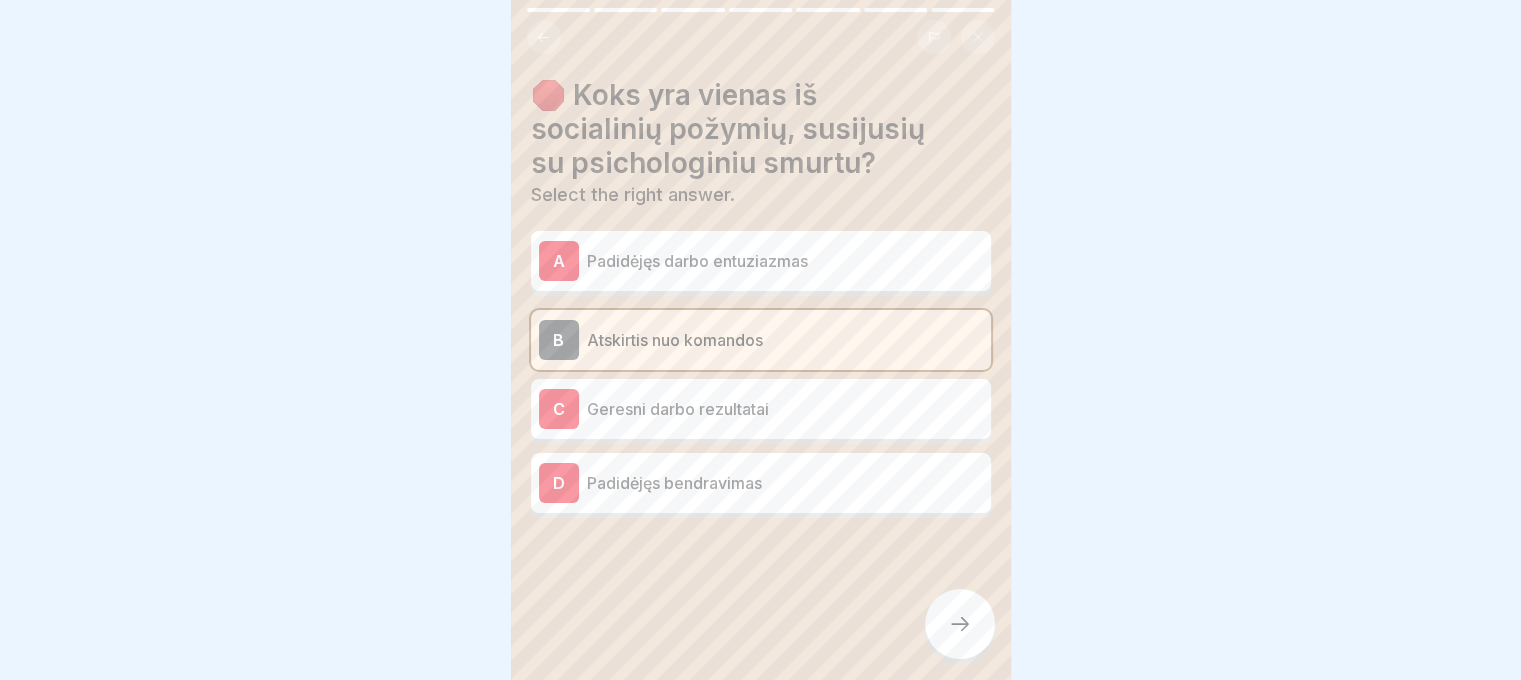click on "Psichologinio smurto darbe prevencijos mokymai 7 Steps Lithuanian 🛡️ Kaip atpažinti psichologinį smurtą? Ši pamoka padės jums atpažinti psichologinį smurtą darbe, suprasti jo pasekmes ir kaip jį įveikti. 🚨 Continue 📚 Elgesio modeliai psichologiniame smurte 1 Pasikartojantis kritikavimas 2 Darbuotojo menkinimas 3 Emocinis spaudimas 4 Tyčinis ignoravimas 🧠 Psichologinės reakcijos į smurtą 1 Nerimas 2 Sumažėjęs produktyvumas 3 Miego sutrikimai 4 Streso simptomai 👨‍⚕️ Fiziniai ženklai 1 Dažni galvos skausmai 2 Išsekimas 3 Apetito praradimas 🤝 Socialiniai aspektai 1 Atskirtis nuo komandos 2 Vengimas bendrauti 3 Sumažėjęs darbo entuziazmas 🔍 Psichologinis smurtas gali sukelti fizinius simptomus, tokius kaip galvos skausmai ir išsekimas. Is this true or false? True False 🔗 Kokie elgesio modeliai būdingi psichologiniam smurtui? Multiple answers  can be correct Pasikartojantis kritikavimas Palaikantis bendravimas Darbuotojo menkinimas Emocinis spaudimas A B C D" at bounding box center (761, 340) 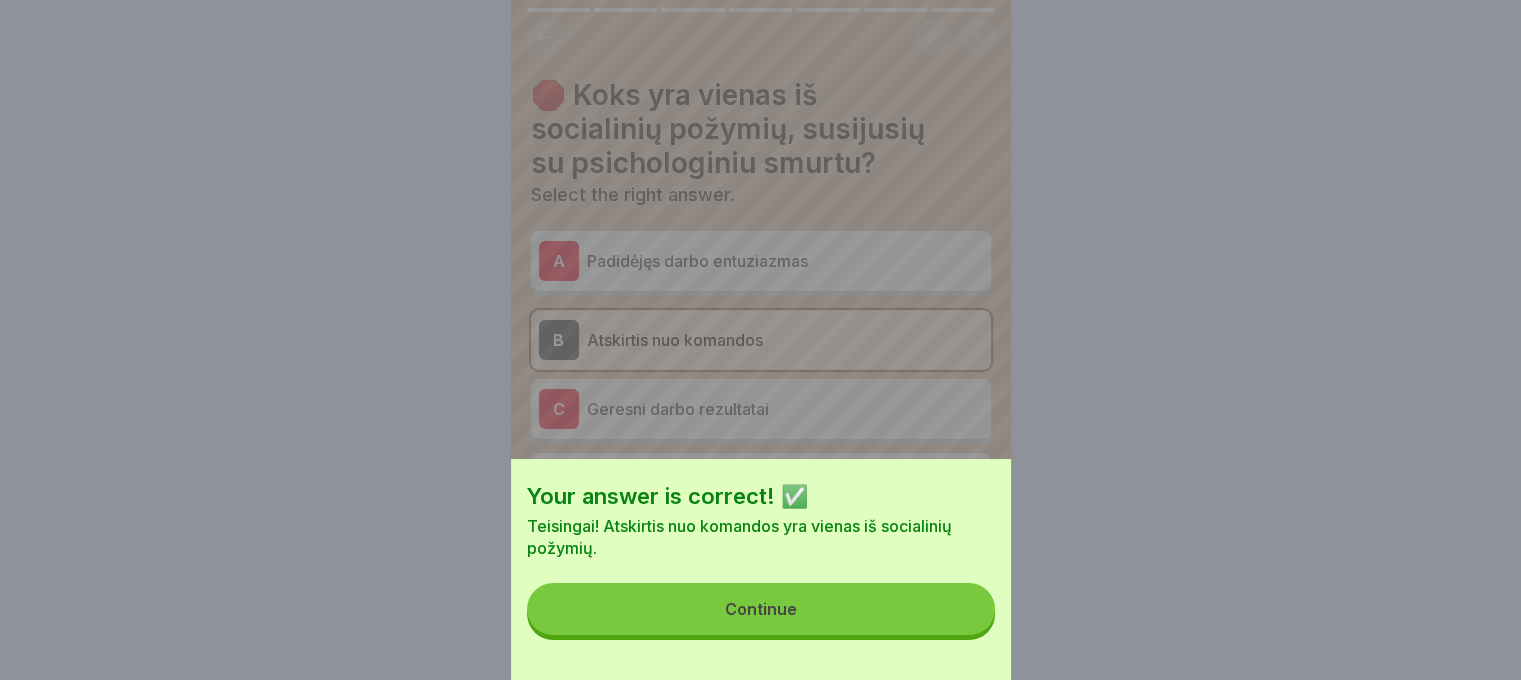 click on "Continue" at bounding box center (761, 609) 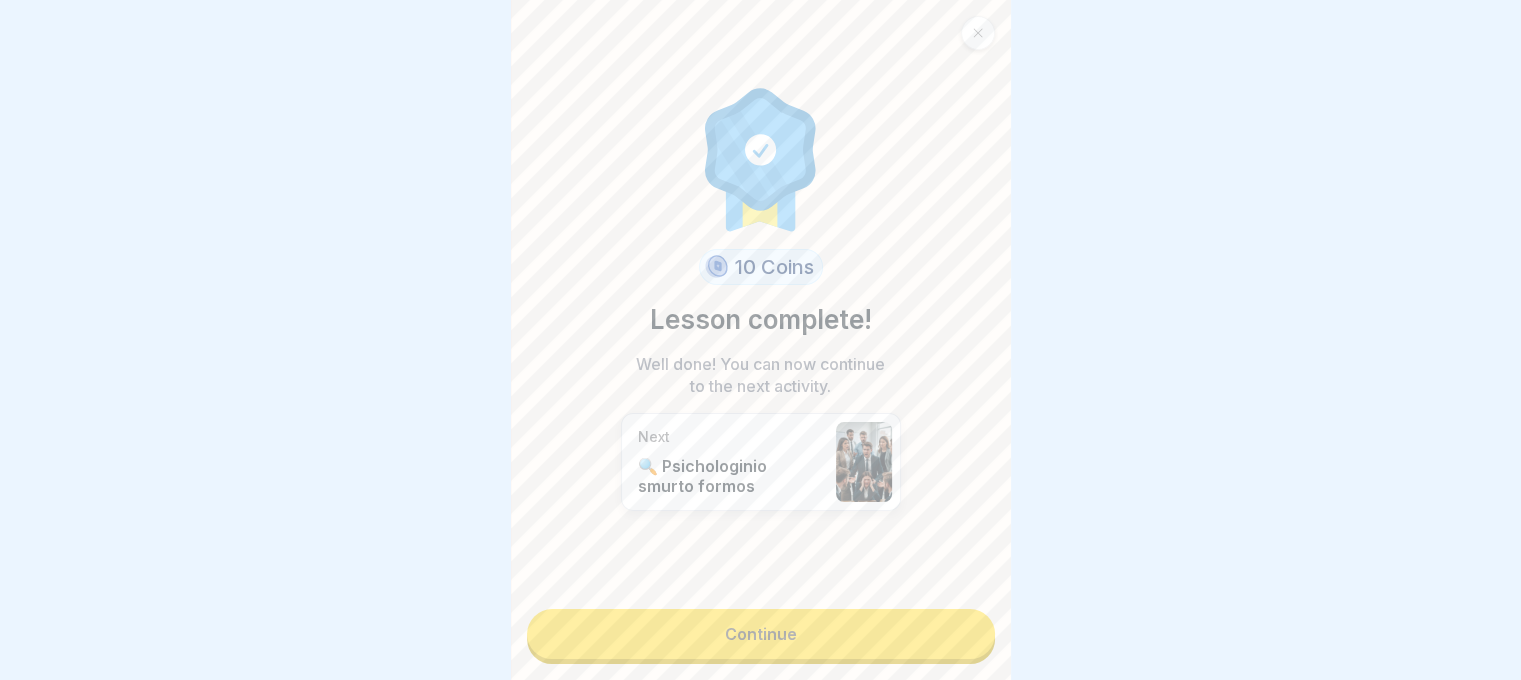 click on "Continue" at bounding box center (761, 634) 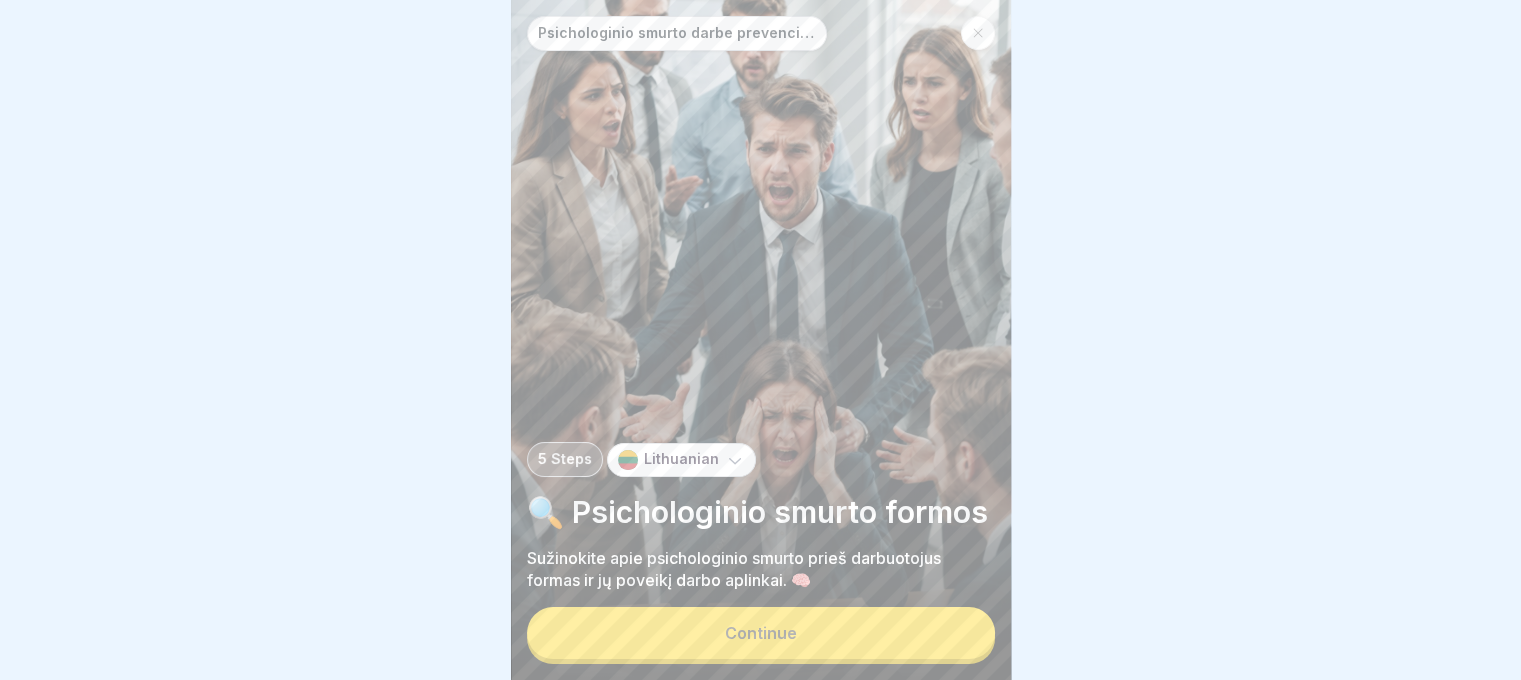 click on "Psichologinio smurto darbe prevencijos mokymai 5 Steps Lithuanian 🔍 Psichologinio smurto formos Sužinokite apie psichologinio smurto prieš darbuotojus formas ir jų poveikį darbo aplinkai. 🧠 Continue" at bounding box center [761, 340] 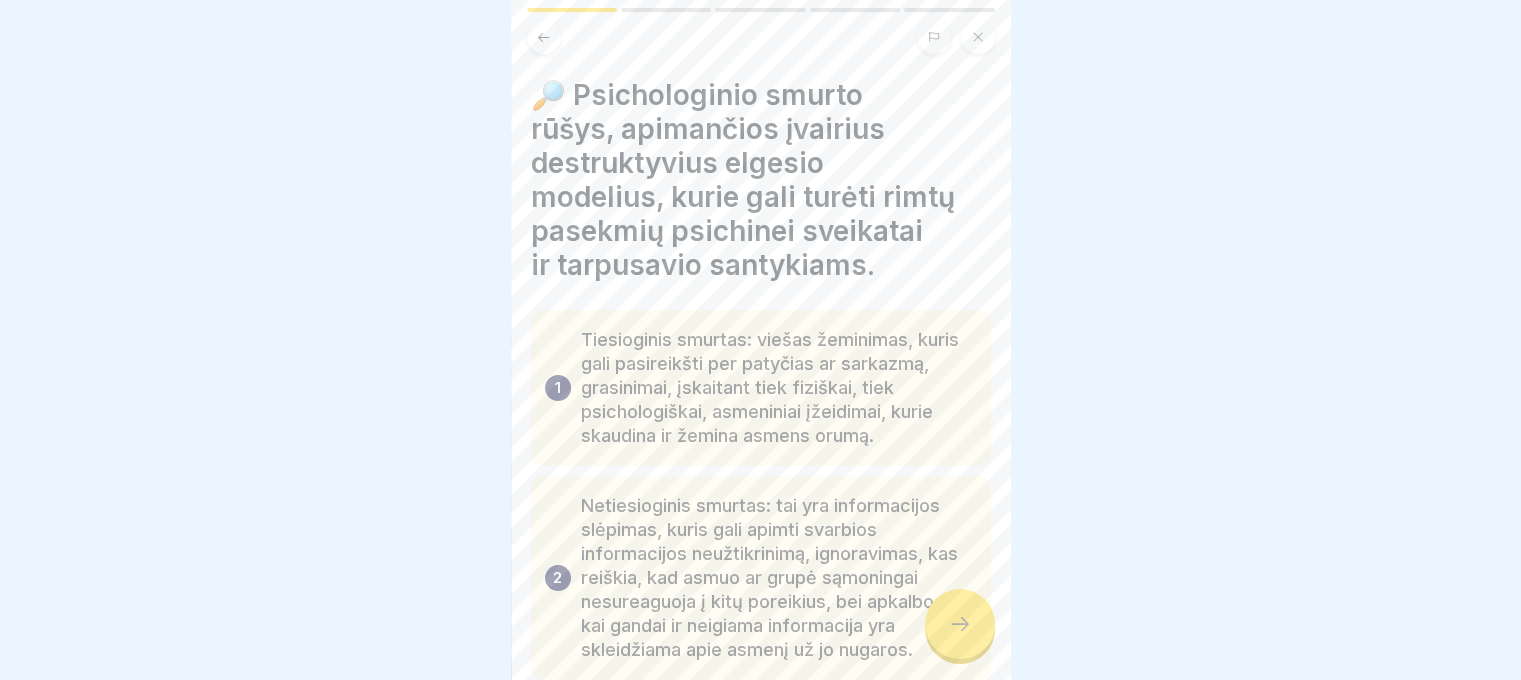 click at bounding box center (960, 624) 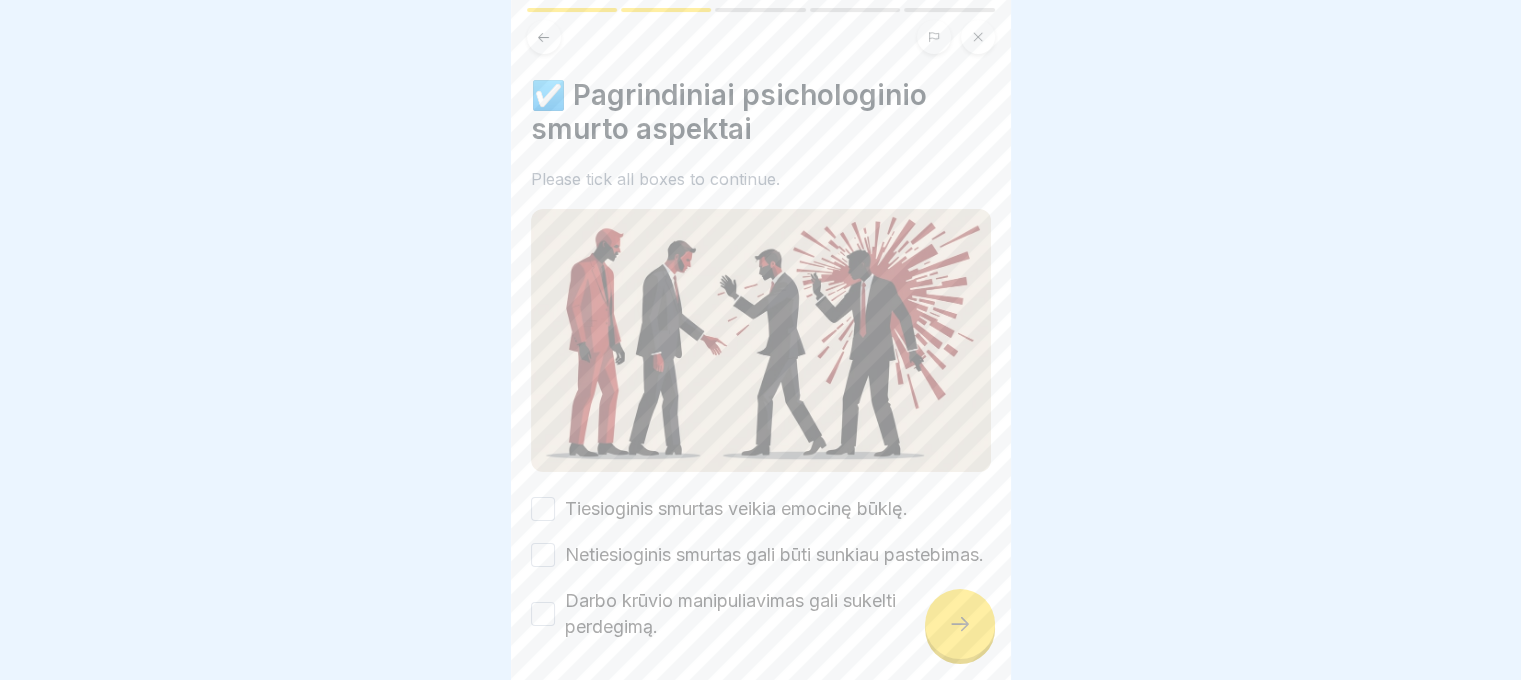 click on "Tiesioginis smurtas veikia emocinę būklę." at bounding box center (736, 509) 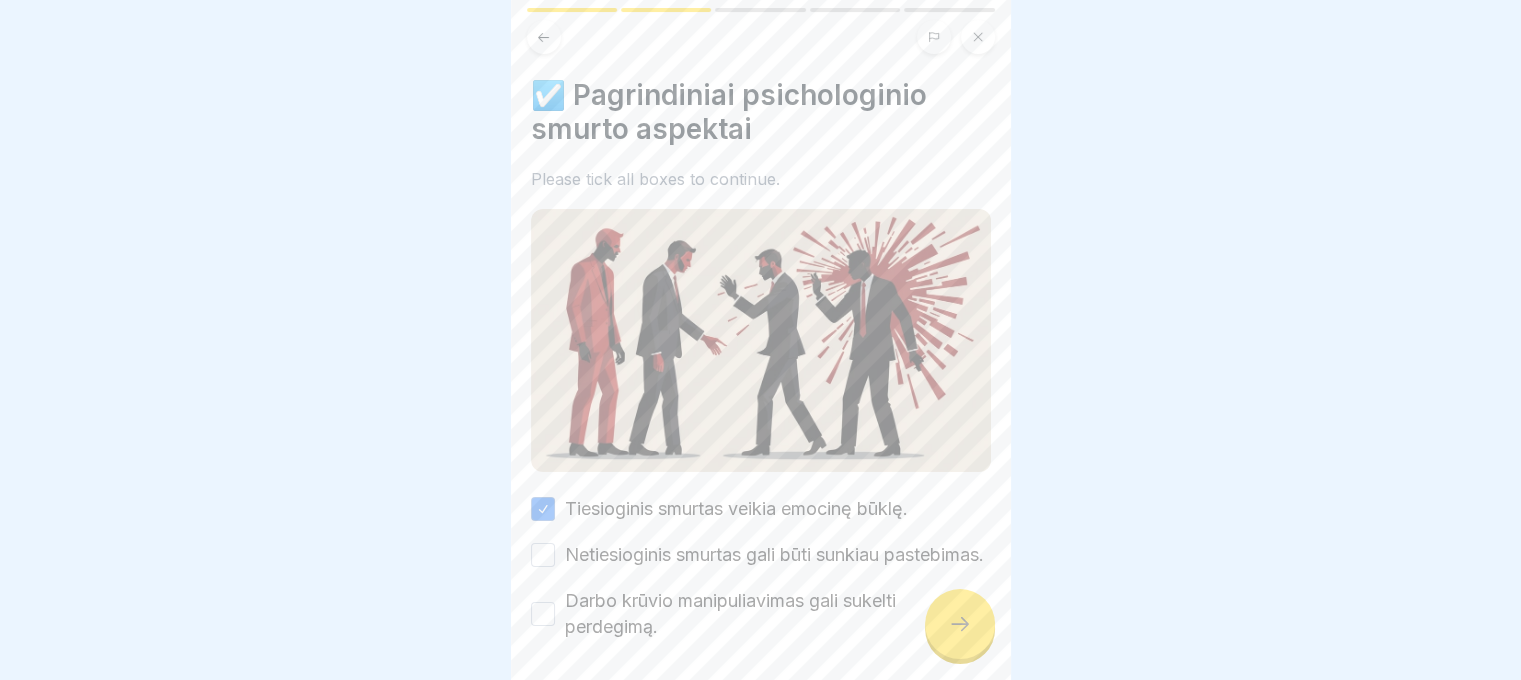 click on "Netiesioginis smurtas gali būti sunkiau pastebimas." at bounding box center (774, 555) 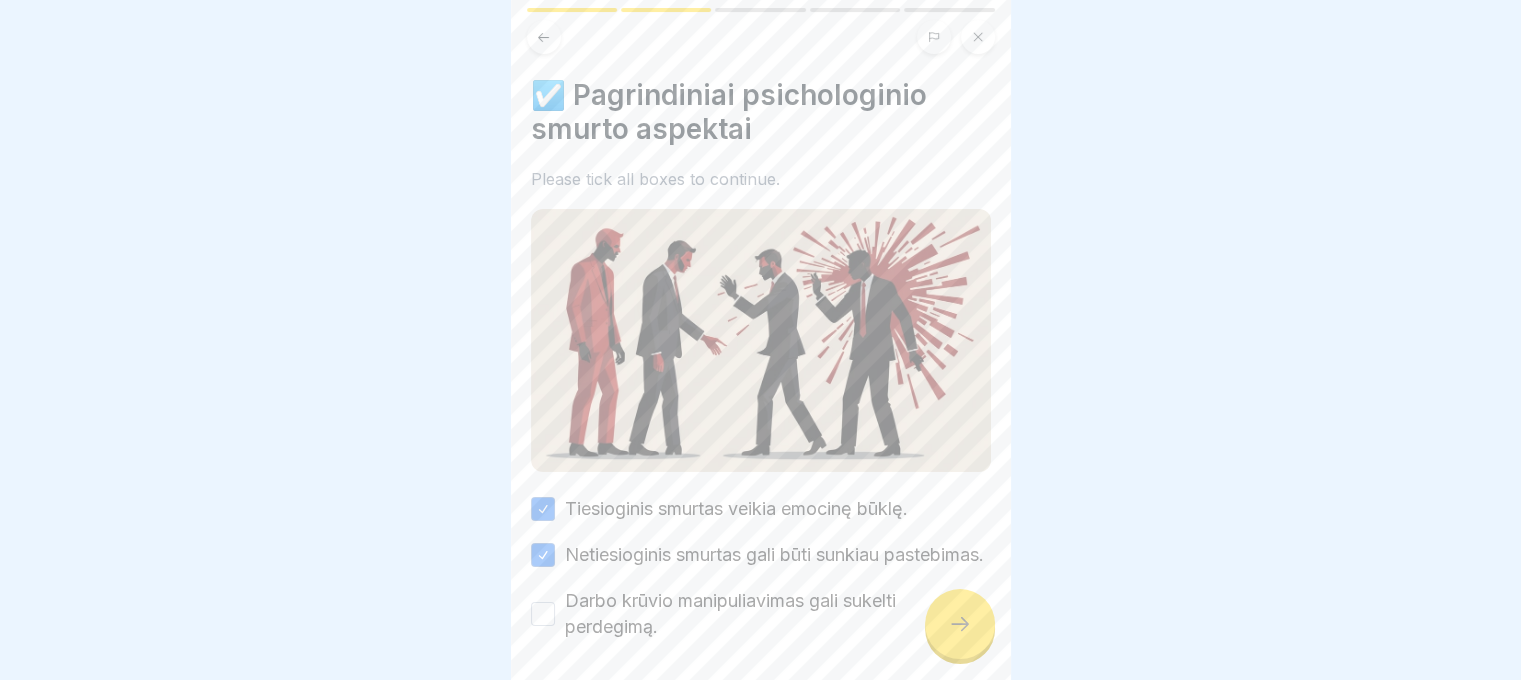 click on "Darbo krūvio manipuliavimas gali sukelti perdegimą." at bounding box center (778, 614) 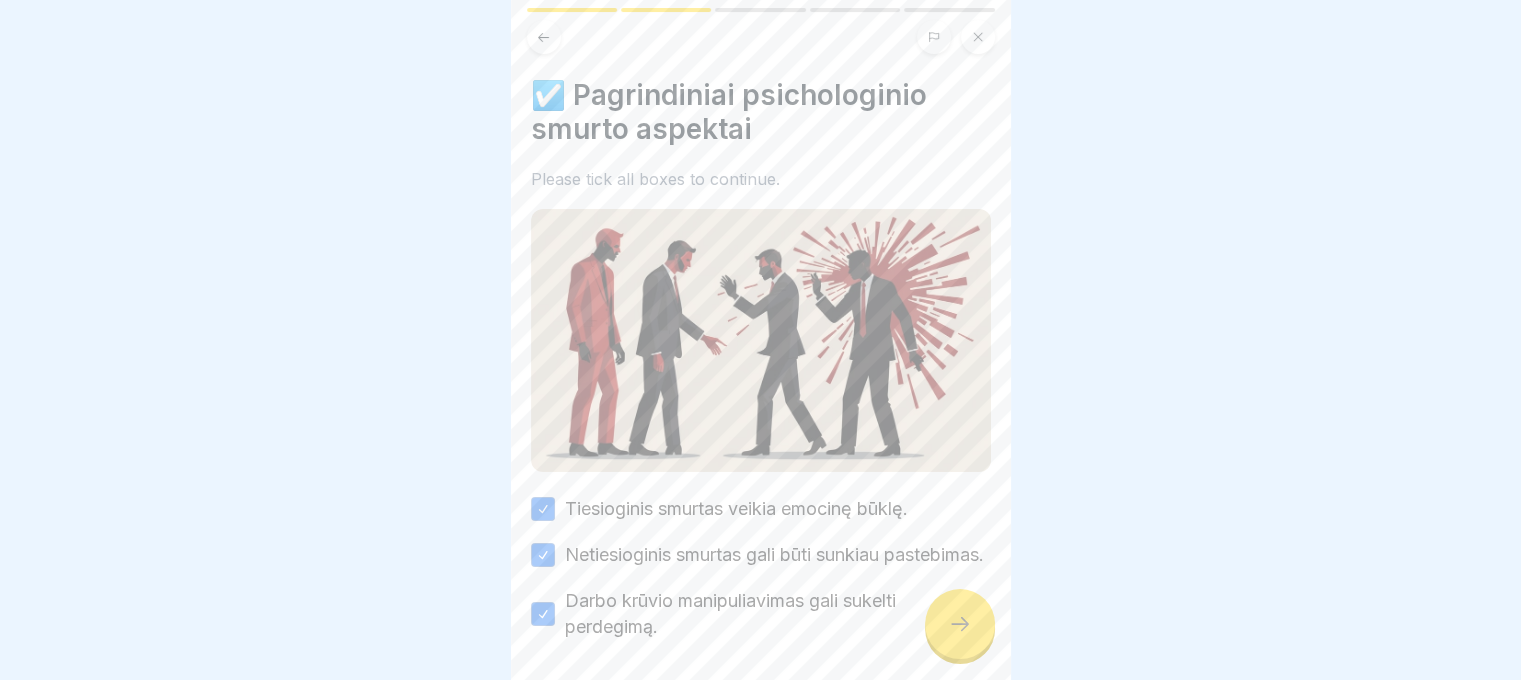 scroll, scrollTop: 96, scrollLeft: 0, axis: vertical 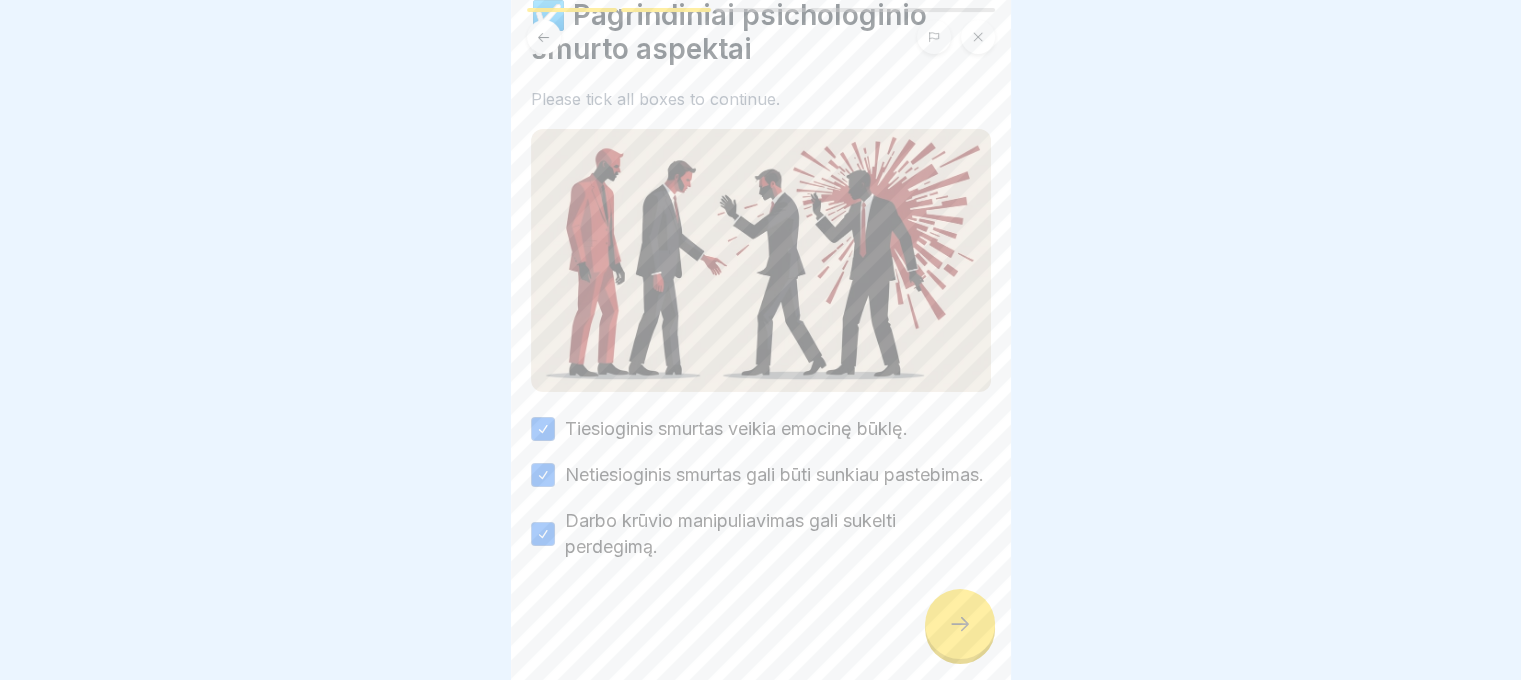 click at bounding box center (761, 620) 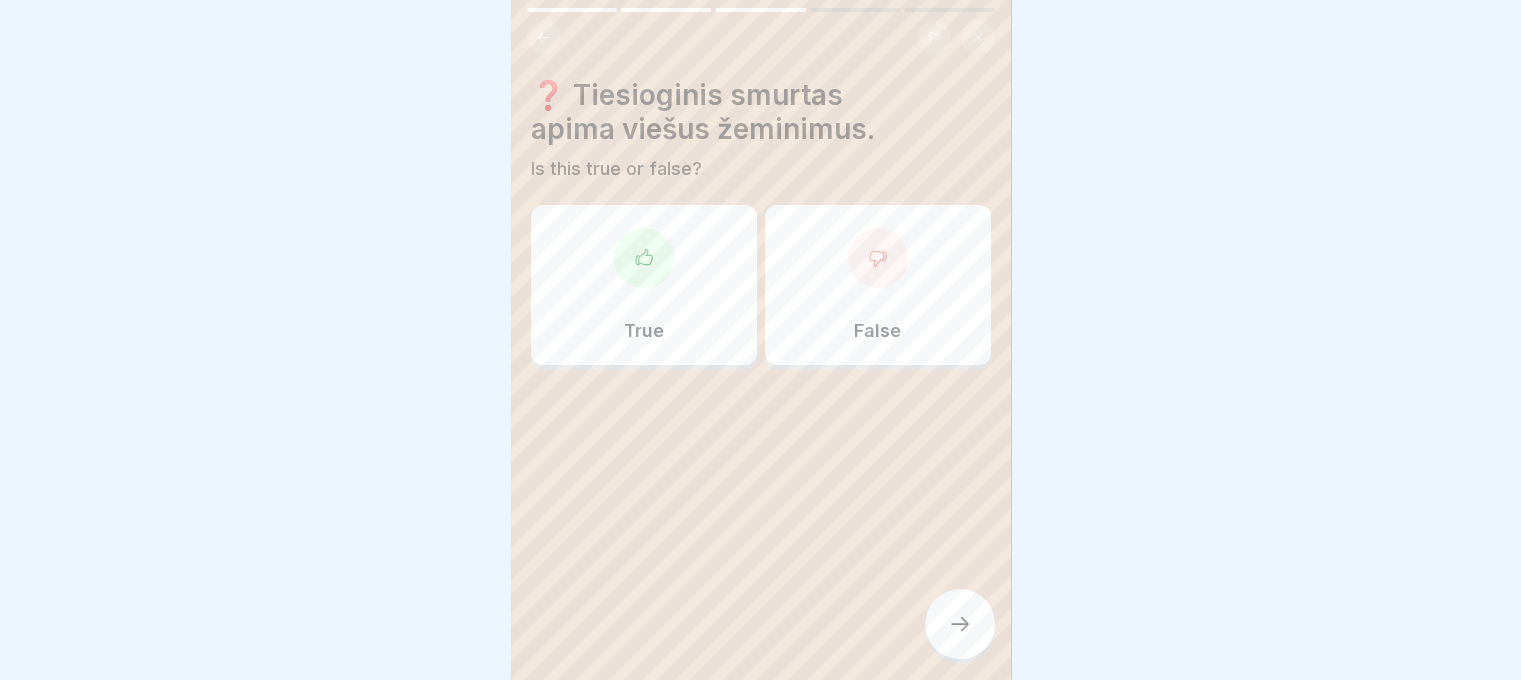 click on "True" at bounding box center (644, 285) 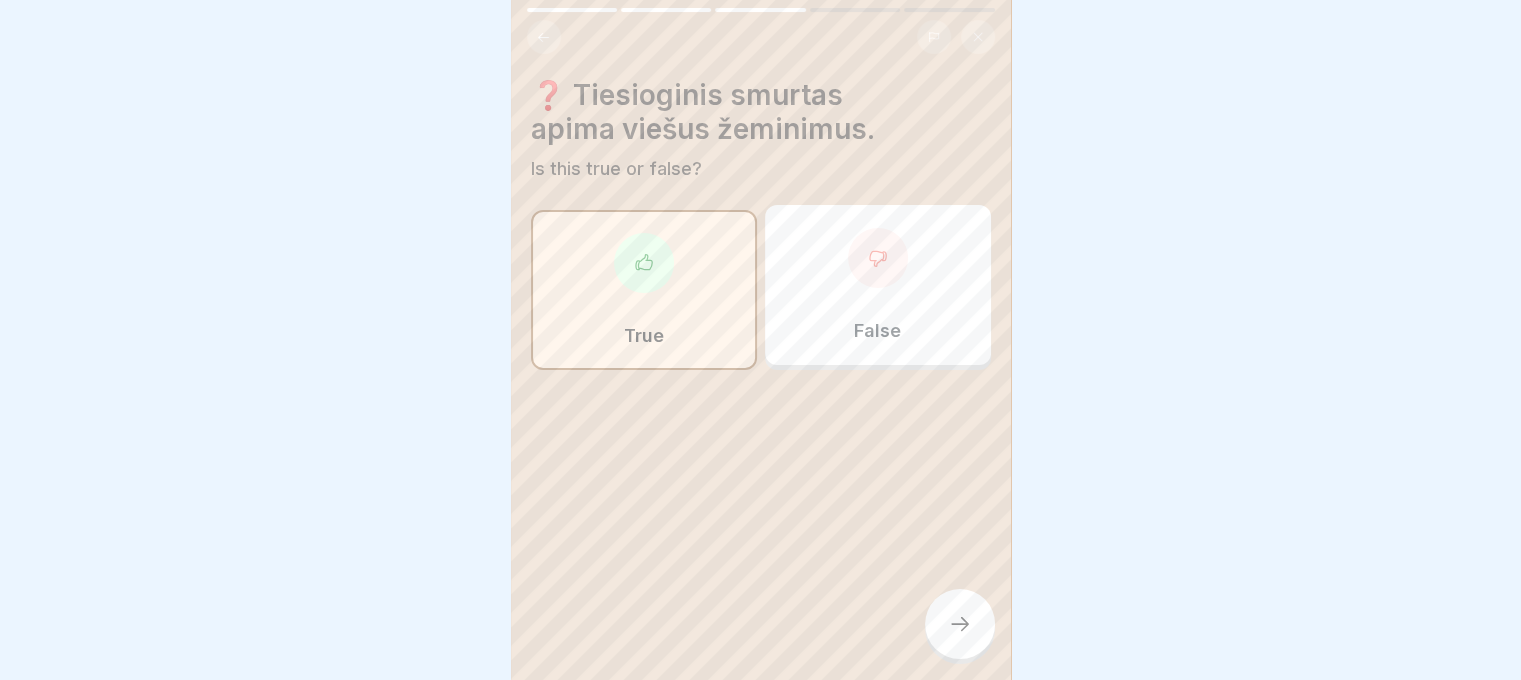 click on "True" at bounding box center [644, 290] 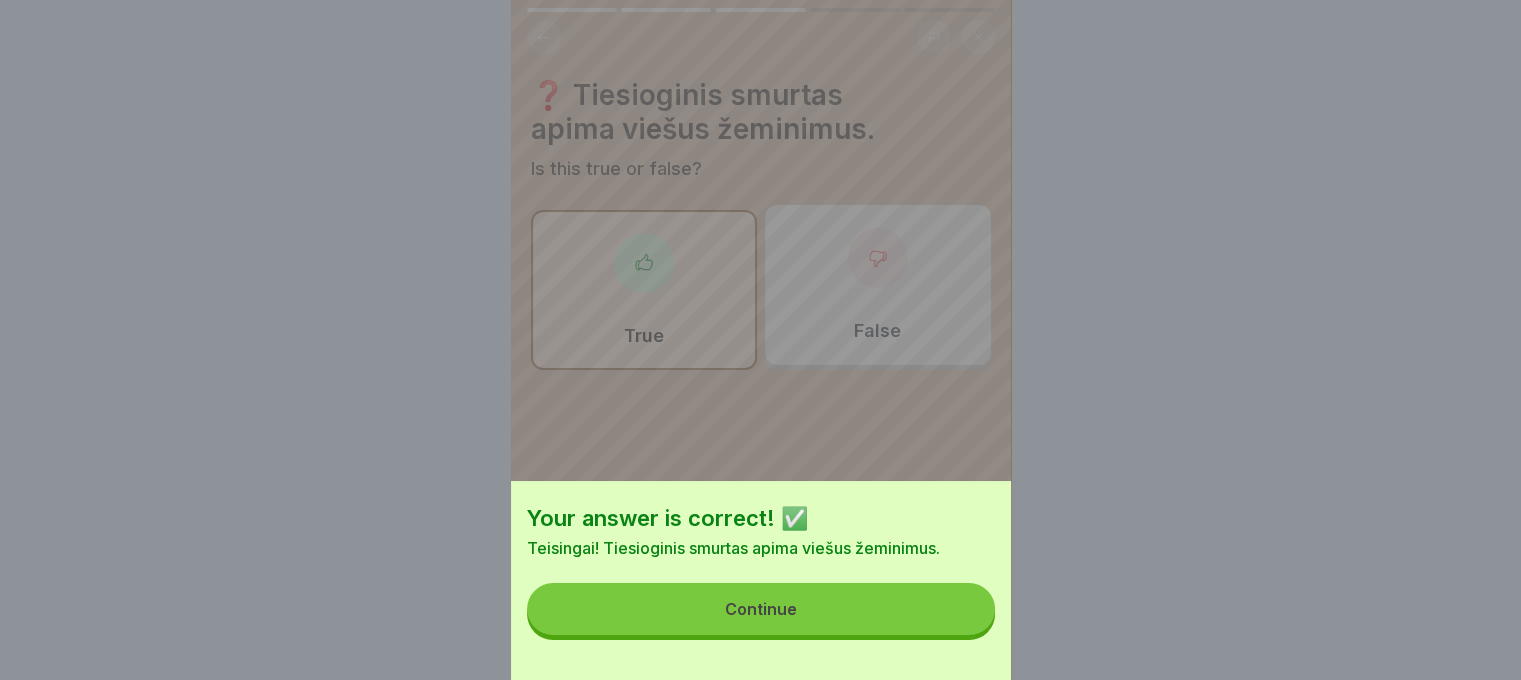 click on "Your answer is correct! ✅ Teisingai! Tiesioginis smurtas apima viešus žeminimus.   Continue" at bounding box center [761, 580] 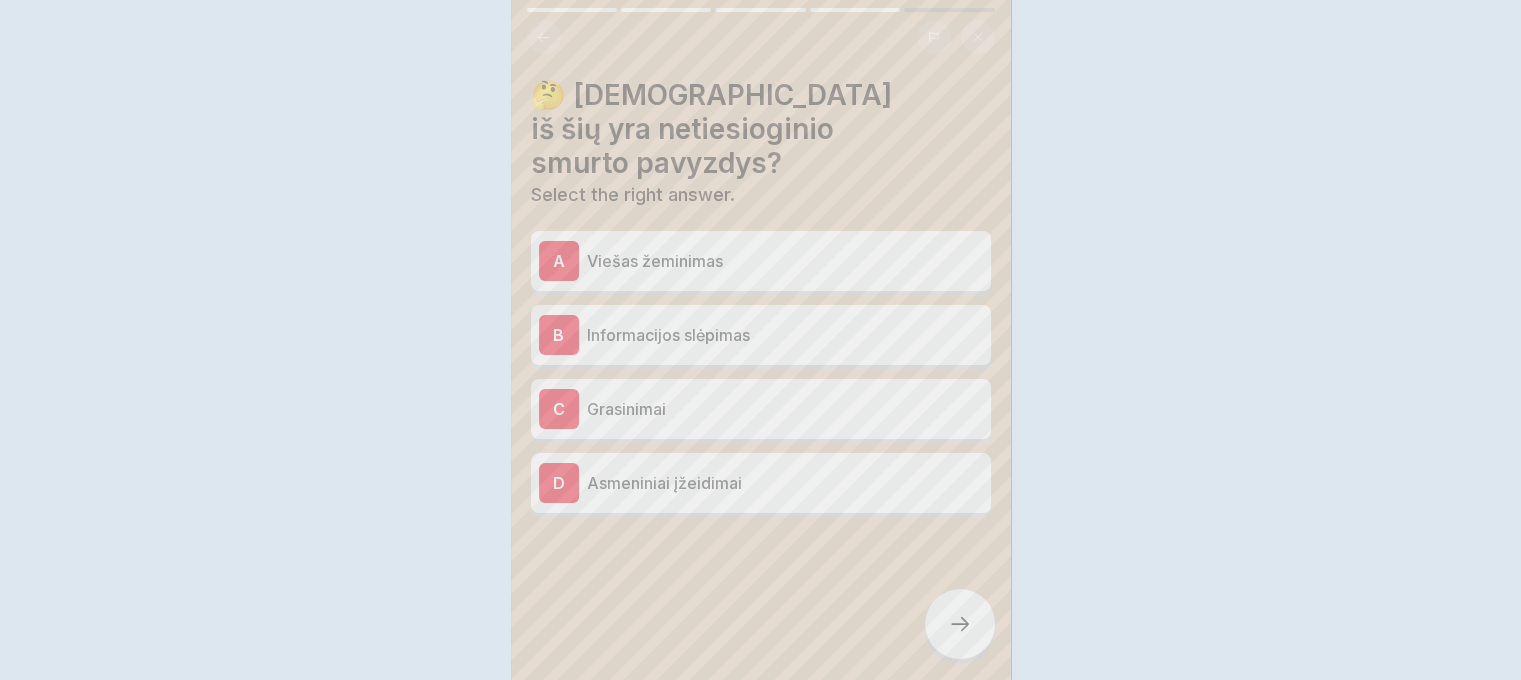 click 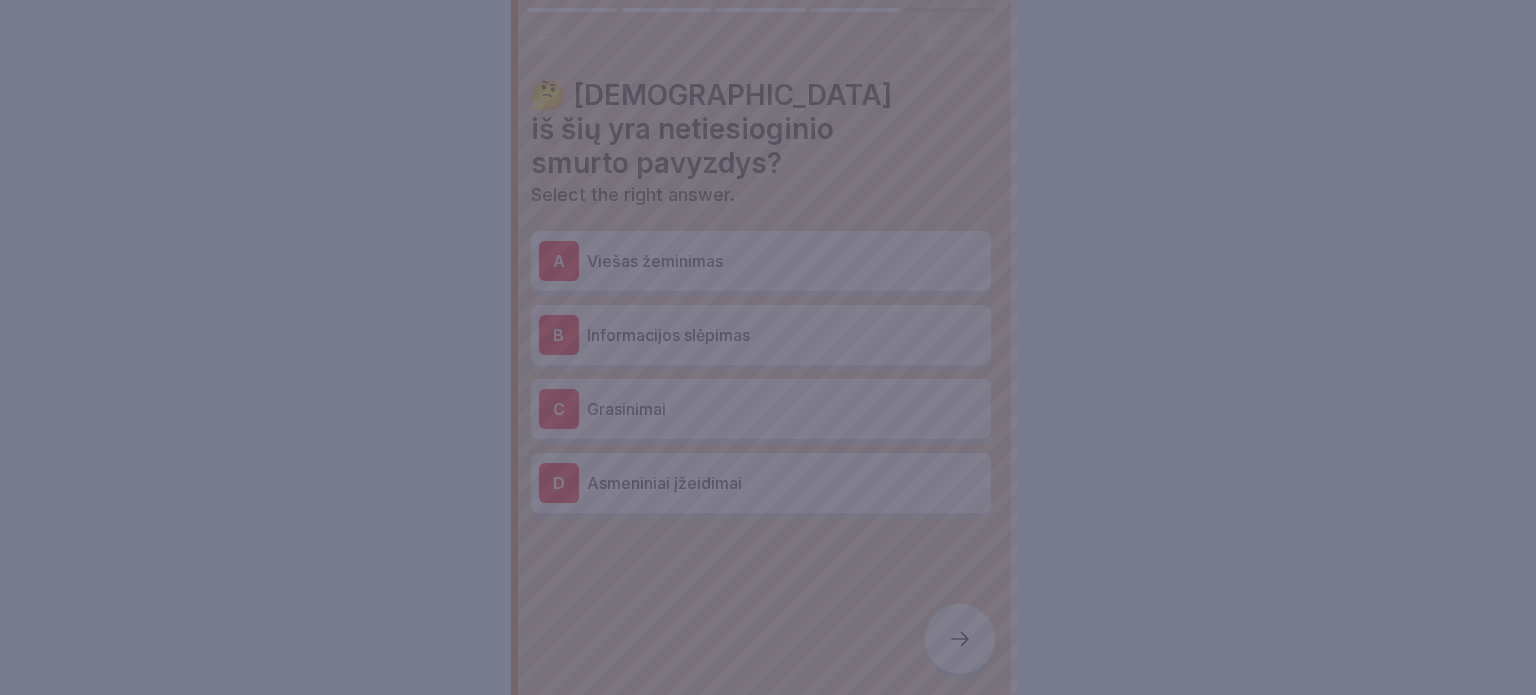 click at bounding box center (768, 347) 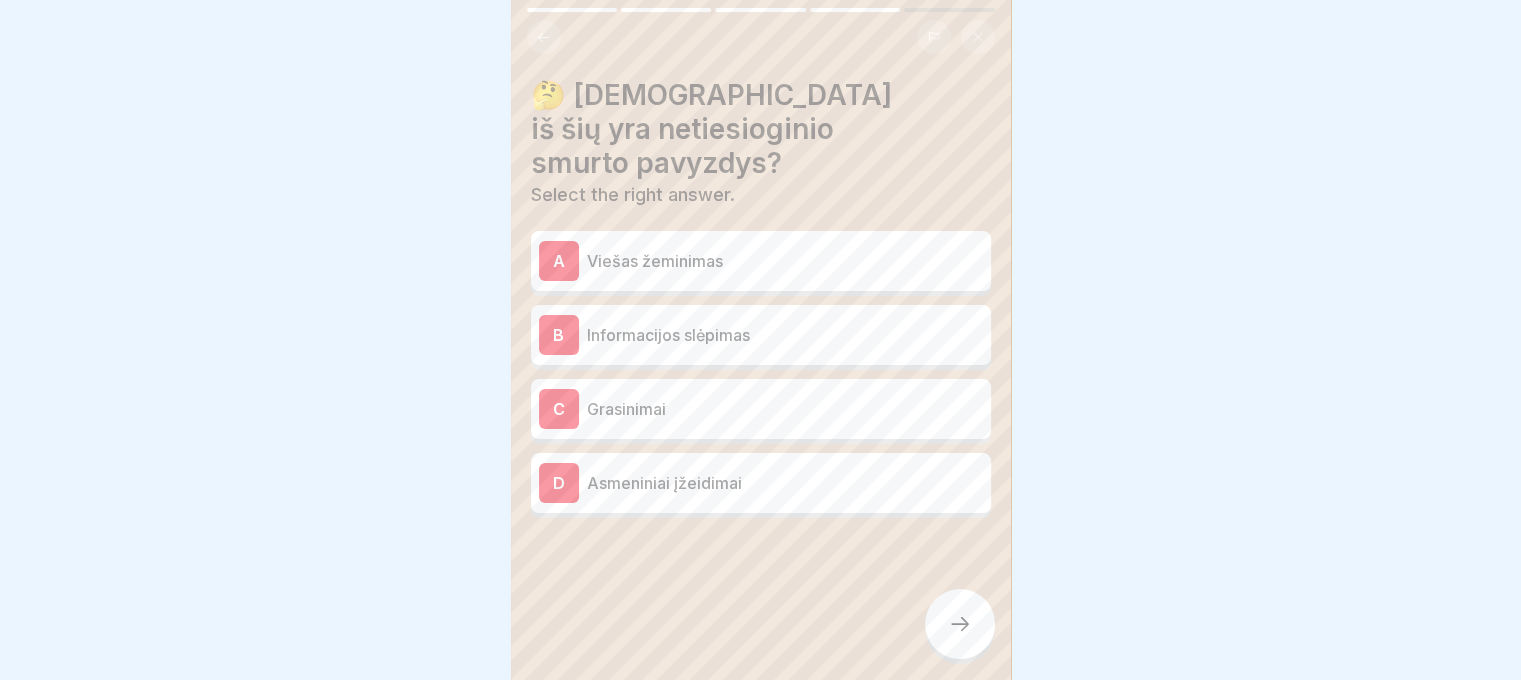 click on "A Viešas žeminimas B Informacijos slėpimas C Grasinimai D Asmeniniai įžeidimai" at bounding box center [761, 377] 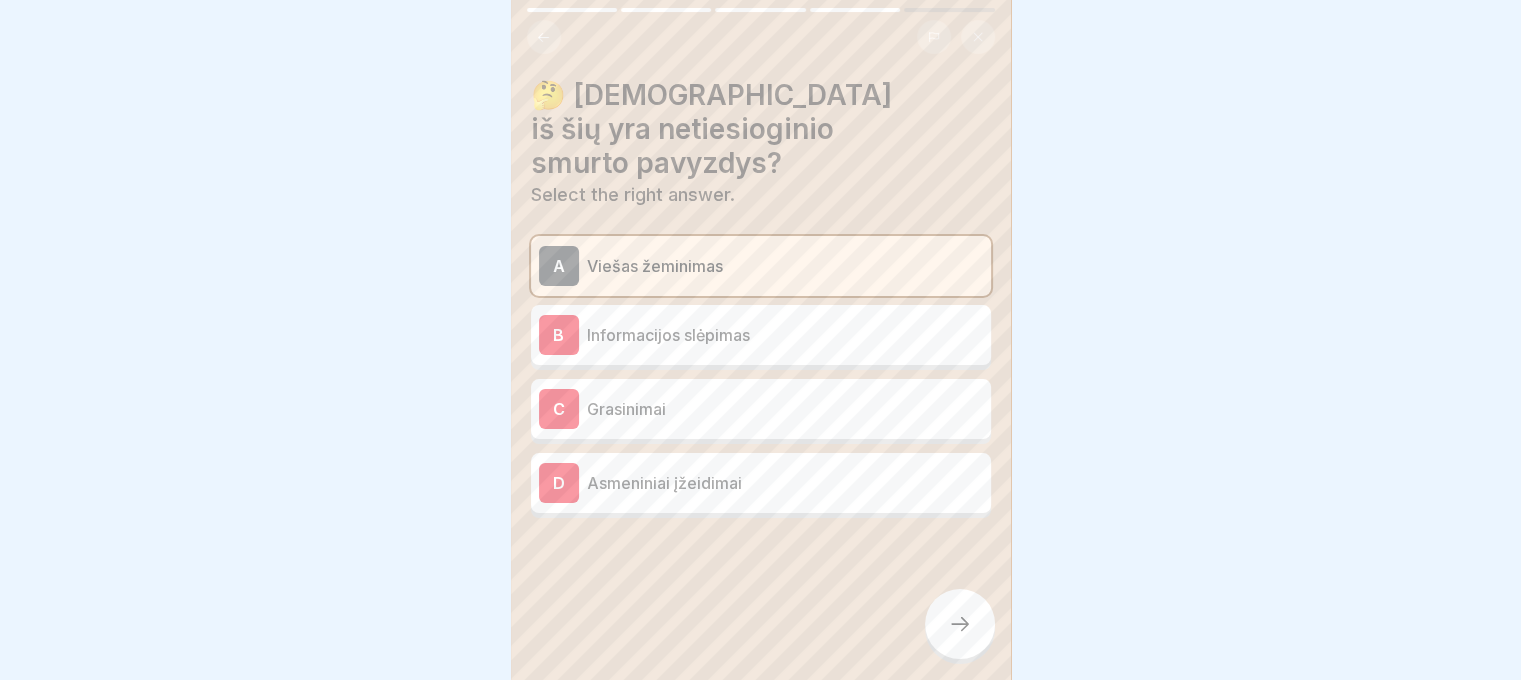 click on "Informacijos slėpimas" at bounding box center [785, 335] 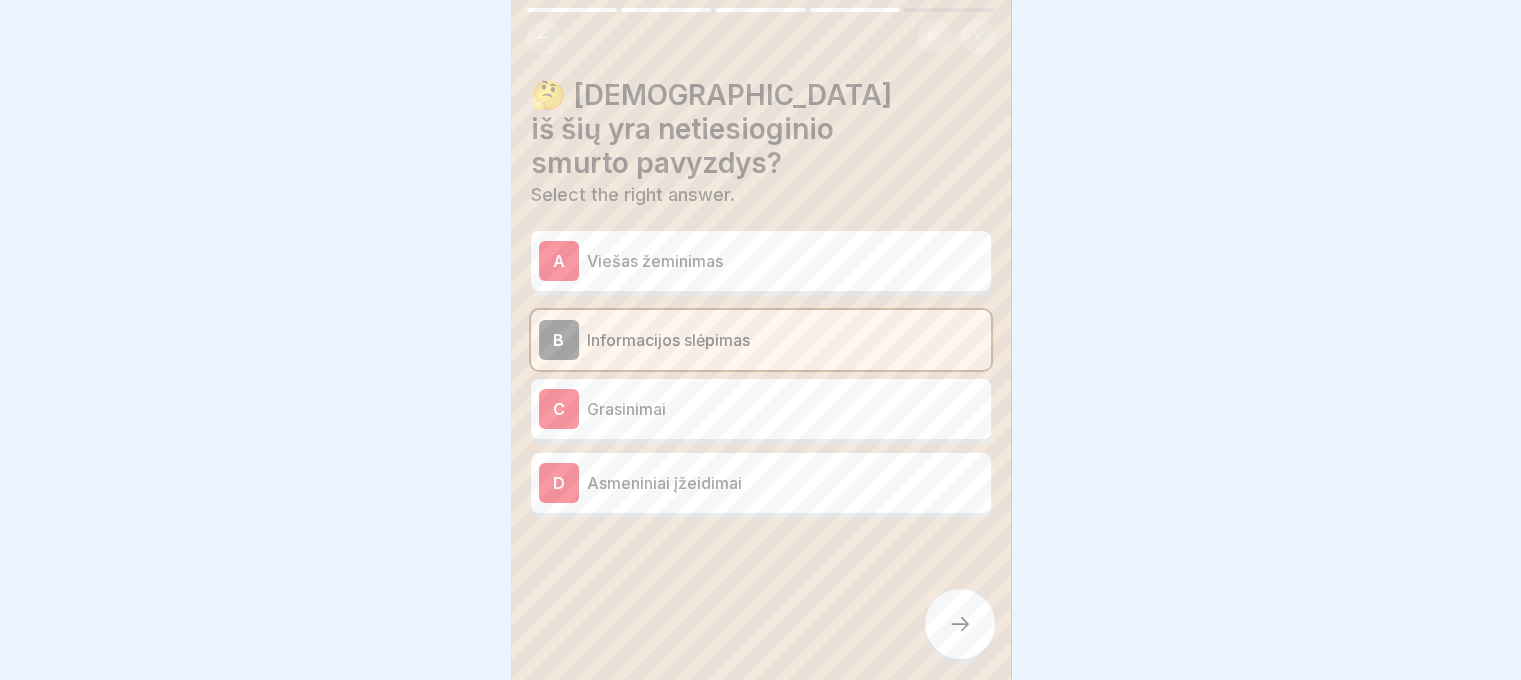 click on "C Grasinimai" at bounding box center [761, 409] 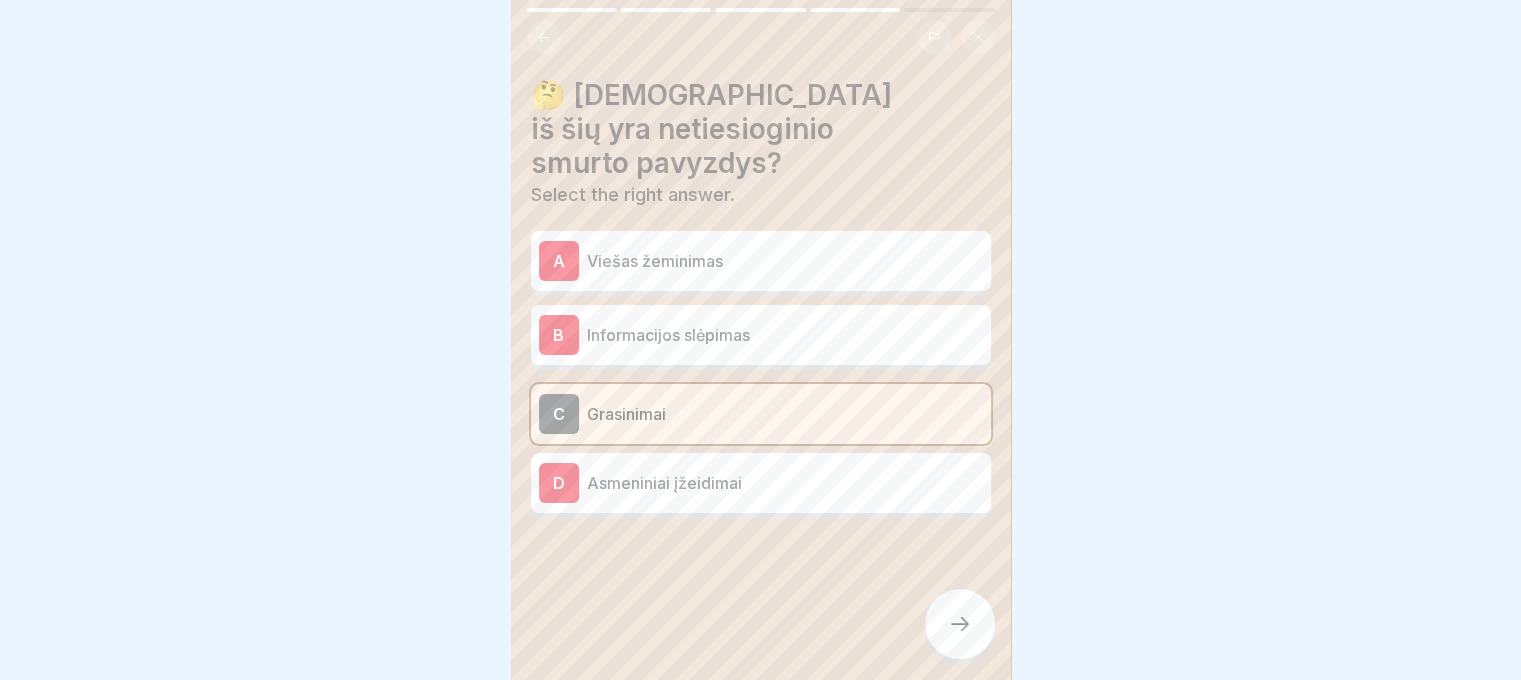 click on "B Informacijos slėpimas" at bounding box center [761, 335] 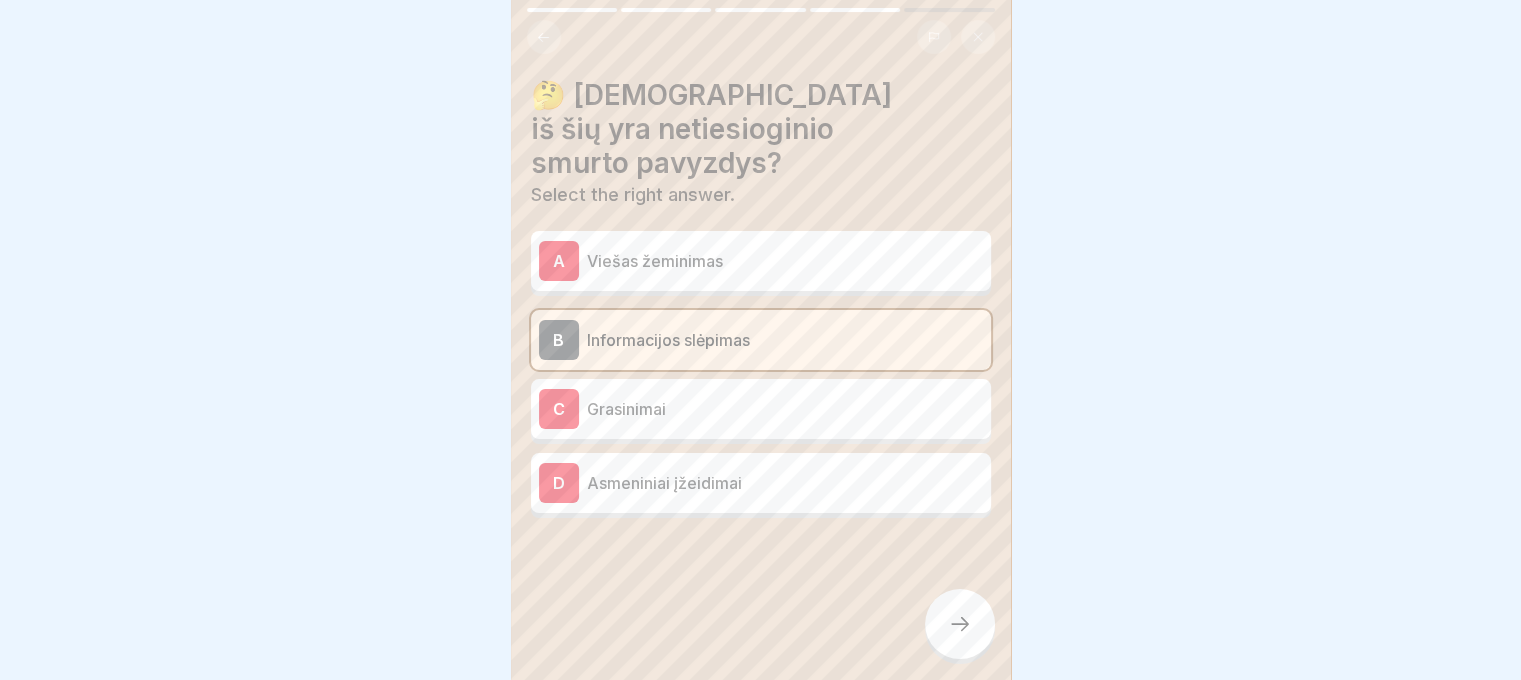 click 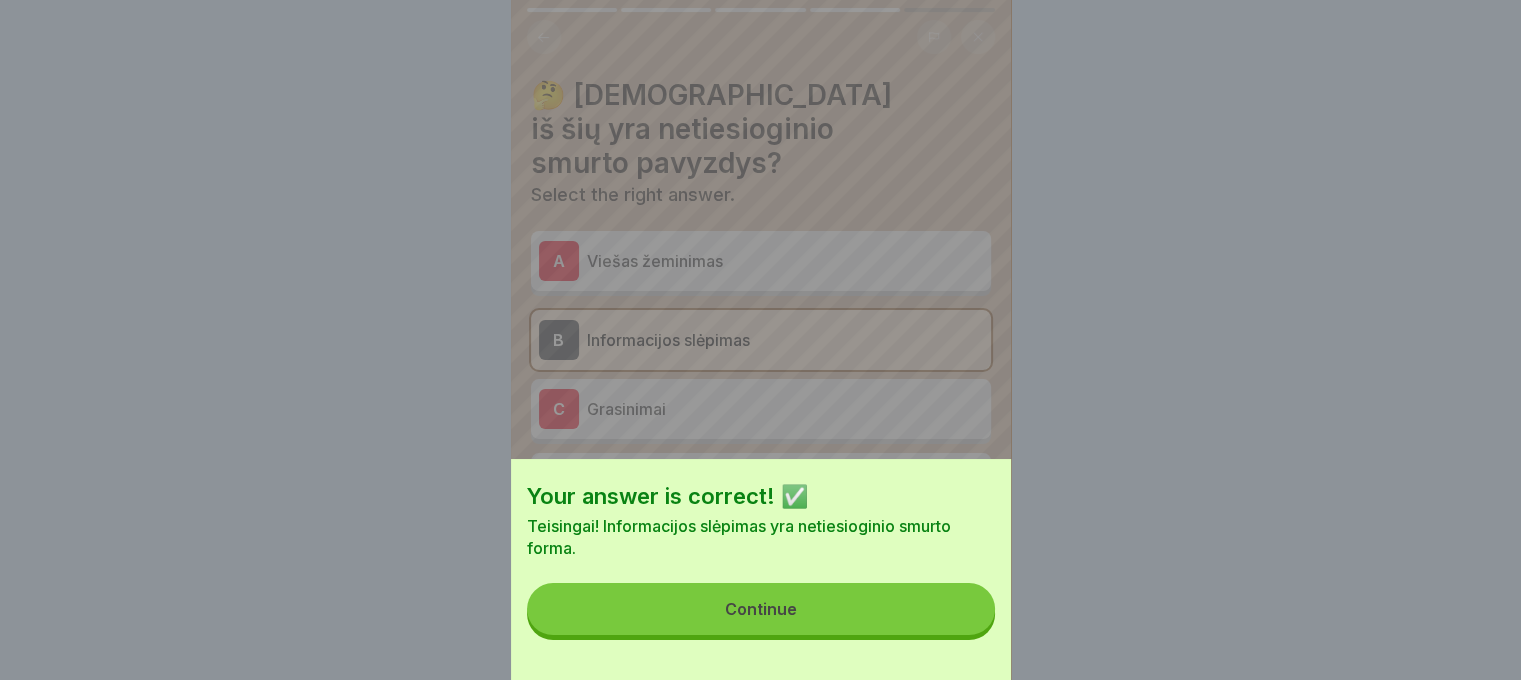 click on "Continue" at bounding box center (761, 609) 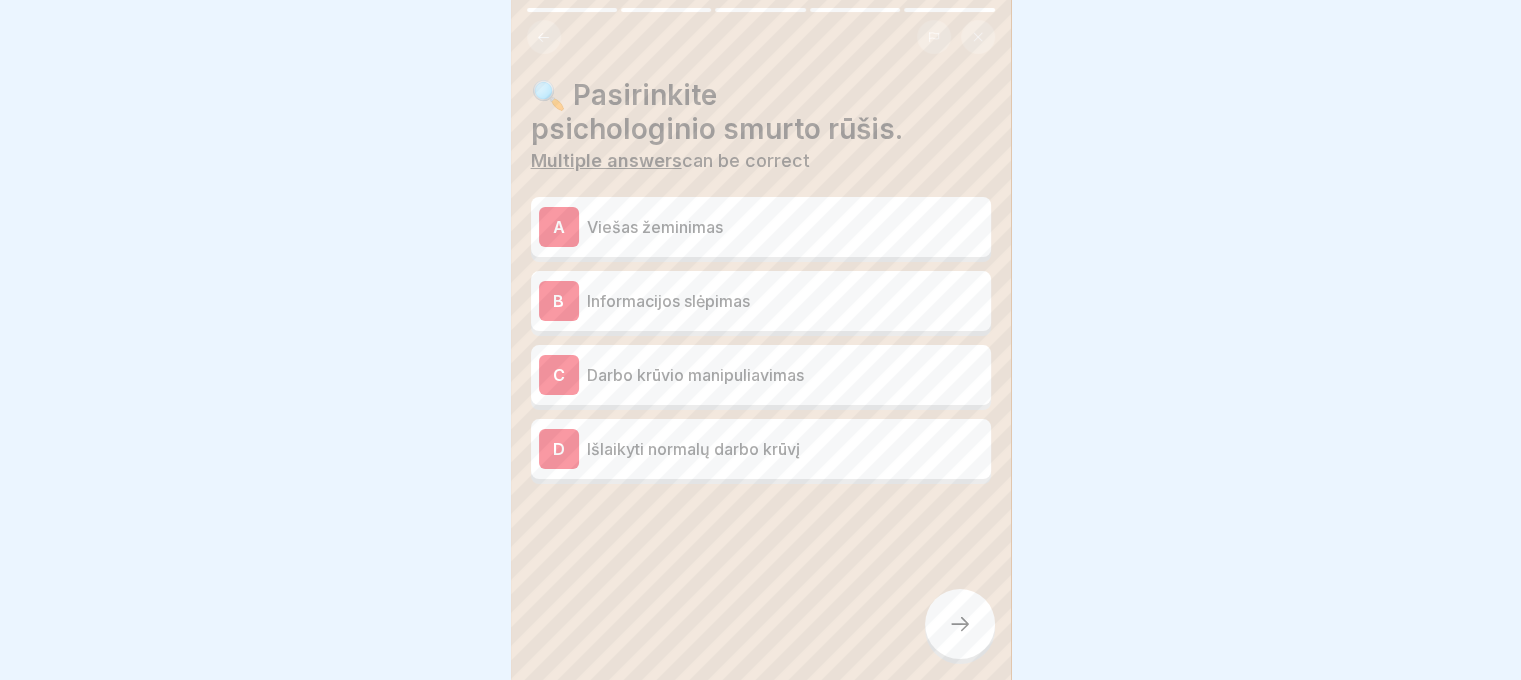 click on "B Informacijos slėpimas" at bounding box center [761, 301] 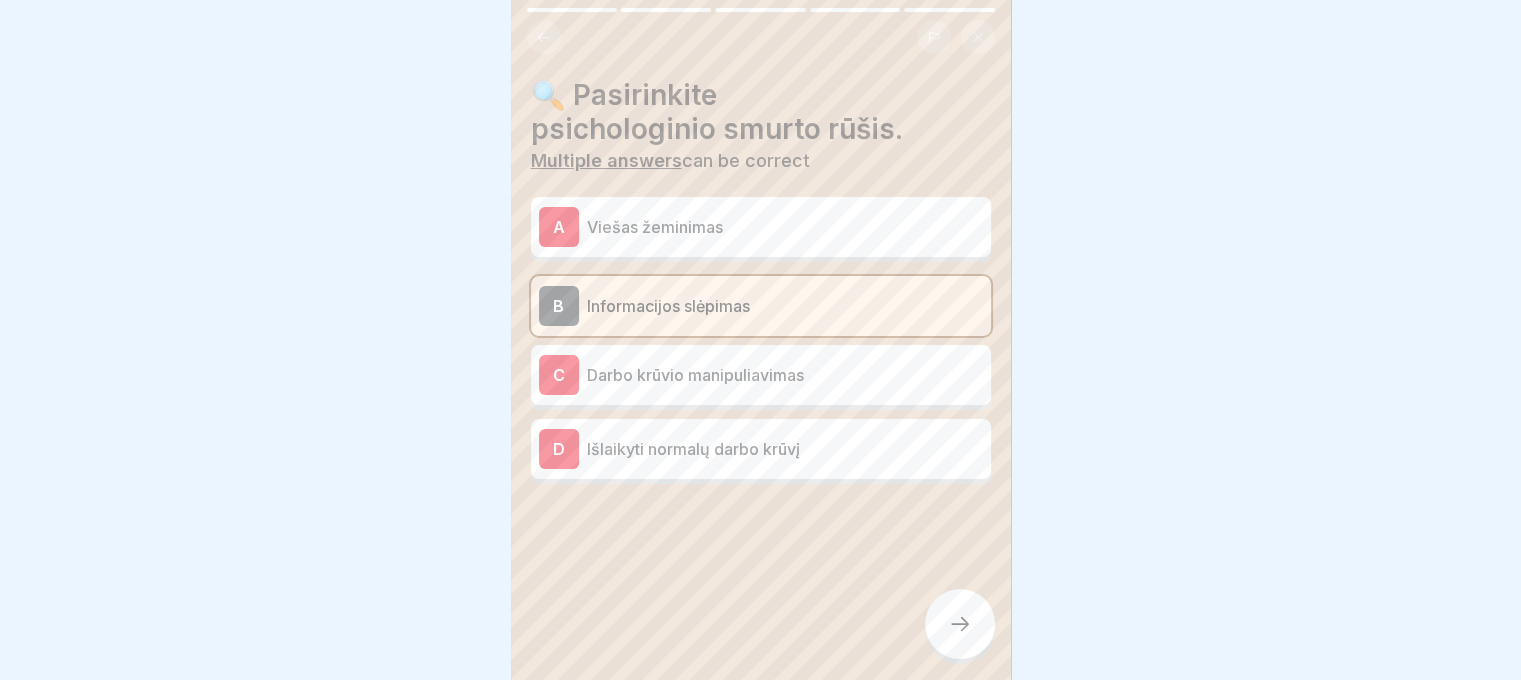 click on "Informacijos slėpimas" at bounding box center (785, 306) 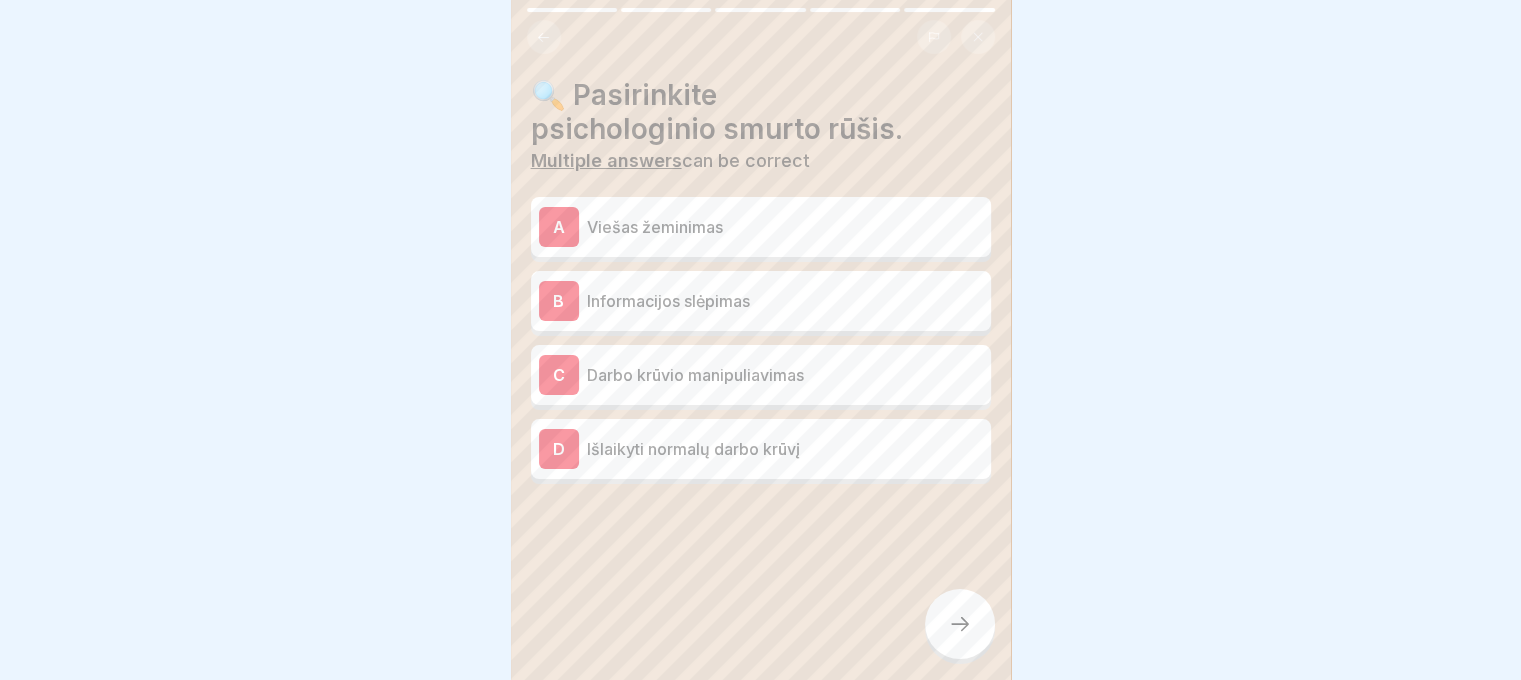 click on "B Informacijos slėpimas" at bounding box center [761, 301] 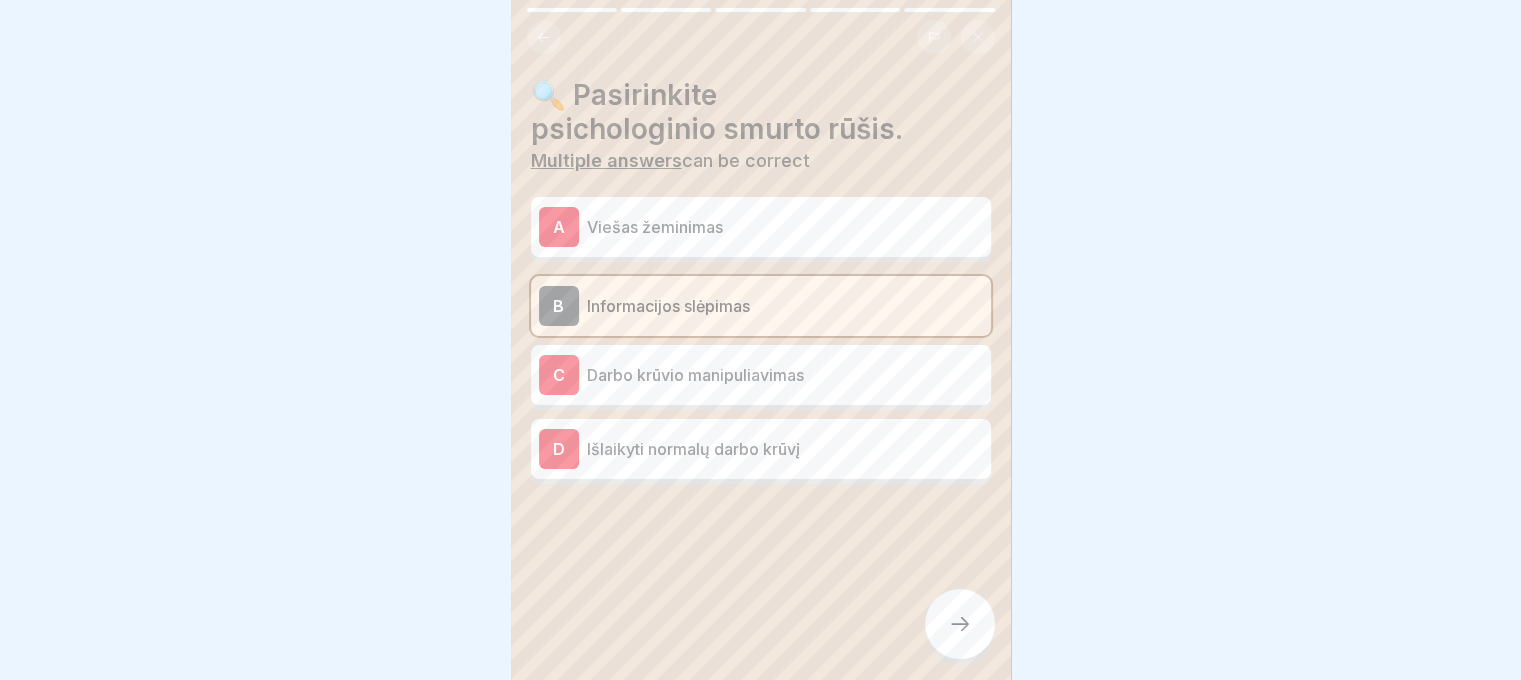 click on "Viešas žeminimas" at bounding box center [785, 227] 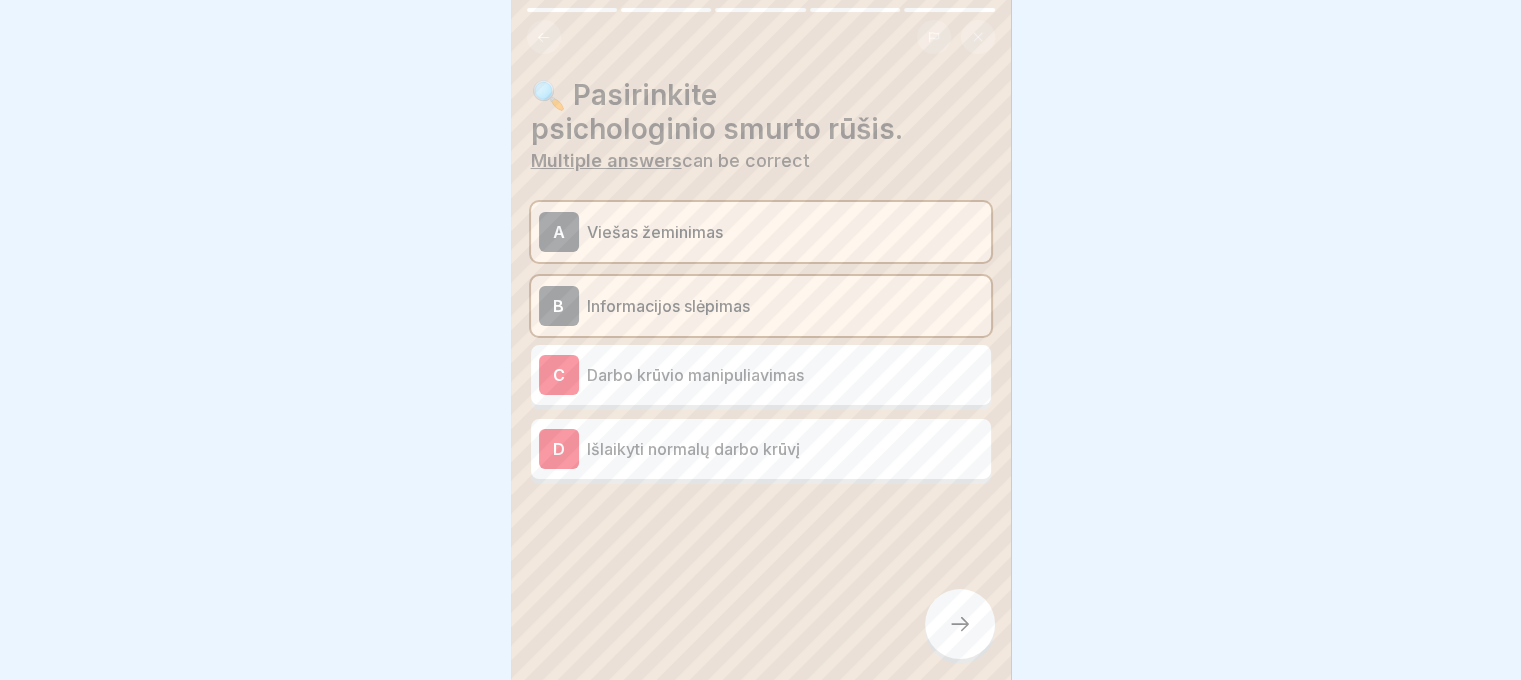 click on "Darbo krūvio manipuliavimas" at bounding box center (785, 375) 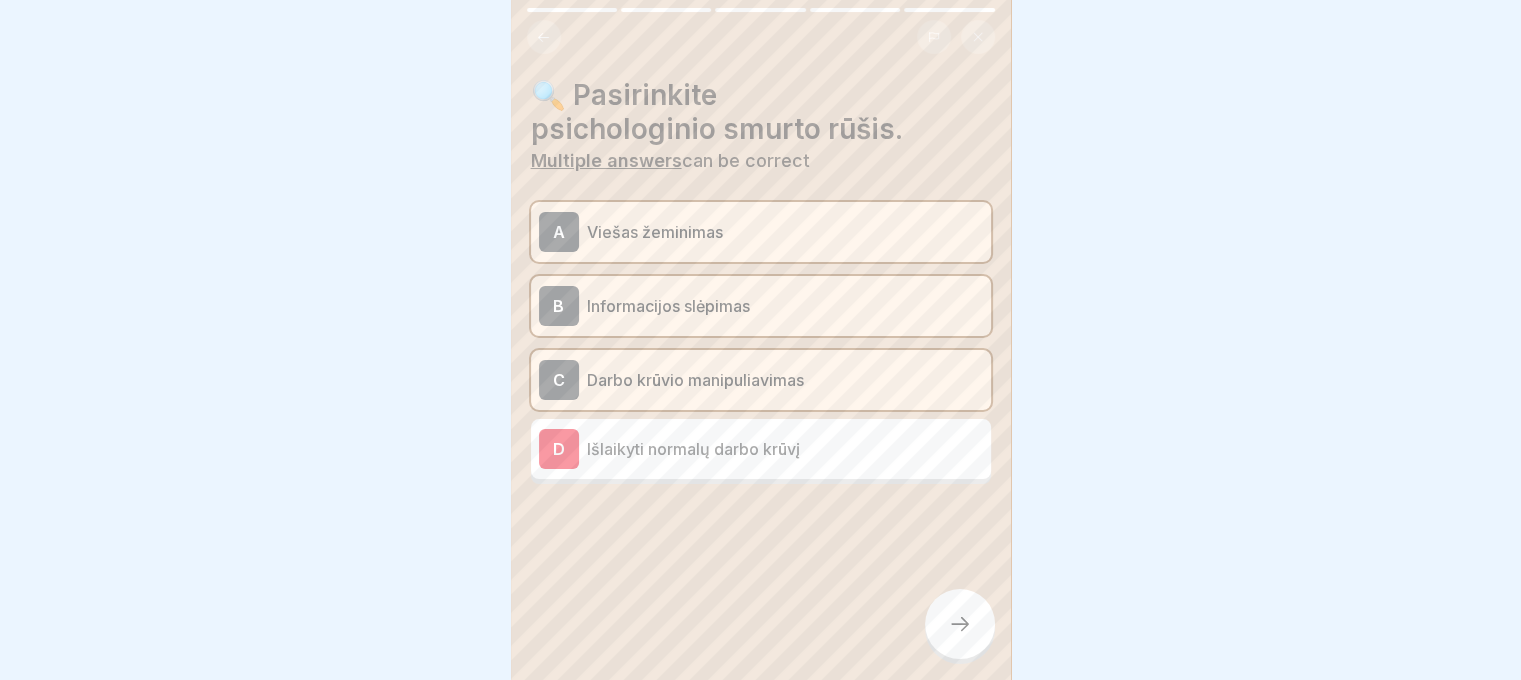 click on "D Išlaikyti normalų darbo krūvį" at bounding box center [761, 449] 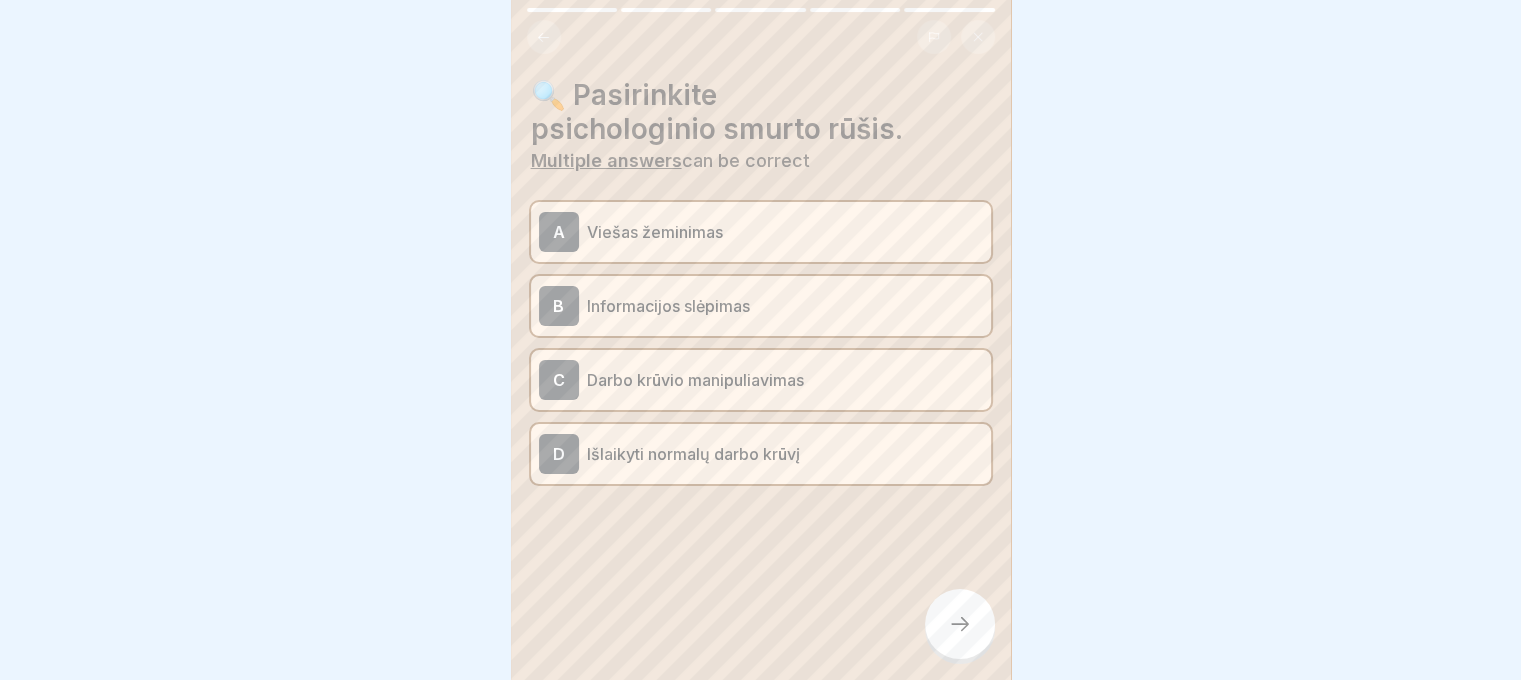 click at bounding box center (960, 624) 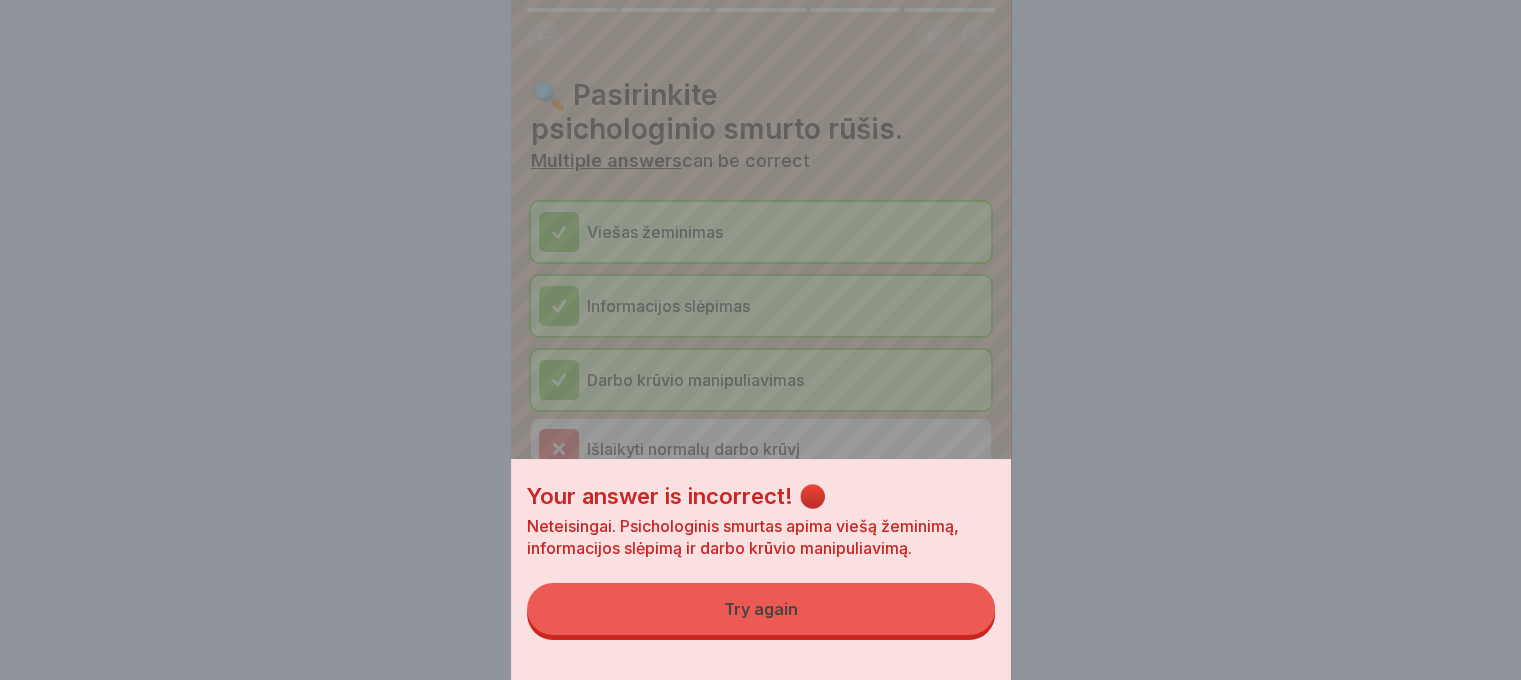 click on "Your answer is incorrect! 🔴 Neteisingai. Psichologinis smurtas apima viešą žeminimą, informacijos slėpimą ir darbo krūvio manipuliavimą.   Try again" at bounding box center [761, 569] 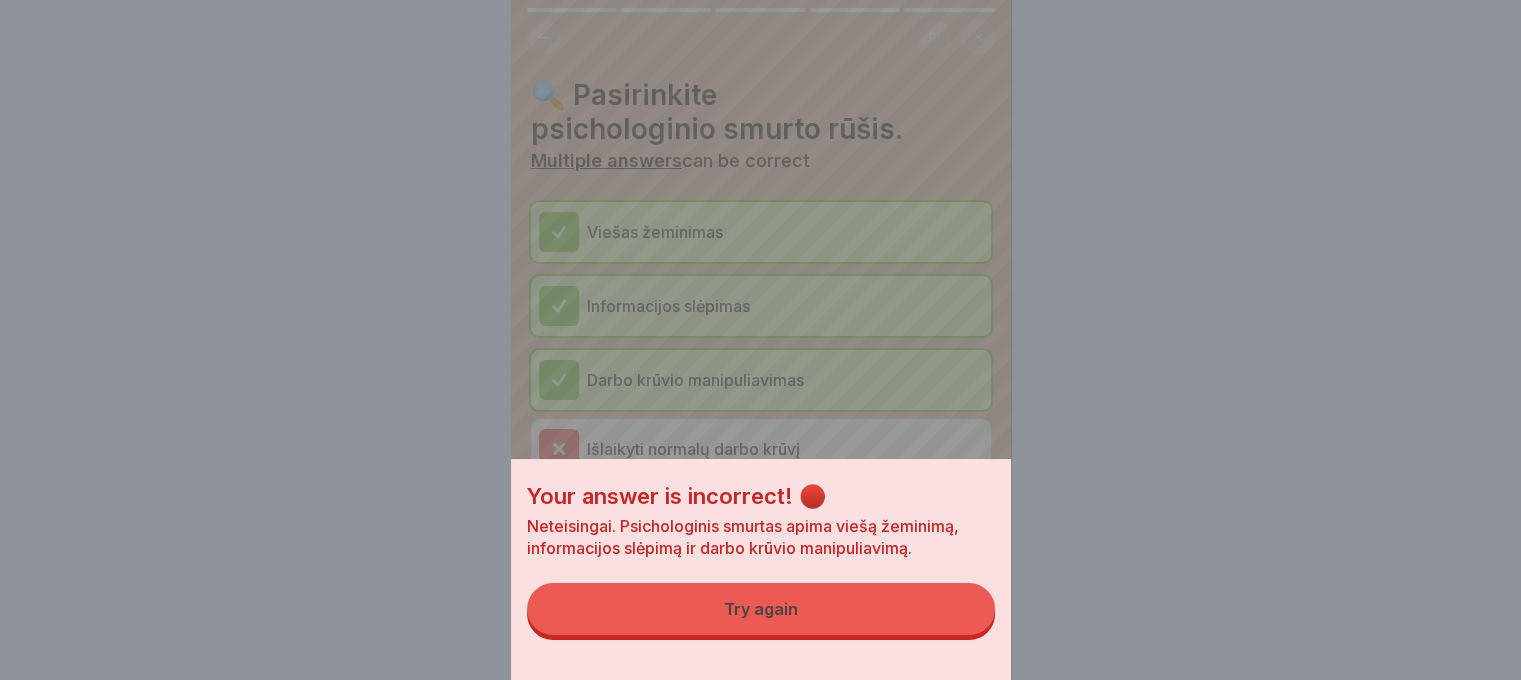 click on "Try again" at bounding box center [761, 609] 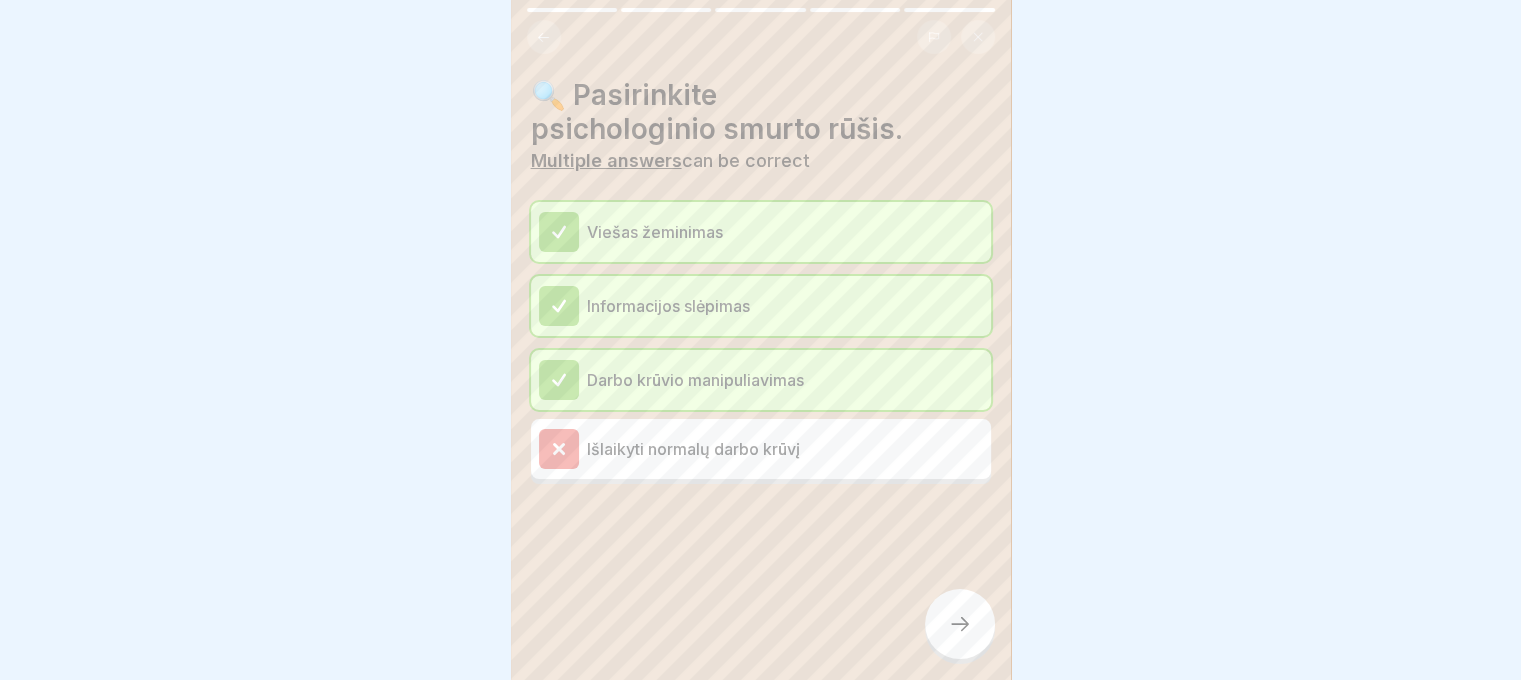click 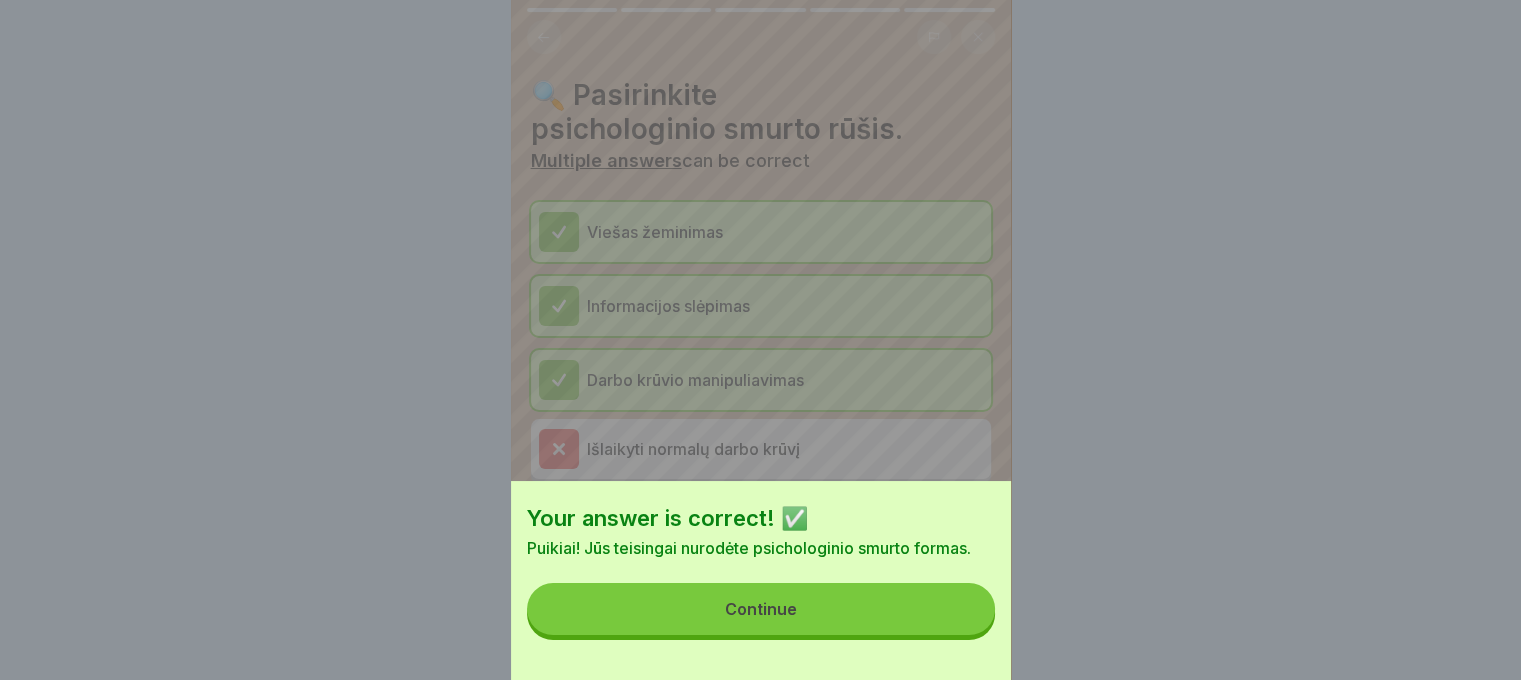 click on "Continue" at bounding box center [761, 609] 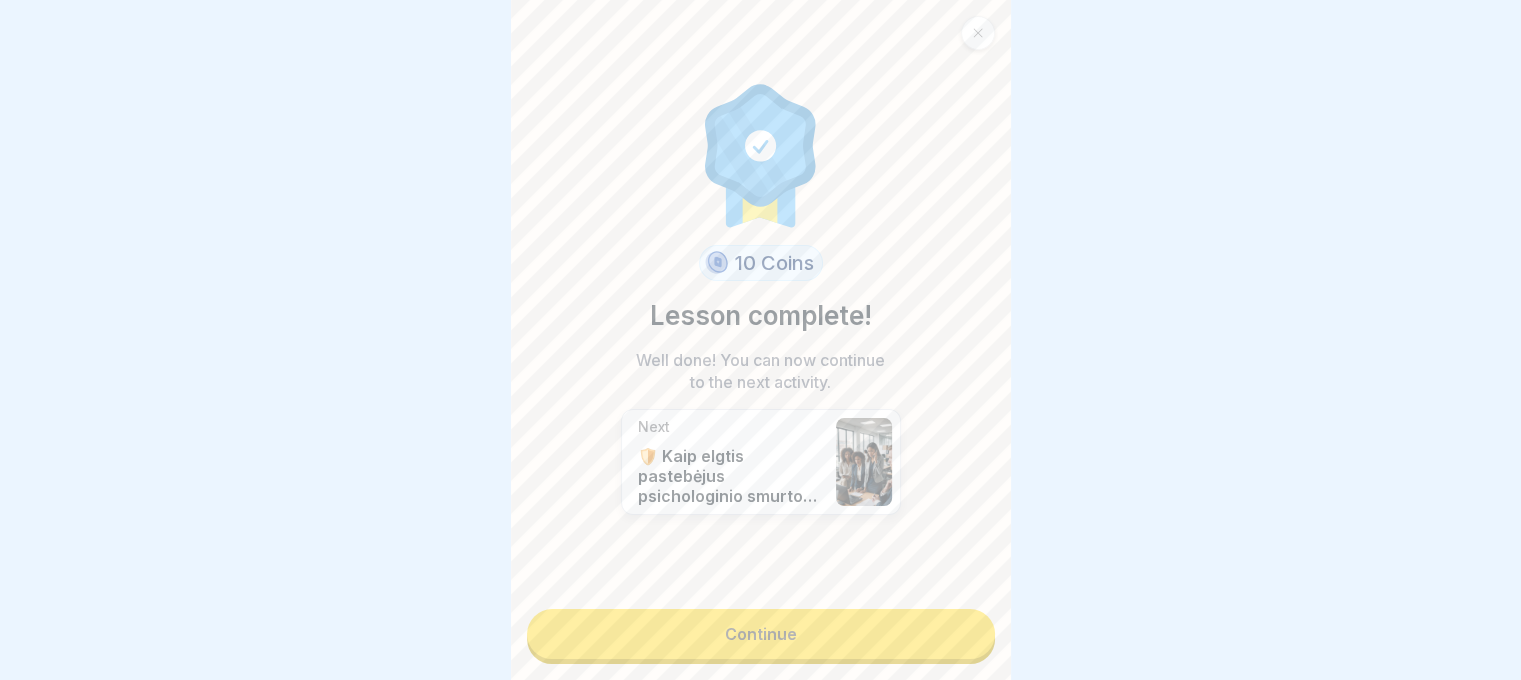 click on "Continue" at bounding box center [761, 634] 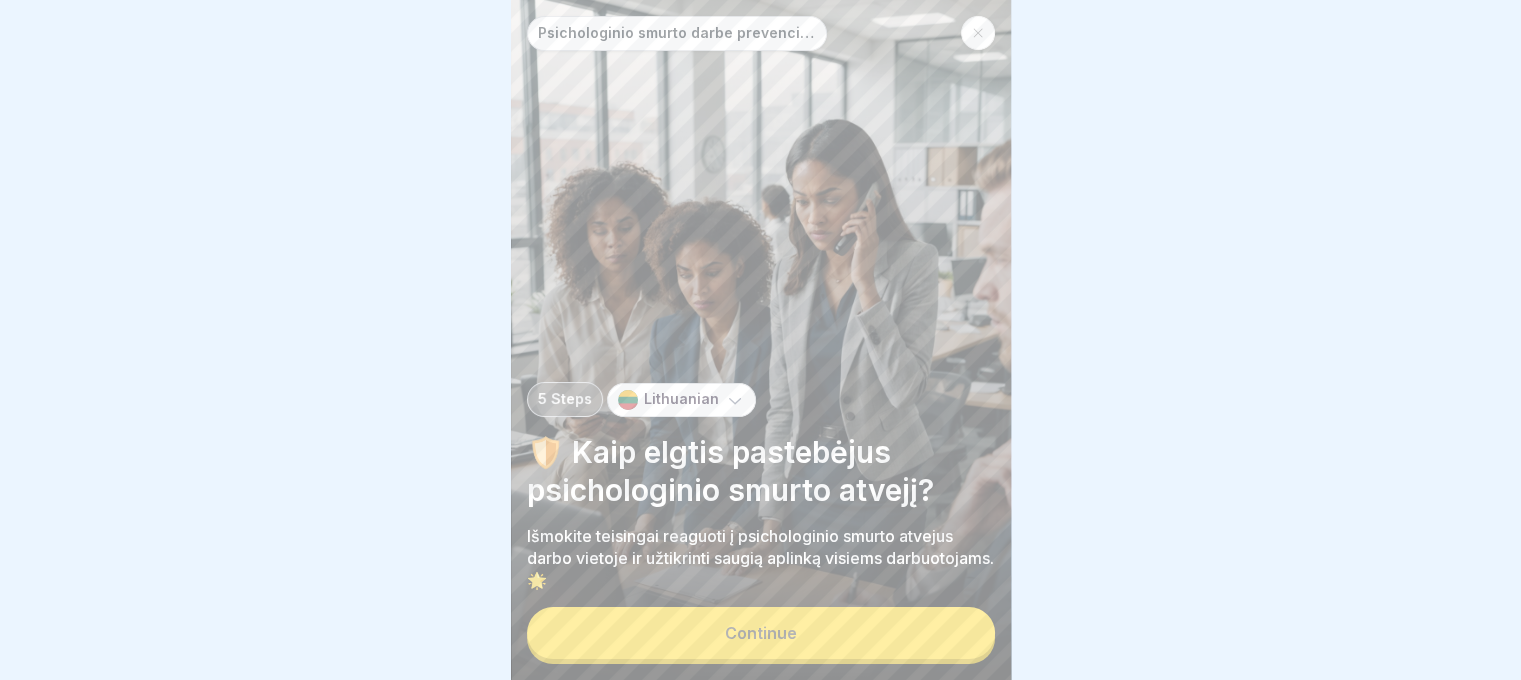 click on "Continue" at bounding box center (761, 633) 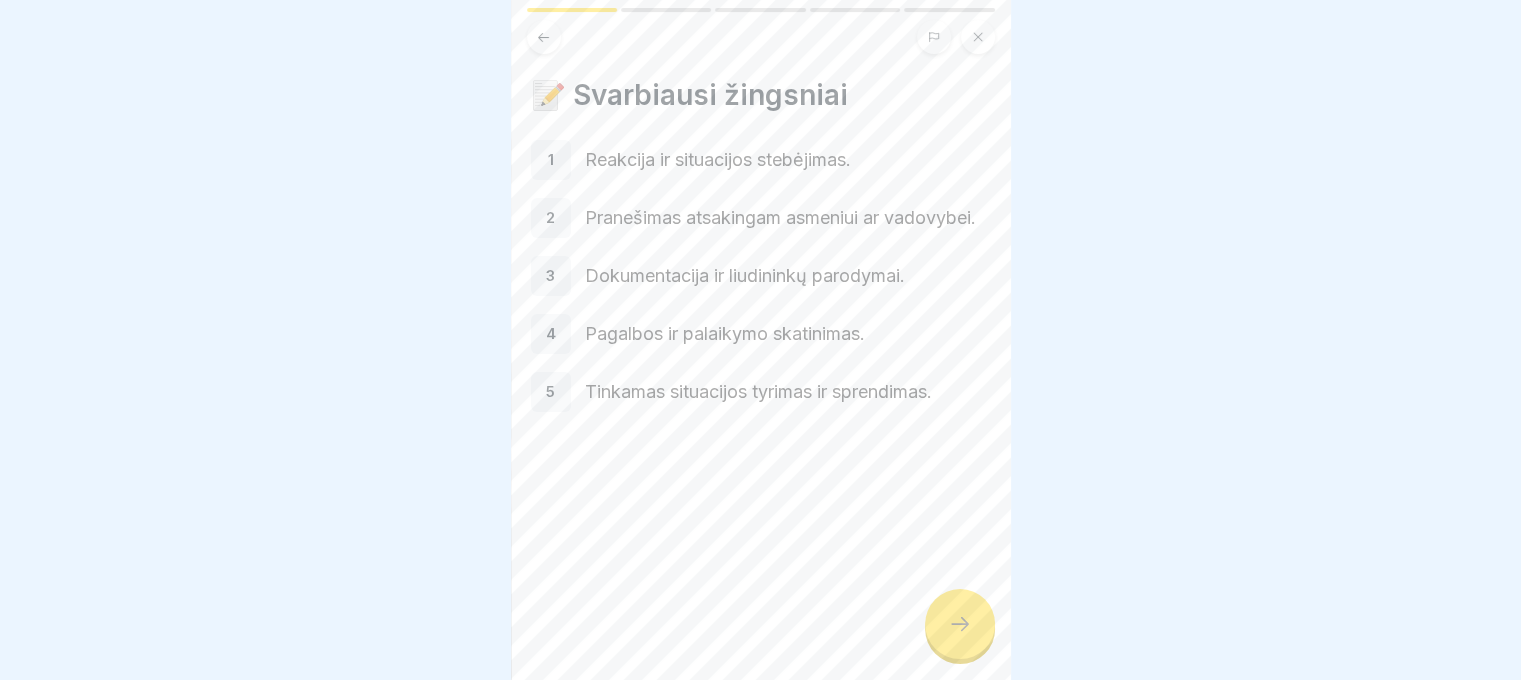 click 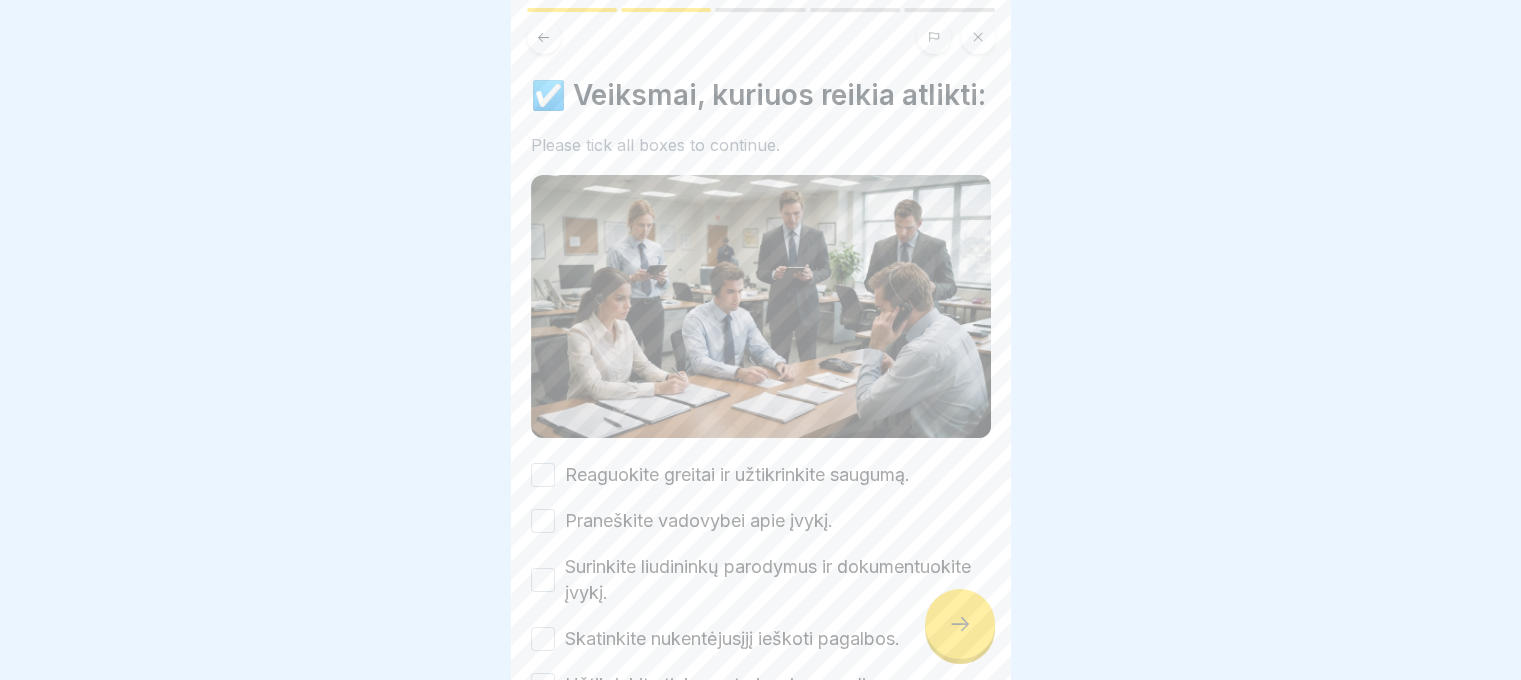 click 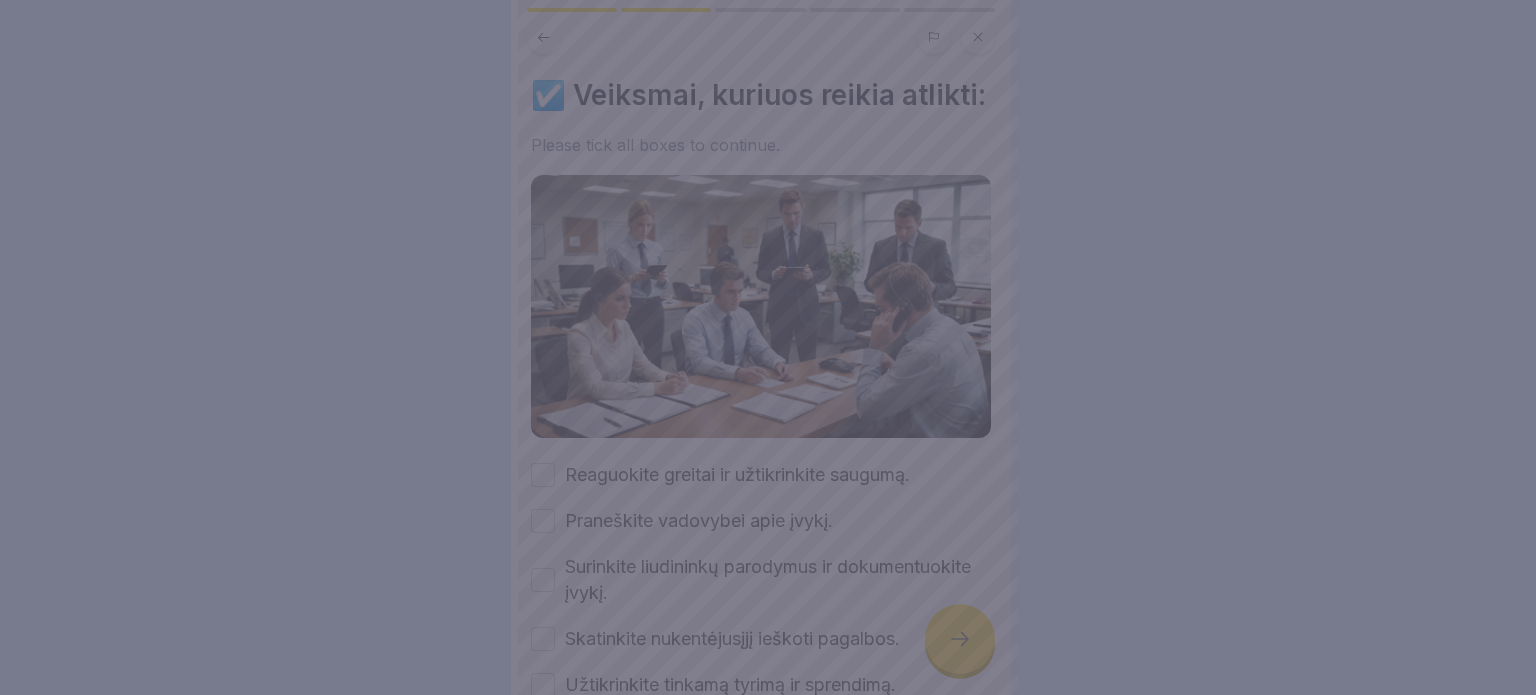 click at bounding box center [768, 347] 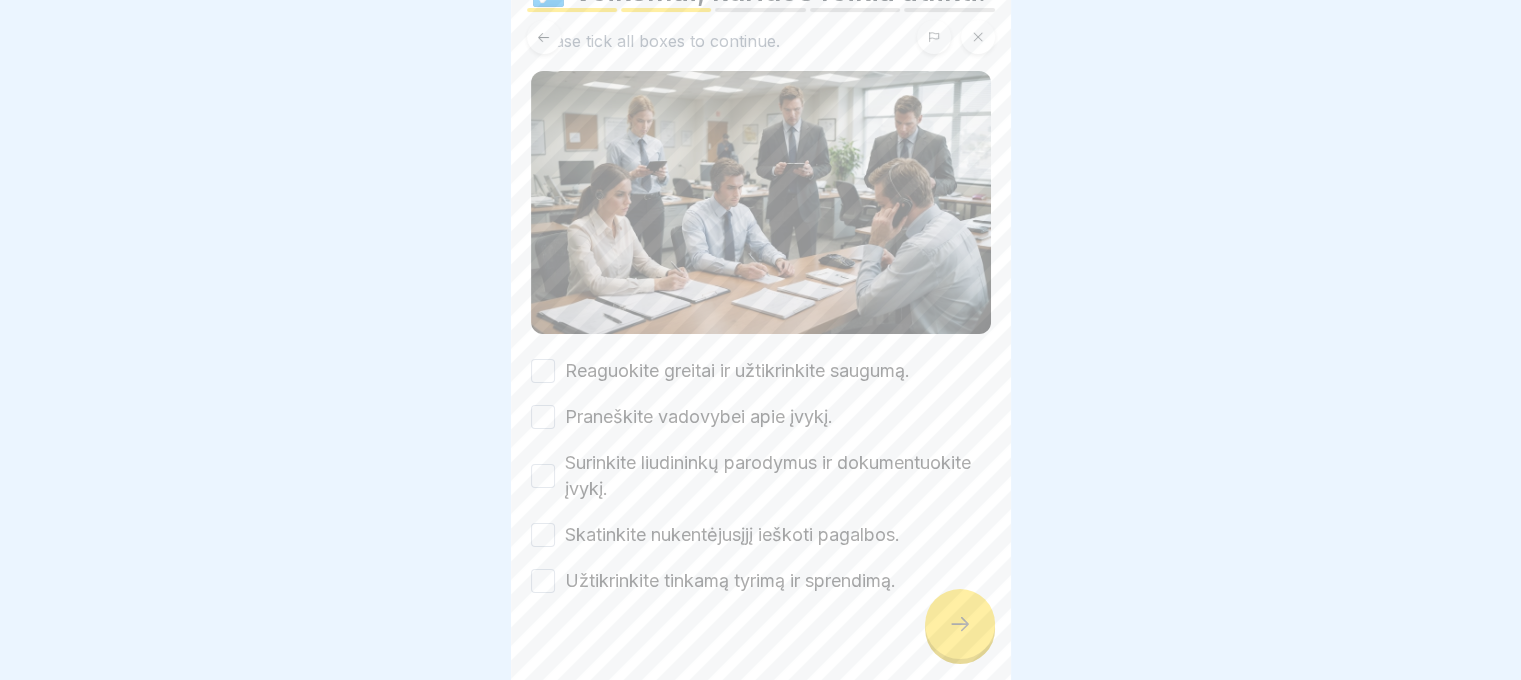 scroll, scrollTop: 163, scrollLeft: 0, axis: vertical 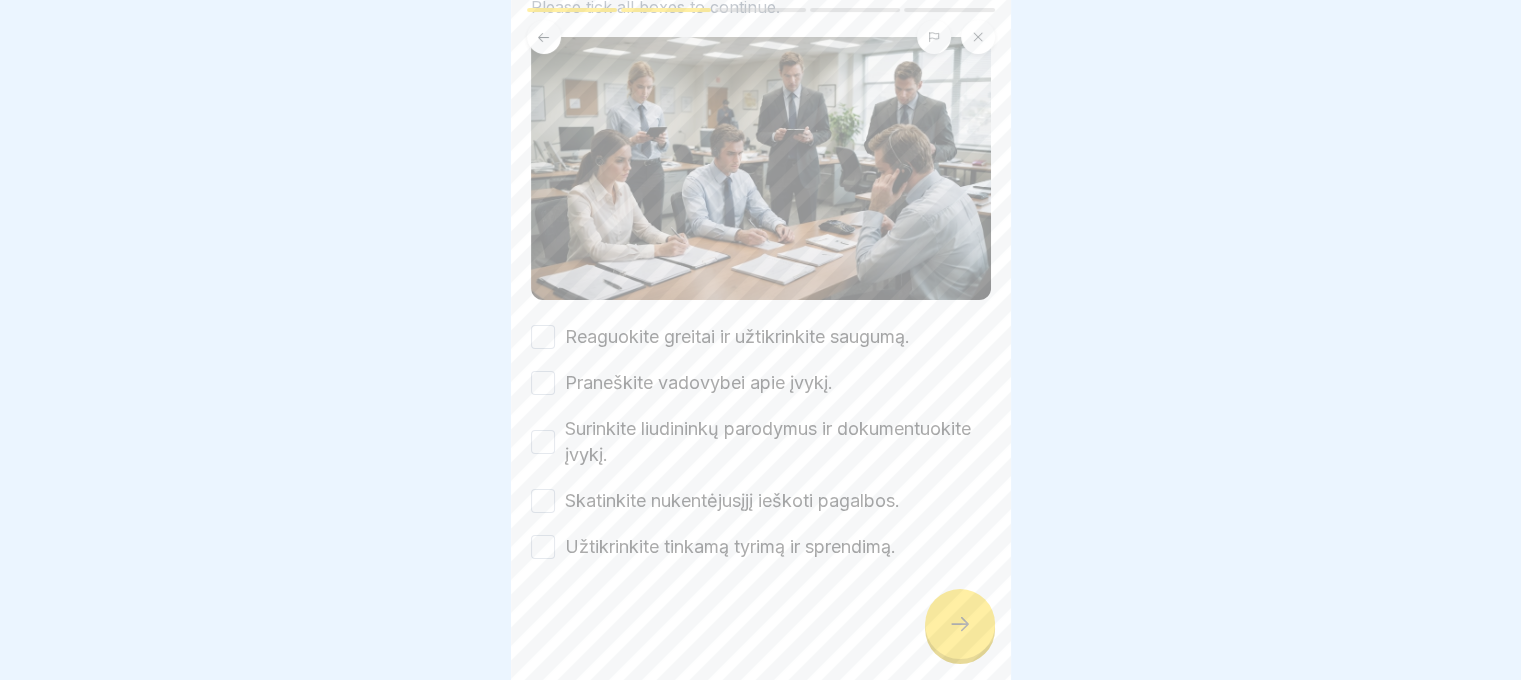 click on "Reaguokite greitai ir užtikrinkite saugumą. Praneškite vadovybei apie įvykį. Surinkite liudininkų parodymus ir dokumentuokite įvykį. Skatinkite nukentėjusįjį ieškoti pagalbos. Užtikrinkite tinkamą tyrimą ir sprendimą." at bounding box center (761, 442) 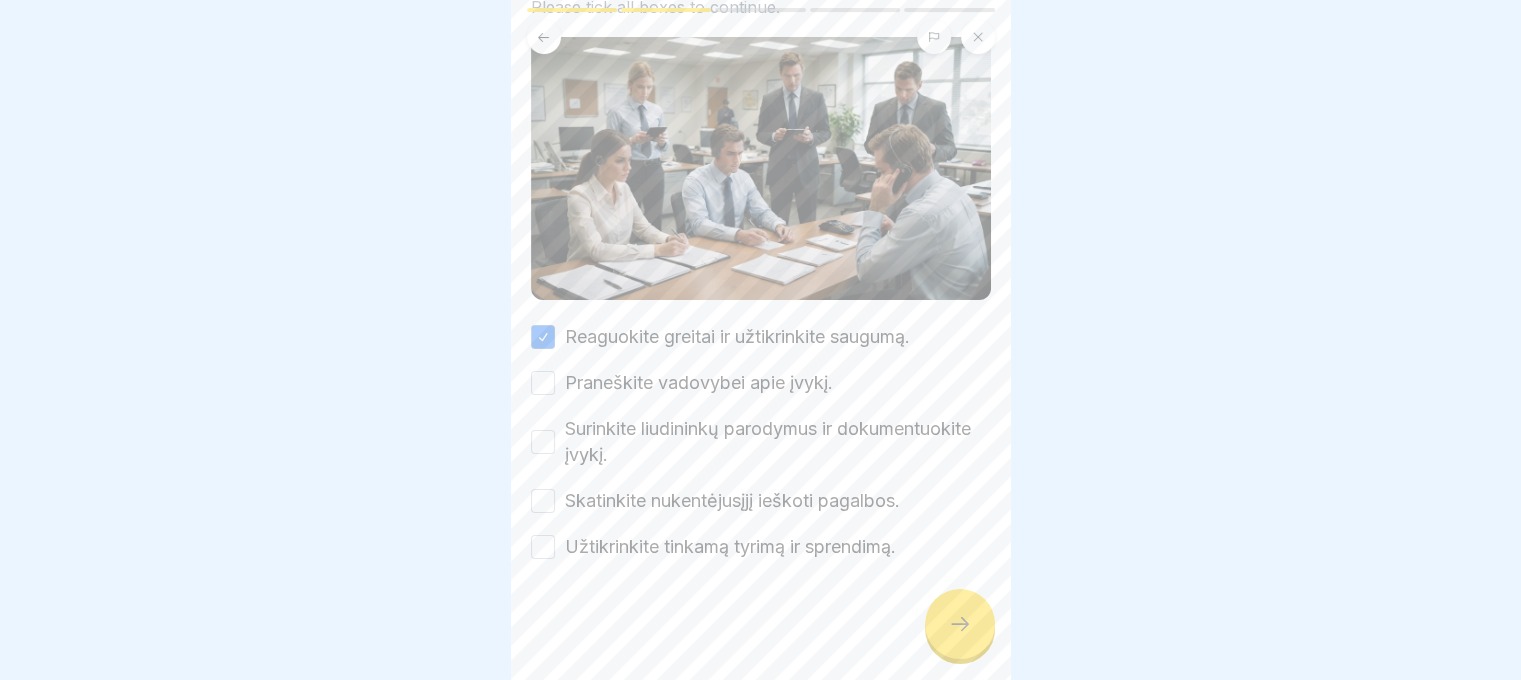 click on "Praneškite vadovybei apie įvykį." at bounding box center [699, 383] 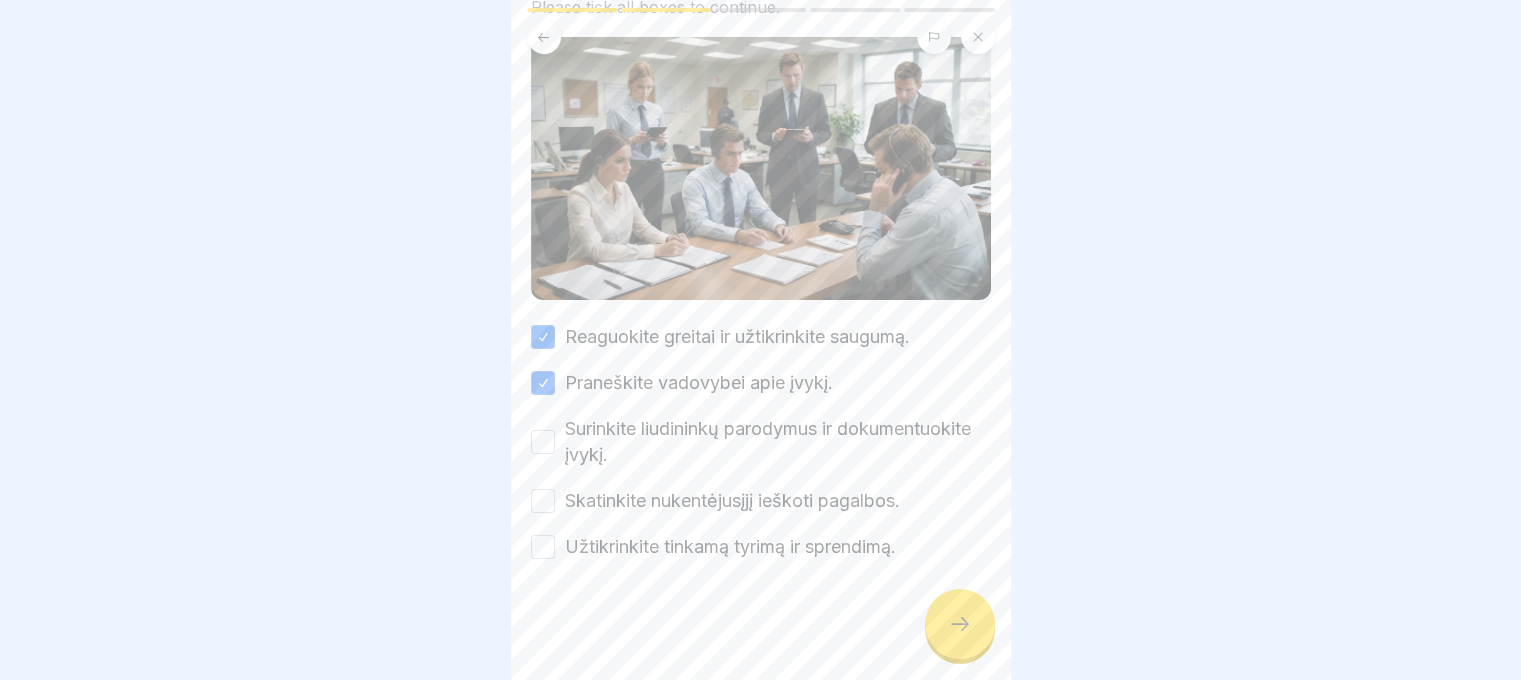 click on "Surinkite liudininkų parodymus ir dokumentuokite įvykį." at bounding box center [778, 442] 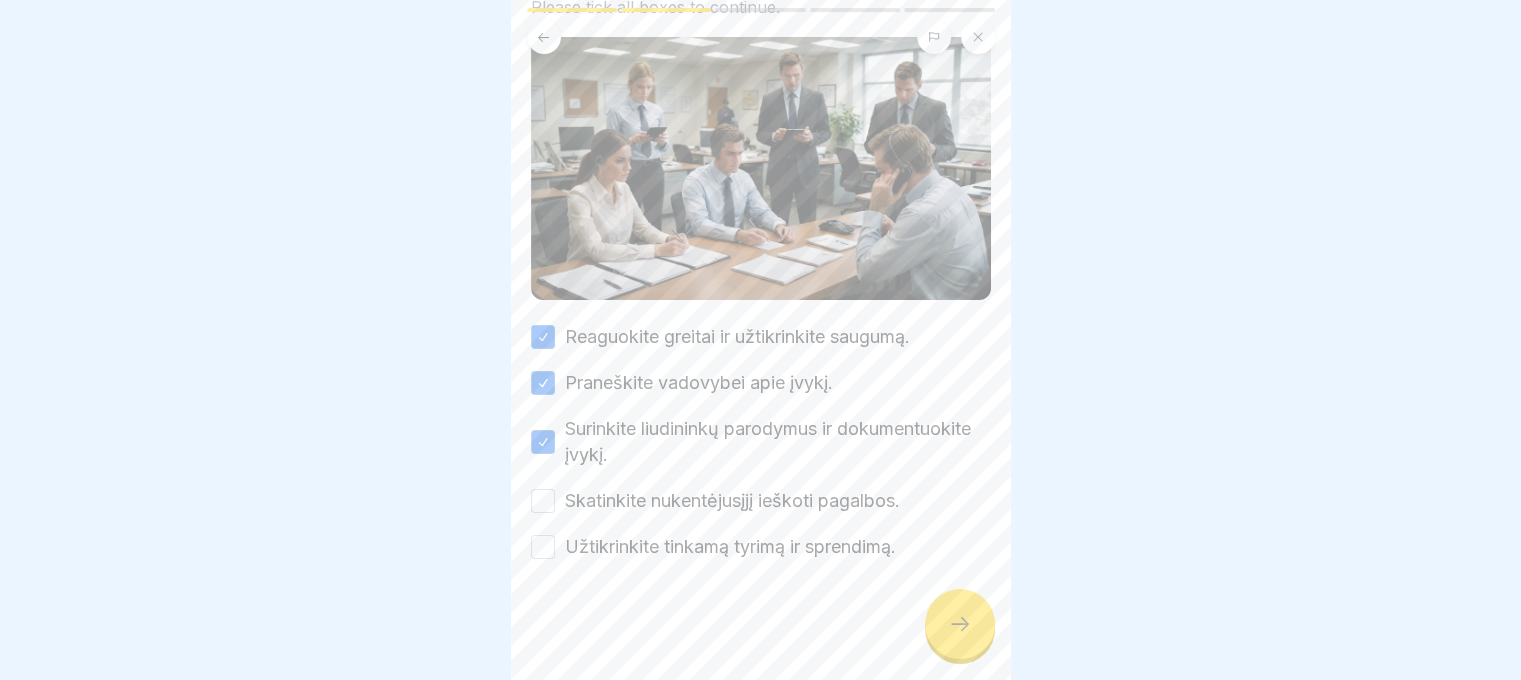 click on "Reaguokite greitai ir užtikrinkite saugumą. Praneškite vadovybei apie įvykį. Surinkite liudininkų parodymus ir dokumentuokite įvykį. Skatinkite nukentėjusįjį ieškoti pagalbos. Užtikrinkite tinkamą tyrimą ir sprendimą." at bounding box center [761, 442] 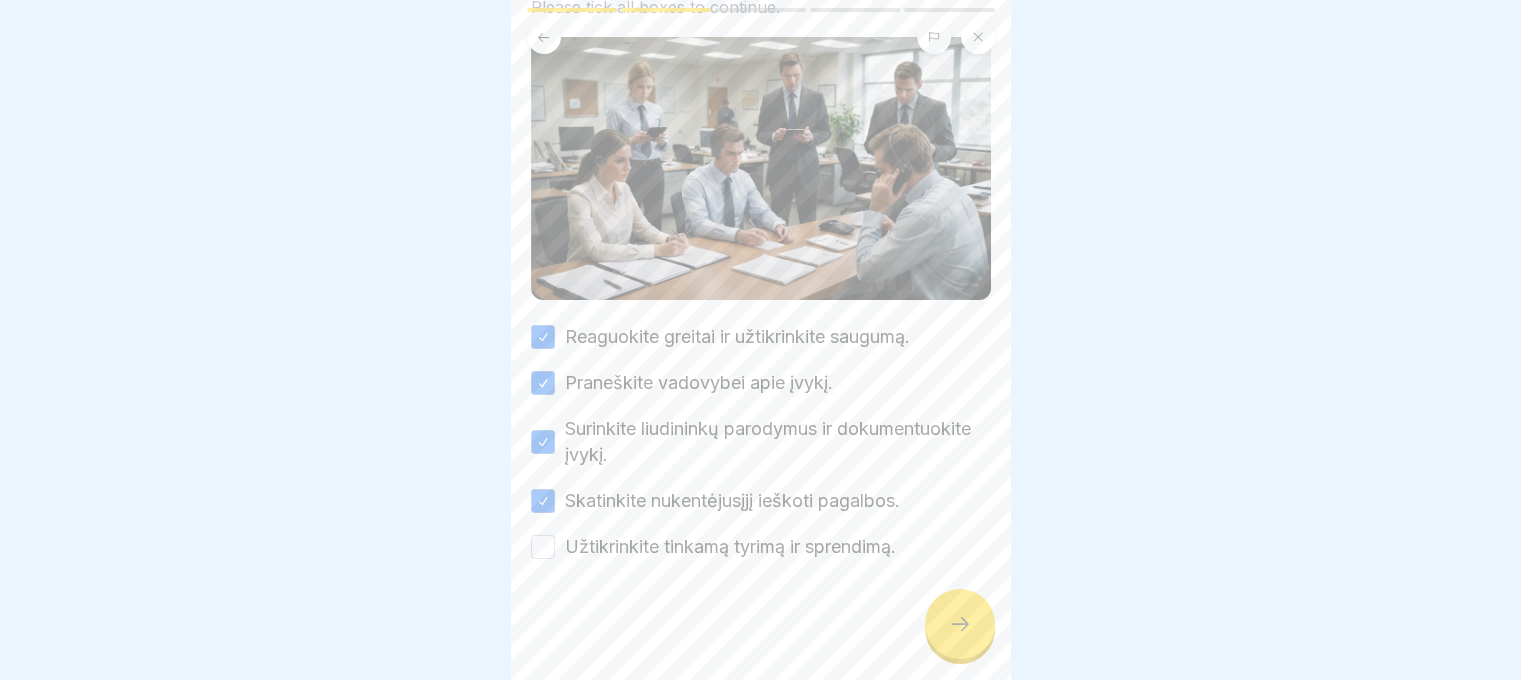click on "Užtikrinkite tinkamą tyrimą ir sprendimą." at bounding box center [730, 547] 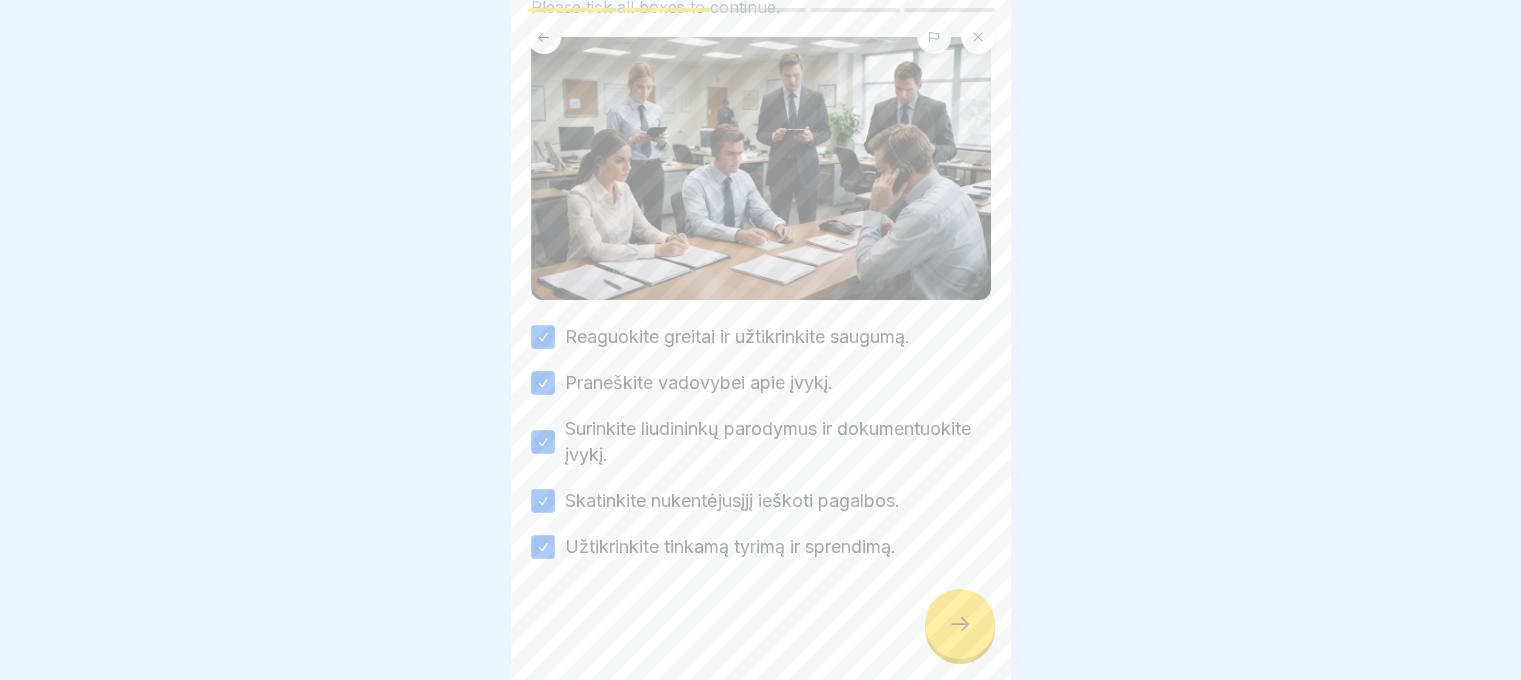 click at bounding box center [960, 624] 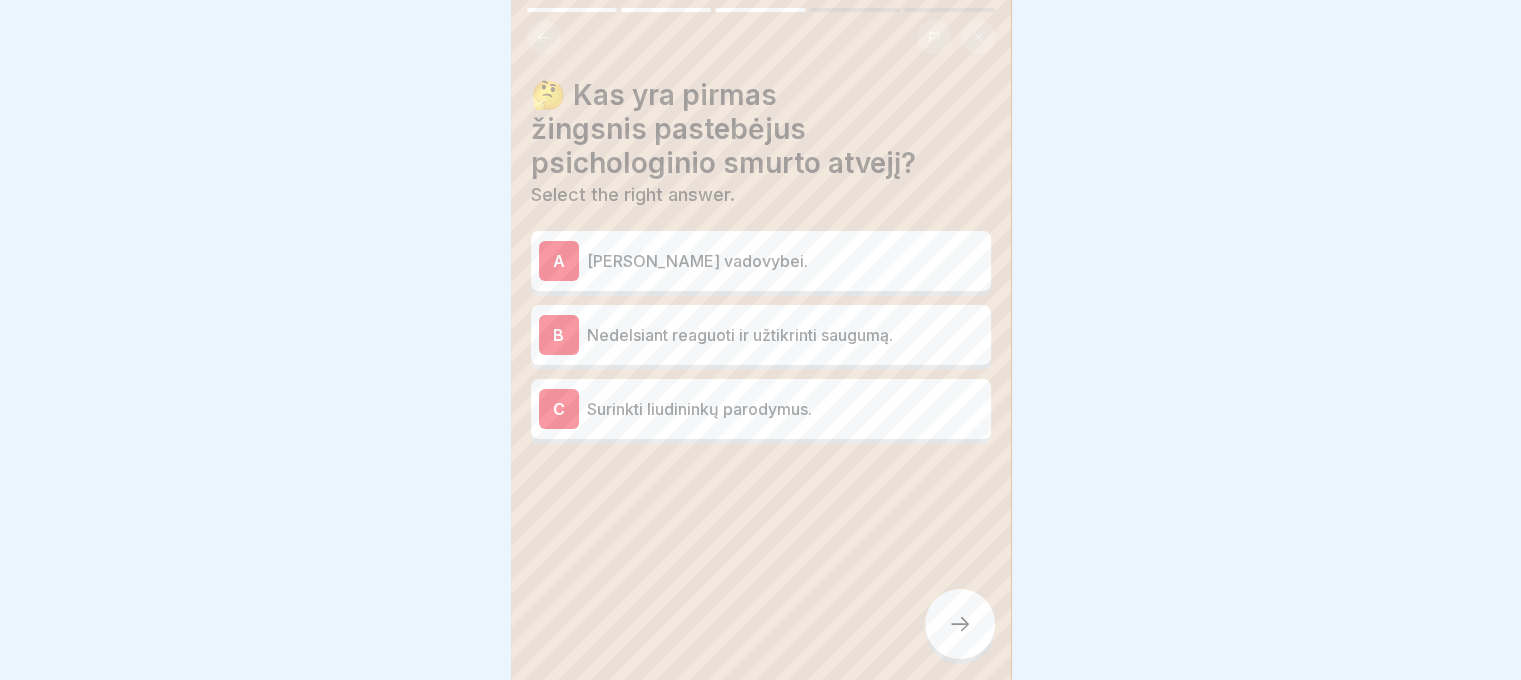 click on "🤔 Kas yra pirmas žingsnis pastebėjus psichologinio smurto atvejį? Select the right answer. A Pranešti vadovybei. B Nedelsiant reaguoti ir užtikrinti saugumą. C Surinkti liudininkų parodymus." at bounding box center [761, 261] 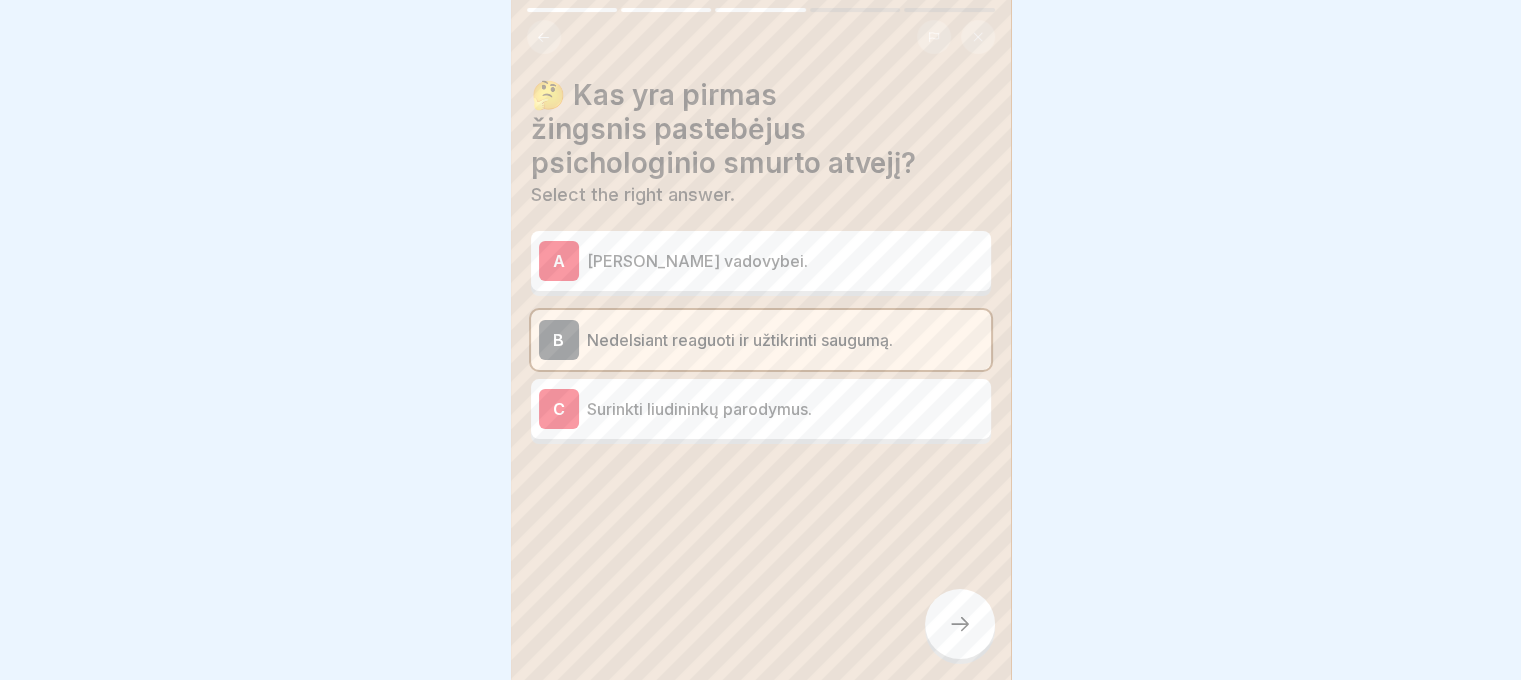 click at bounding box center [960, 624] 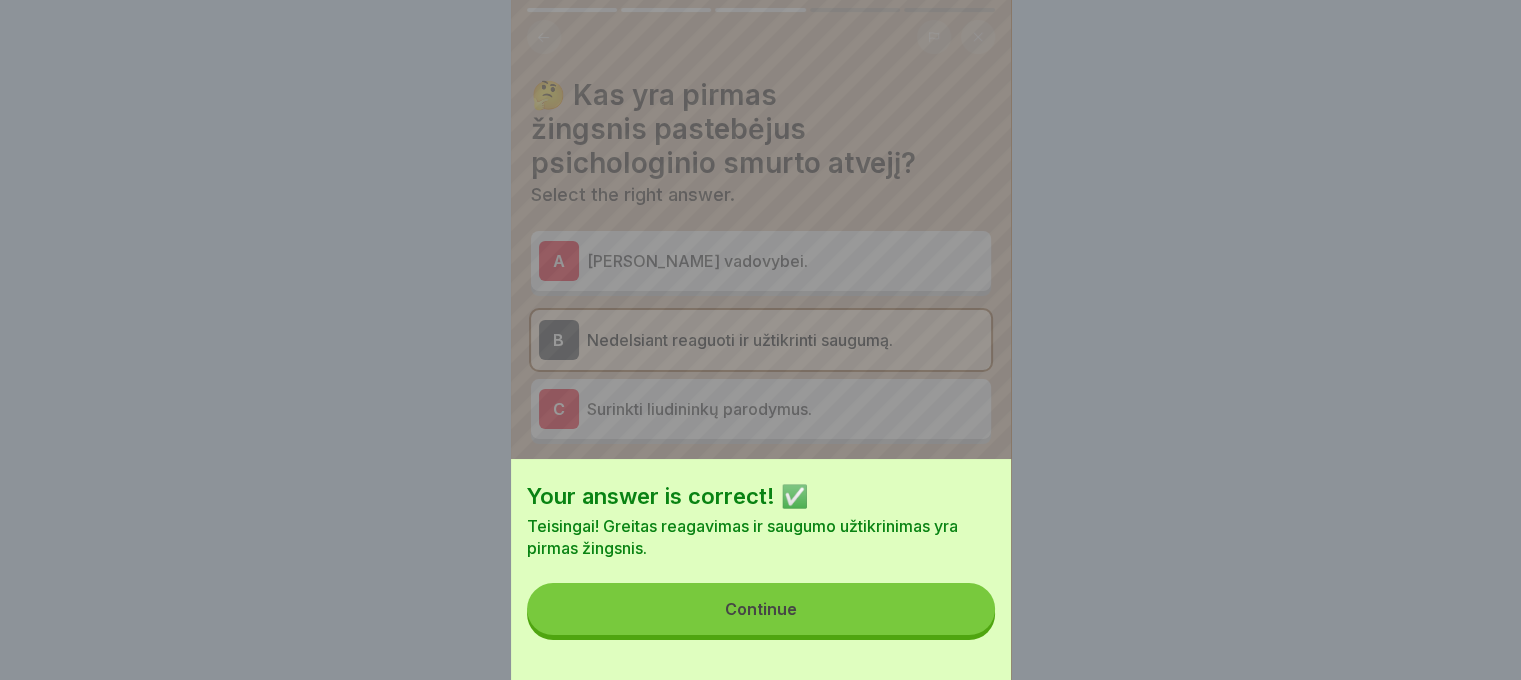 click on "Continue" at bounding box center (761, 609) 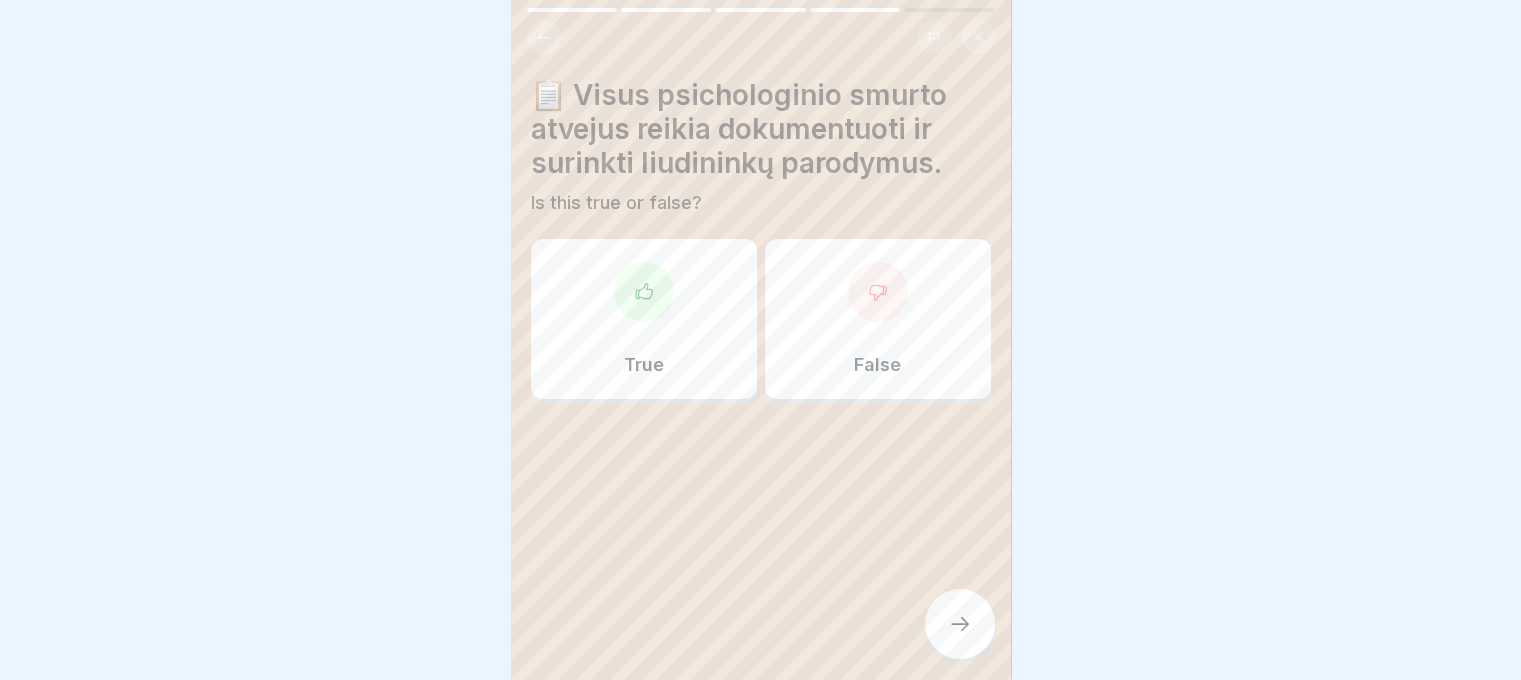 click on "True" at bounding box center (644, 319) 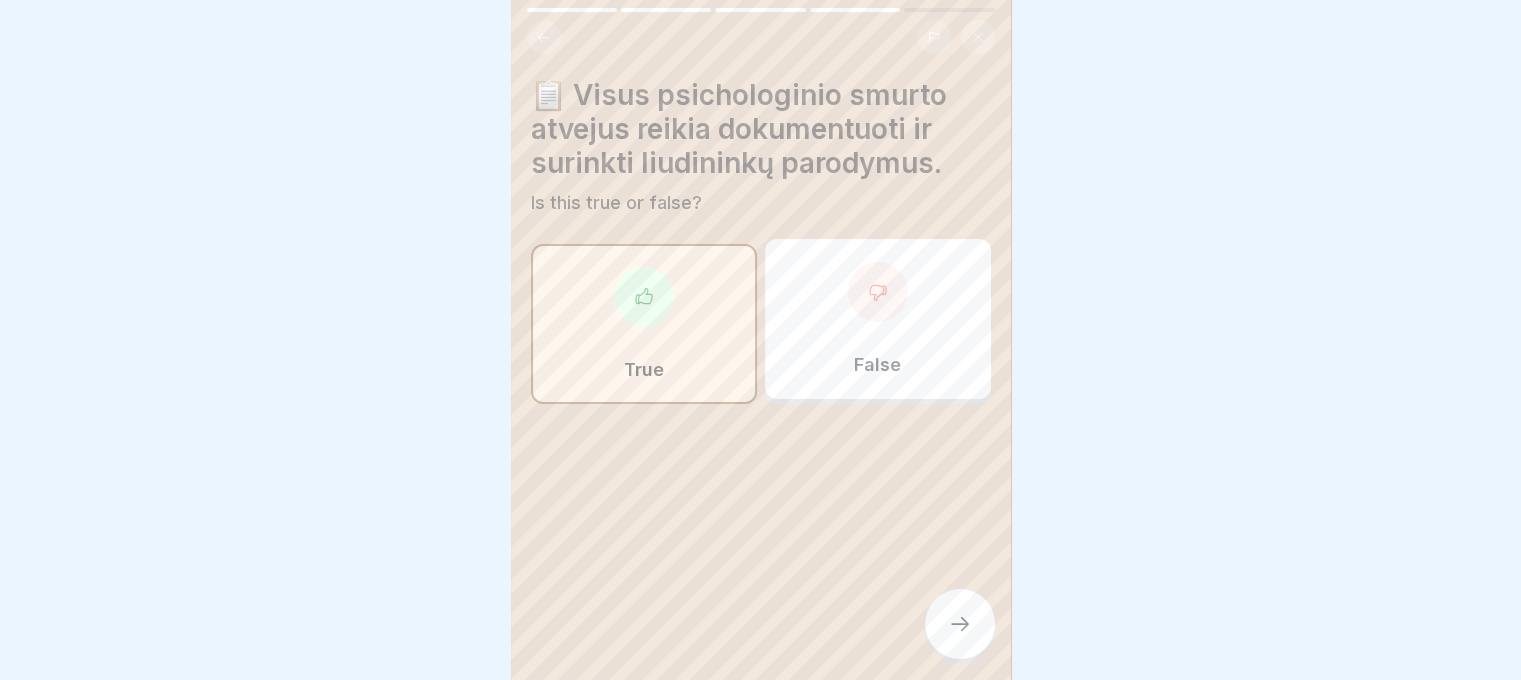 click at bounding box center (960, 624) 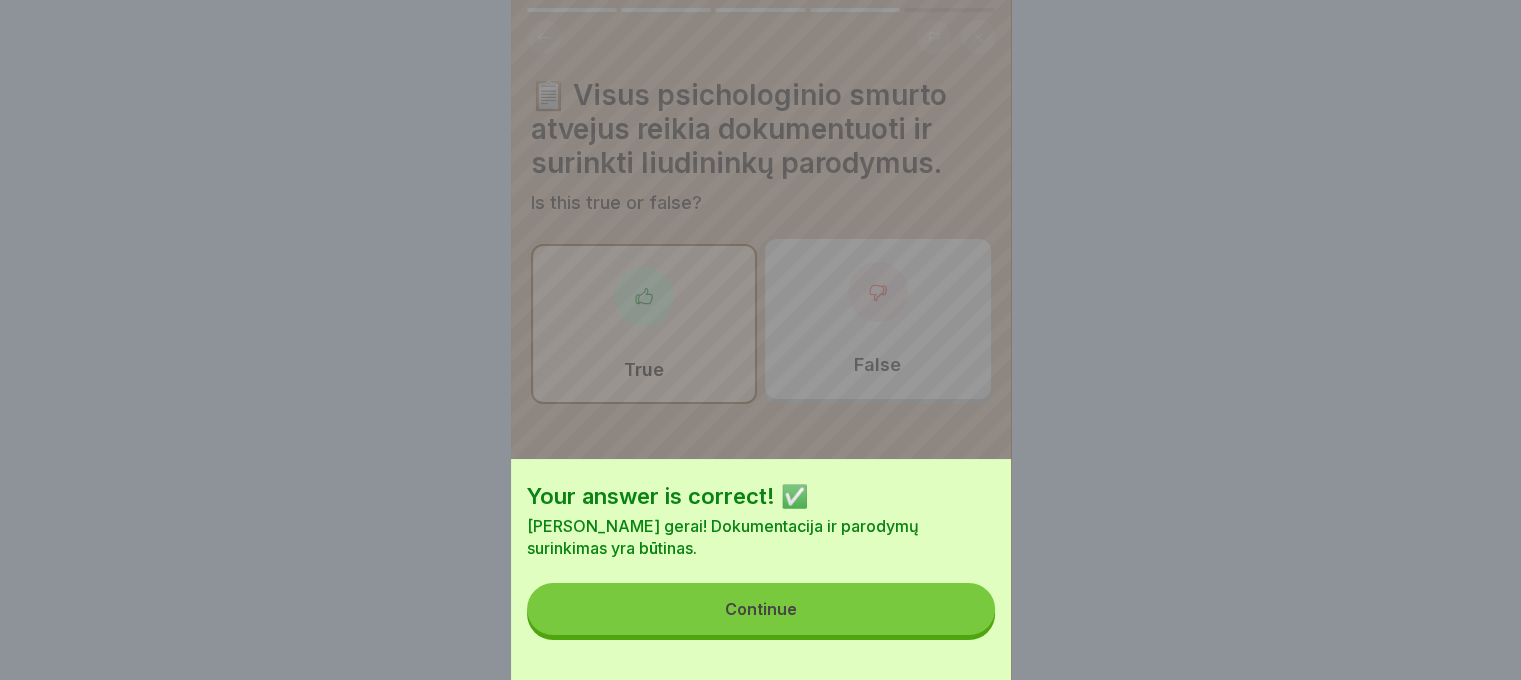 click on "Your answer is correct! ✅ Labai gerai! Dokumentacija ir parodymų surinkimas yra būtinas.   Continue" at bounding box center [761, 569] 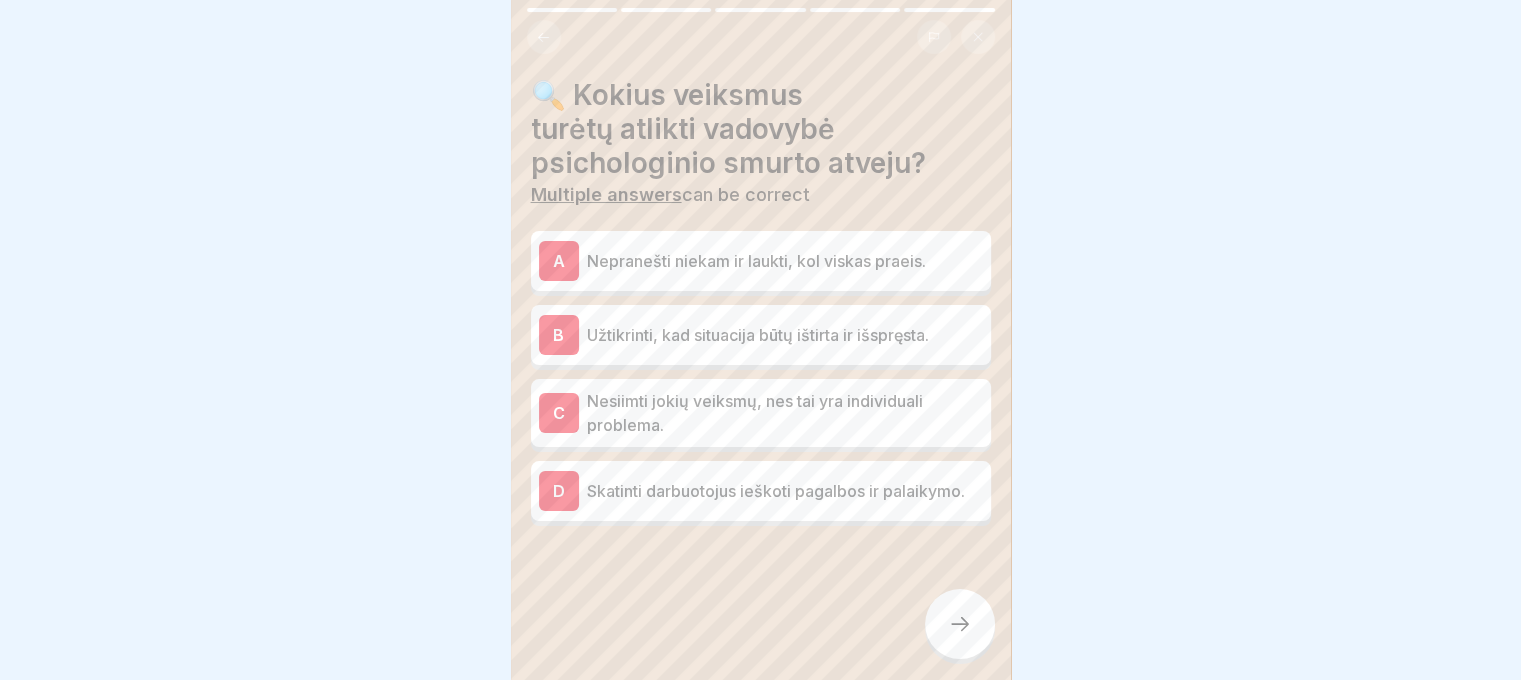 click on "A Nepranešti niekam ir laukti, kol viskas praeis." at bounding box center [761, 261] 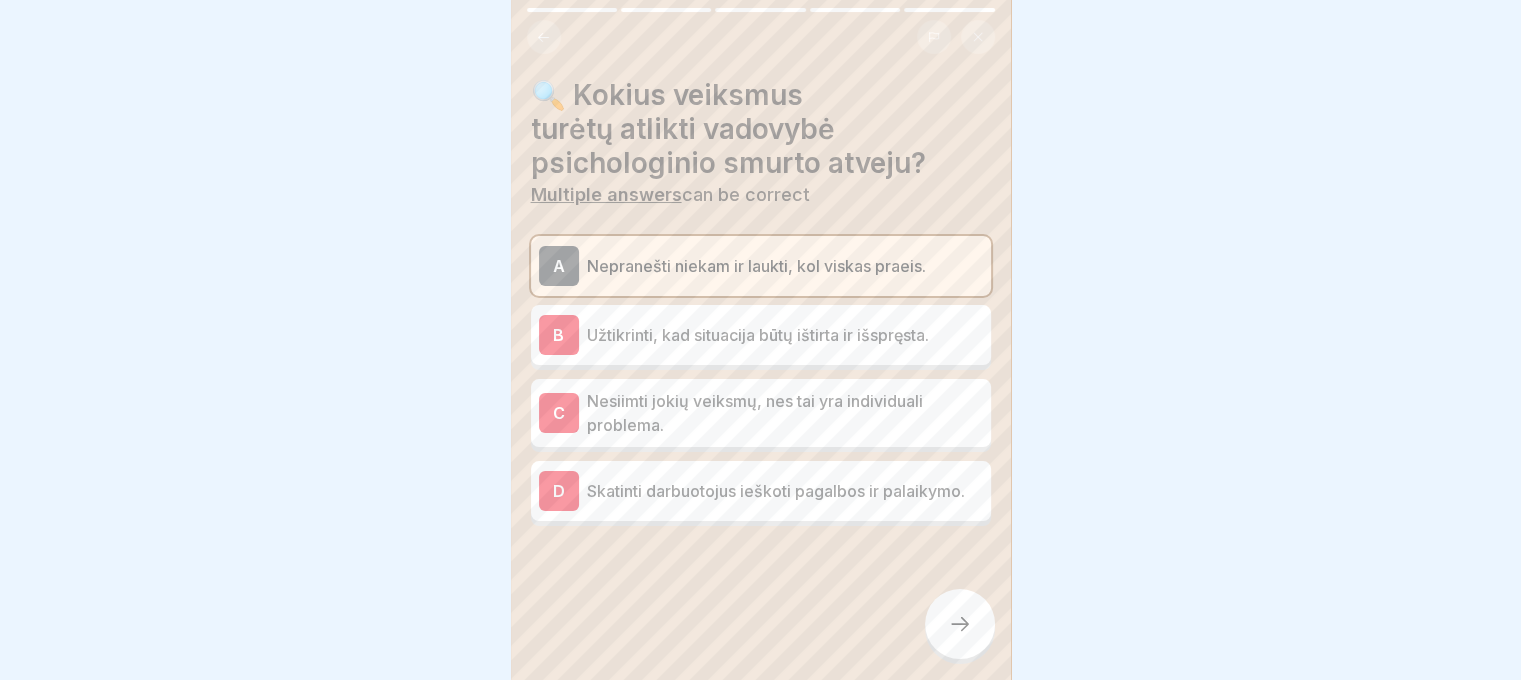 click on "B Užtikrinti, kad situacija būtų ištirta ir išspręsta." at bounding box center [761, 335] 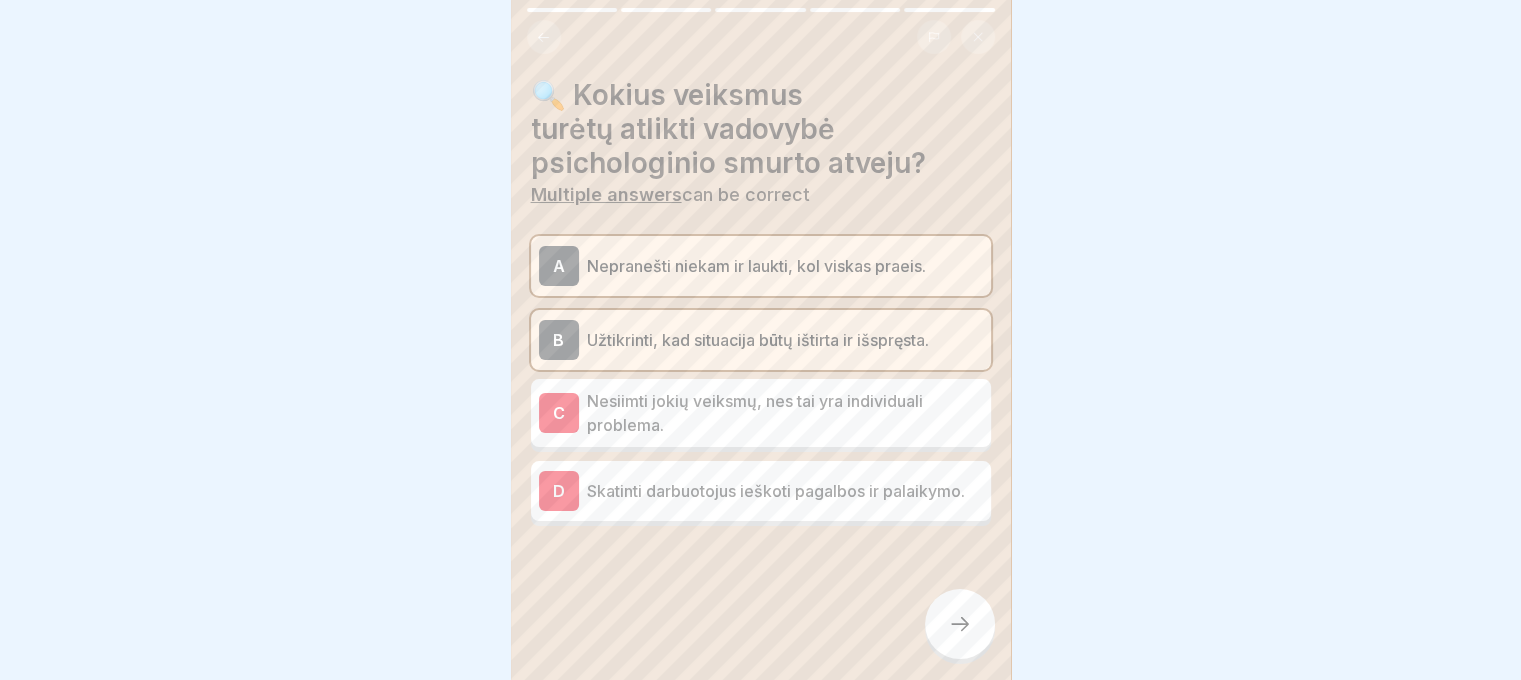 click on "Nesiimti jokių veiksmų, nes tai yra individuali problema." at bounding box center (785, 413) 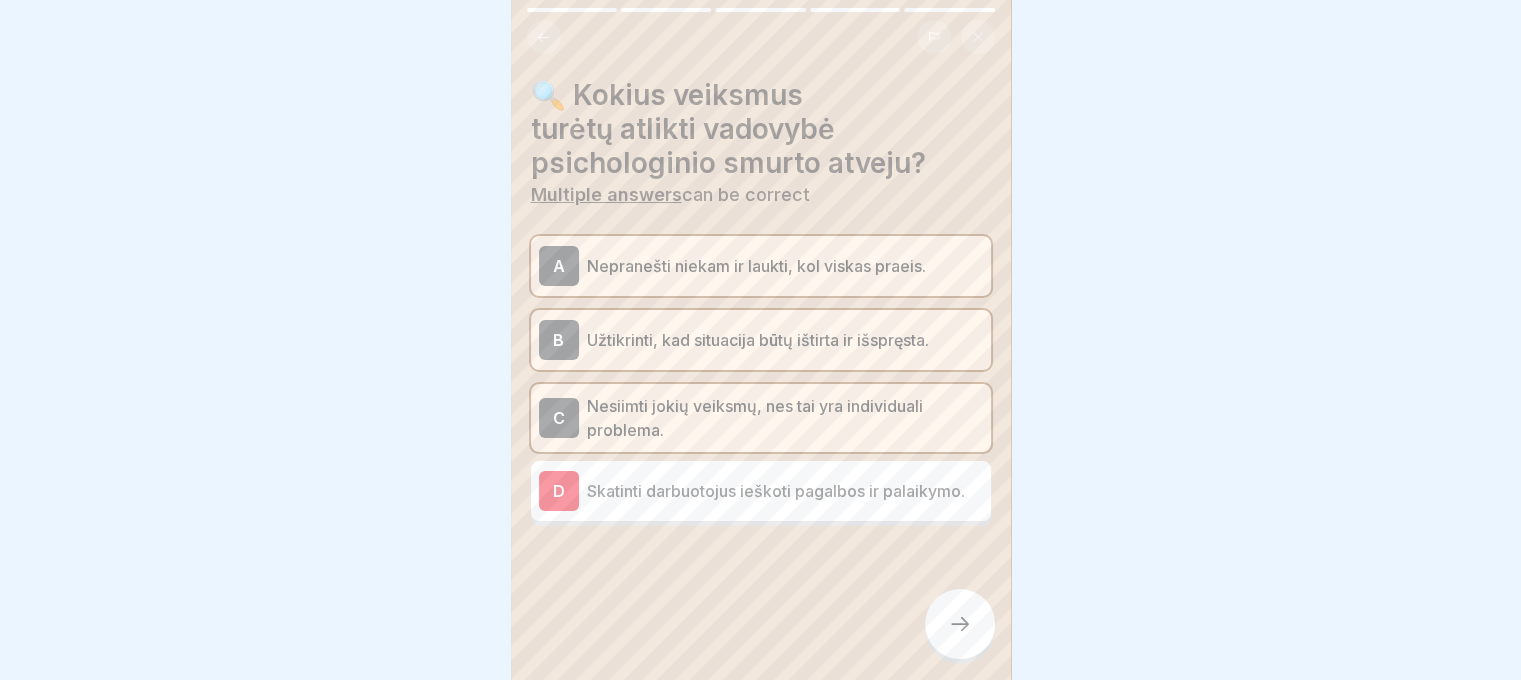 click on "Skatinti darbuotojus ieškoti pagalbos ir palaikymo." at bounding box center (785, 491) 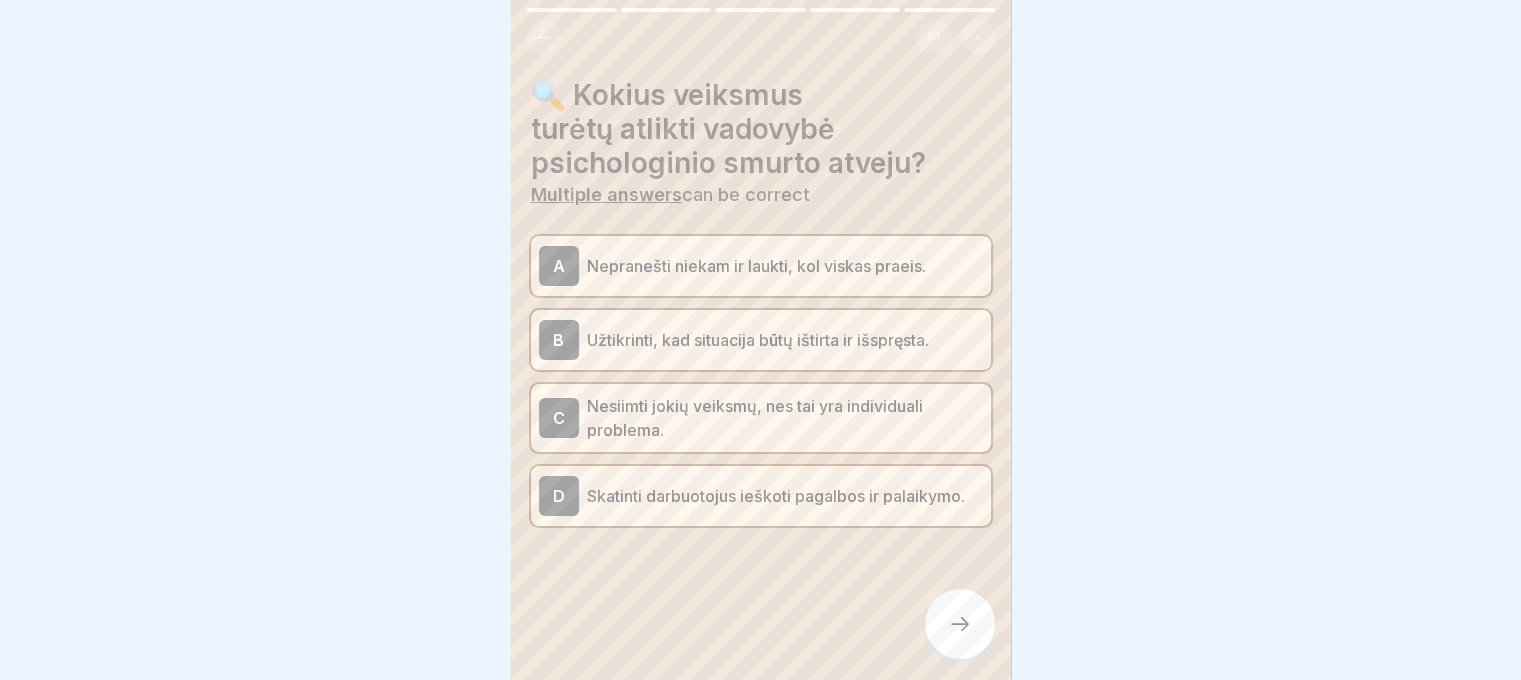 click 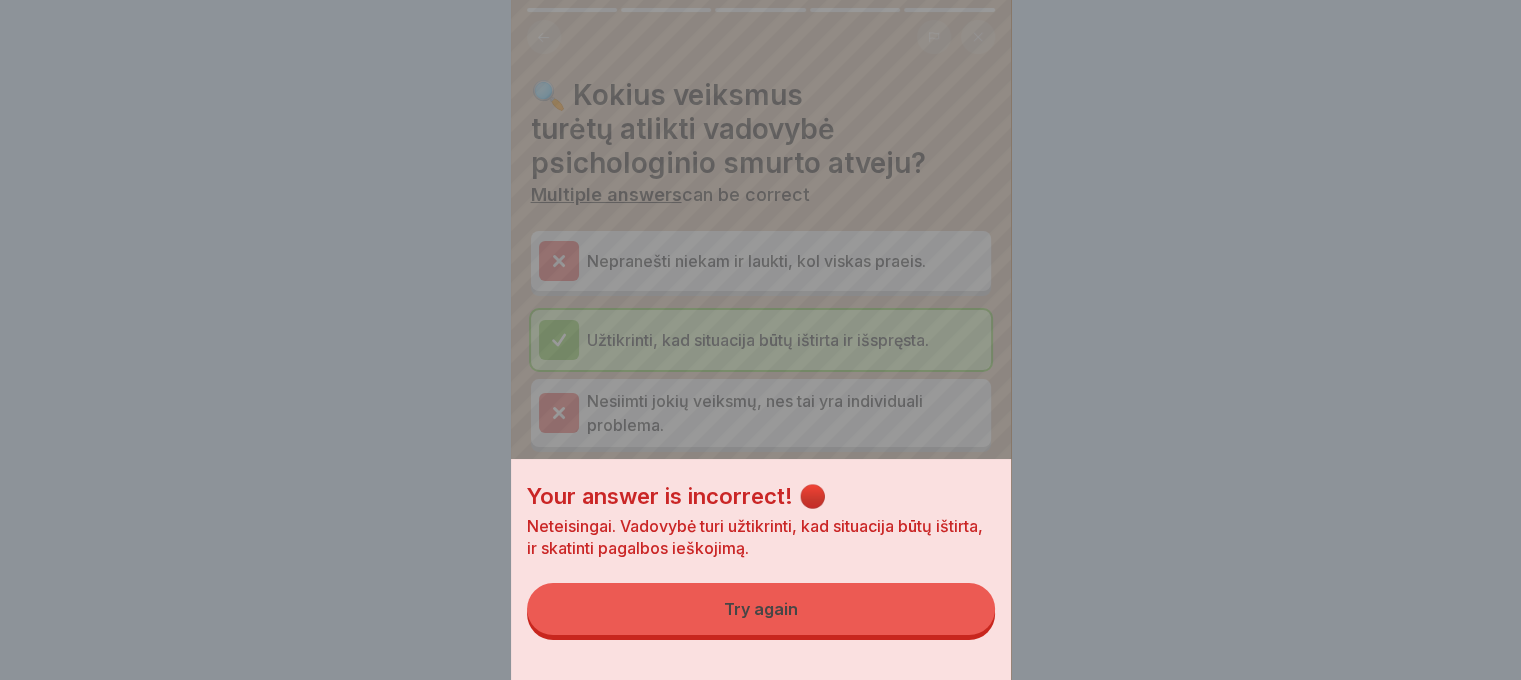 click on "Try again" at bounding box center (761, 609) 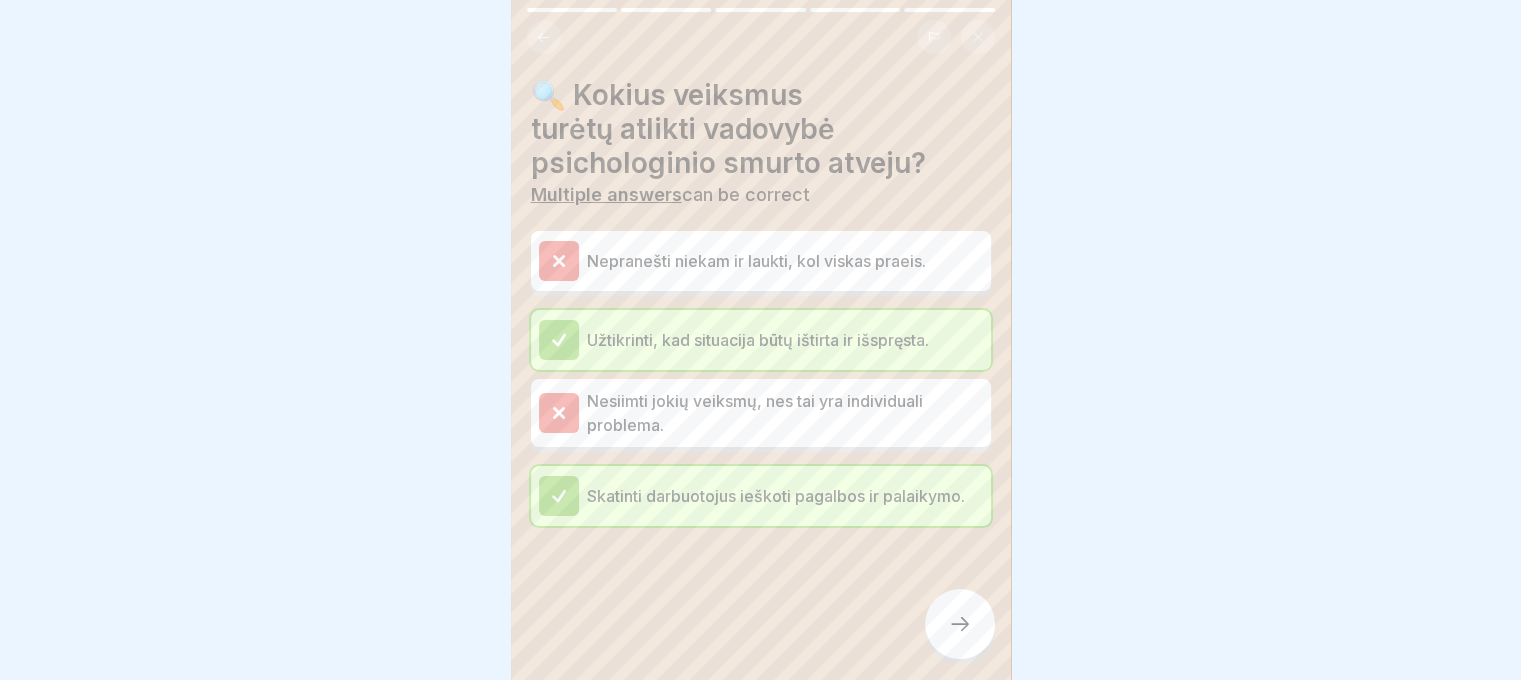 click 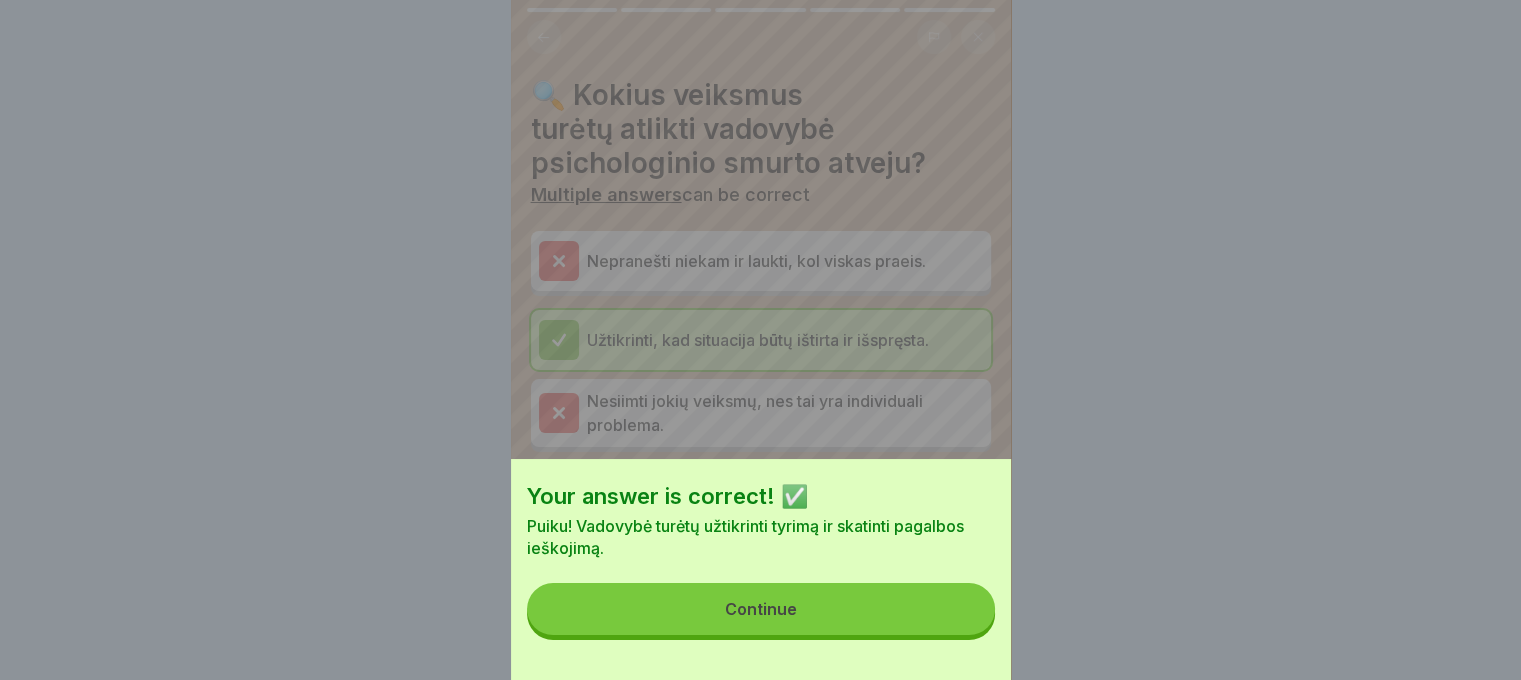 click on "Continue" at bounding box center (761, 609) 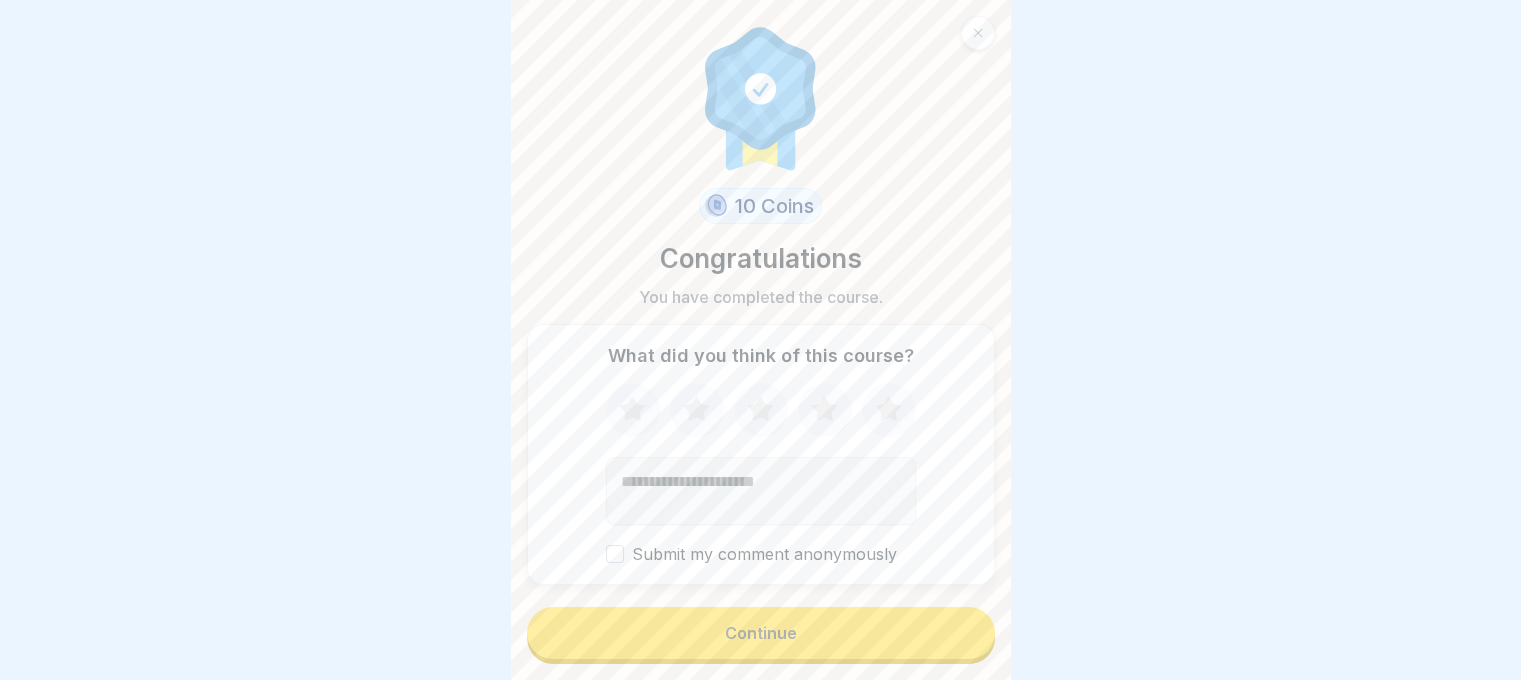 click on "Continue" at bounding box center [761, 633] 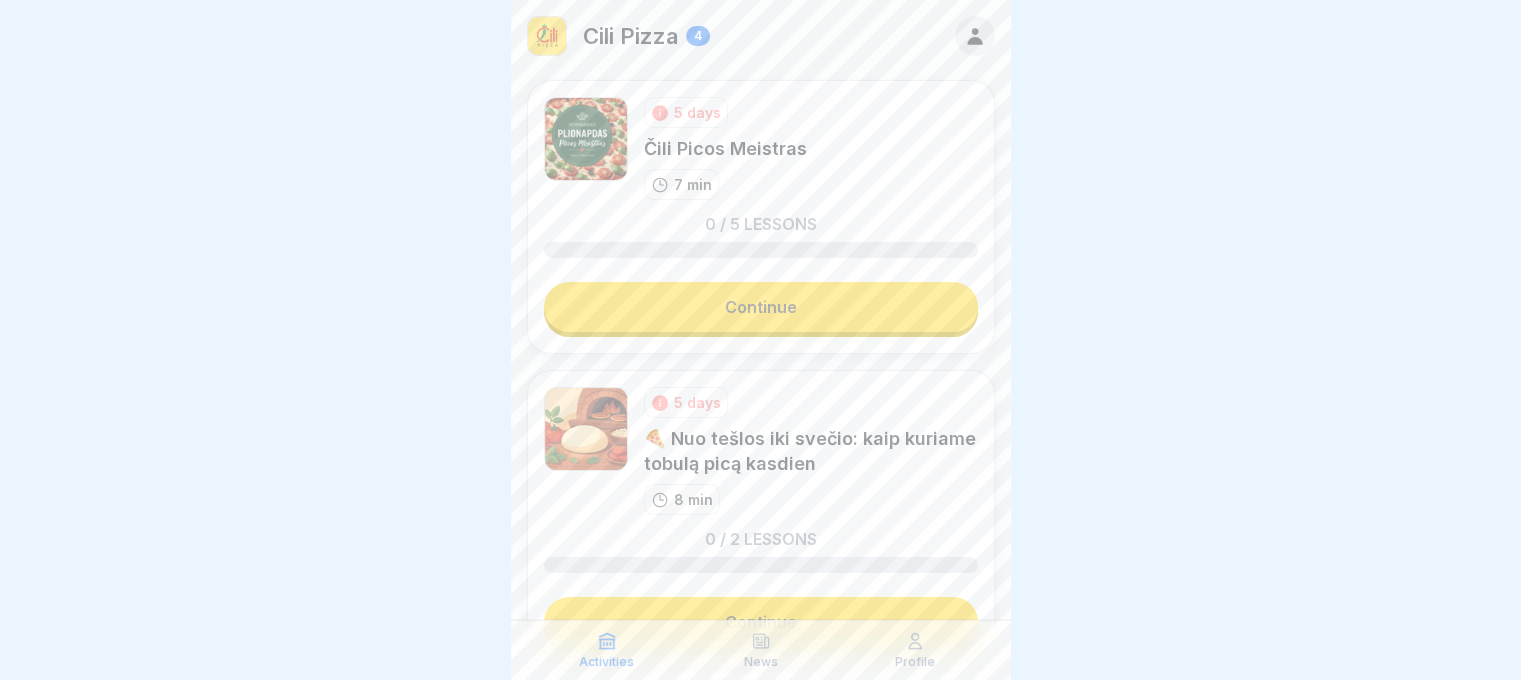click on "Profile" at bounding box center [915, 650] 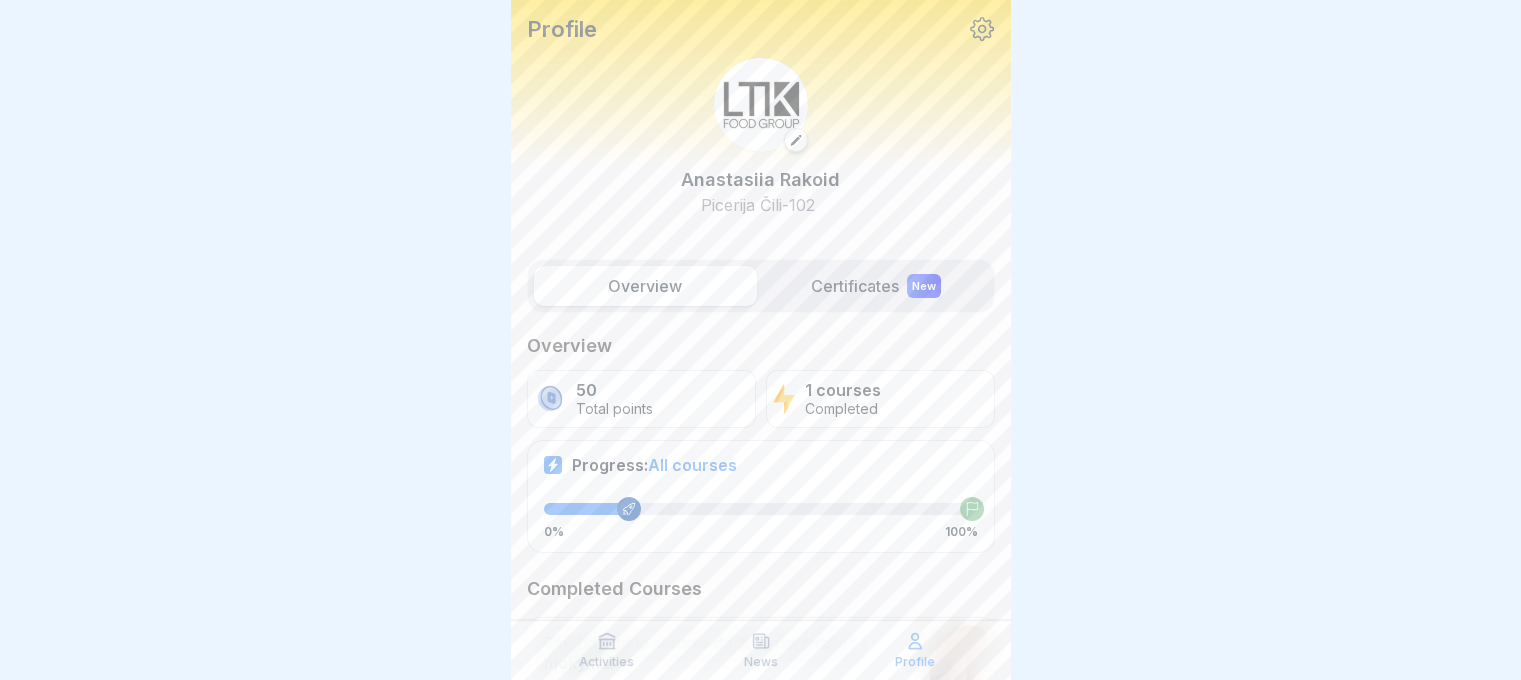 click at bounding box center (760, 340) 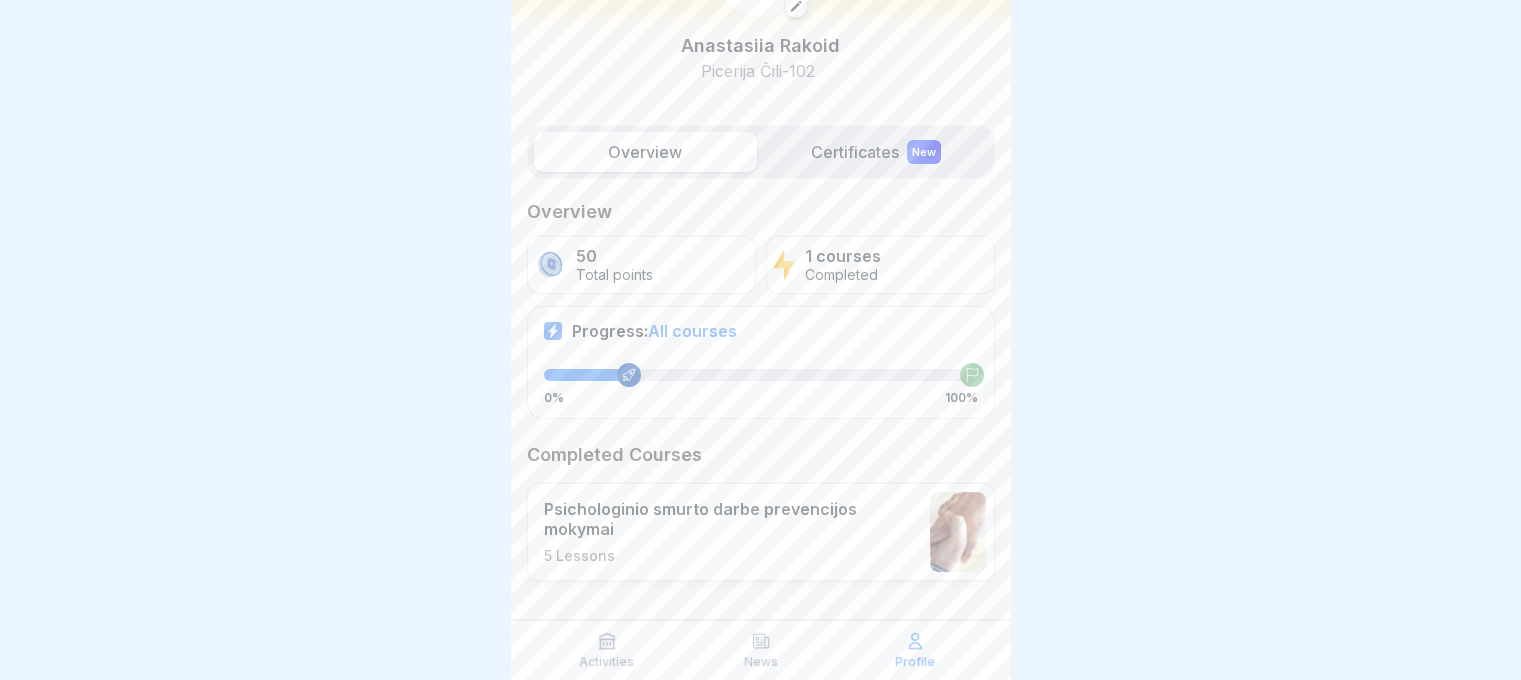 scroll, scrollTop: 0, scrollLeft: 0, axis: both 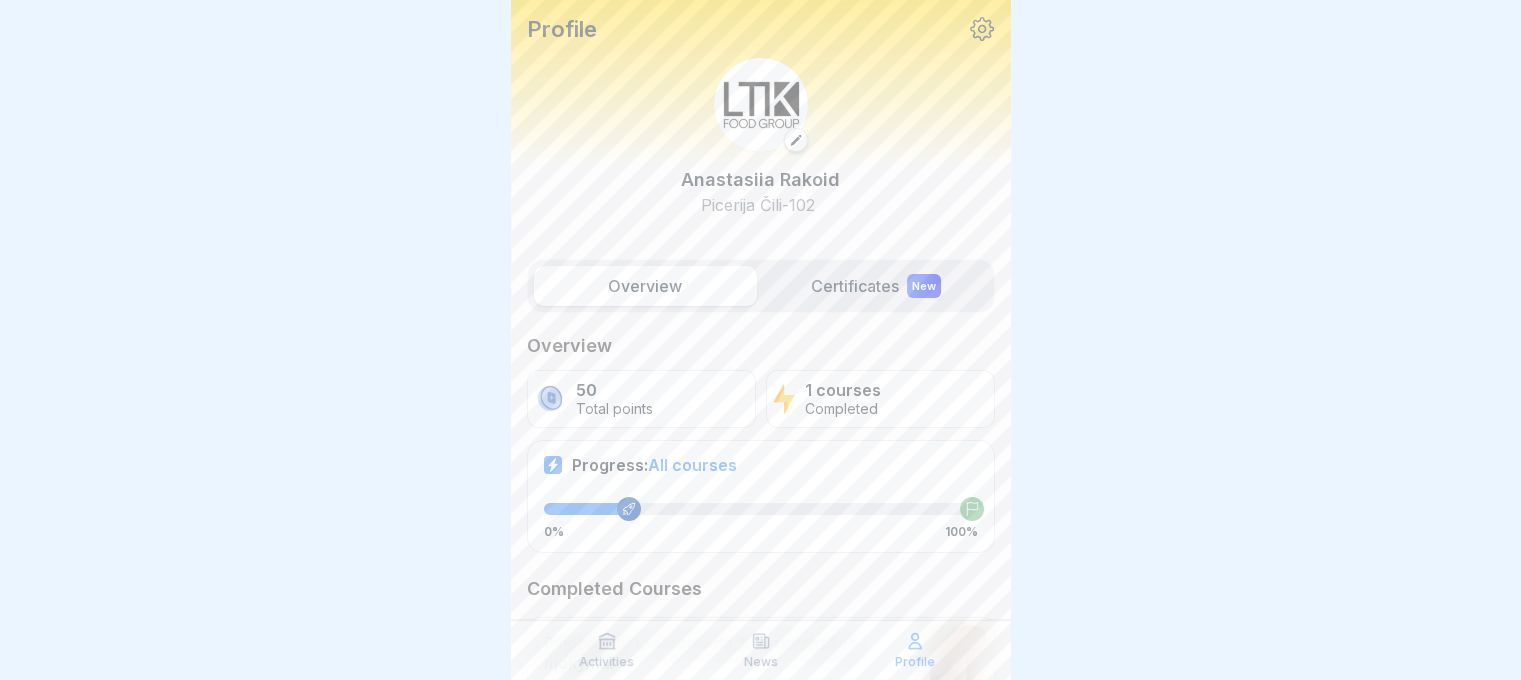 click on "Certificates New" at bounding box center [876, 286] 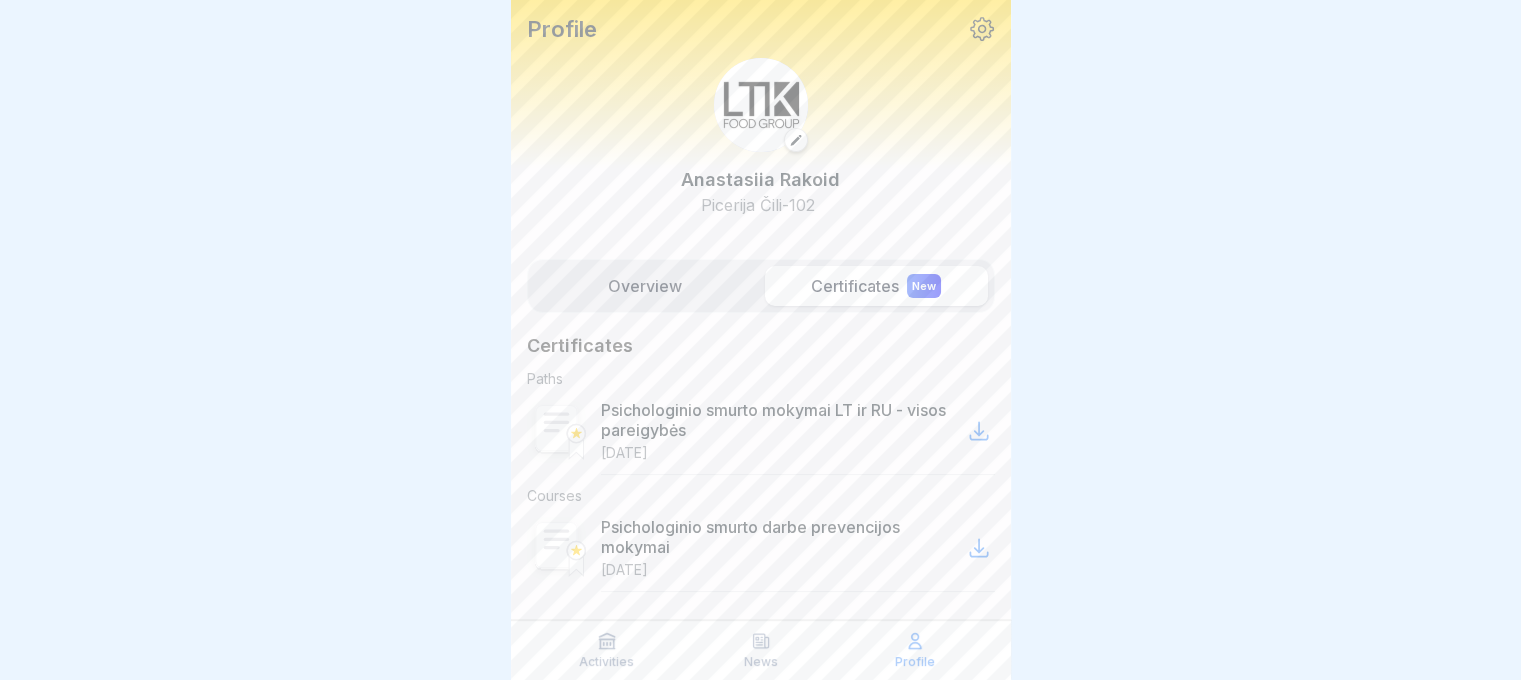 click on "Overview" at bounding box center (645, 286) 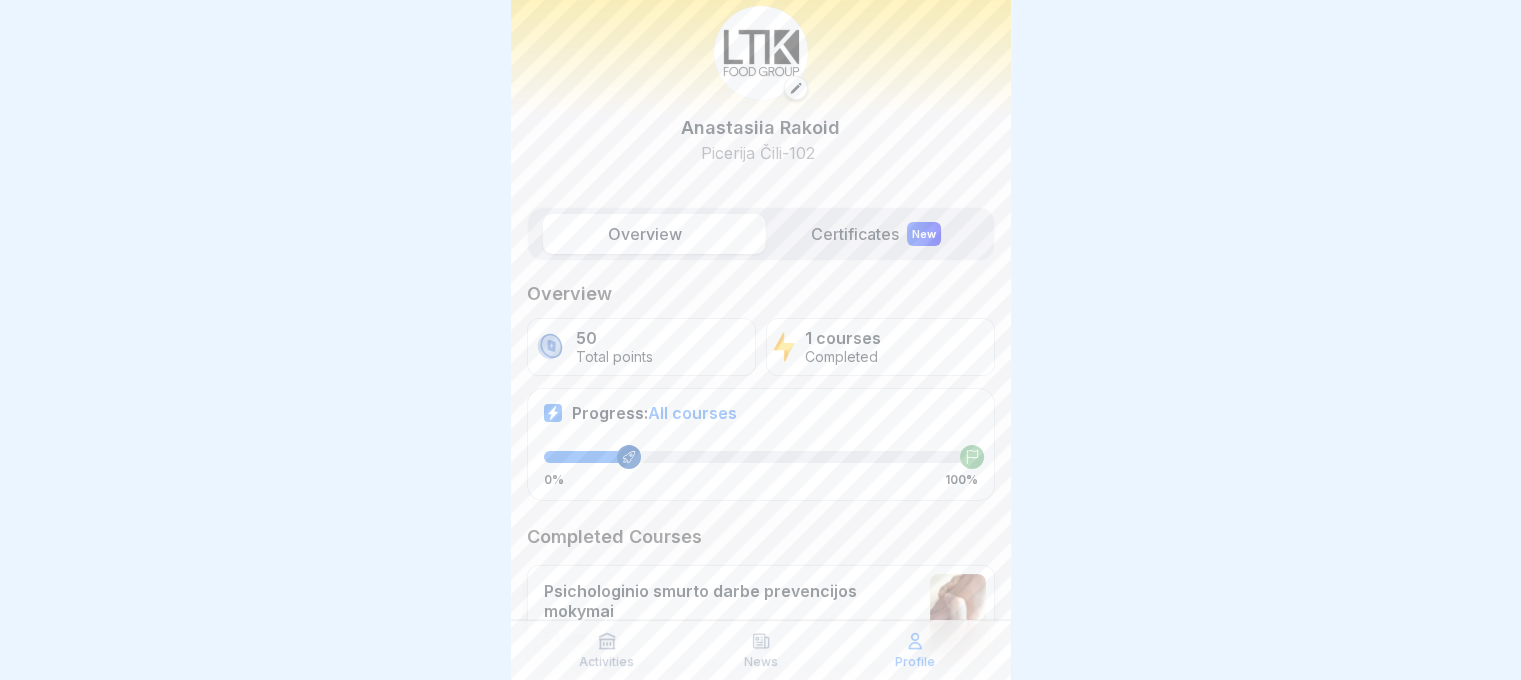 scroll, scrollTop: 134, scrollLeft: 0, axis: vertical 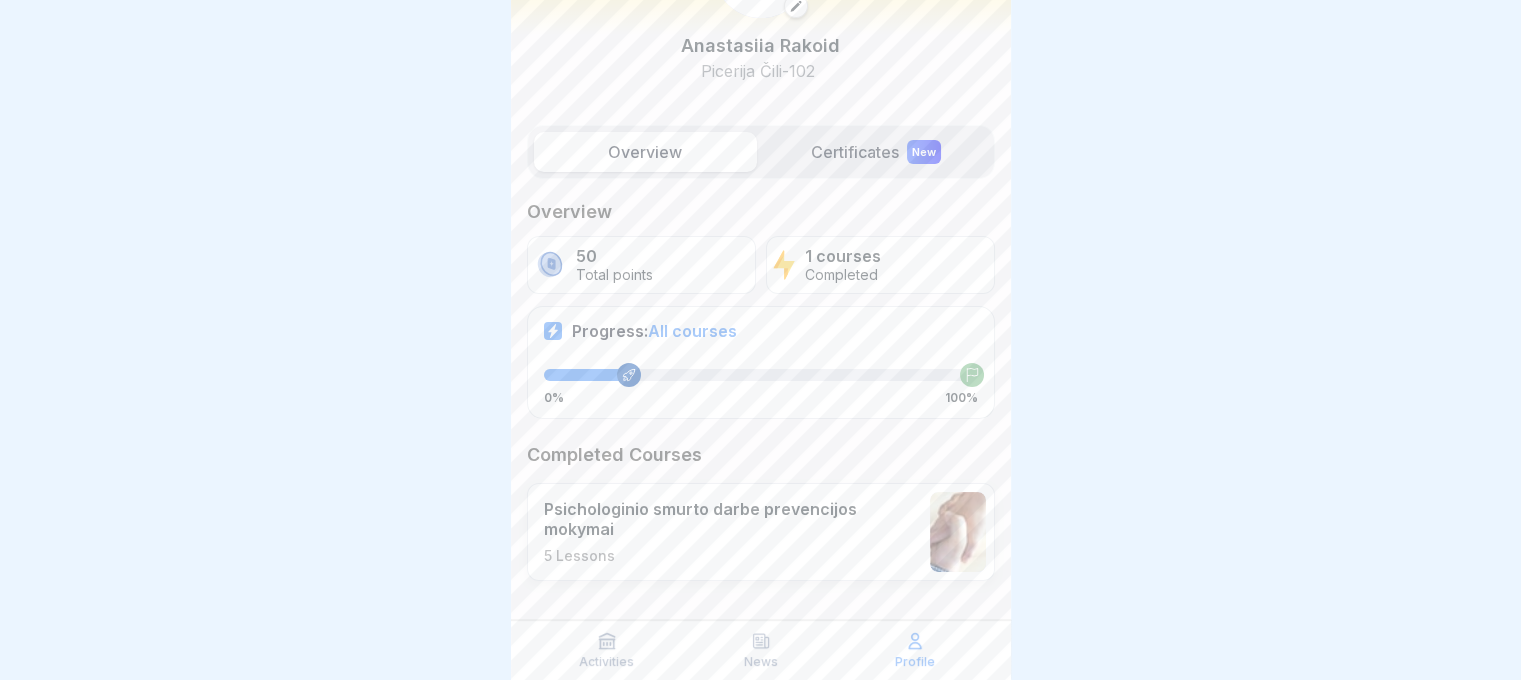 click on "Progress:  All courses 0% 100%" at bounding box center (761, 362) 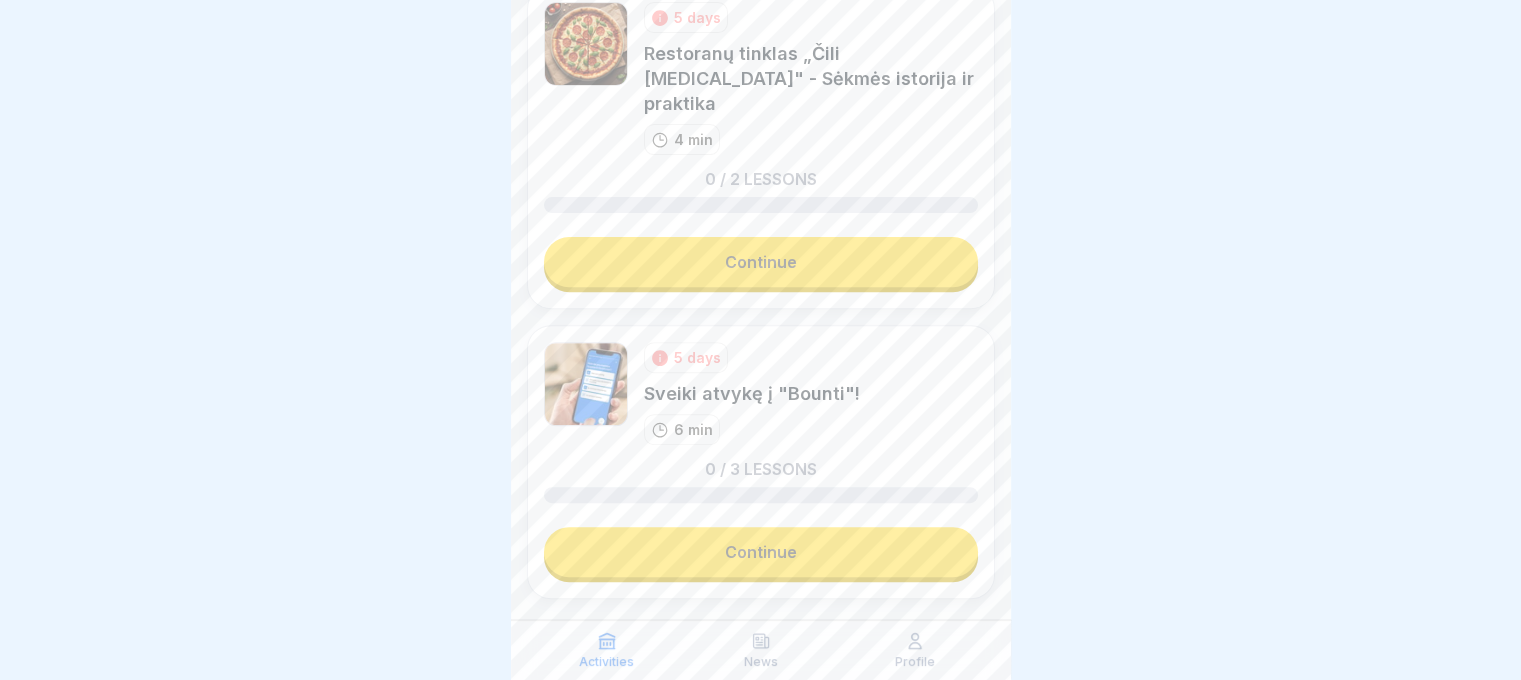 scroll, scrollTop: 710, scrollLeft: 0, axis: vertical 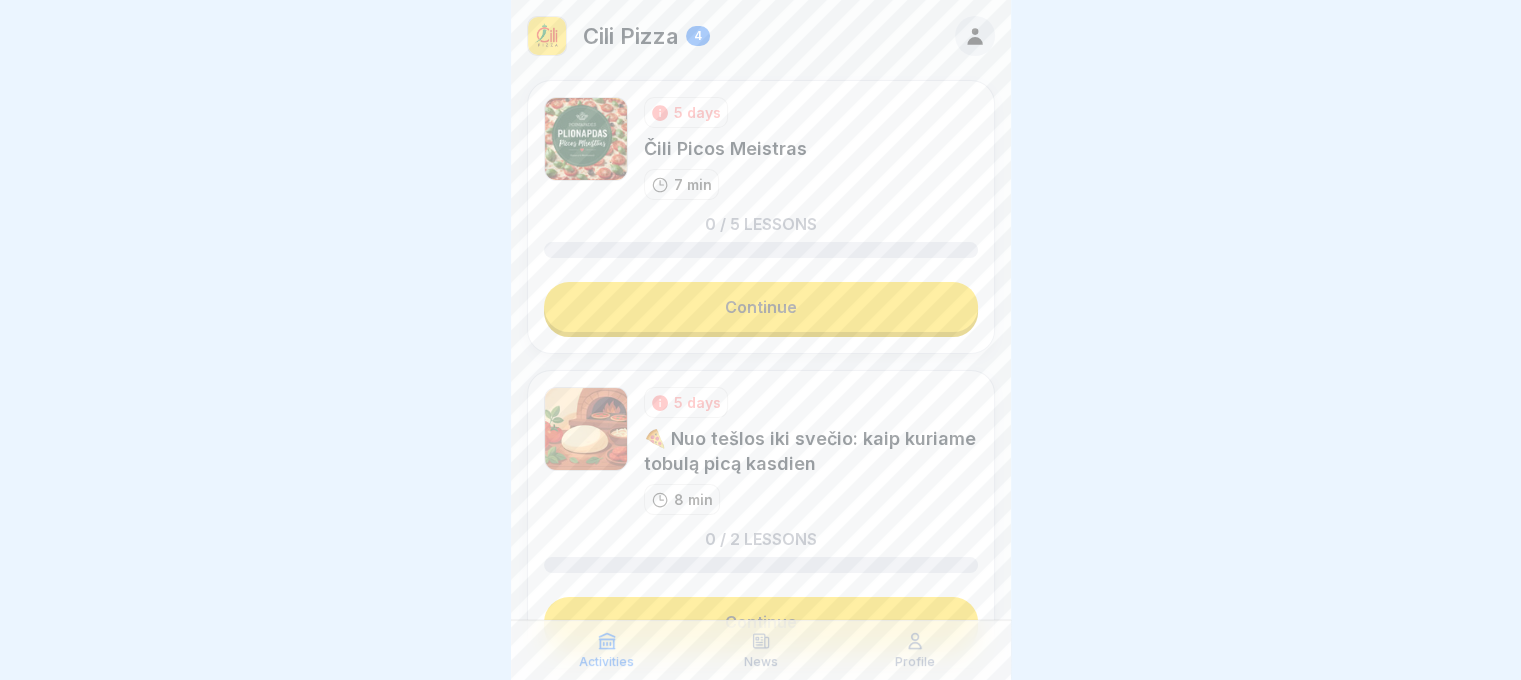 click on "Continue" at bounding box center (761, 307) 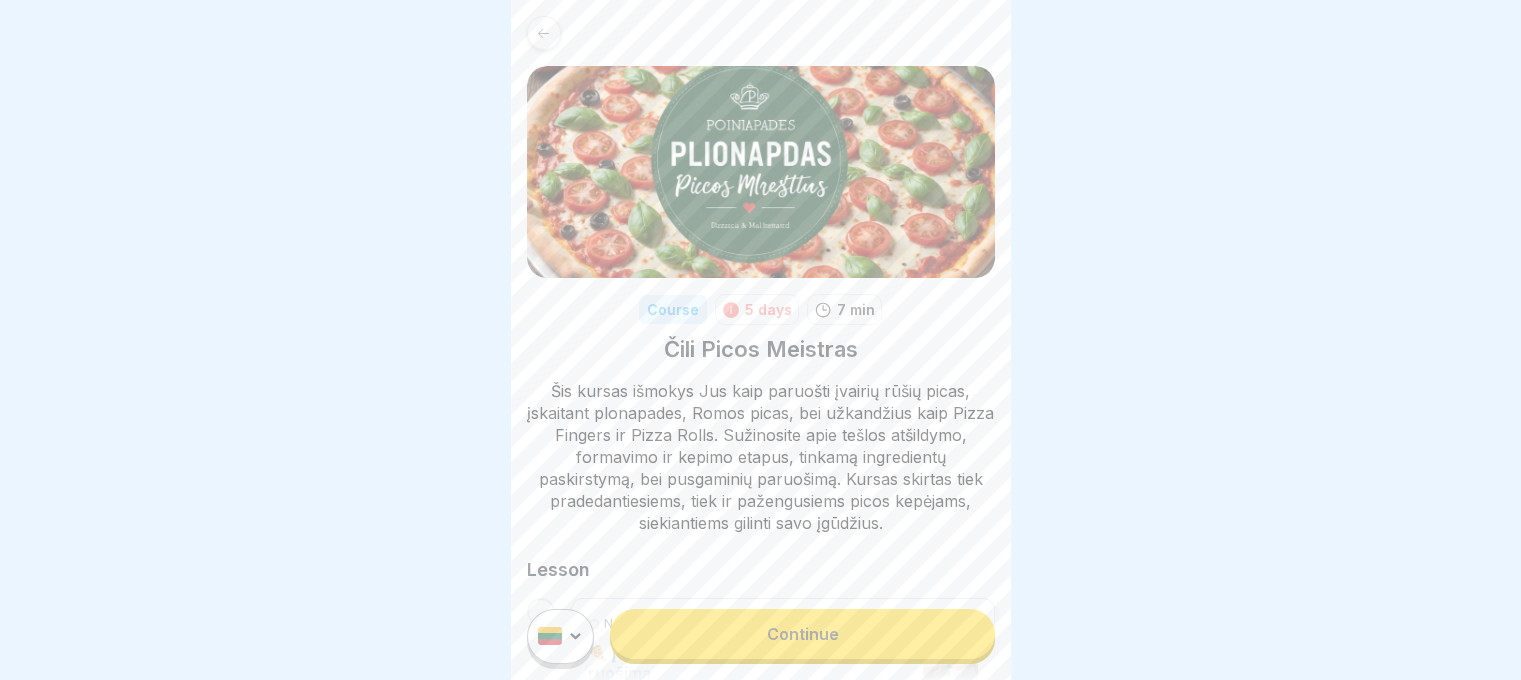 click on "Continue" at bounding box center (802, 634) 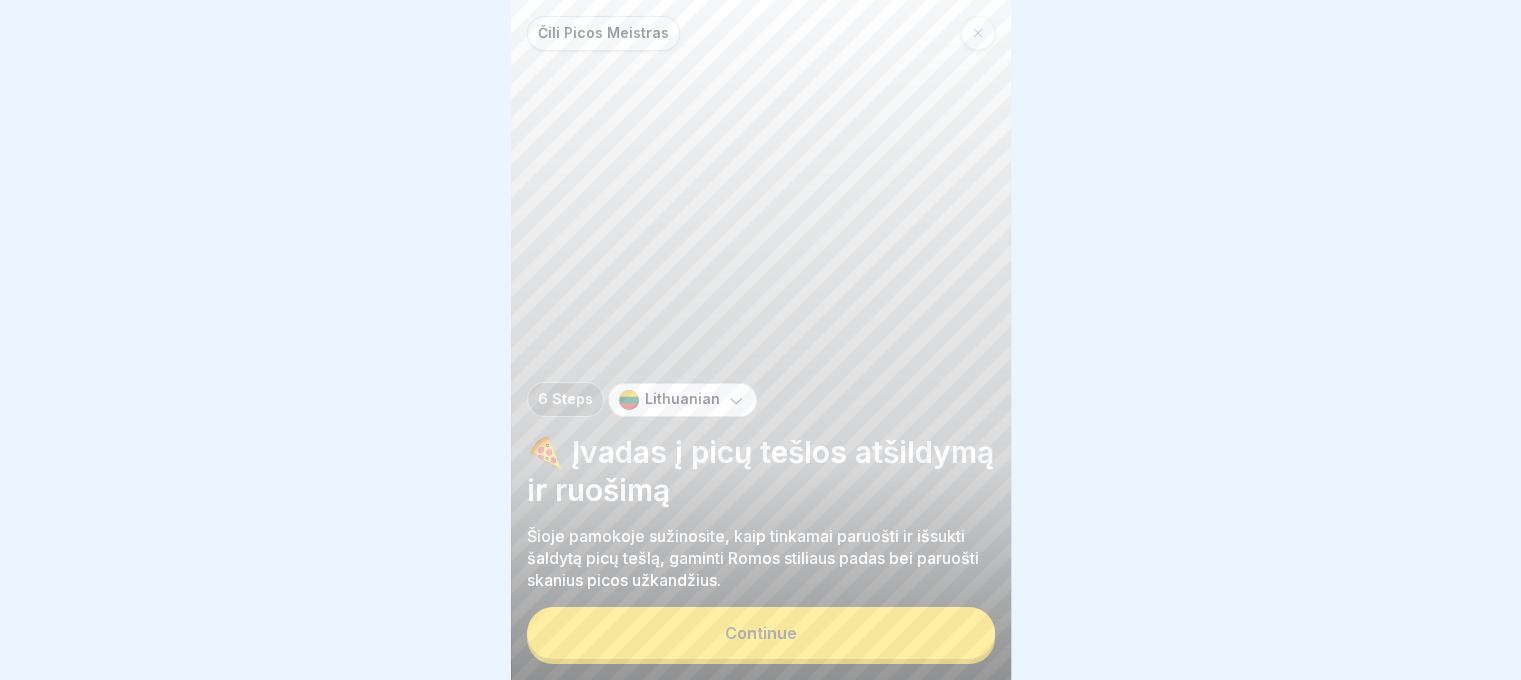click on "Continue" at bounding box center (761, 633) 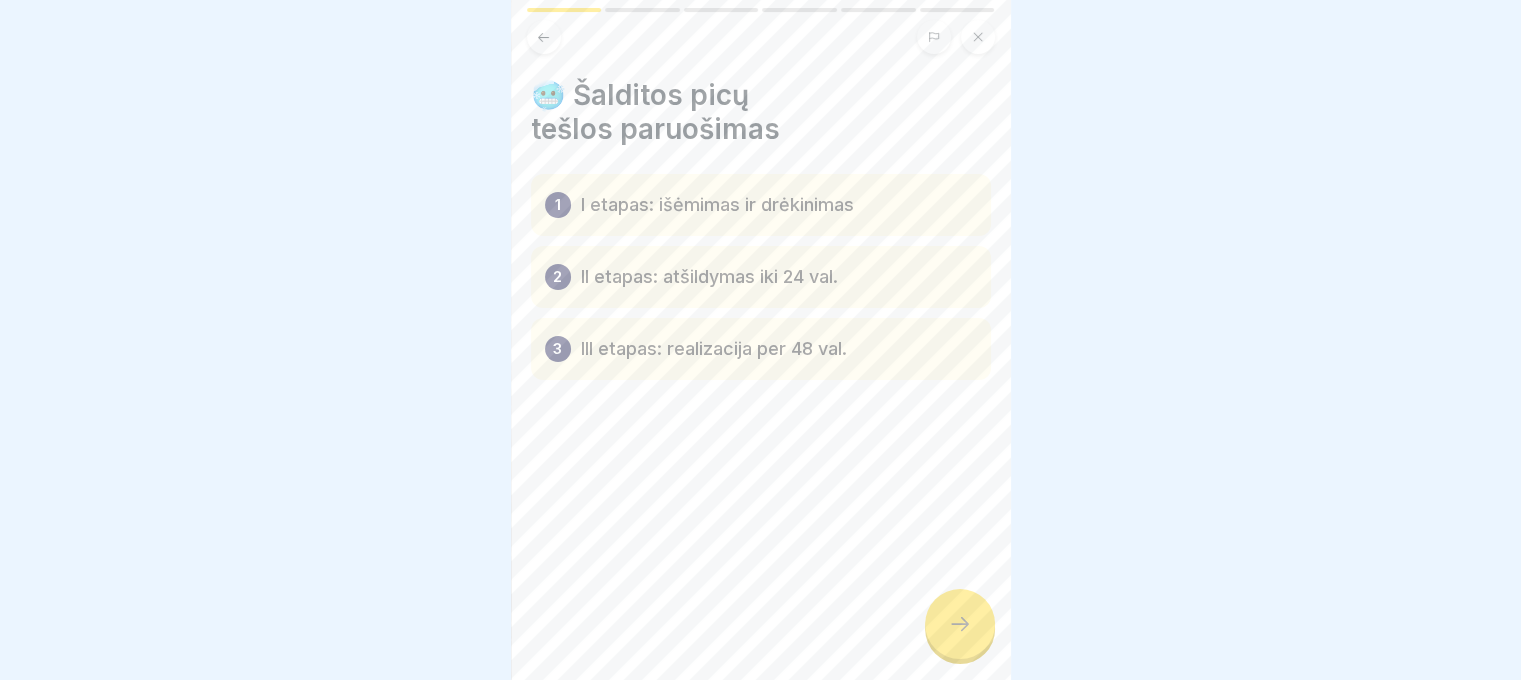 click 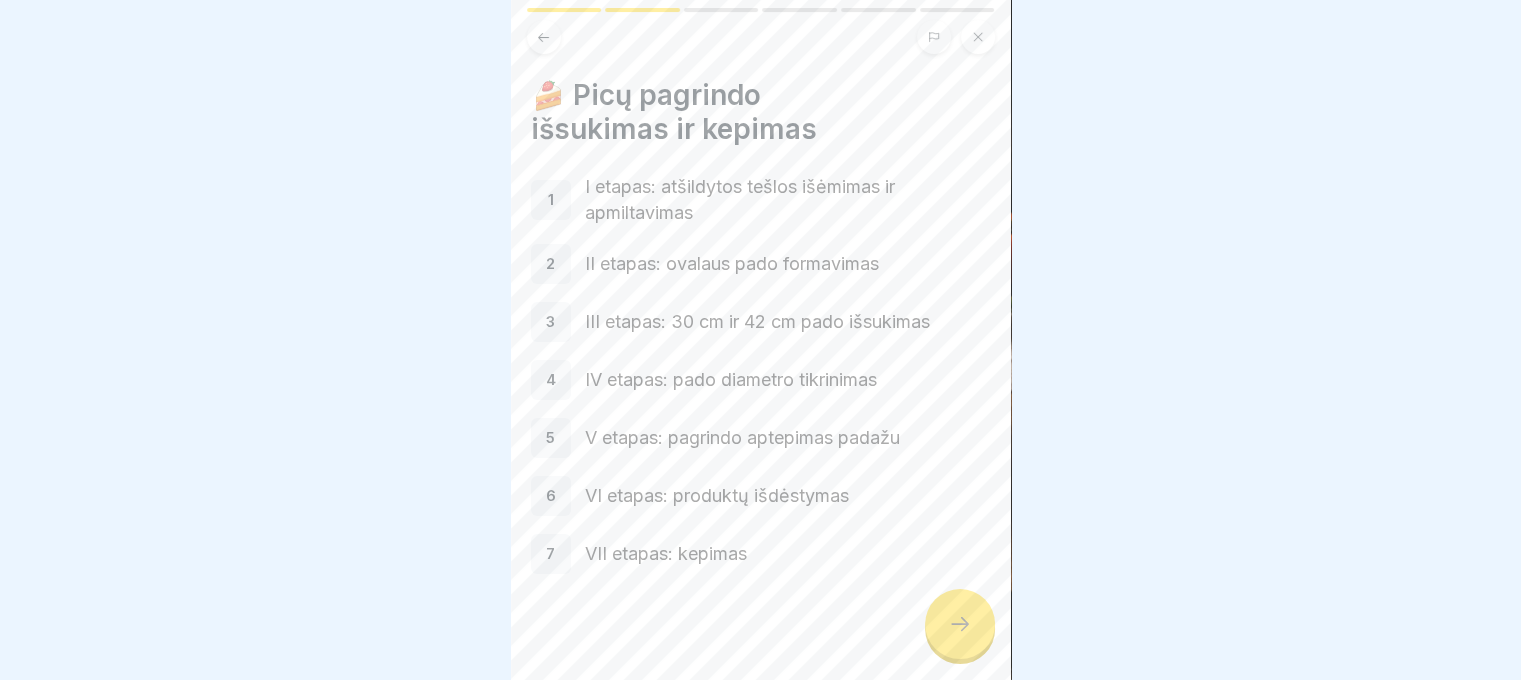 click 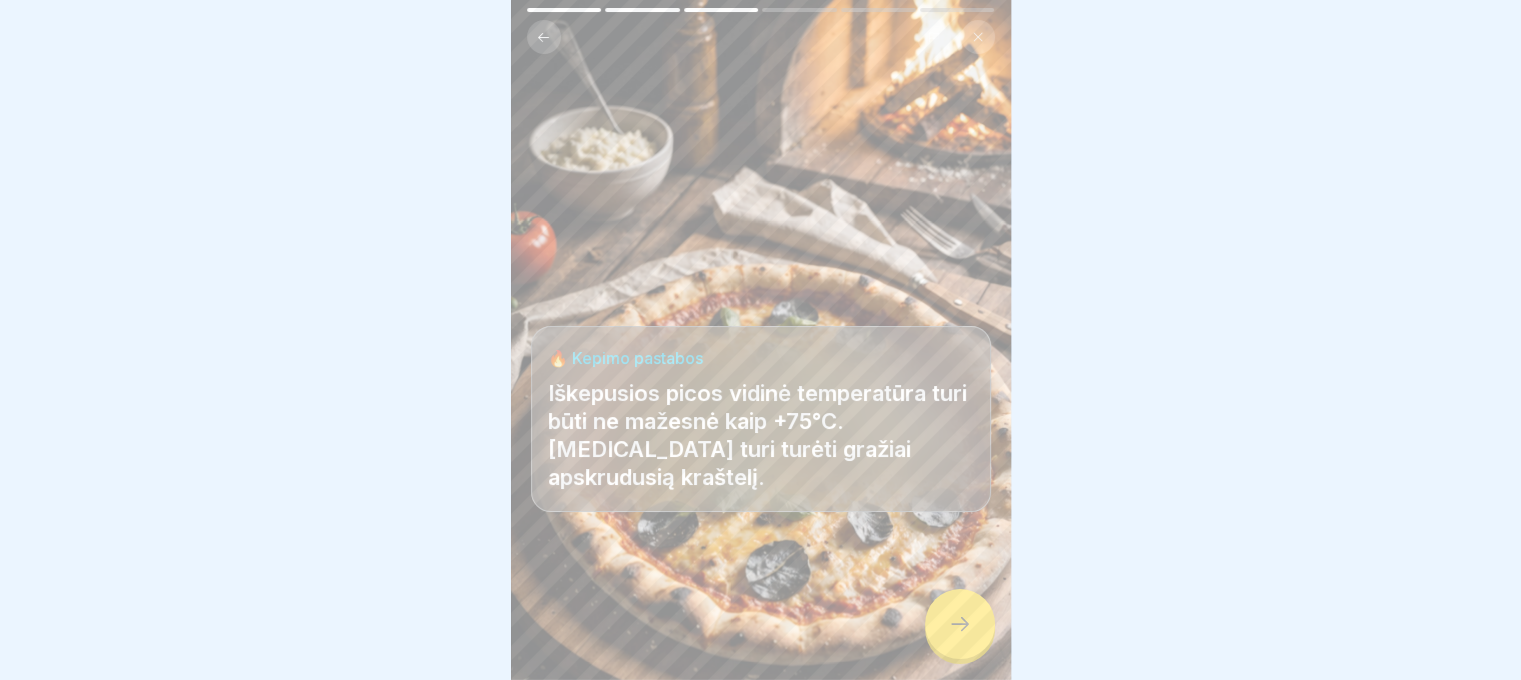 click 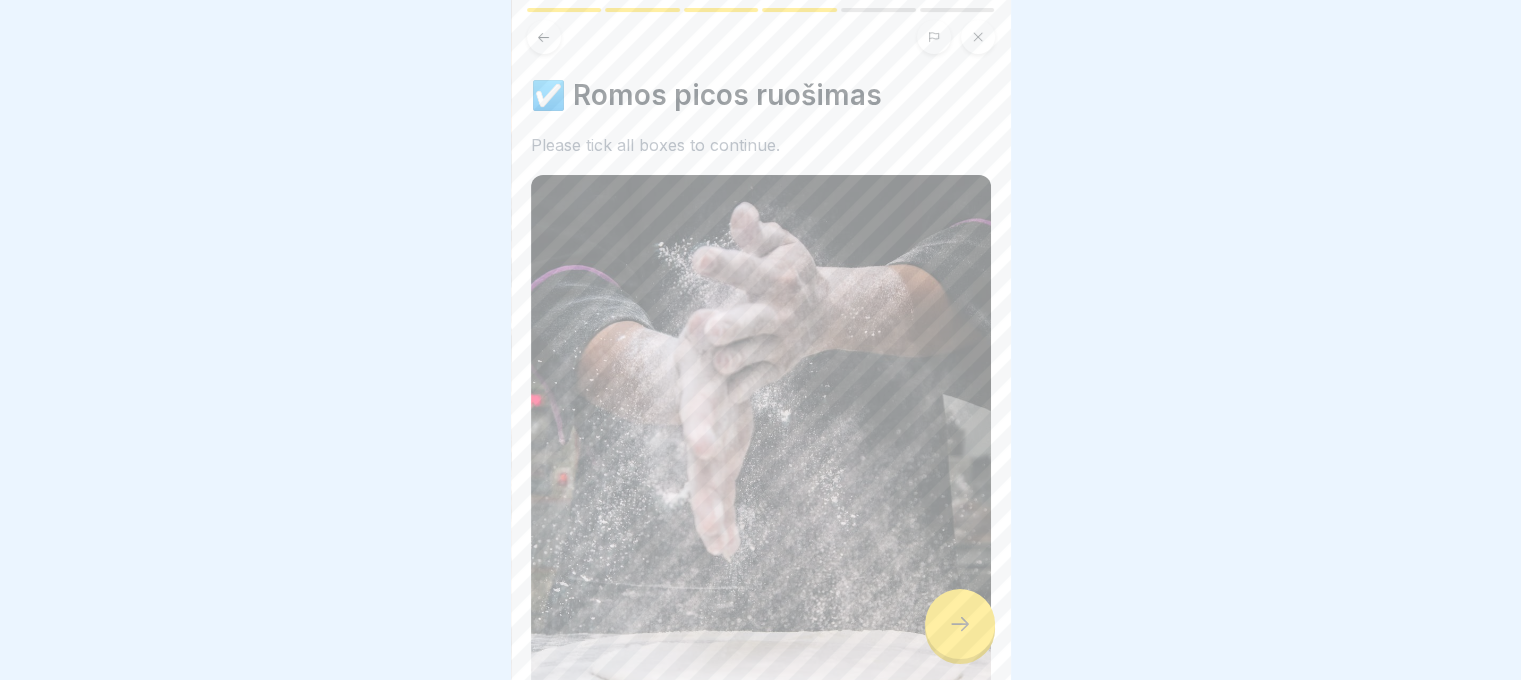 click 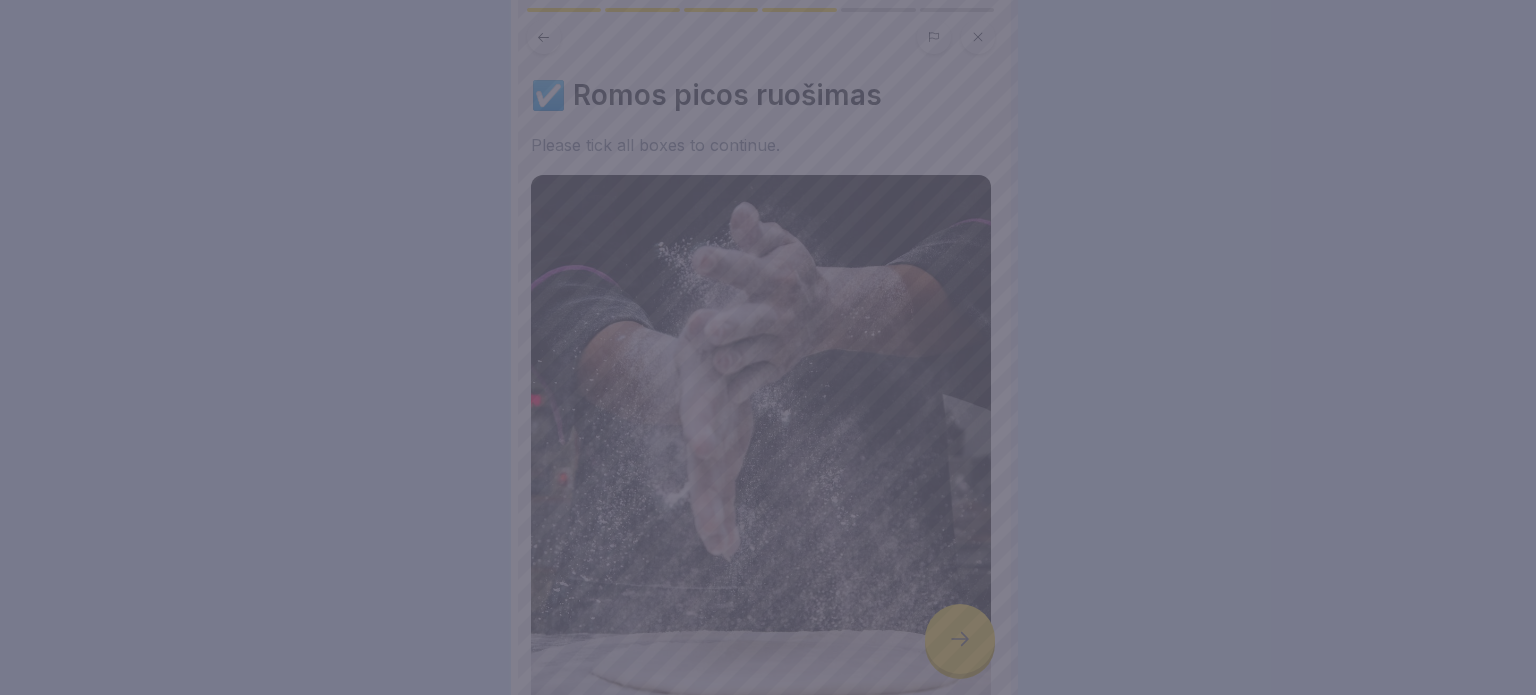 click at bounding box center (768, 347) 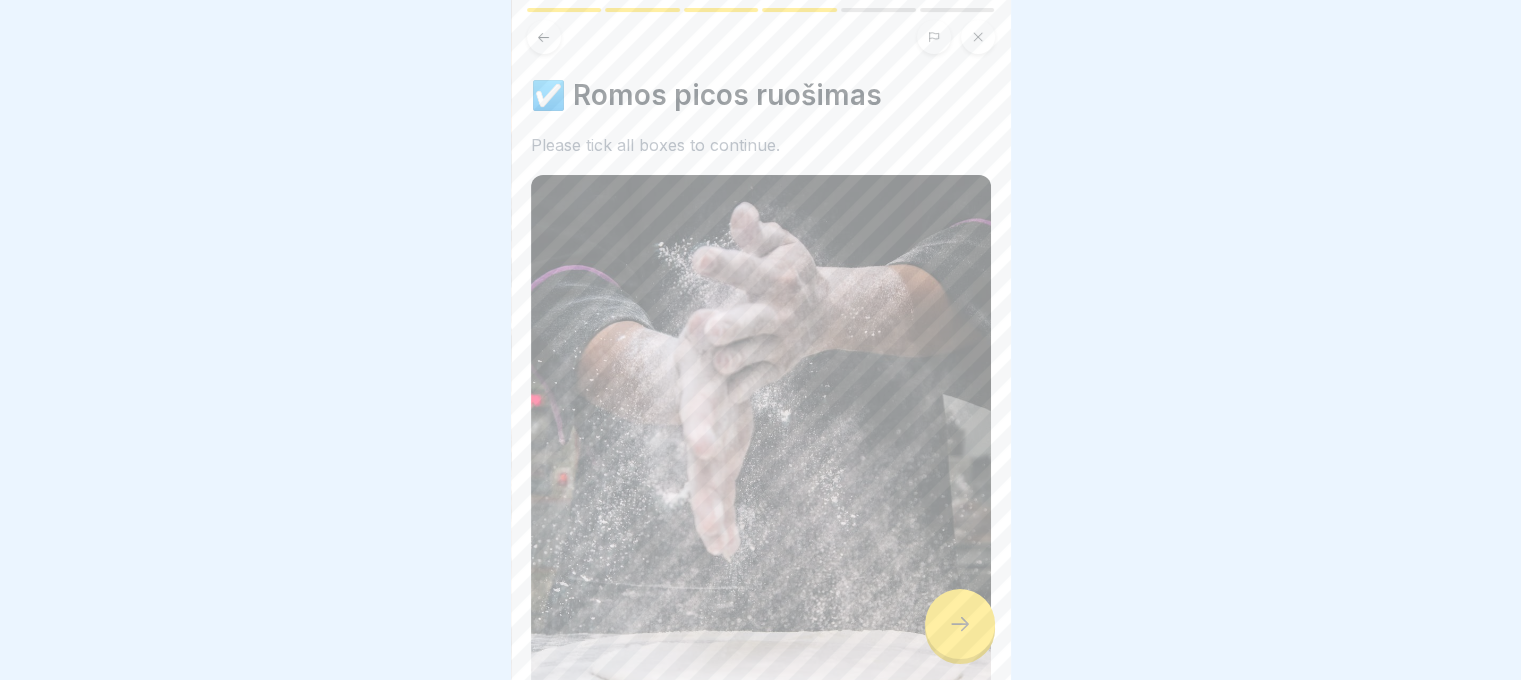 click 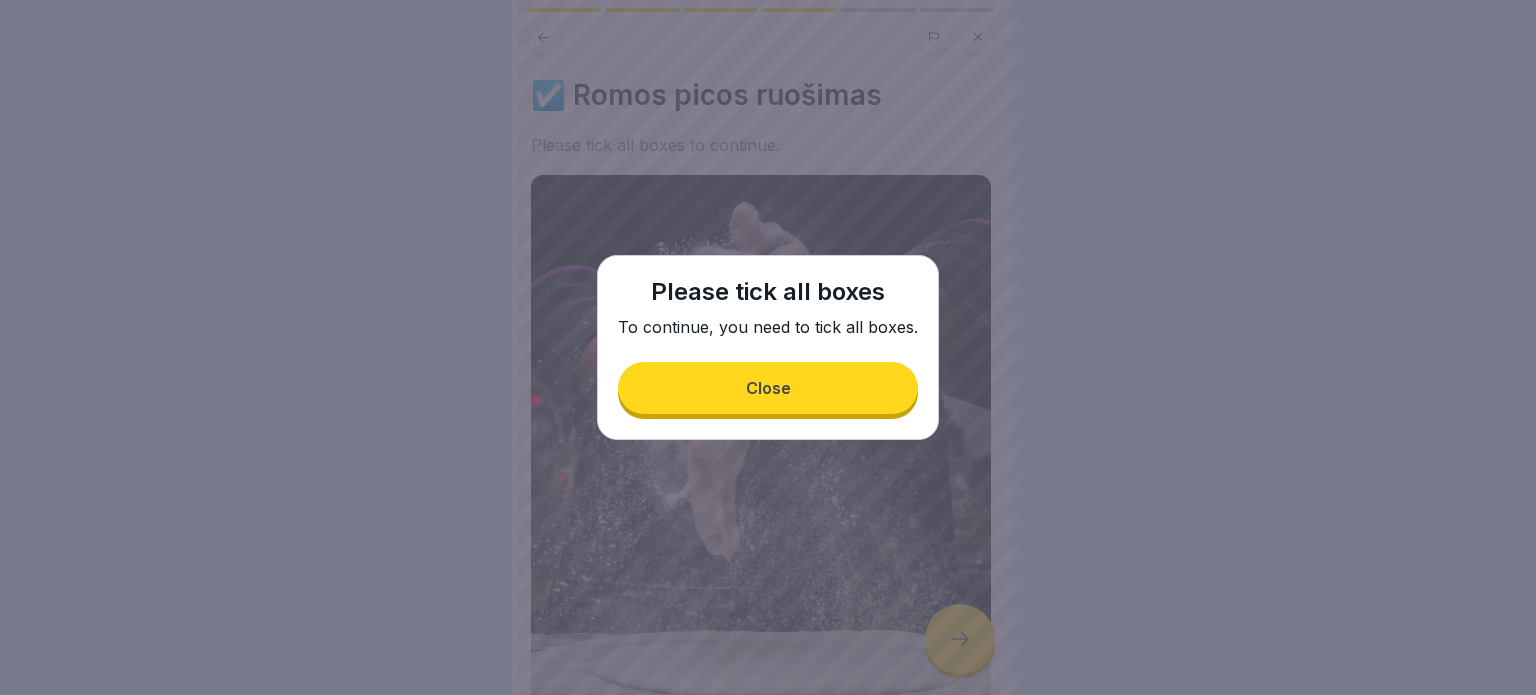 click on "Please tick all boxes To continue, you need to tick all boxes. Close" at bounding box center (768, 347) 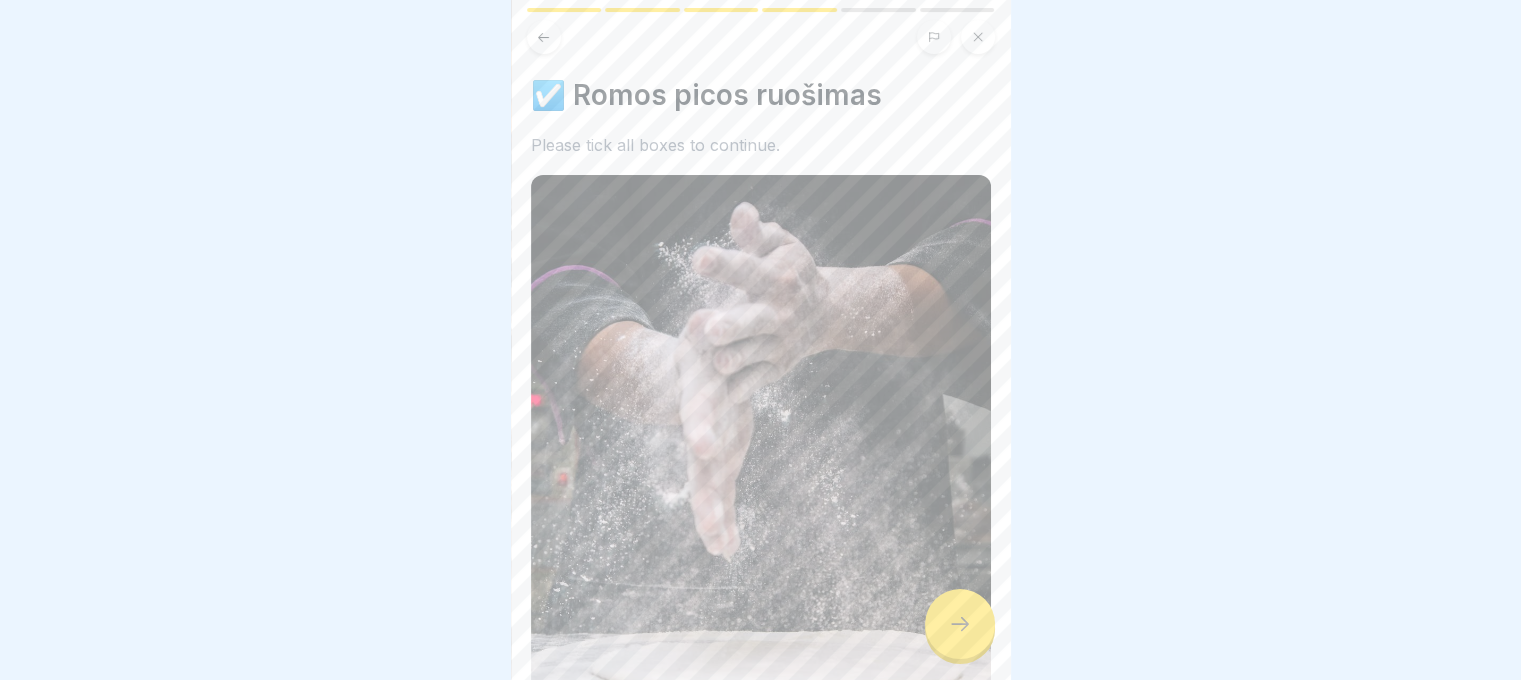 scroll, scrollTop: 15, scrollLeft: 0, axis: vertical 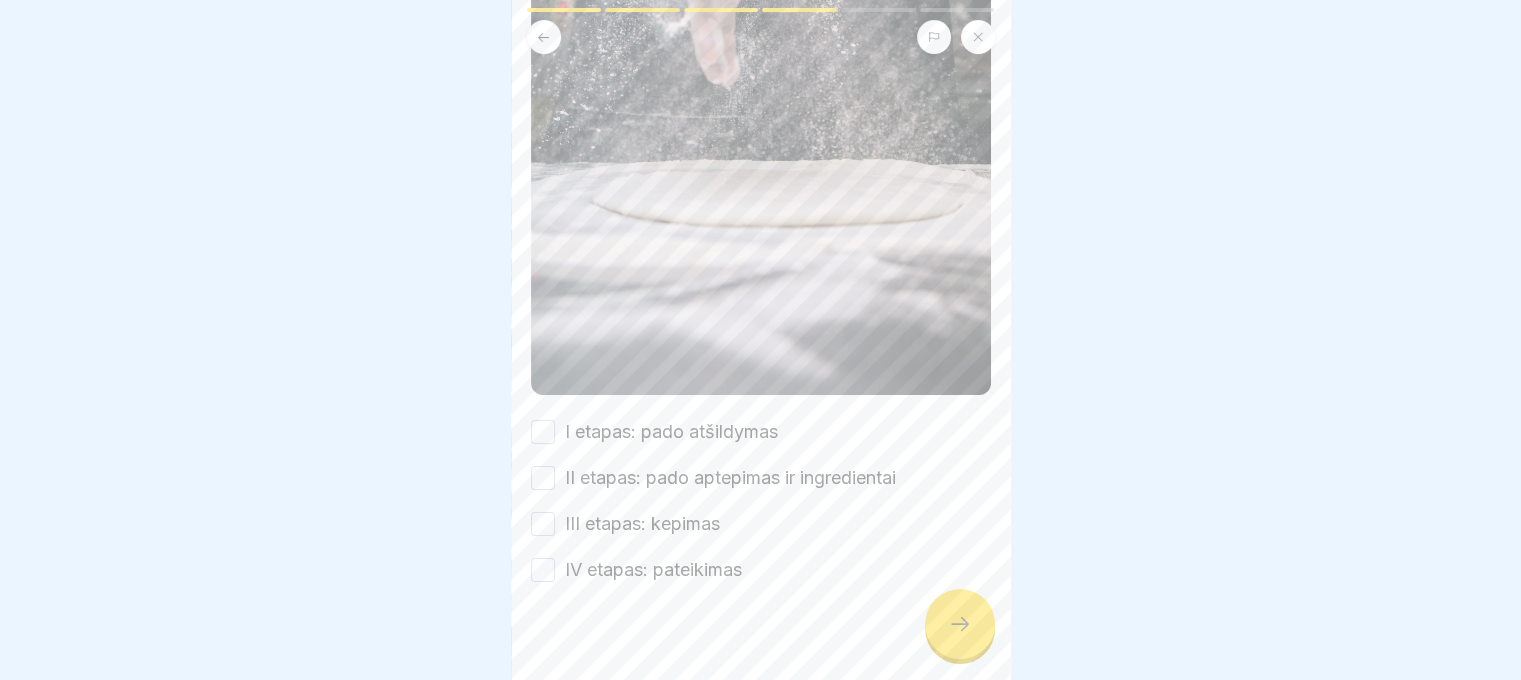 click on "I etapas: pado atšildymas" at bounding box center [671, 432] 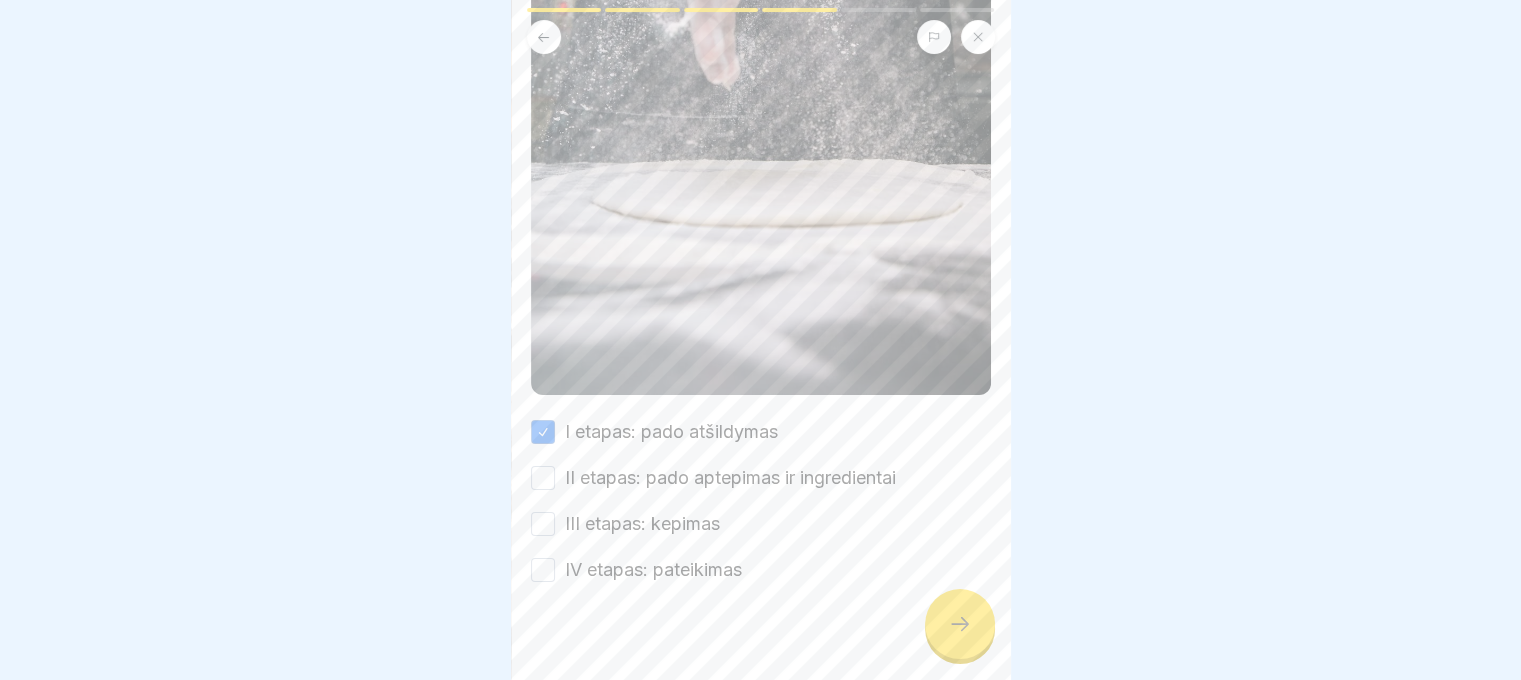 click on "II etapas: pado aptepimas ir ingredientai" at bounding box center [730, 478] 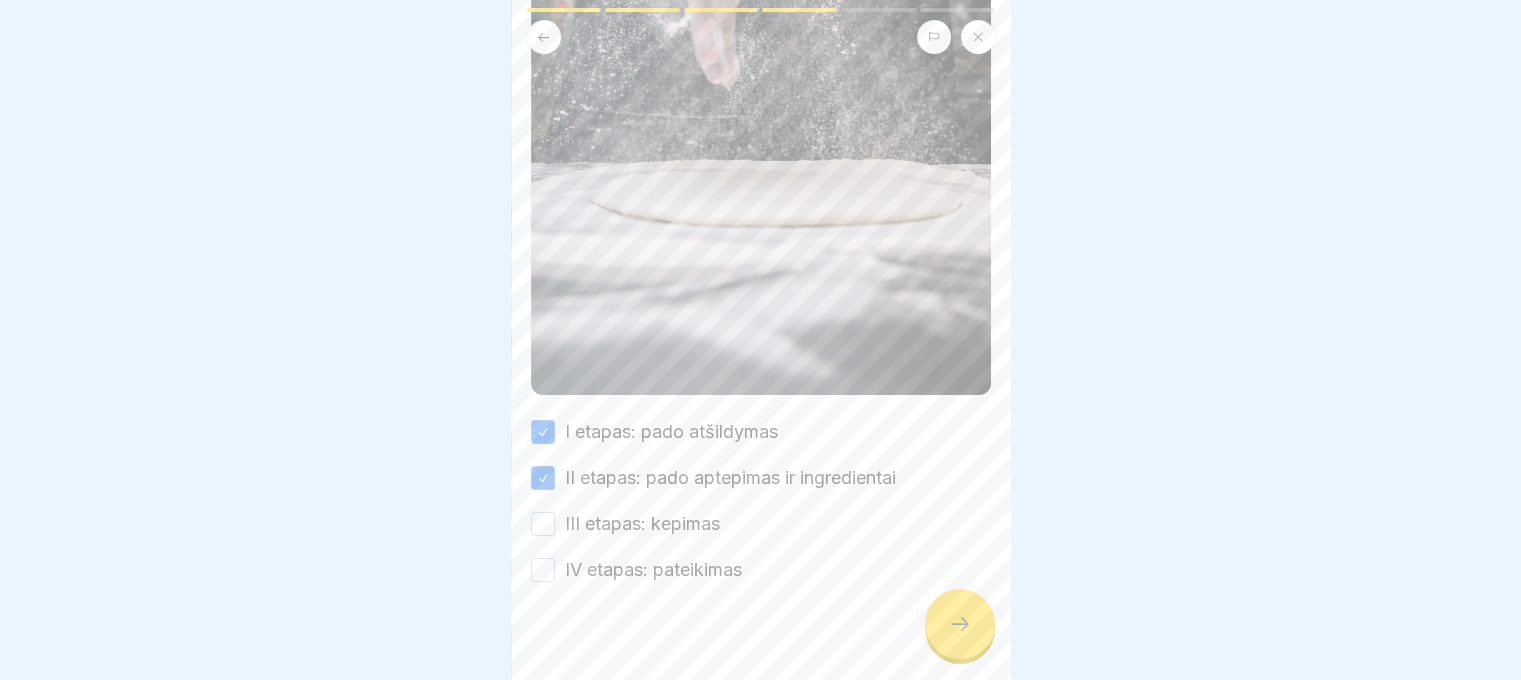 click on "III etapas: kepimas" at bounding box center [642, 524] 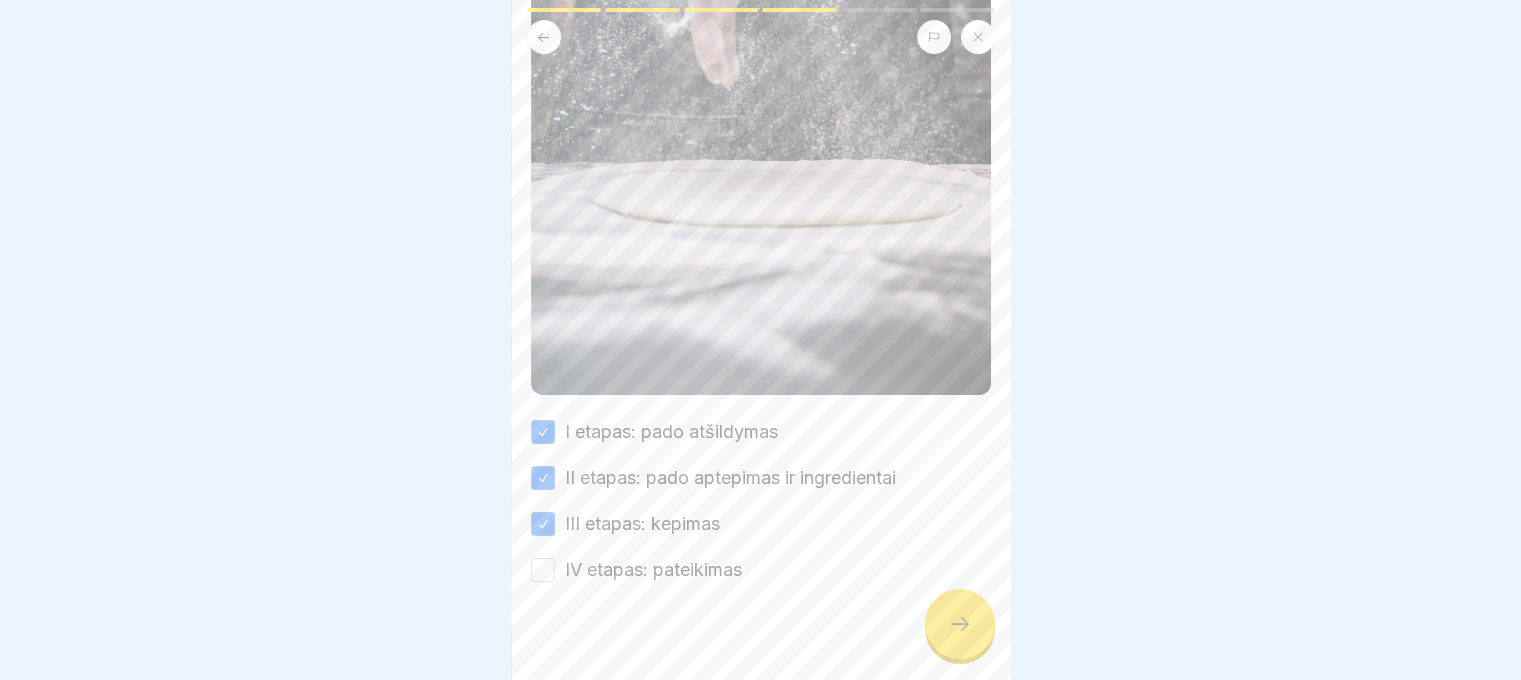 click at bounding box center [761, 643] 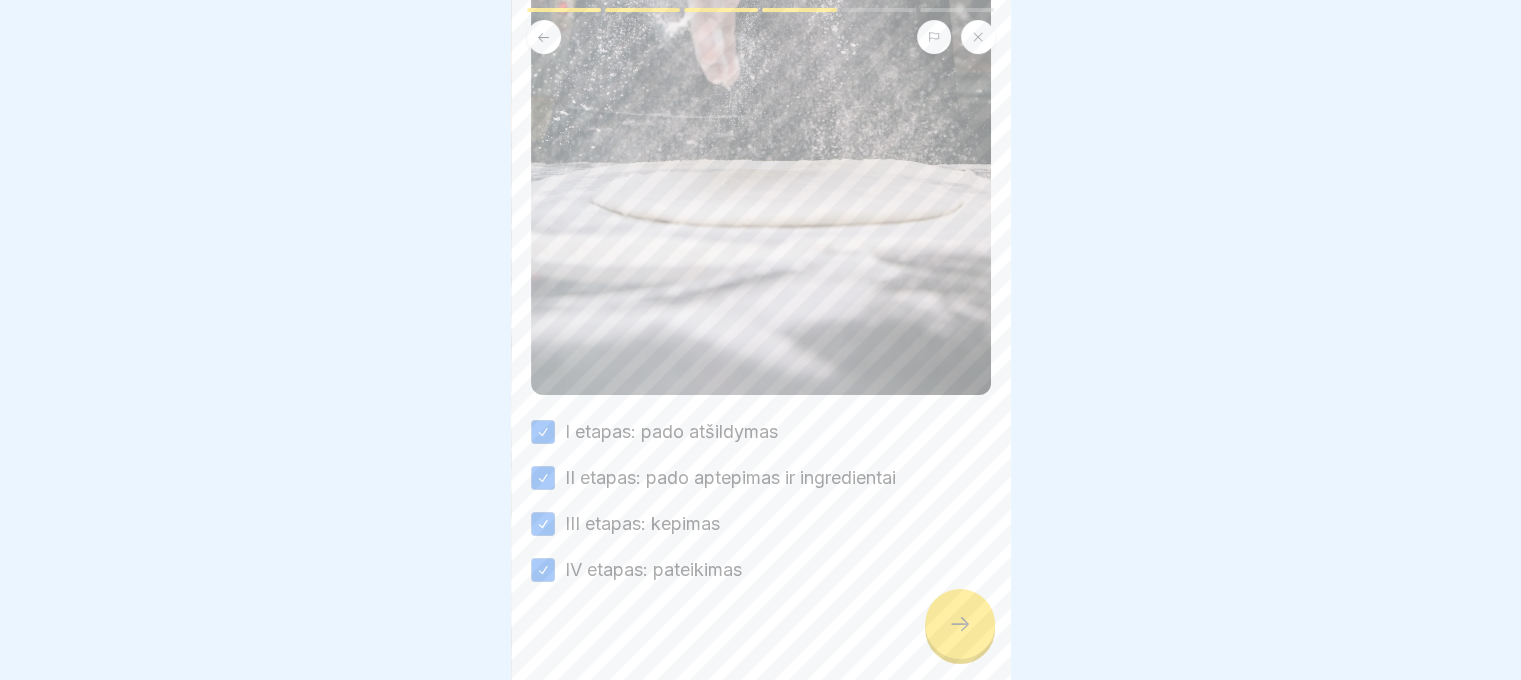 click on "[PERSON_NAME] Meistras 6 Steps Lithuanian 🍕 Įvadas į picų tešlos atšildymą ir ruošimą Šioje pamokoje sužinosite, kaip tinkamai paruošti ir išsukti šaldytą picų tešlą, gaminti Romos stiliaus padas bei paruošti skanius picos užkandžius.  Continue 🥶 Šalditos picų tešlos paruošimas 1 I etapas: išėmimas ir drėkinimas 2 II etapas: atšildymas iki 24 val. 3 III etapas: realizacija per 48 val. 🍰 Picų pagrindo išsukimas ir kepimas 1 I etapas: atšildytos tešlos išėmimas ir apmiltavimas 2 II etapas: ovalaus pado formavimas 3 III etapas: 30 cm ir 42 cm pado išsukimas 4 IV etapas: pado diametro tikrinimas 5 V etapas: pagrindo aptepimas padažu 6 VI etapas: produktų išdėstymas 7 VII etapas: kepimas 🔥 Kepimo pastabos Iškepusios picos vidinė temperatūra turi būti ne mažesnė kaip +75°C. [MEDICAL_DATA] turi turėti gražiai apskrudusią kraštelį. ☑️ Romos picos ruošimas Please tick all boxes to continue. I etapas: pado atšildymas II etapas: pado aptepimas ir ingredientai 1 2" at bounding box center [761, 340] 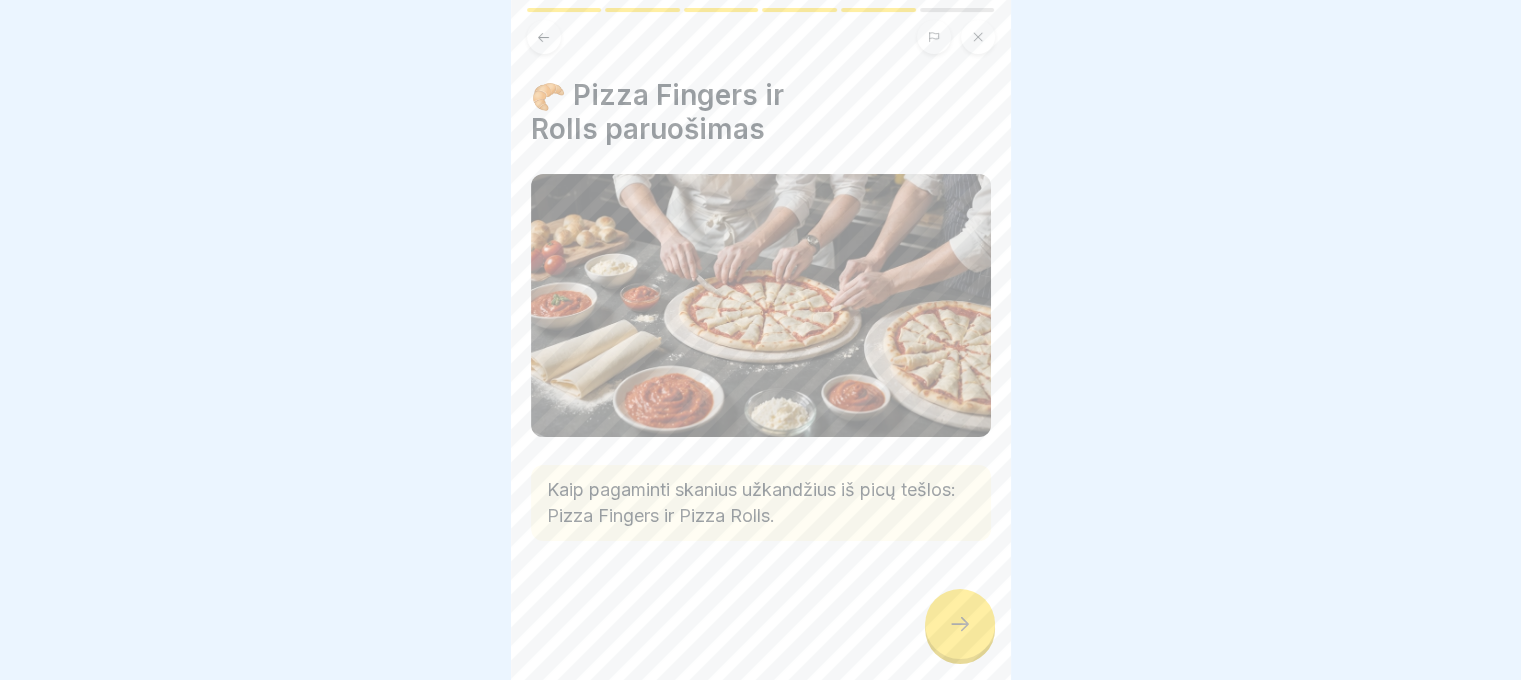 click at bounding box center [960, 624] 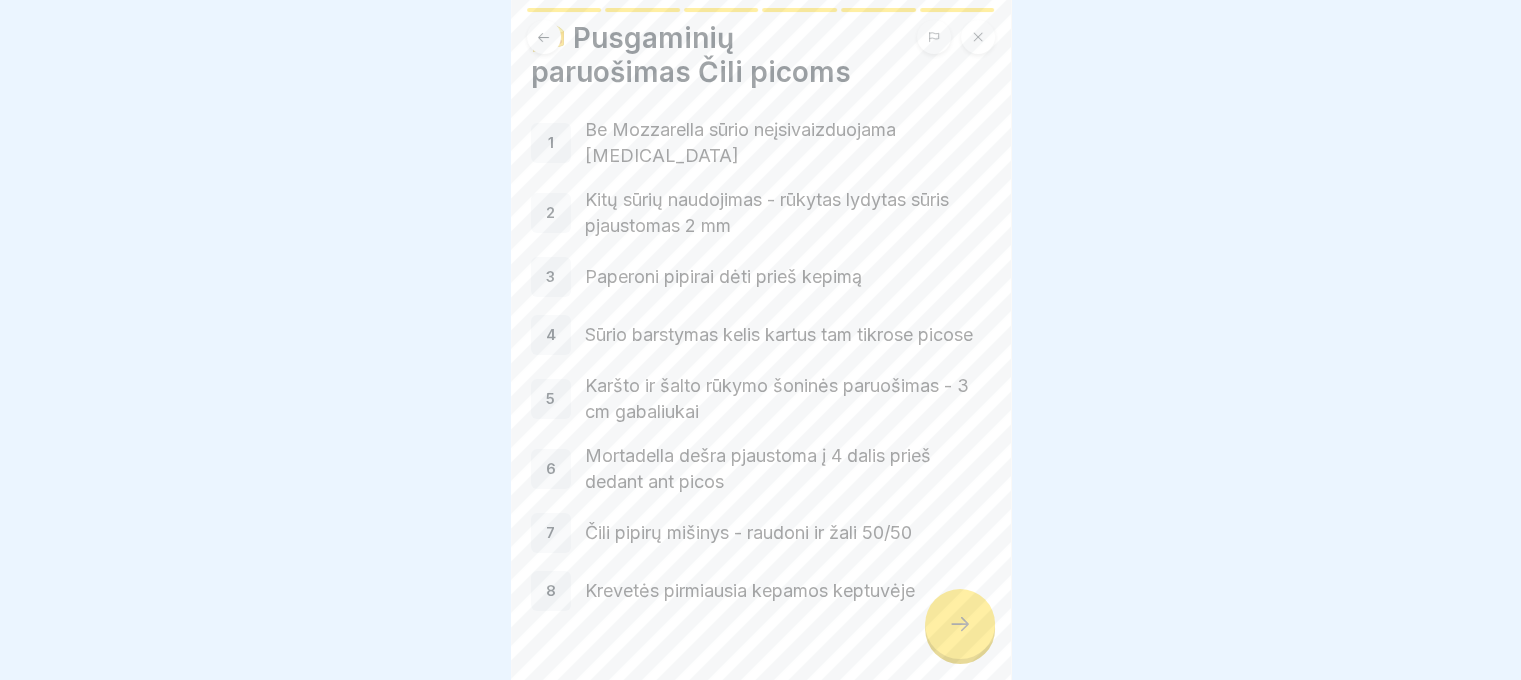 scroll, scrollTop: 108, scrollLeft: 0, axis: vertical 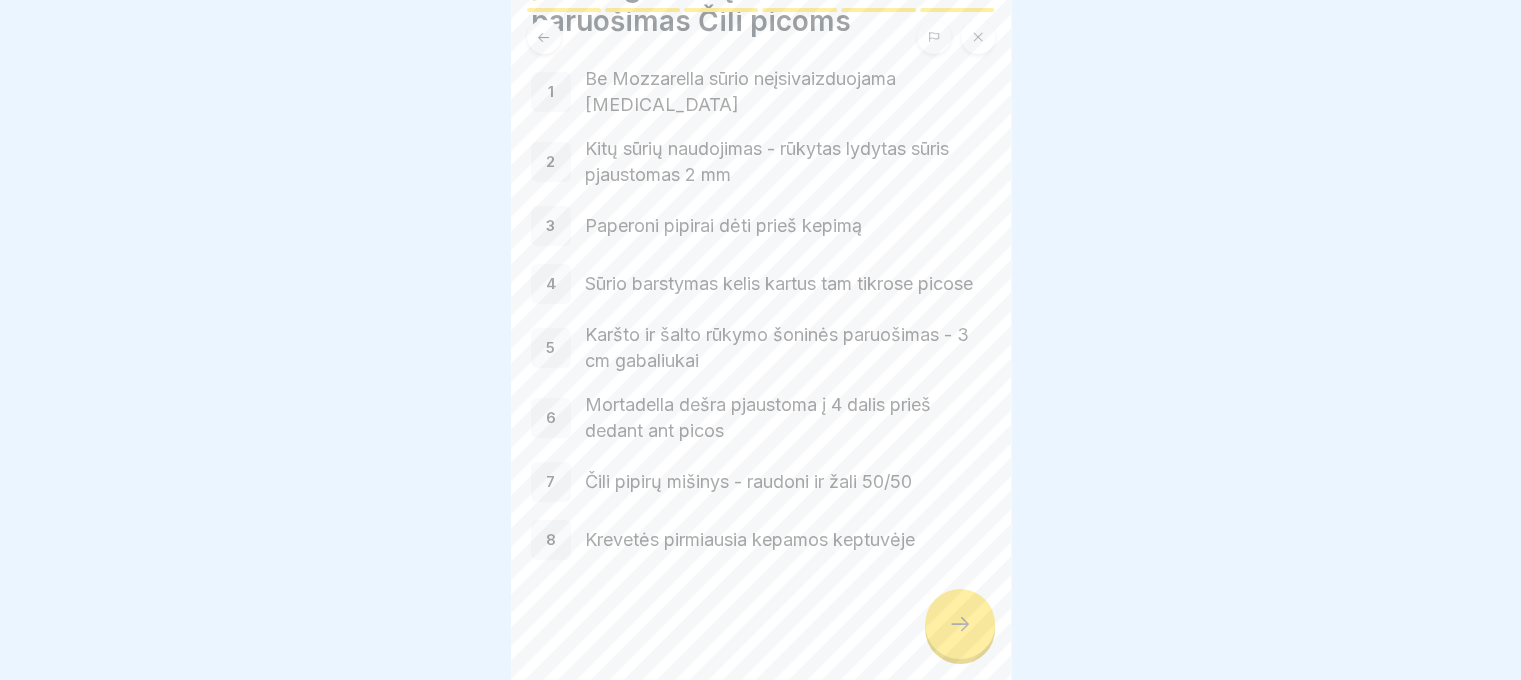 click on "[PERSON_NAME] Meistras 6 Steps Lithuanian 🍕 Įvadas į picų tešlos atšildymą ir ruošimą Šioje pamokoje sužinosite, kaip tinkamai paruošti ir išsukti šaldytą picų tešlą, gaminti Romos stiliaus padas bei paruošti skanius picos užkandžius.  Continue 🥶 Šalditos picų tešlos paruošimas 1 I etapas: išėmimas ir drėkinimas 2 II etapas: atšildymas iki 24 val. 3 III etapas: realizacija per 48 val. 🍰 Picų pagrindo išsukimas ir kepimas 1 I etapas: atšildytos tešlos išėmimas ir apmiltavimas 2 II etapas: ovalaus pado formavimas 3 III etapas: 30 cm ir 42 cm pado išsukimas 4 IV etapas: pado diametro tikrinimas 5 V etapas: pagrindo aptepimas padažu 6 VI etapas: produktų išdėstymas 7 VII etapas: kepimas 🔥 Kepimo pastabos Iškepusios picos vidinė temperatūra turi būti ne mažesnė kaip +75°C. [MEDICAL_DATA] turi turėti gražiai apskrudusią kraštelį. ☑️ Romos picos ruošimas Please tick all boxes to continue. I etapas: pado atšildymas II etapas: pado aptepimas ir ingredientai 1 2" at bounding box center [761, 340] 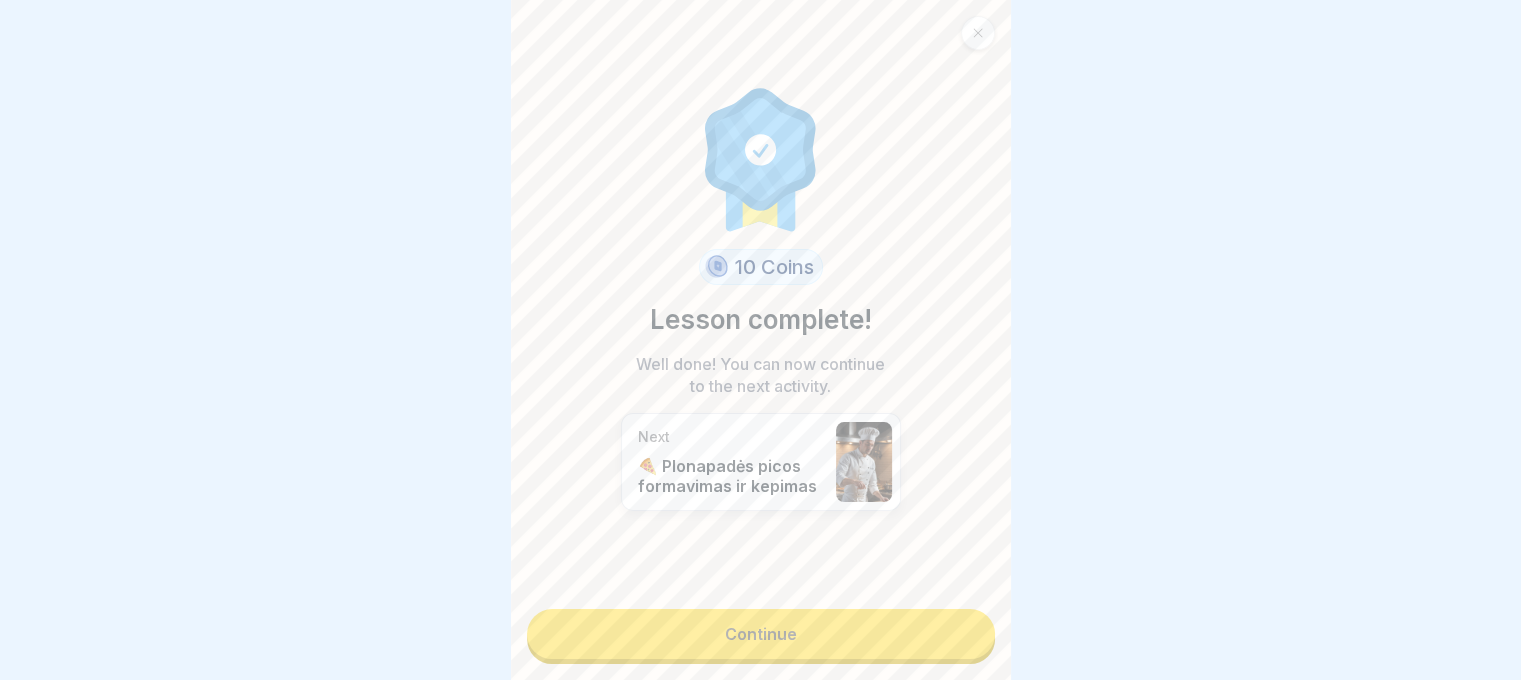click on "Continue" at bounding box center (761, 634) 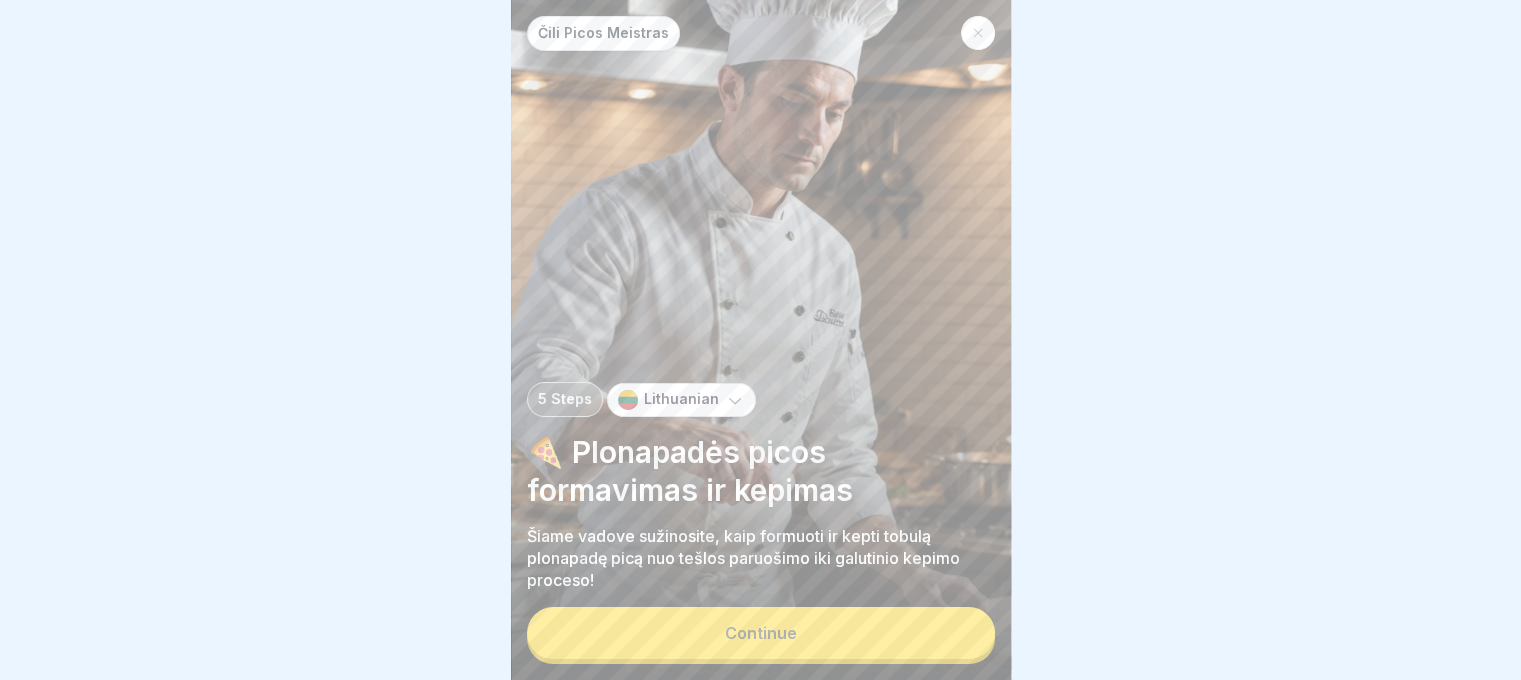 click on "Čili Picos Meistras 5 Steps Lithuanian 🍕 Plonapadės picos formavimas ir kepimas Šiame vadove sužinosite, kaip formuoti ir kepti tobulą plonapadę picą nuo tešlos paruošimo iki galutinio kepimo proceso! Continue" at bounding box center [761, 340] 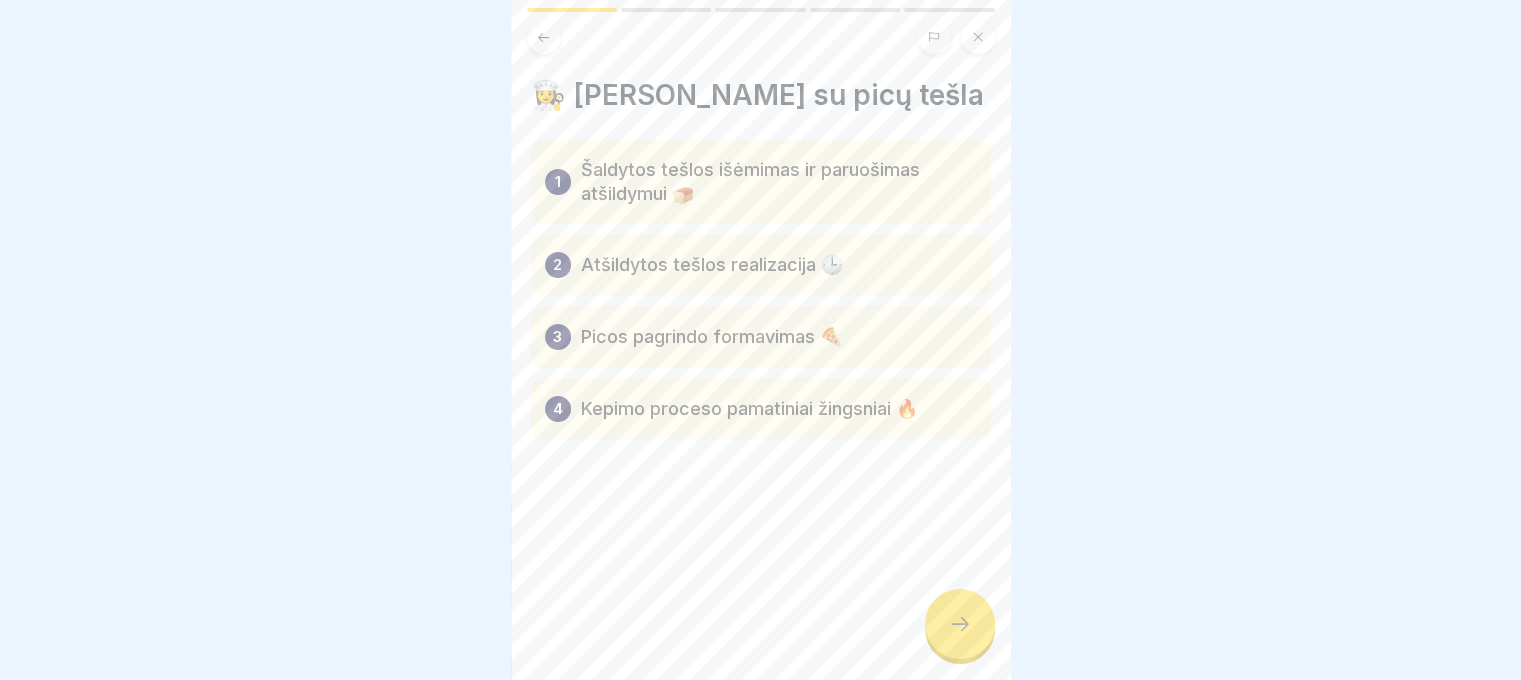 click at bounding box center (960, 624) 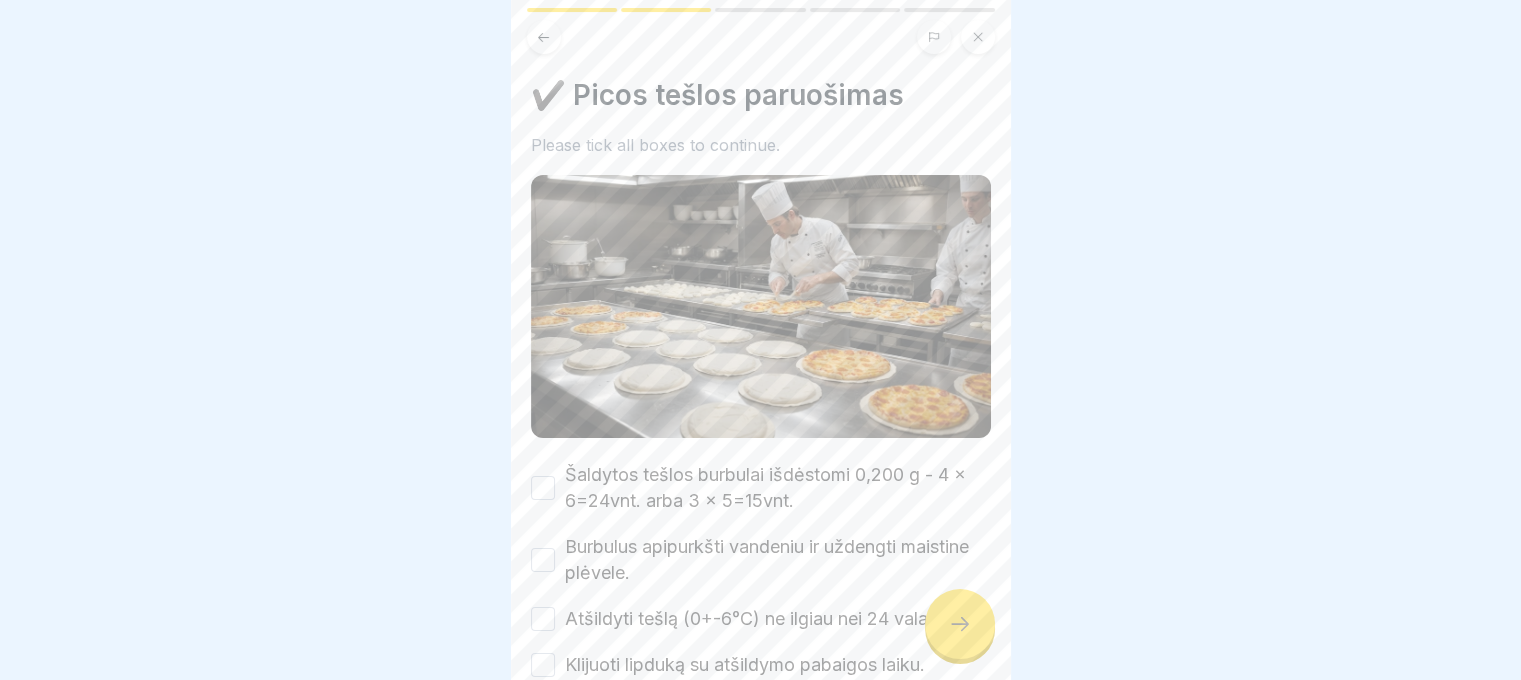 click at bounding box center (960, 624) 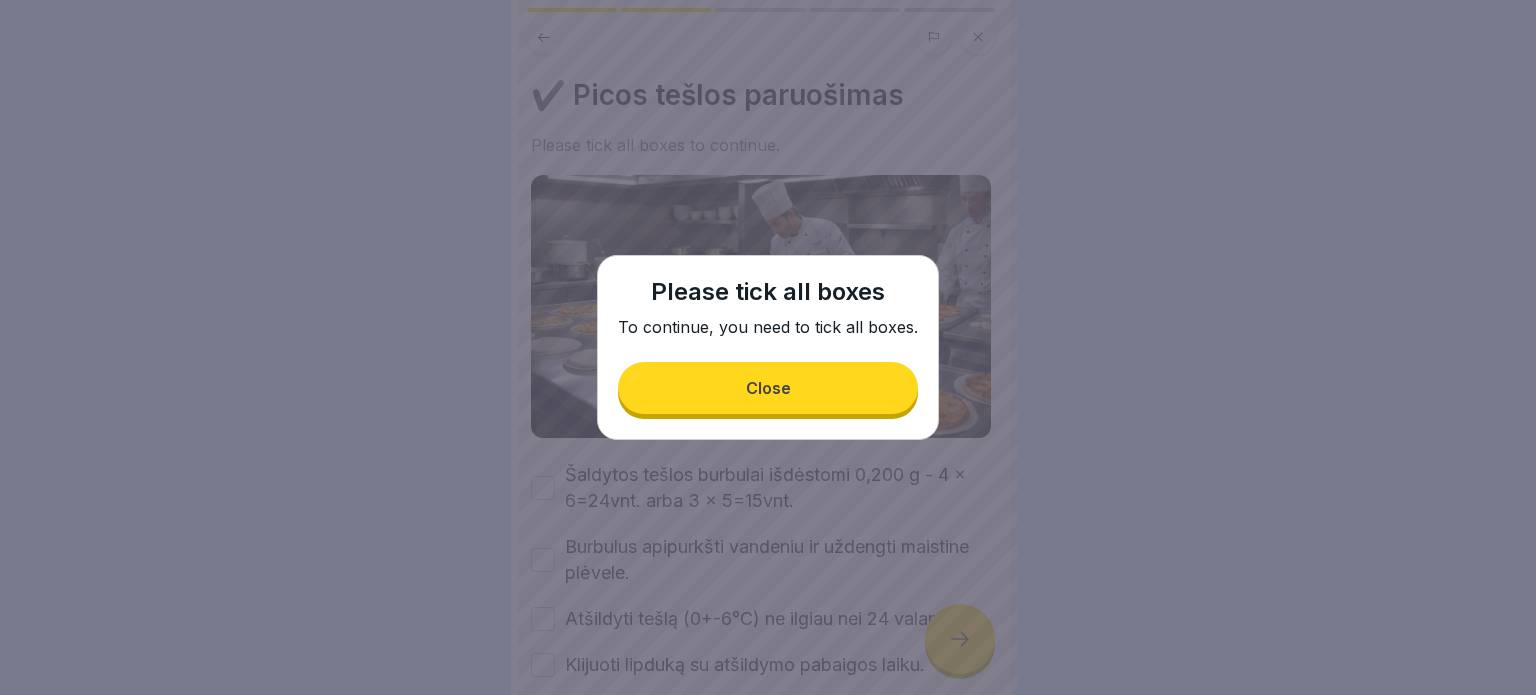 click on "Close" at bounding box center (768, 388) 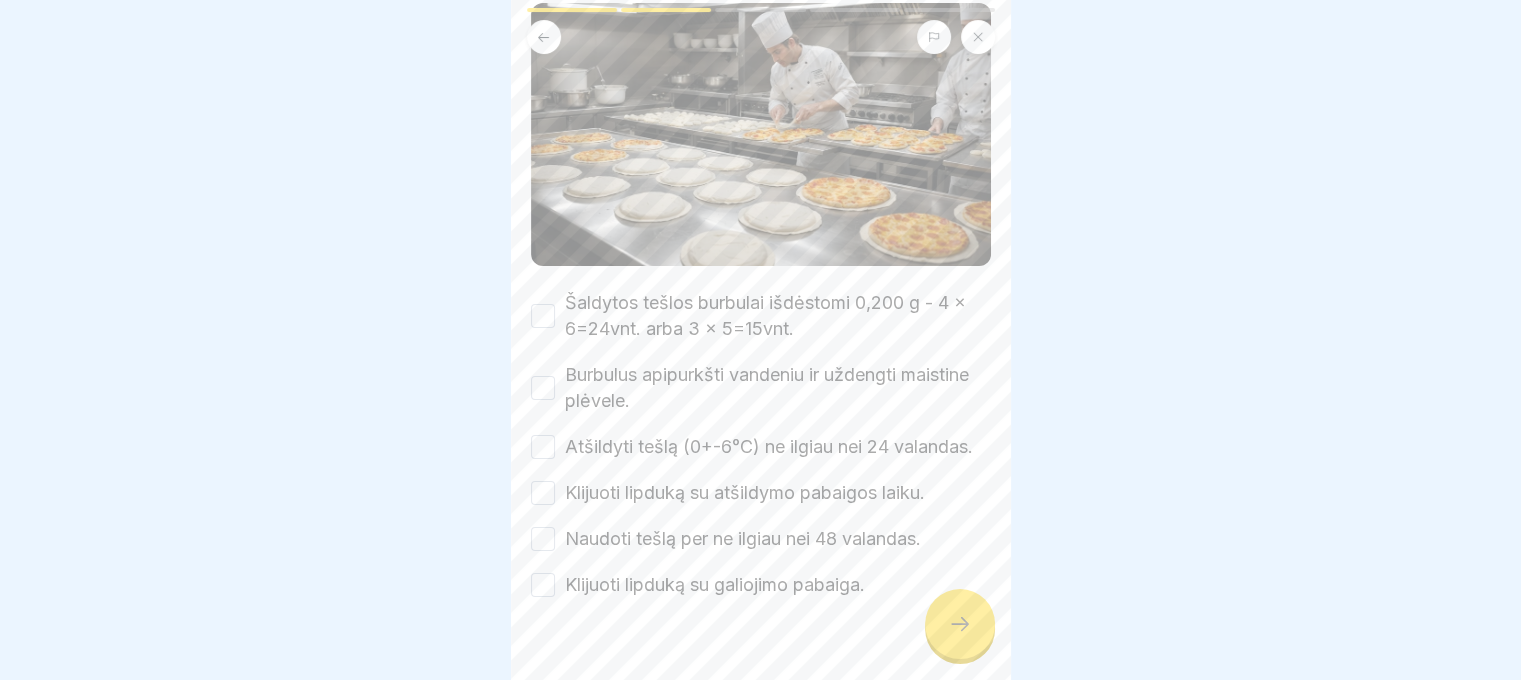 scroll, scrollTop: 227, scrollLeft: 0, axis: vertical 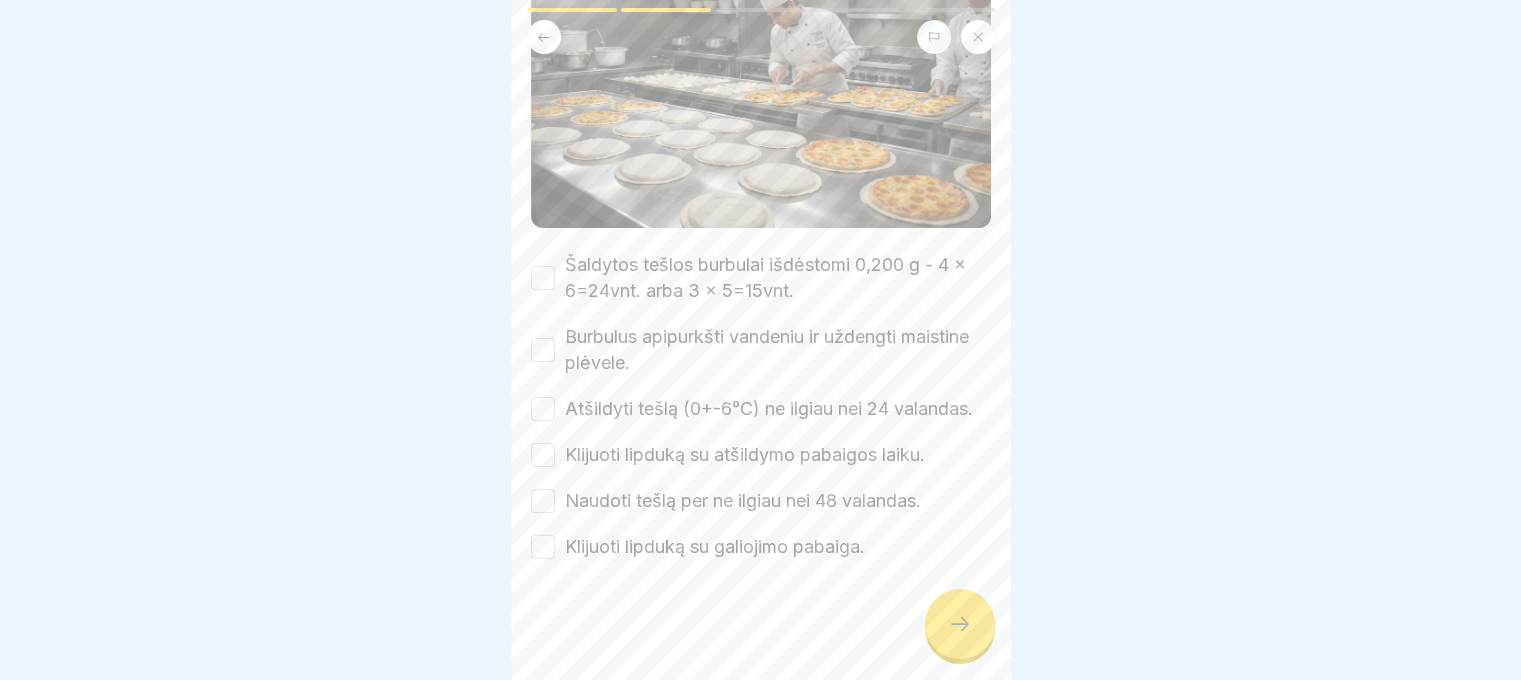 click on "Šaldytos tešlos burbulai išdėstomi 0,200 g - 4 x 6=24vnt. arba 3 x 5=15vnt." at bounding box center (778, 278) 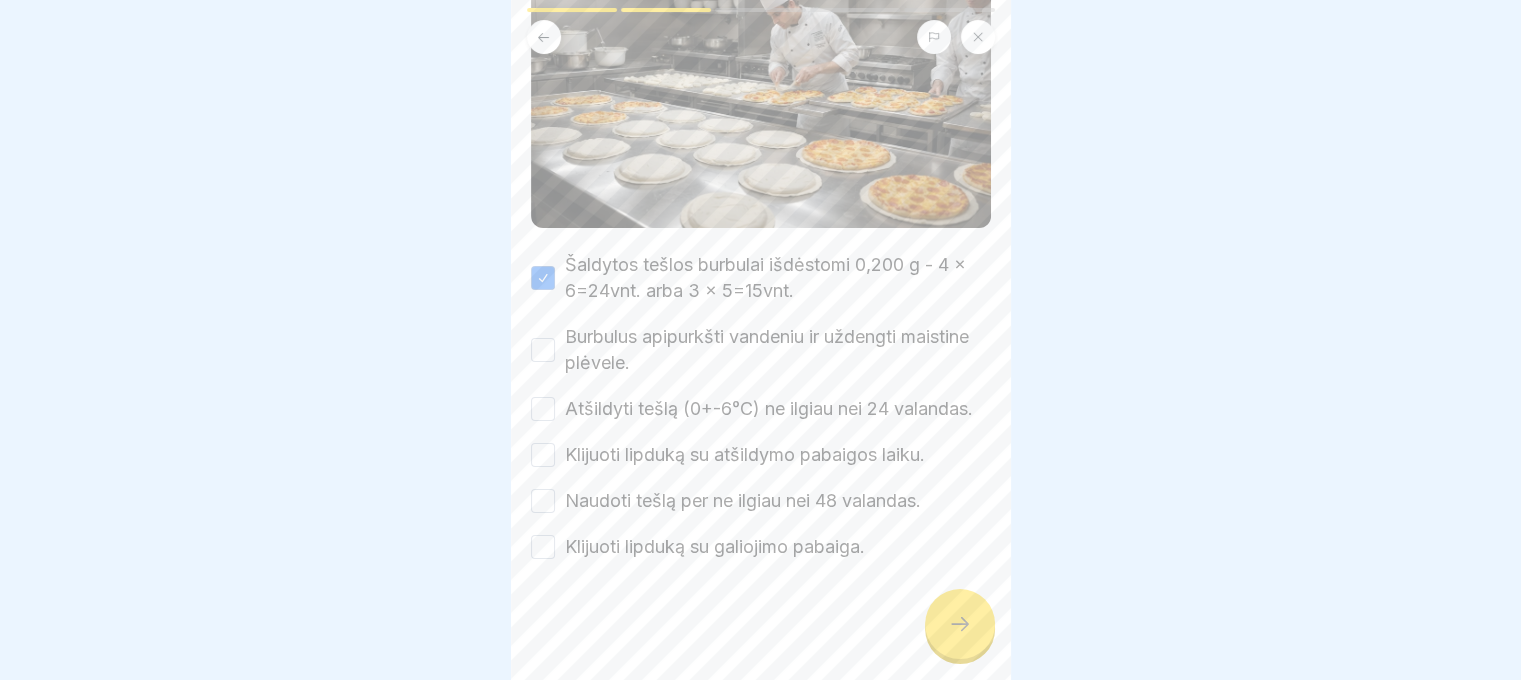 click on "Burbulus apipurkšti vandeniu ir uždengti maistine plėvele." at bounding box center [778, 350] 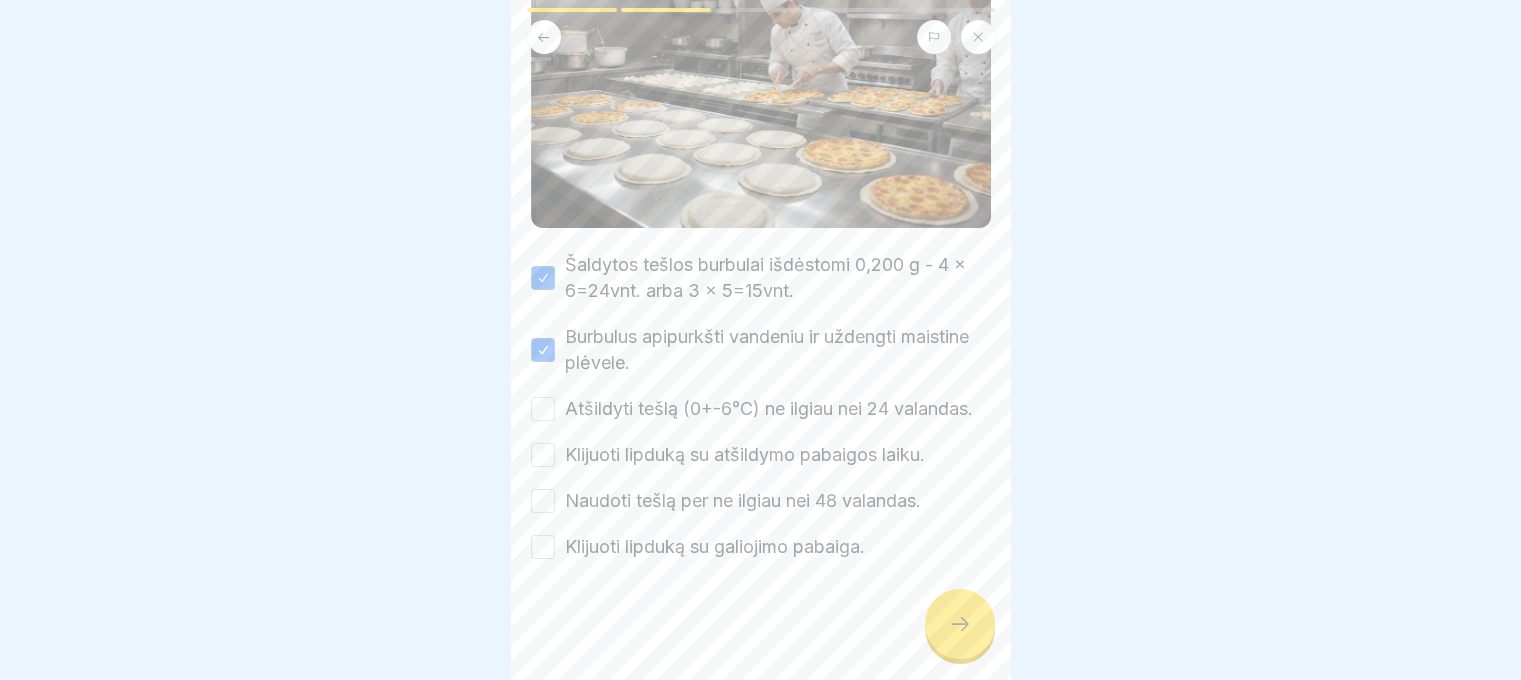 click on "Atšildyti tešlą (0+-6°C) ne ilgiau nei 24 valandas." at bounding box center (769, 409) 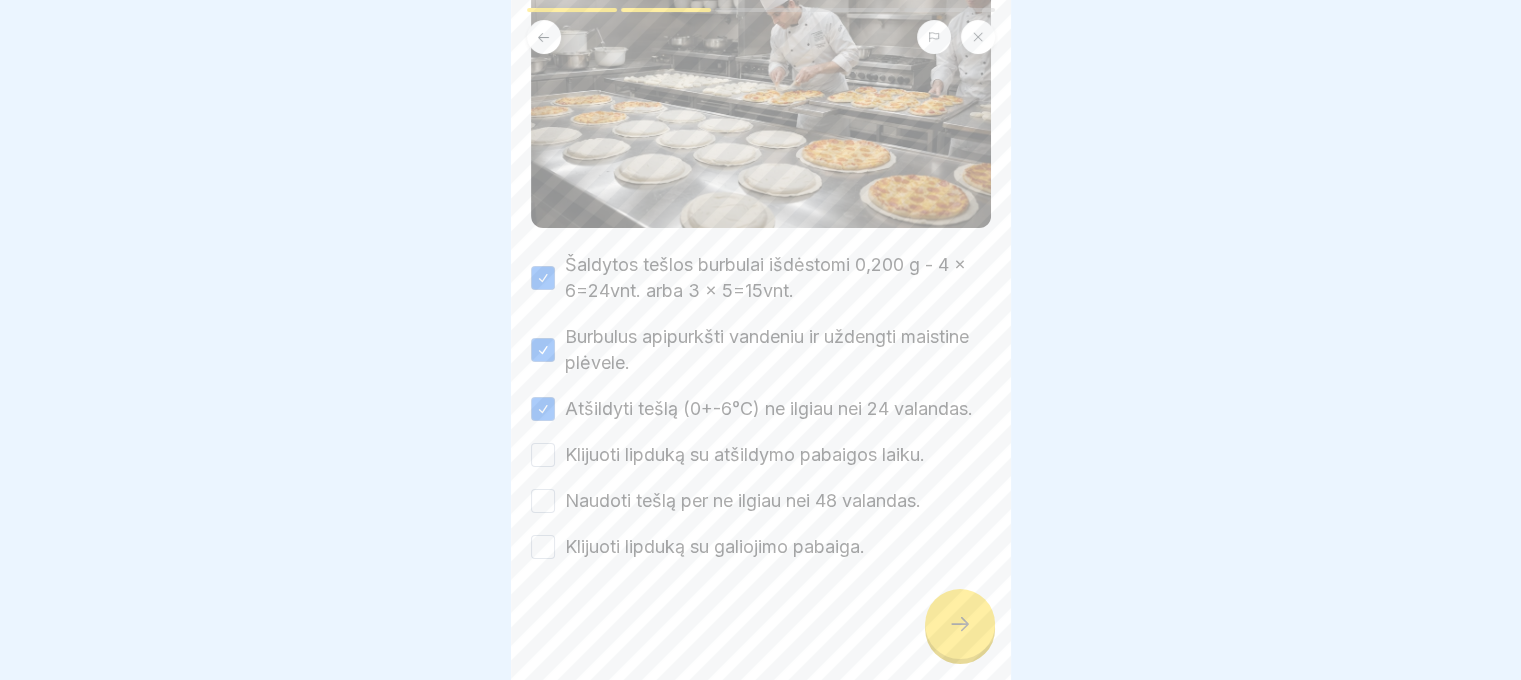 click on "Šaldytos tešlos burbulai išdėstomi 0,200 g - 4 x 6=24vnt. arba 3 x 5=15vnt. Burbulus apipurkšti vandeniu ir uždengti maistine plėvele. Atšildyti tešlą (0+-6°C) ne ilgiau nei 24 valandas. Klijuoti lipduką su atšildymo pabaigos laiku. Naudoti tešlą per ne ilgiau nei 48 valandas. Klijuoti lipduką su galiojimo pabaiga." at bounding box center (761, 406) 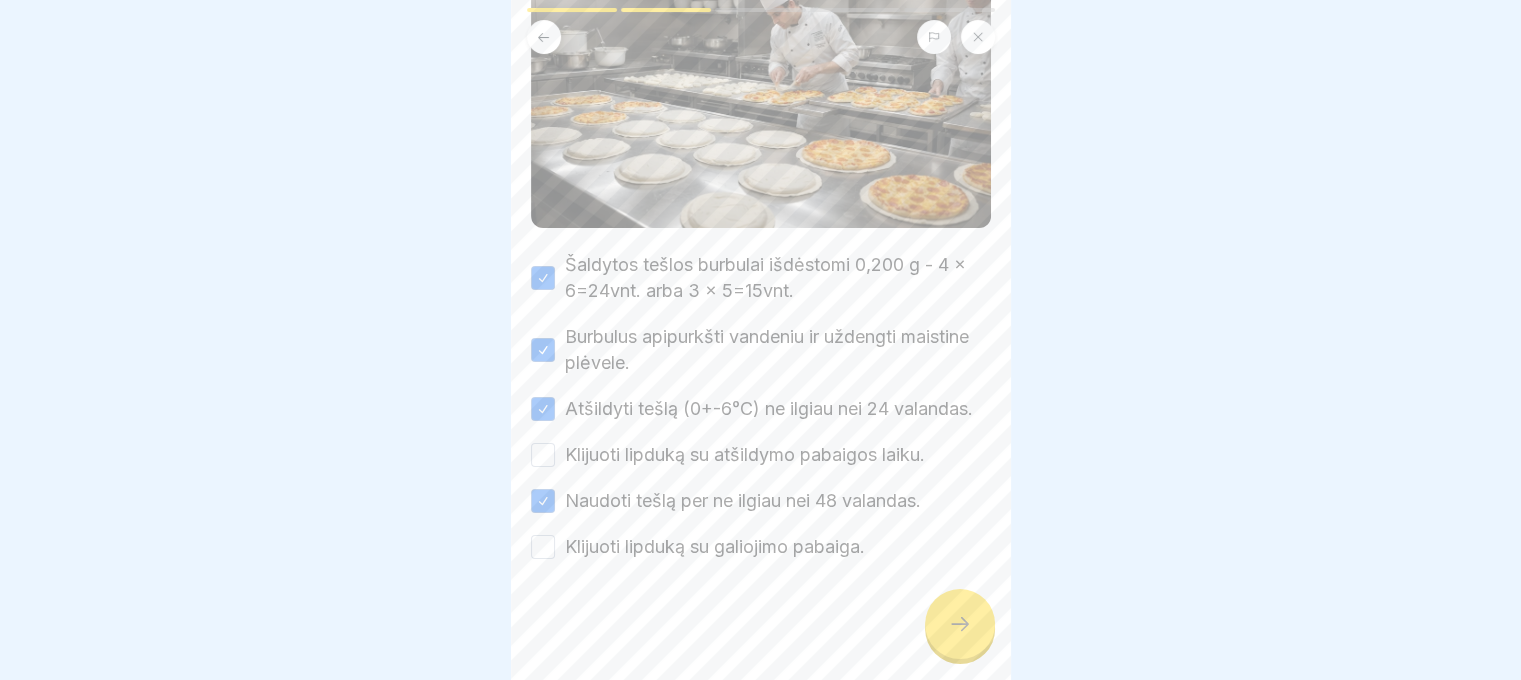 click on "Šaldytos tešlos burbulai išdėstomi 0,200 g - 4 x 6=24vnt. arba 3 x 5=15vnt. Burbulus apipurkšti vandeniu ir uždengti maistine plėvele. Atšildyti tešlą (0+-6°C) ne ilgiau nei 24 valandas. Klijuoti lipduką su atšildymo pabaigos laiku. Naudoti tešlą per ne ilgiau nei 48 valandas. Klijuoti lipduką su galiojimo pabaiga." at bounding box center (761, 406) 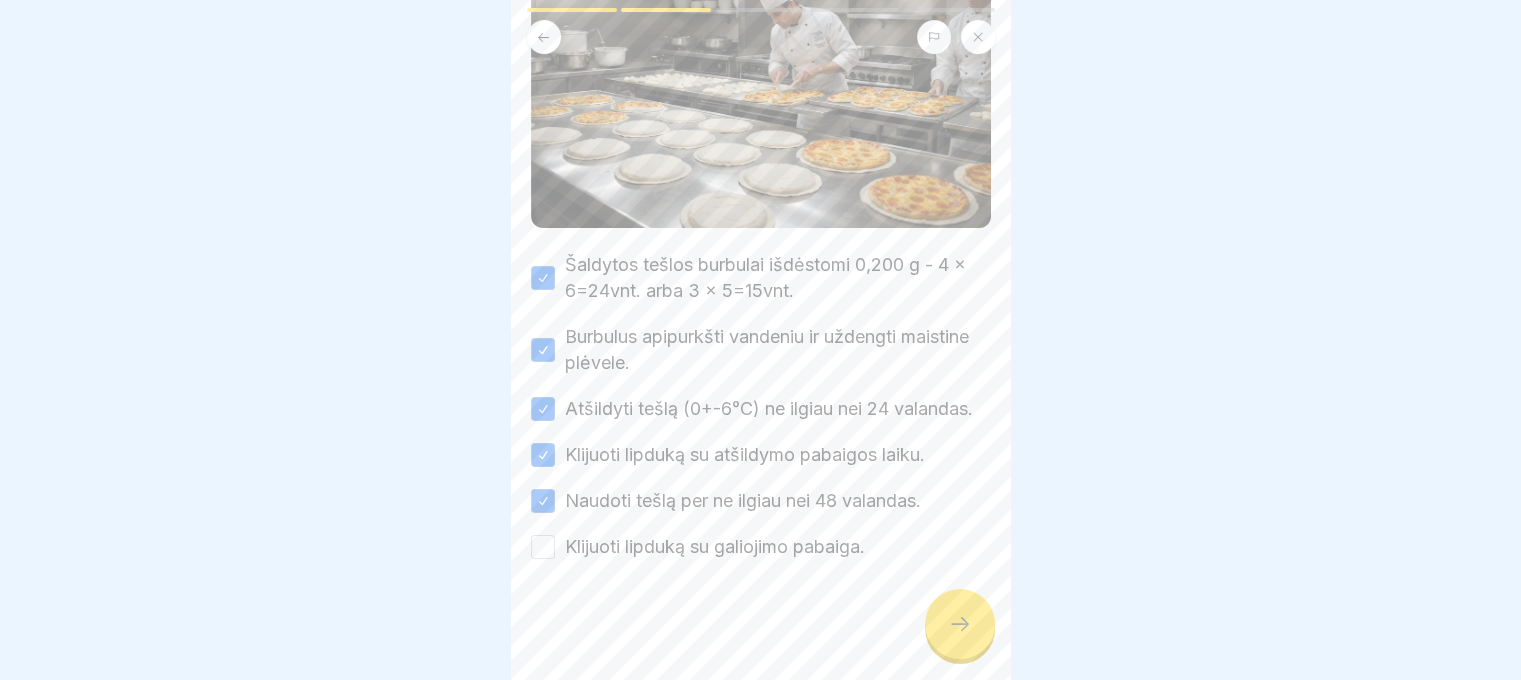 click at bounding box center [761, 620] 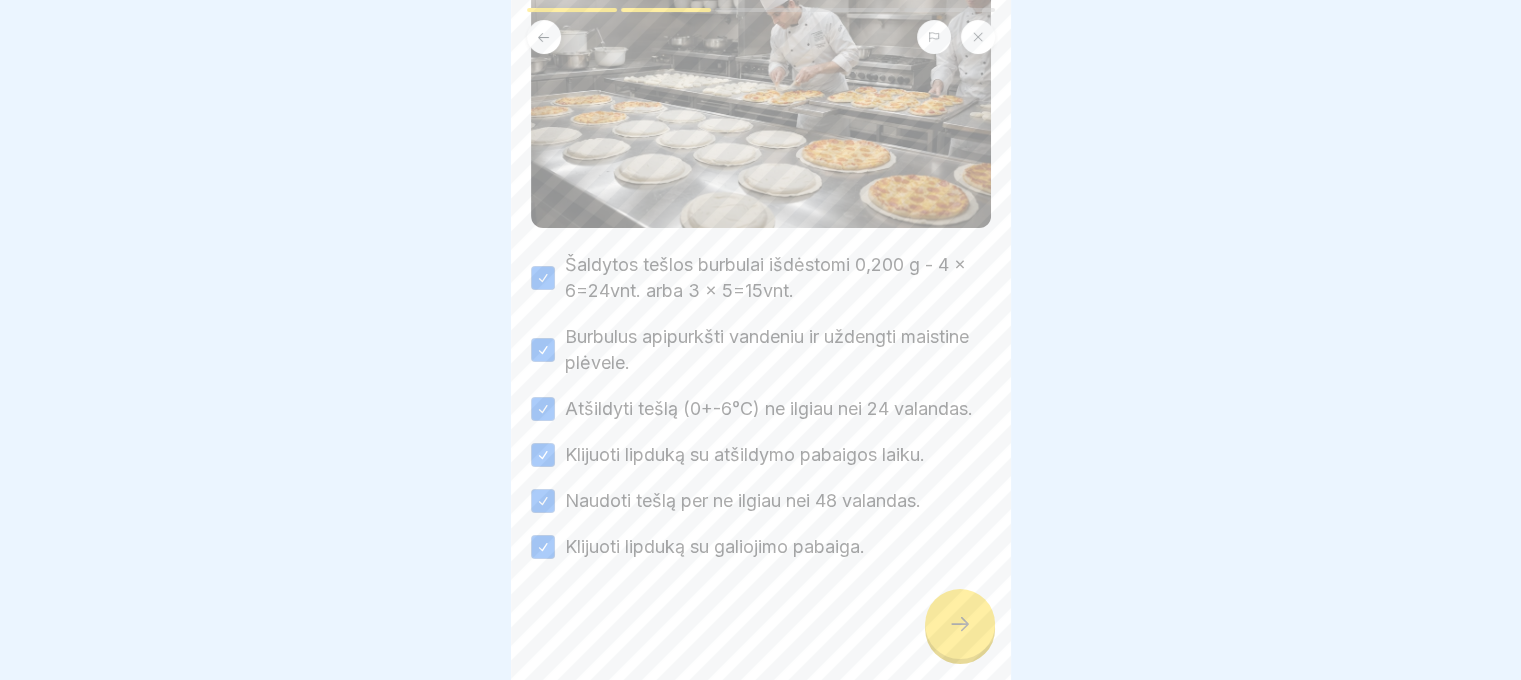 click at bounding box center (960, 624) 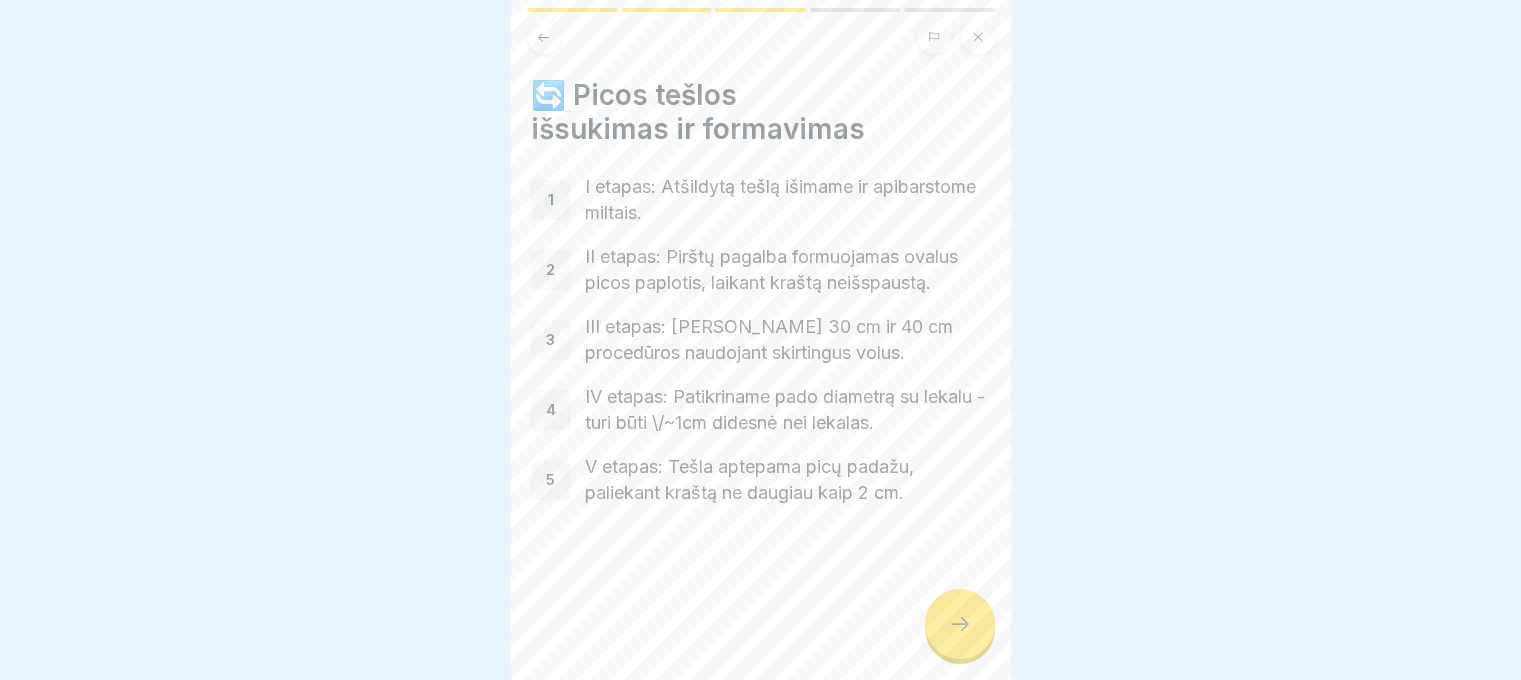 click at bounding box center (960, 624) 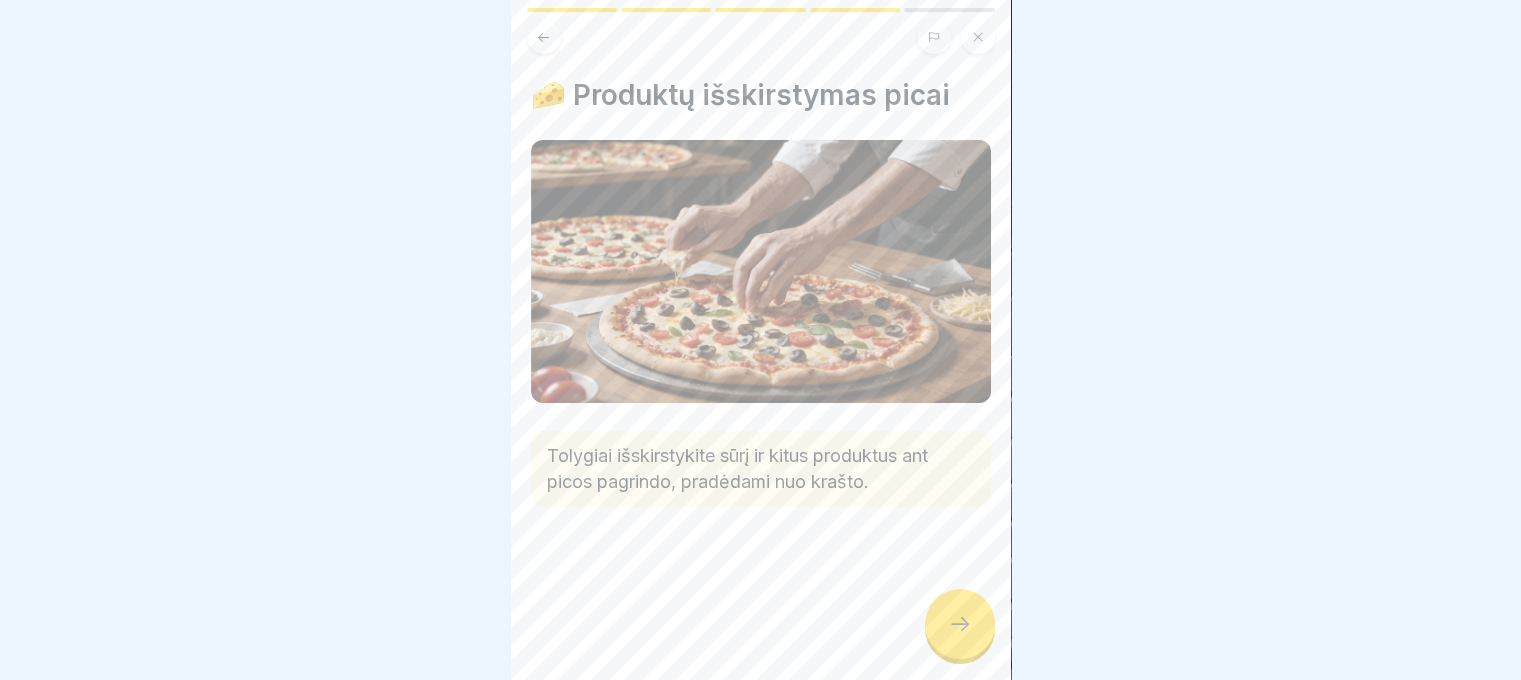 click on "🧀 Produktų išskirstymas picai Tolygiai išskirstykite sūrį ir kitus produktus ant picos pagrindo, pradėdami nuo krašto." at bounding box center [761, 340] 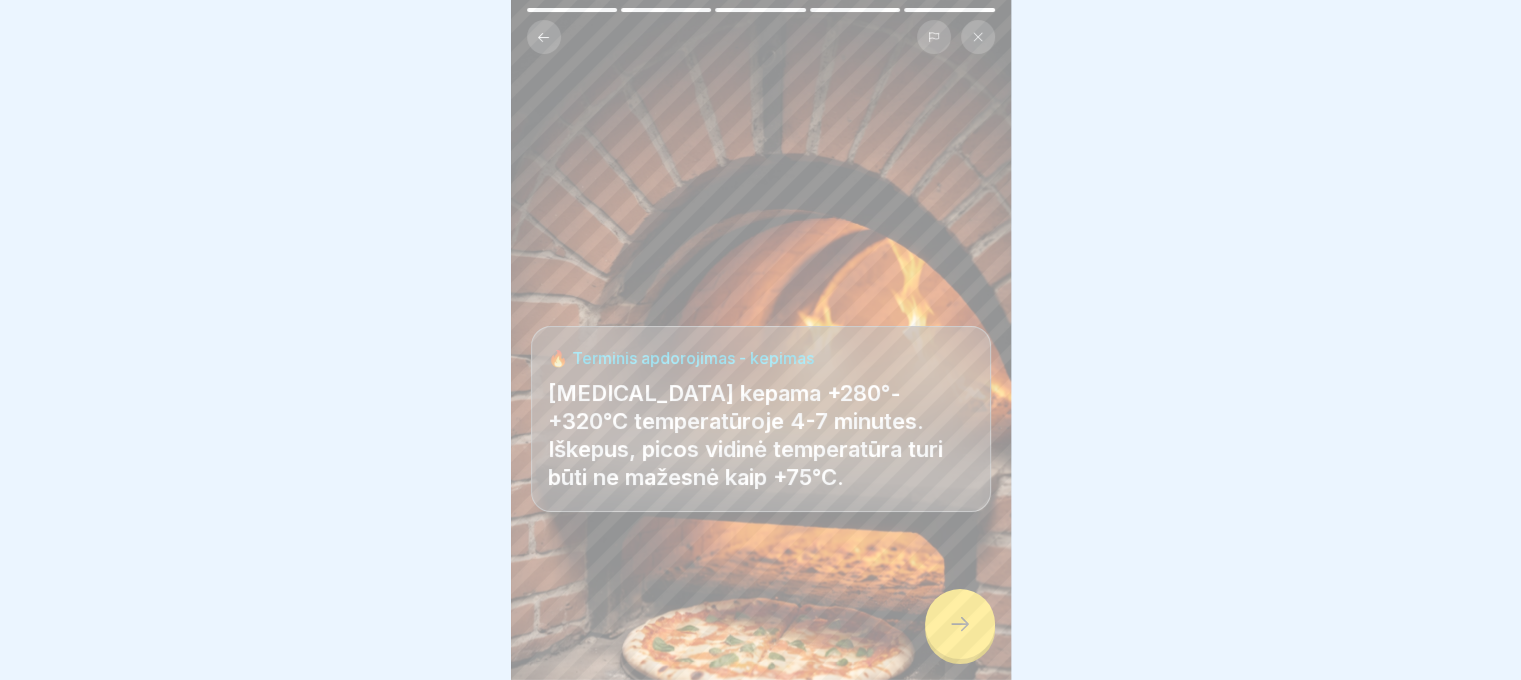 click 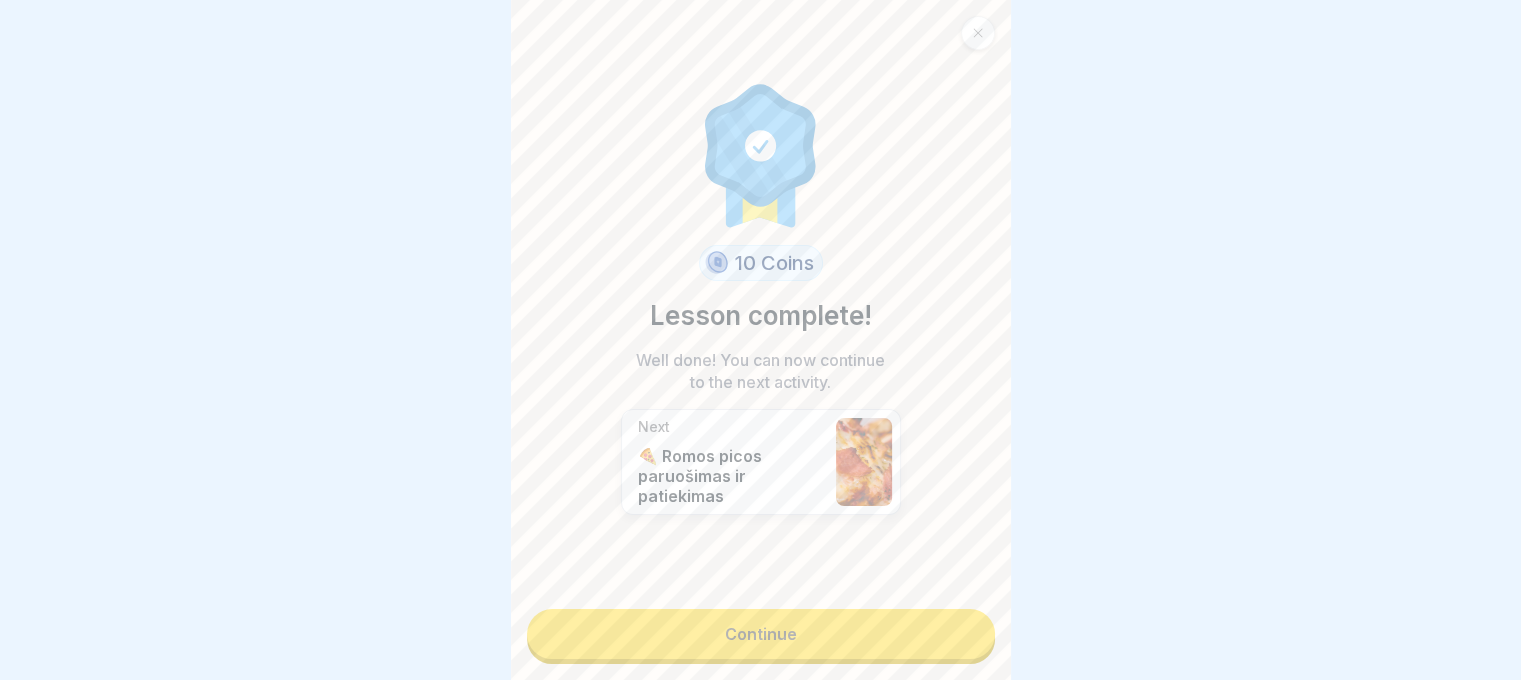 click on "Continue" at bounding box center [761, 634] 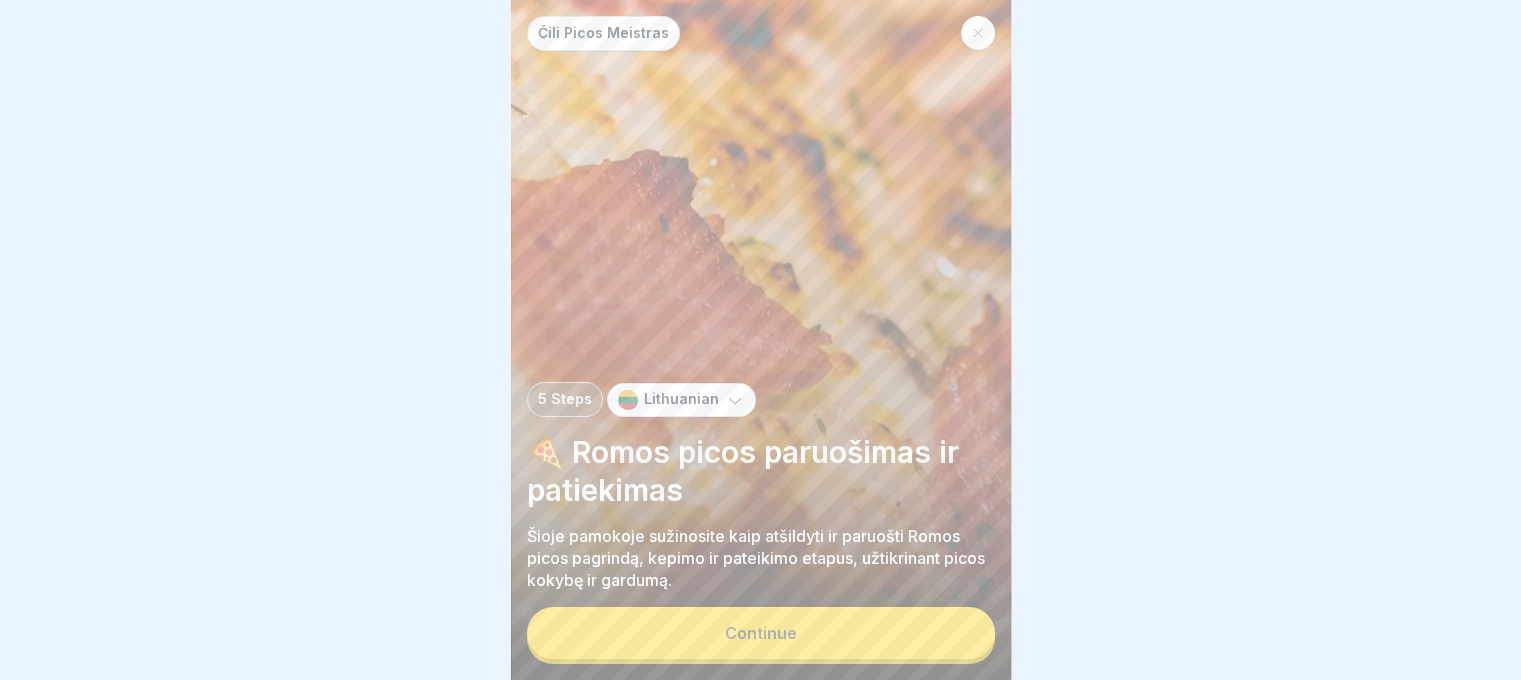 click on "Continue" at bounding box center [761, 633] 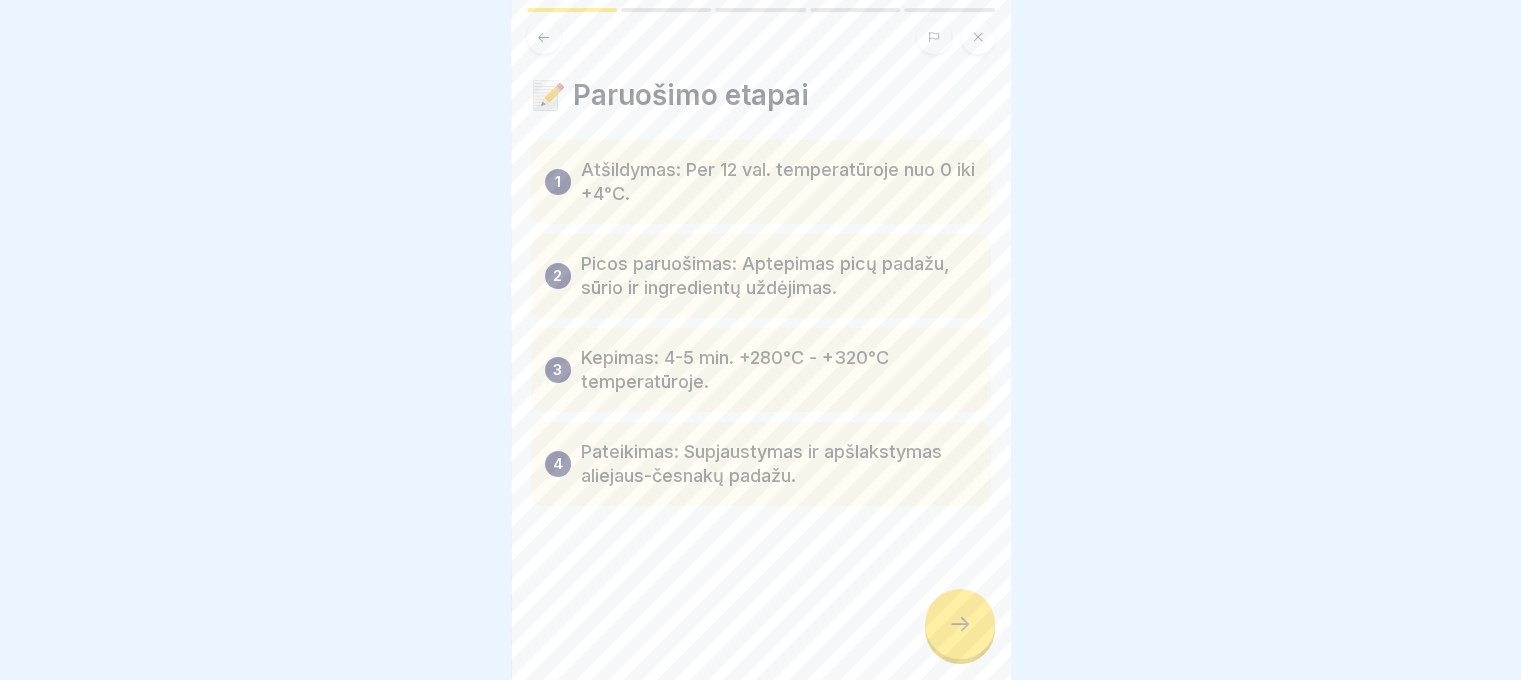 click 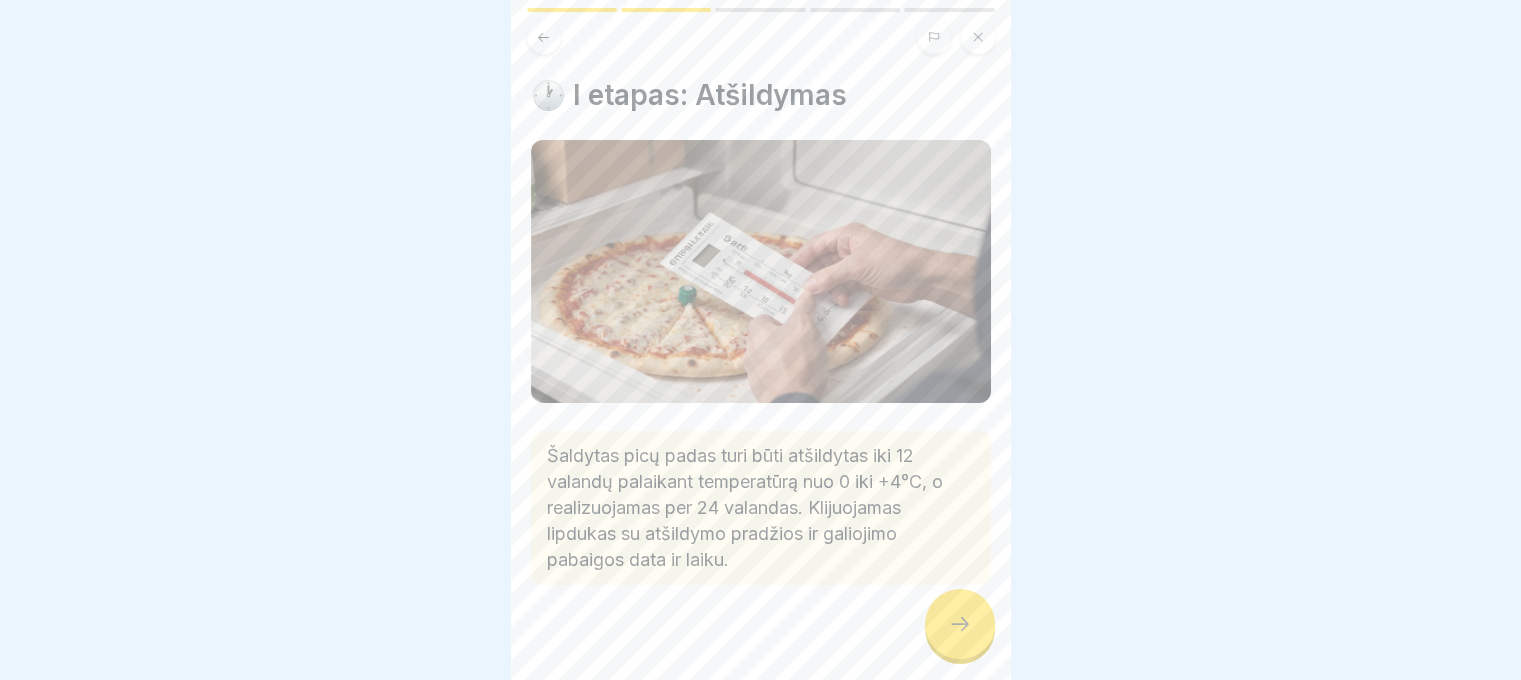 click 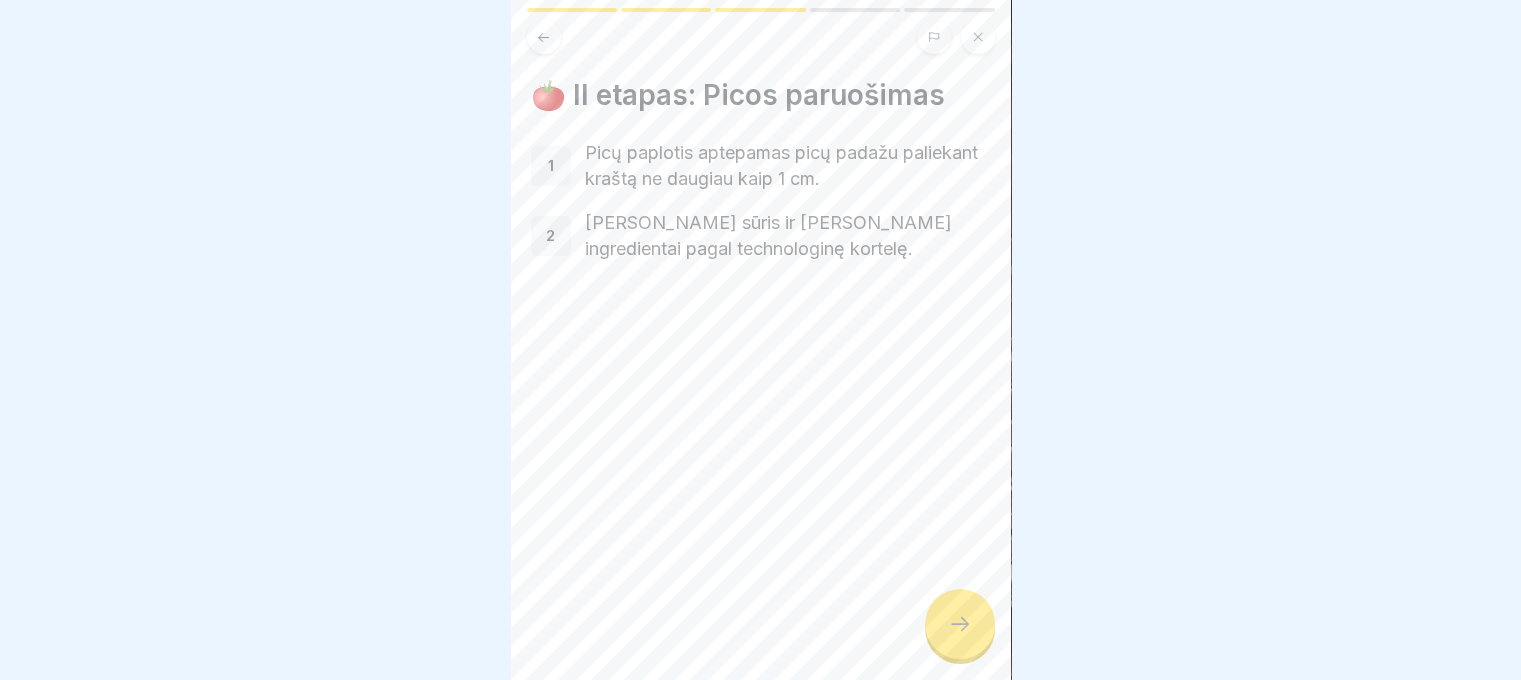click 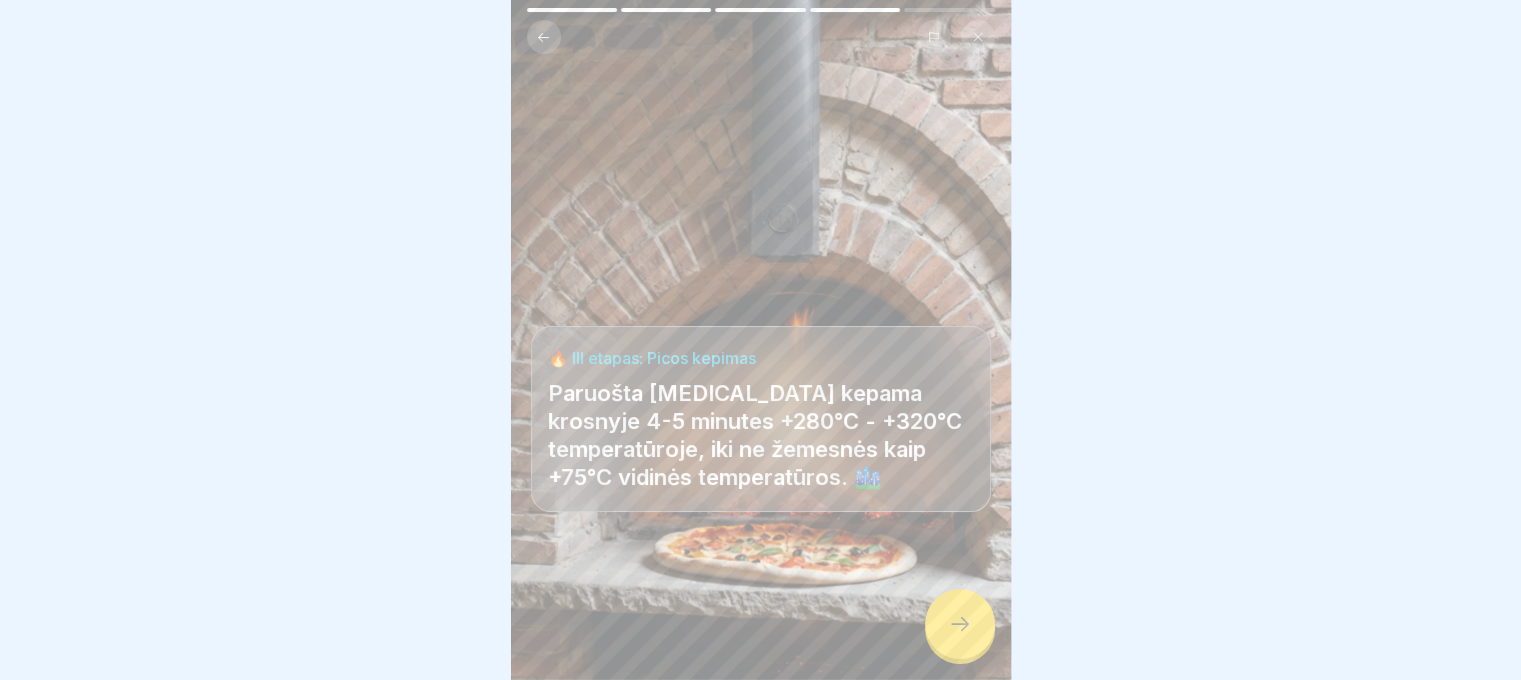 click 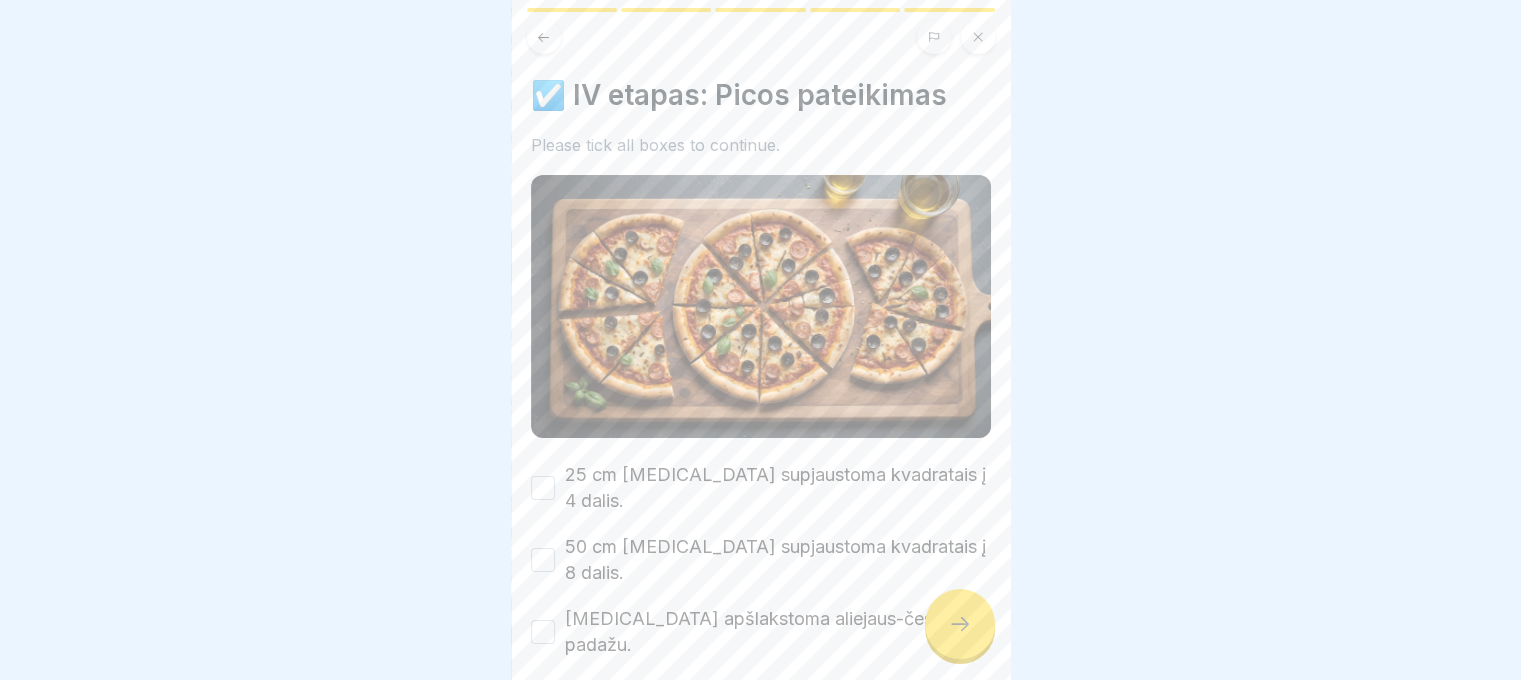 click on "25 cm [MEDICAL_DATA] supjaustoma kvadratais į 4 dalis." at bounding box center [778, 488] 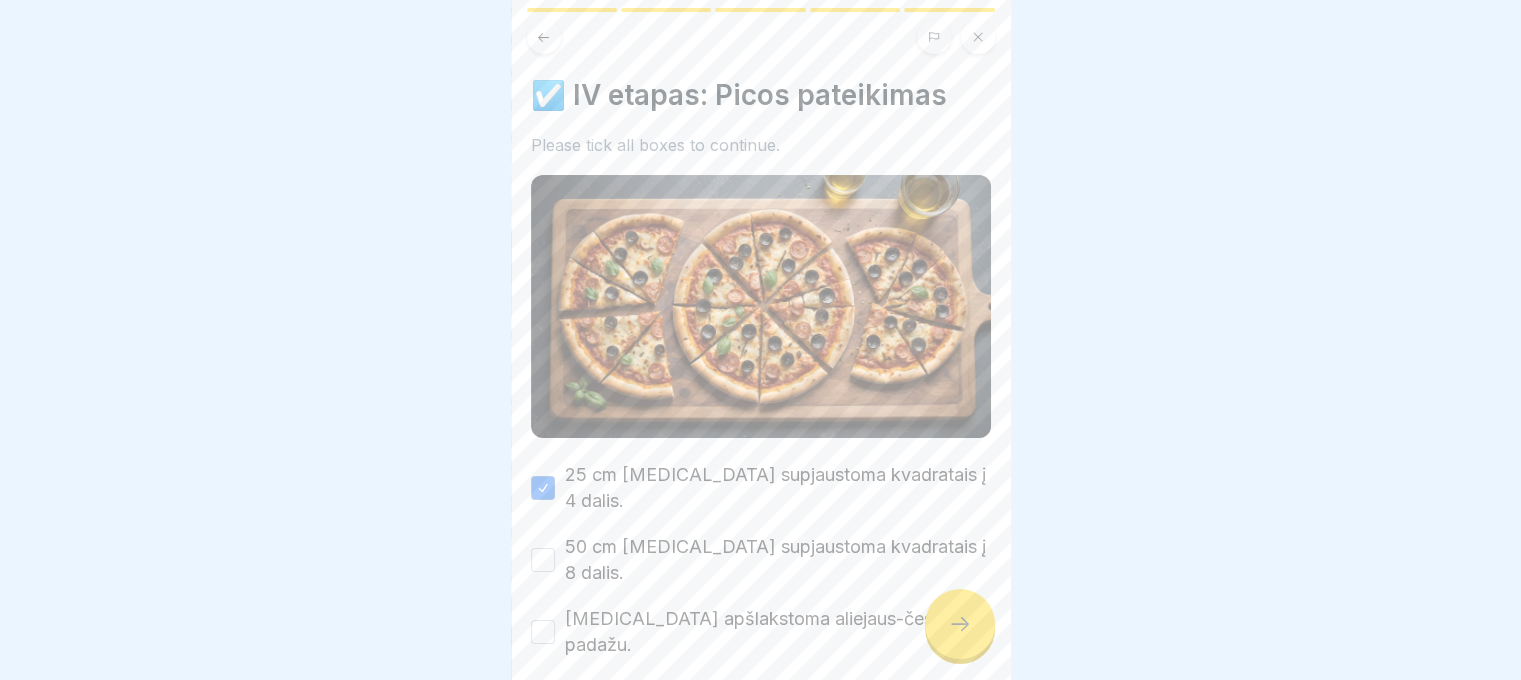 click on "25 cm [MEDICAL_DATA] supjaustoma kvadratais į 4 dalis. 50 cm [MEDICAL_DATA] supjaustoma kvadratais į 8 dalis. [MEDICAL_DATA] apšlakstoma aliejaus-česnakų padažu. Pateikiama iš karto ne žemesnės kaip +68°C temperatūros." at bounding box center [761, 596] 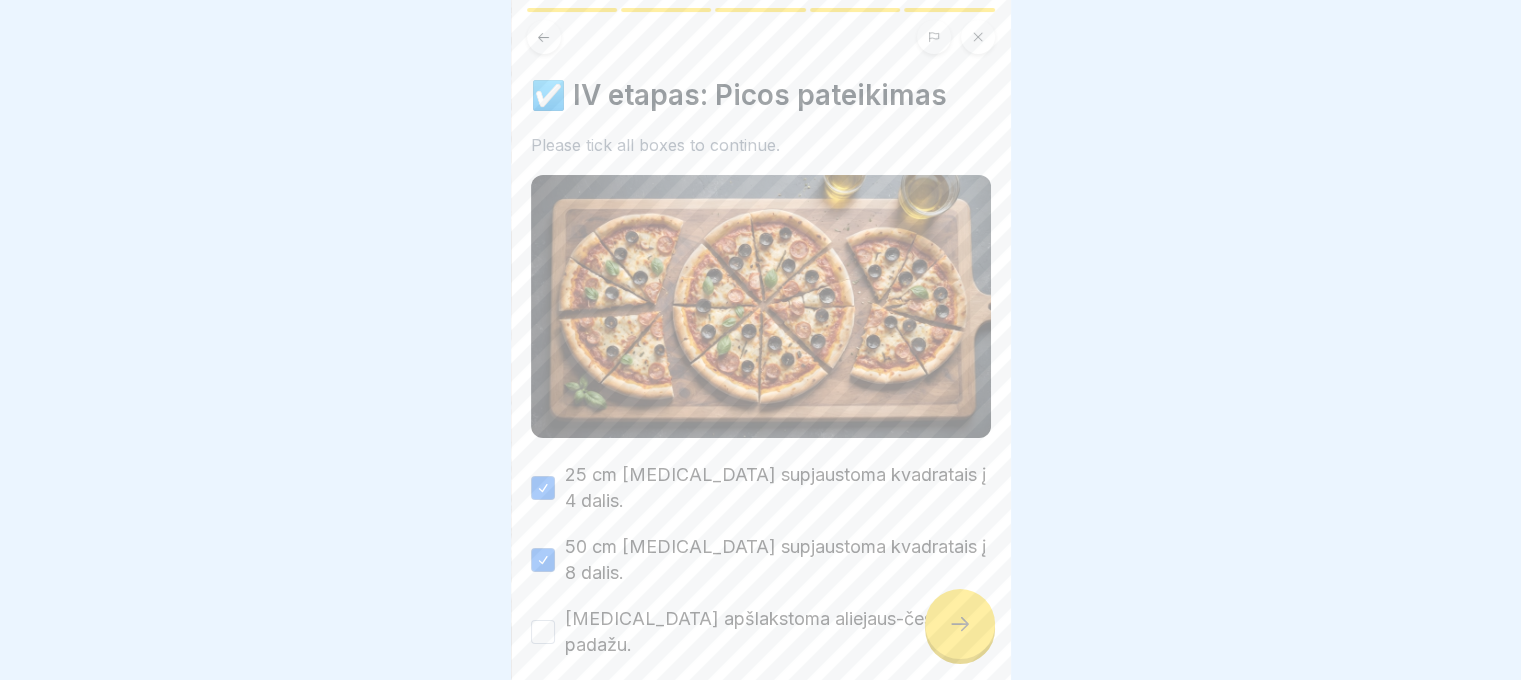 click on "[MEDICAL_DATA] apšlakstoma aliejaus-česnakų padažu." at bounding box center (778, 632) 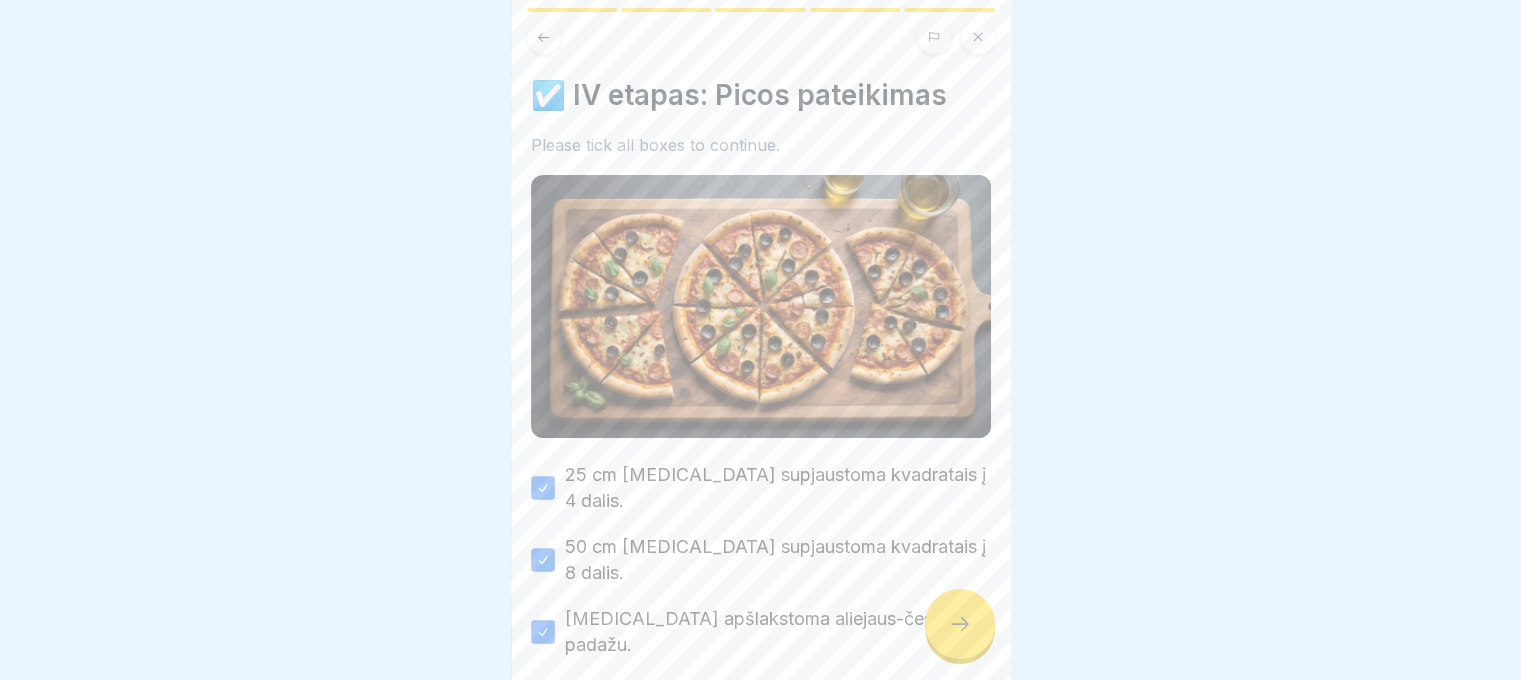 click on "Pateikiama iš karto ne žemesnės kaip +68°C temperatūros." at bounding box center (778, 704) 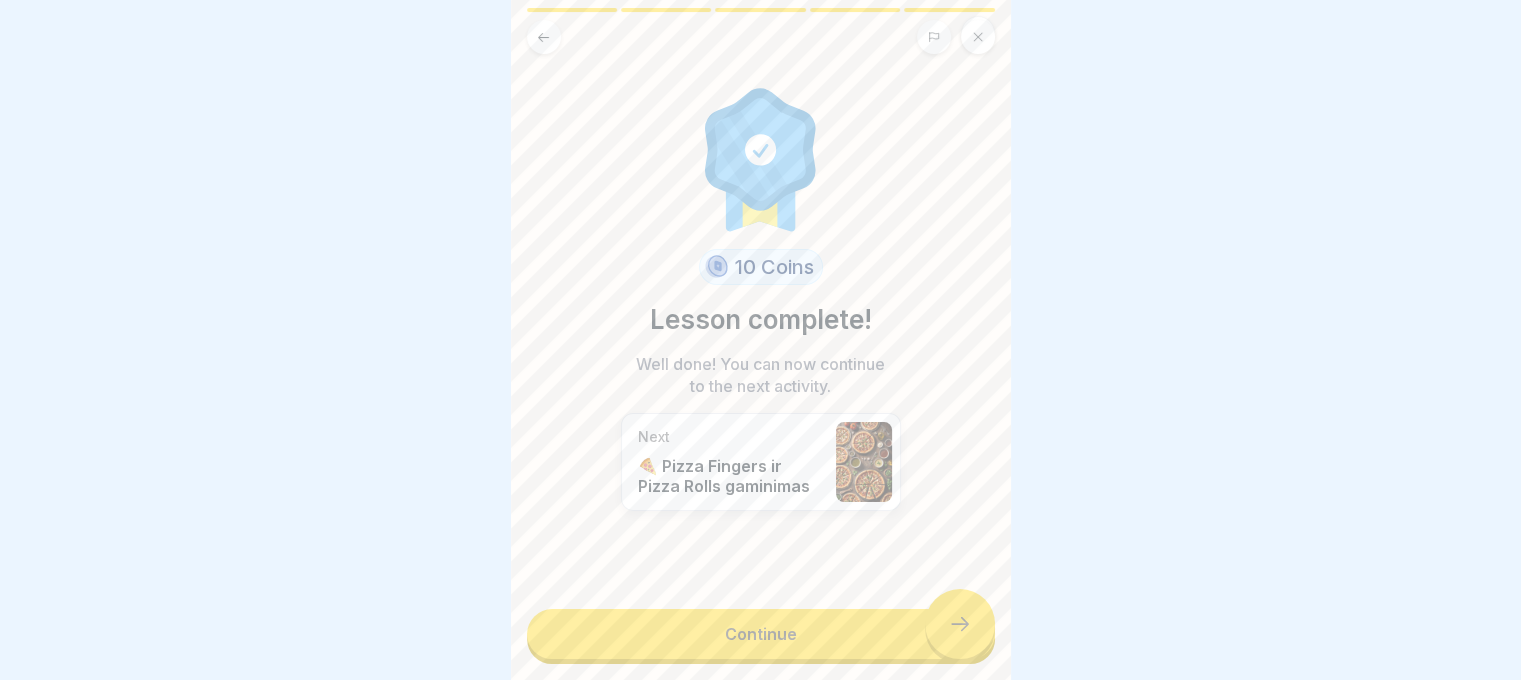 click on "Continue" at bounding box center (761, 634) 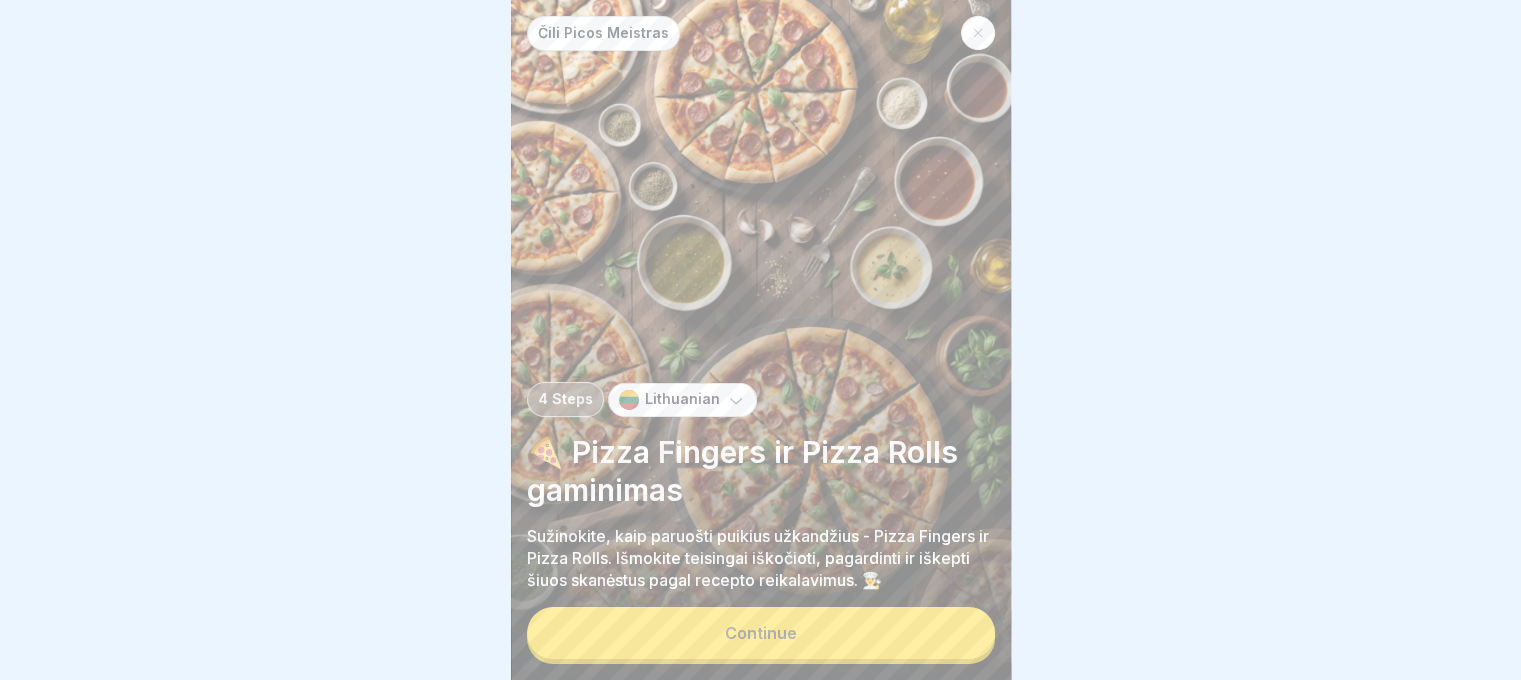 click on "Continue" at bounding box center (761, 633) 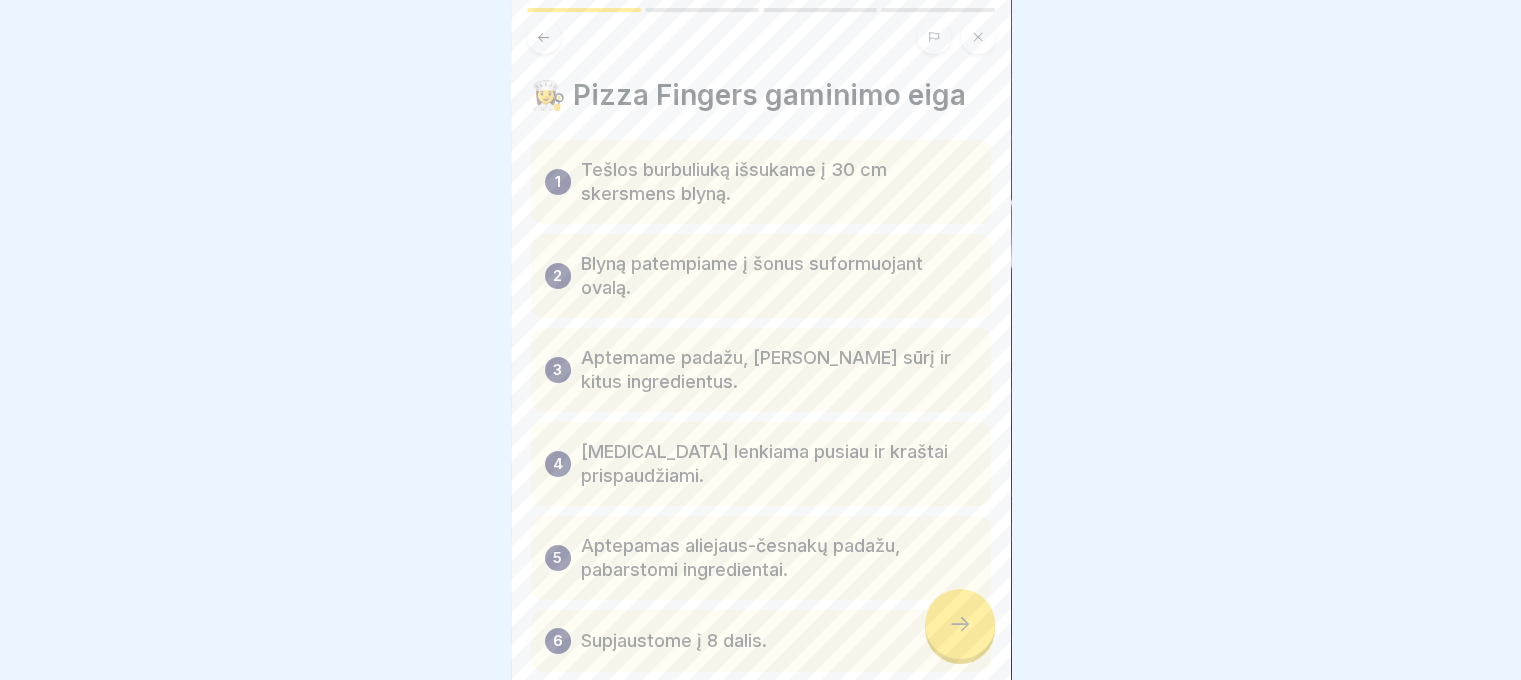scroll, scrollTop: 112, scrollLeft: 0, axis: vertical 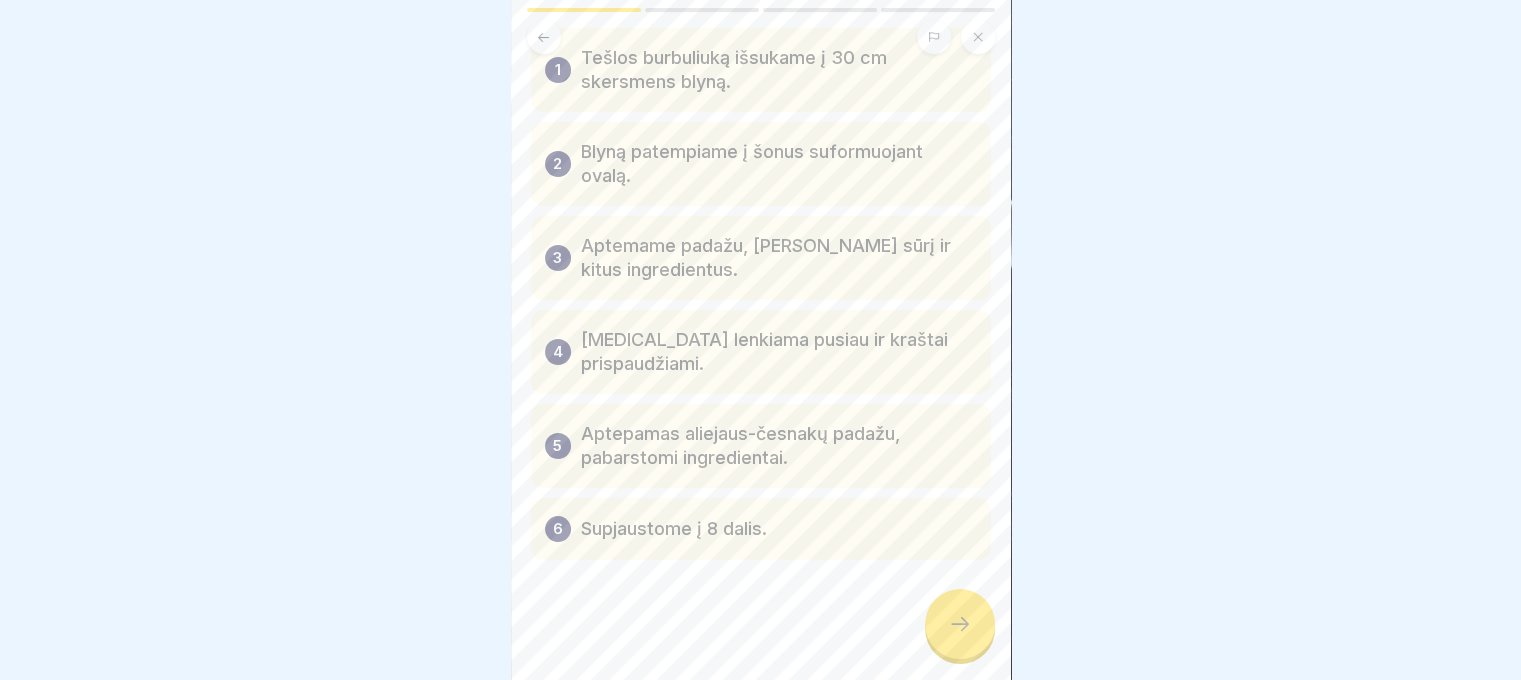 click at bounding box center (760, 340) 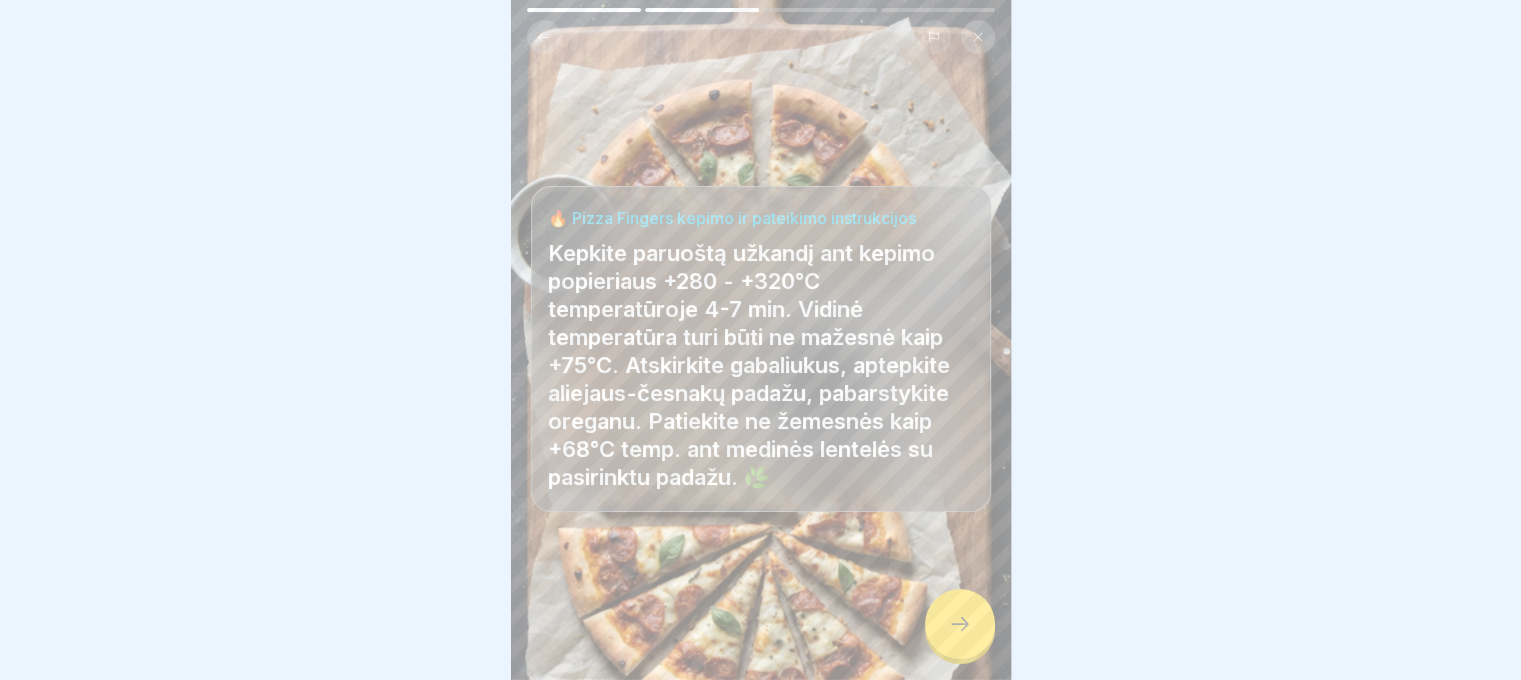 click at bounding box center (960, 624) 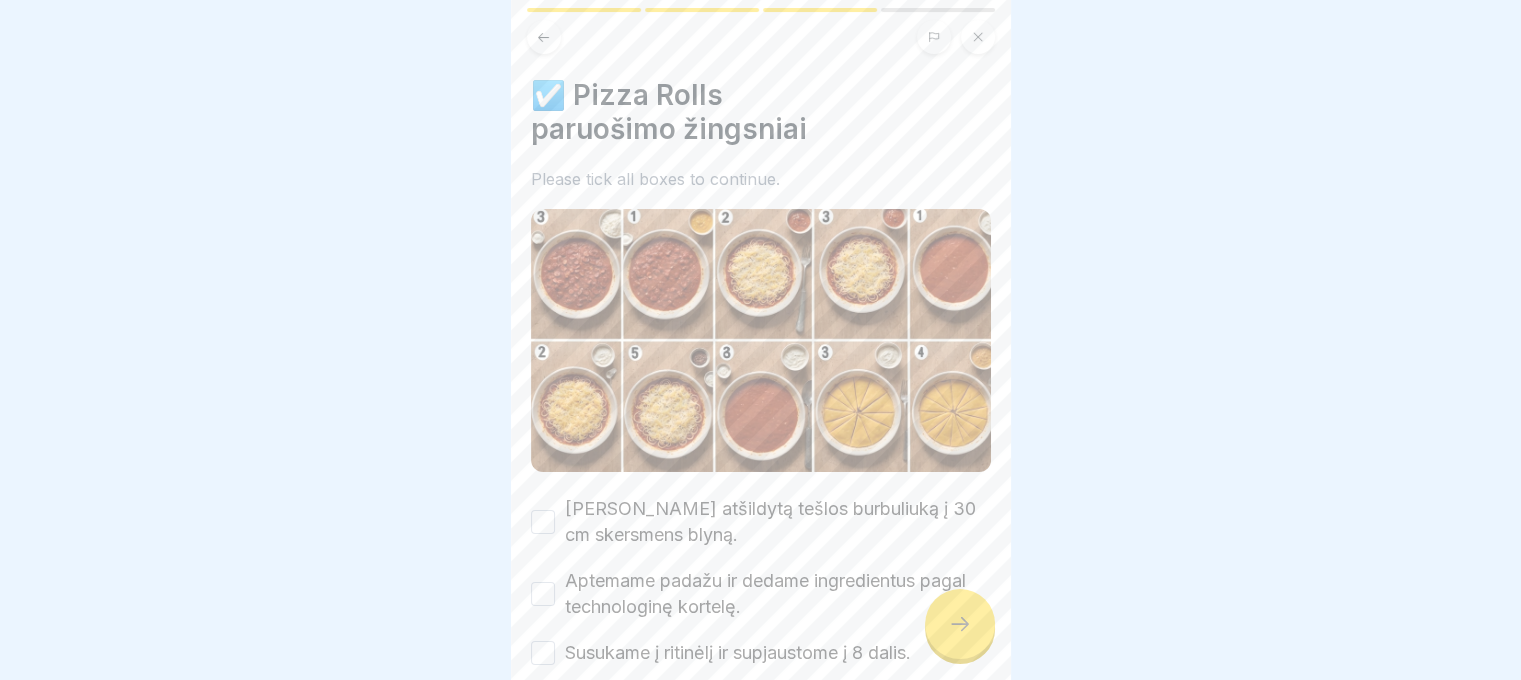 click at bounding box center [960, 624] 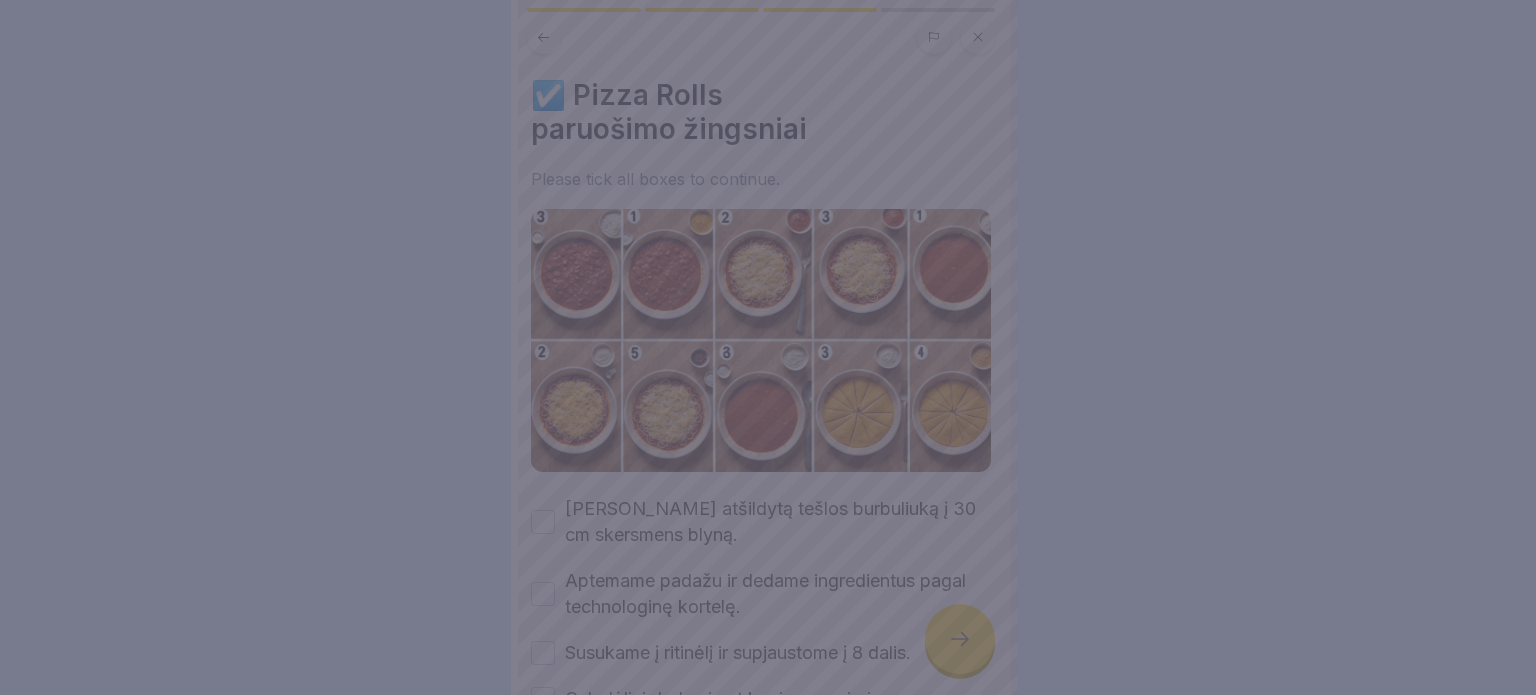 click at bounding box center [768, 347] 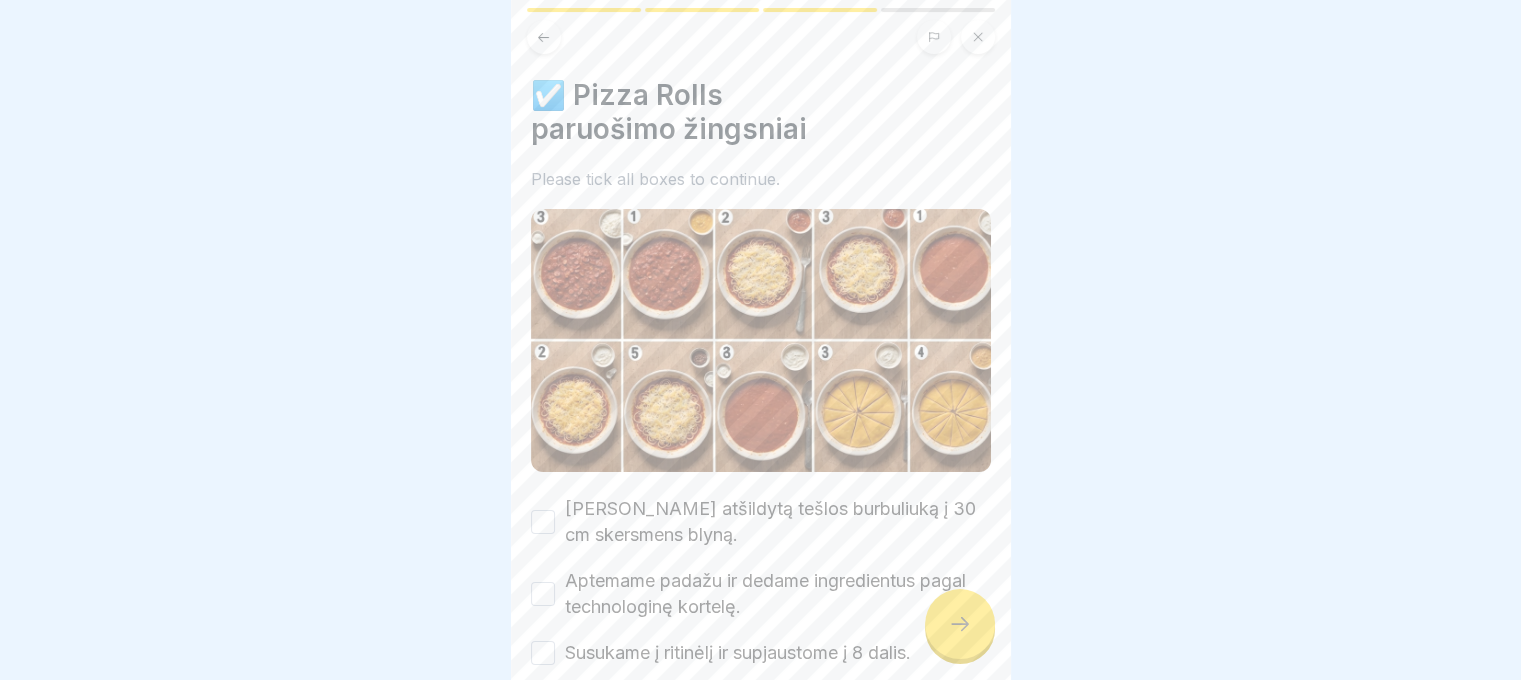 click on "[PERSON_NAME] atšildytą tešlos burbuliuką į 30 cm skersmens blyną." at bounding box center [778, 522] 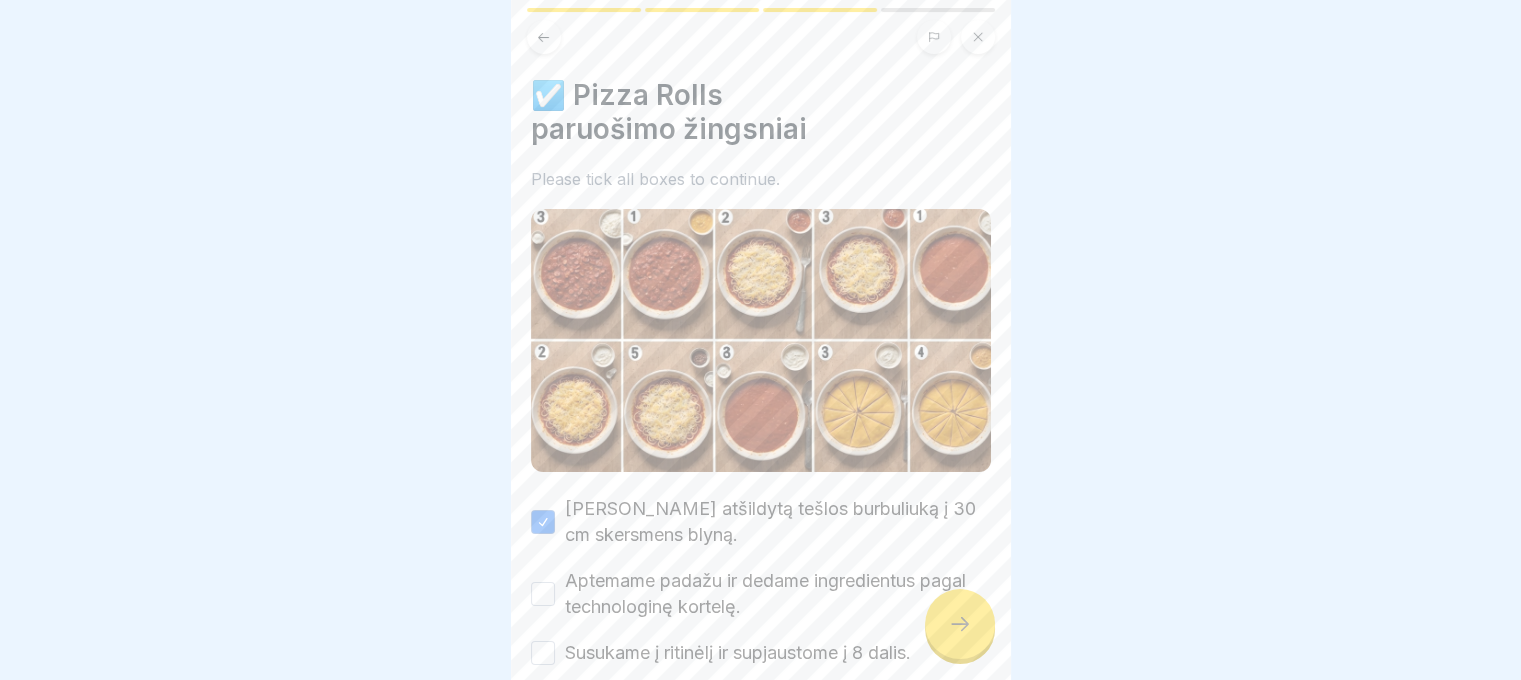click on "Aptemame padažu ir dedame ingredientus pagal technologinę kortelę." at bounding box center (778, 594) 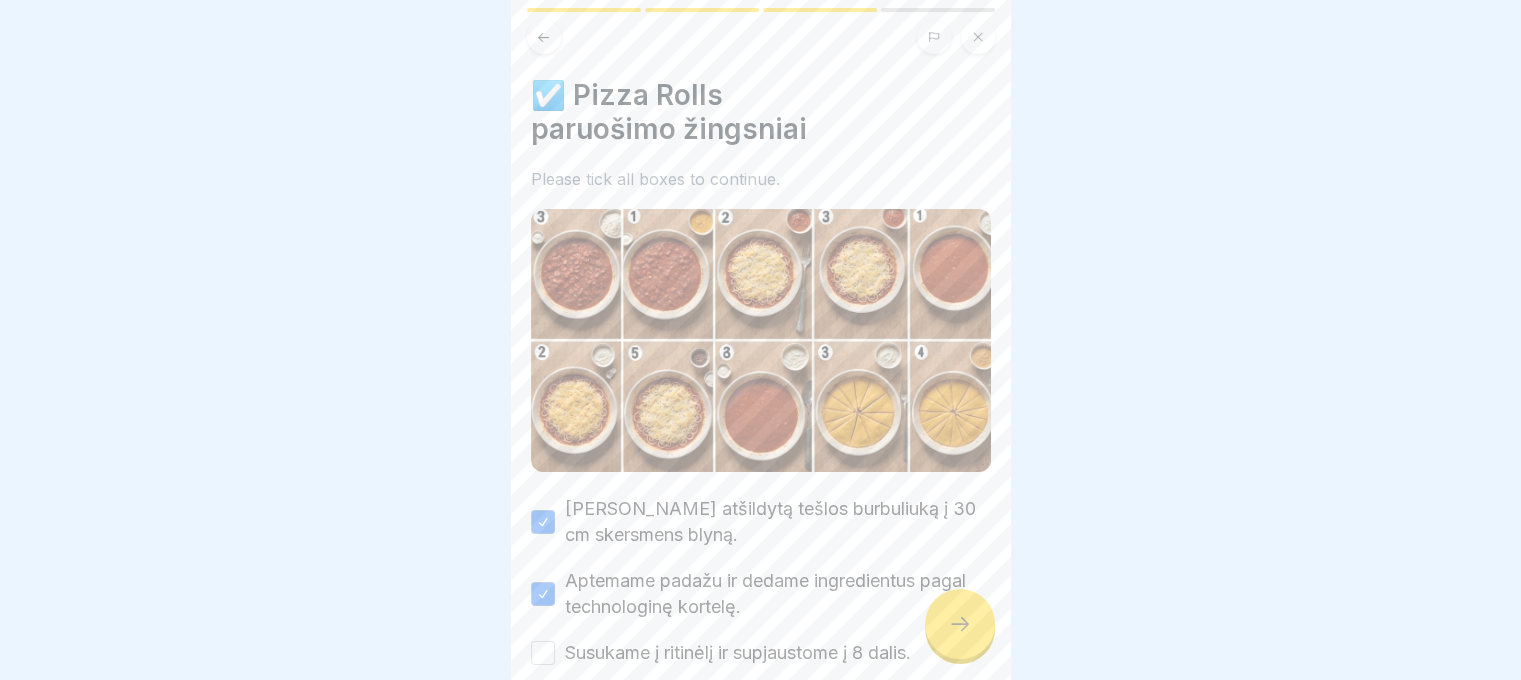click on "Susukame į ritinėlį ir supjaustome į 8 dalis." at bounding box center [738, 653] 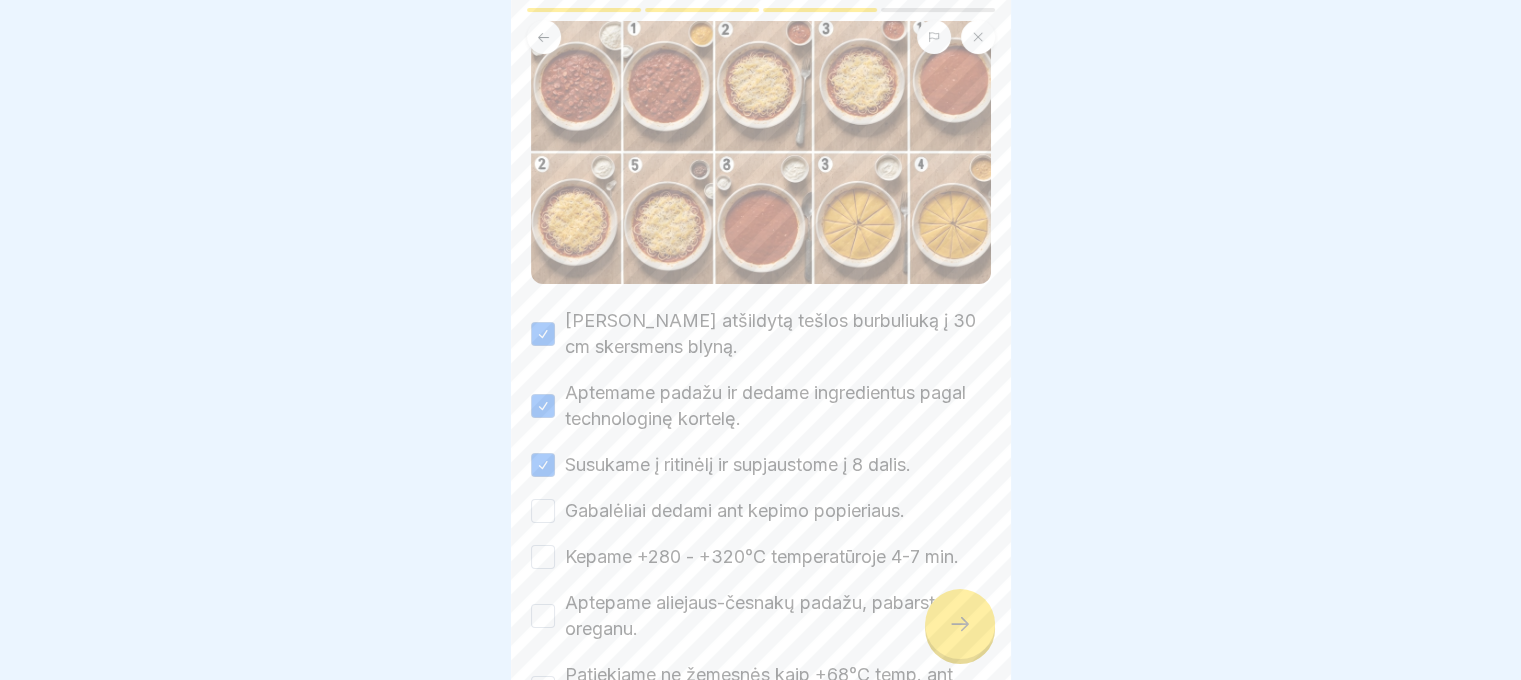 scroll, scrollTop: 332, scrollLeft: 0, axis: vertical 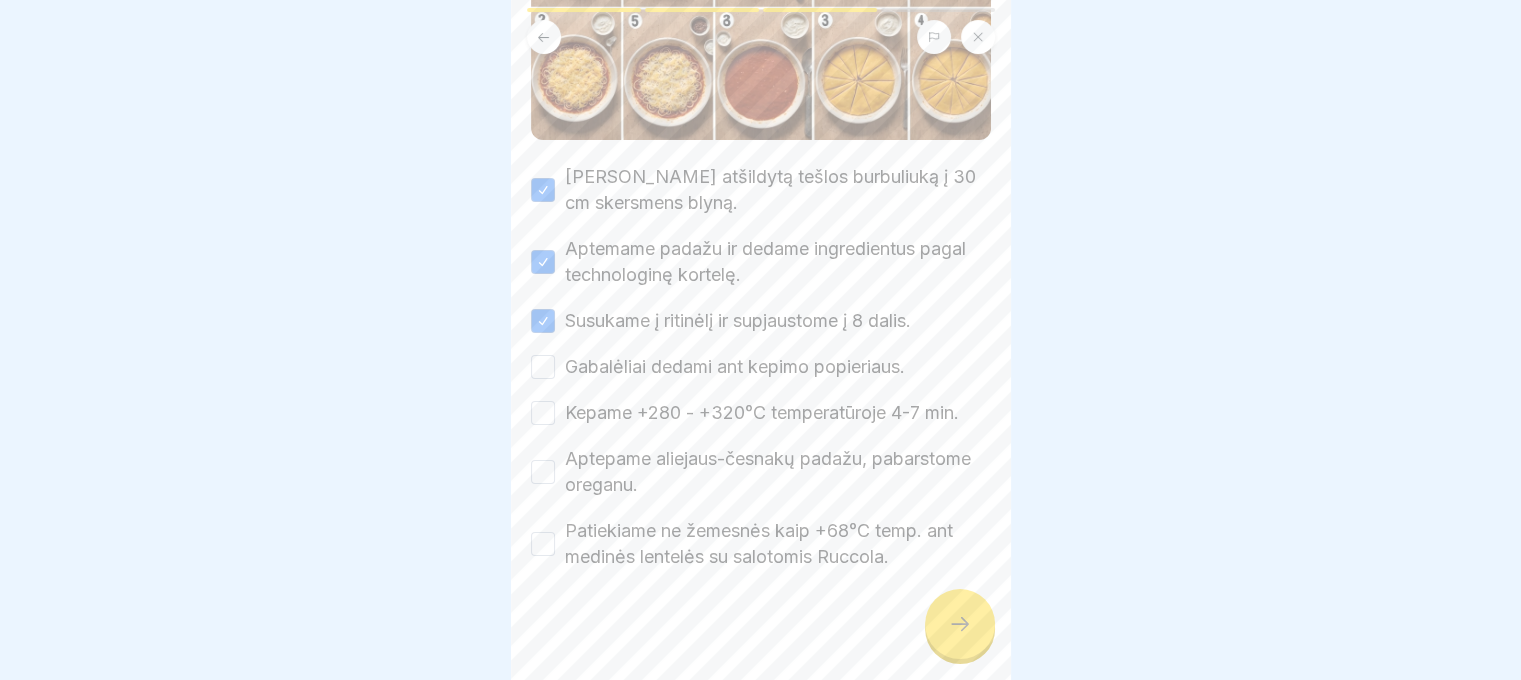 click on "[PERSON_NAME] atšildytą tešlos burbuliuką į 30 cm skersmens blyną. Aptemame padažu ir dedame ingredientus pagal technologinę kortelę. Susukame į ritinėlį ir supjaustome į 8 dalis. Gabalėliai dedami ant kepimo popieriaus. Kepame +280 - +320°C temperatūroje 4-7 min. Aptepame aliejaus-česnakų padažu, pabarstome oreganu. Patiekiame ne žemesnės kaip +68°C temp. ant medinės lentelės su salotomis Ruccola." at bounding box center (761, 367) 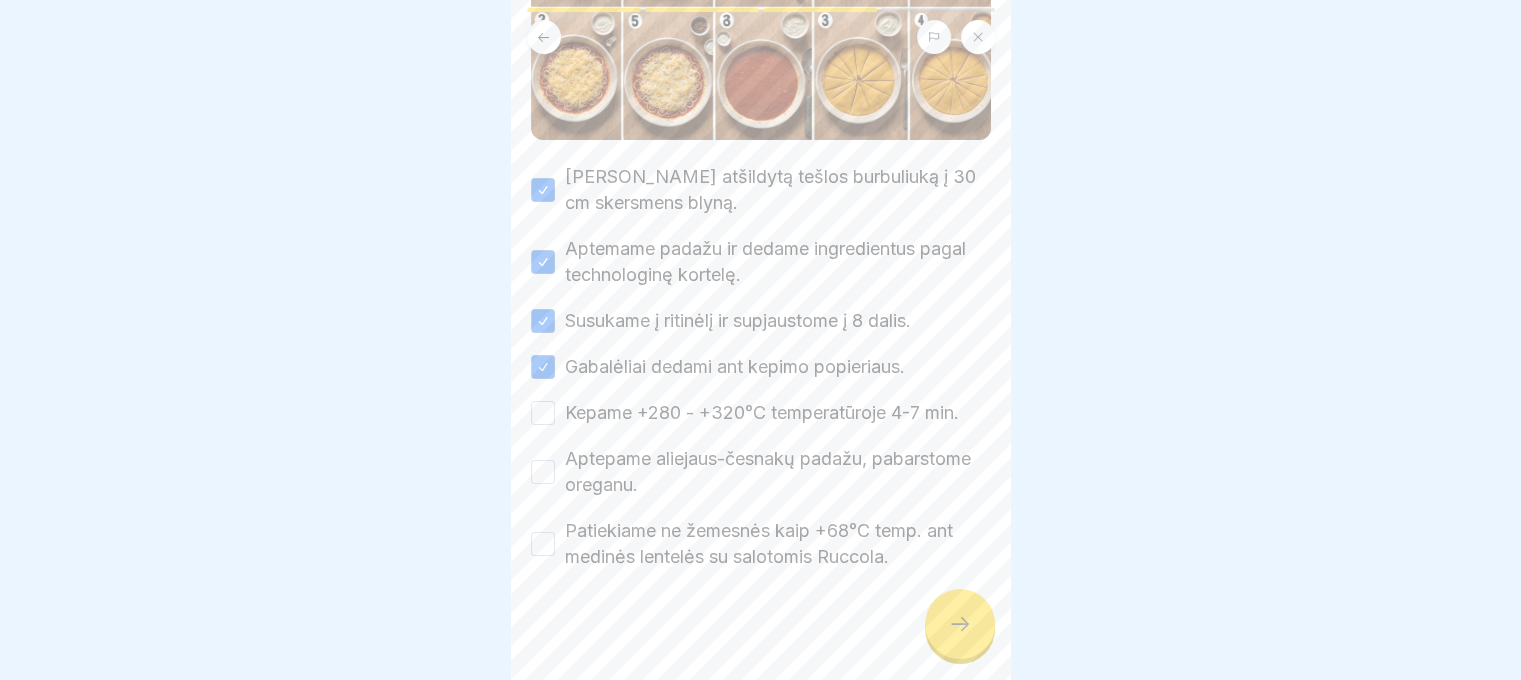 click on "[PERSON_NAME] atšildytą tešlos burbuliuką į 30 cm skersmens blyną. Aptemame padažu ir dedame ingredientus pagal technologinę kortelę. Susukame į ritinėlį ir supjaustome į 8 dalis. Gabalėliai dedami ant kepimo popieriaus. Kepame +280 - +320°C temperatūroje 4-7 min. Aptepame aliejaus-česnakų padažu, pabarstome oreganu. Patiekiame ne žemesnės kaip +68°C temp. ant medinės lentelės su salotomis Ruccola." at bounding box center (761, 367) 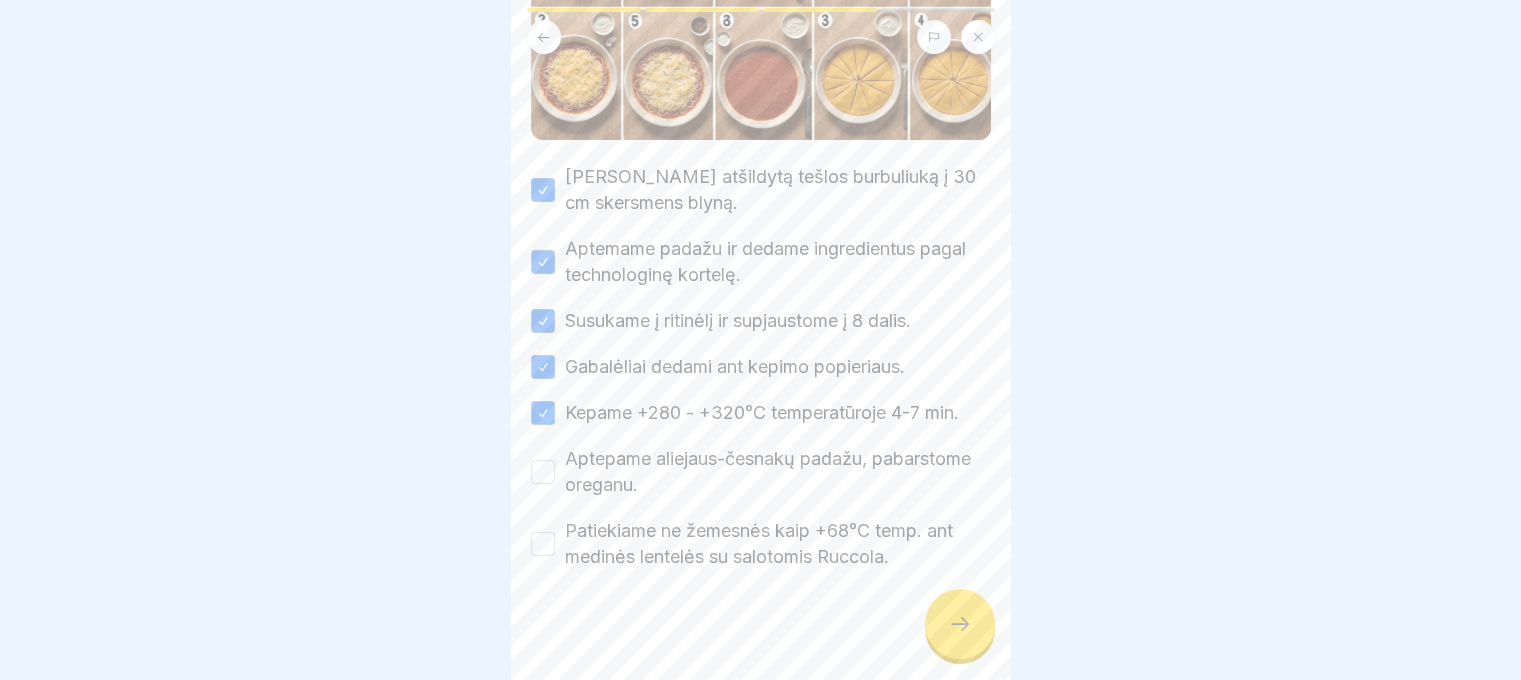 click on "[PERSON_NAME] atšildytą tešlos burbuliuką į 30 cm skersmens blyną. Aptemame padažu ir dedame ingredientus pagal technologinę kortelę. Susukame į ritinėlį ir supjaustome į 8 dalis. Gabalėliai dedami ant kepimo popieriaus. Kepame +280 - +320°C temperatūroje 4-7 min. Aptepame aliejaus-česnakų padažu, pabarstome oreganu. Patiekiame ne žemesnės kaip +68°C temp. ant medinės lentelės su salotomis Ruccola." at bounding box center (761, 367) 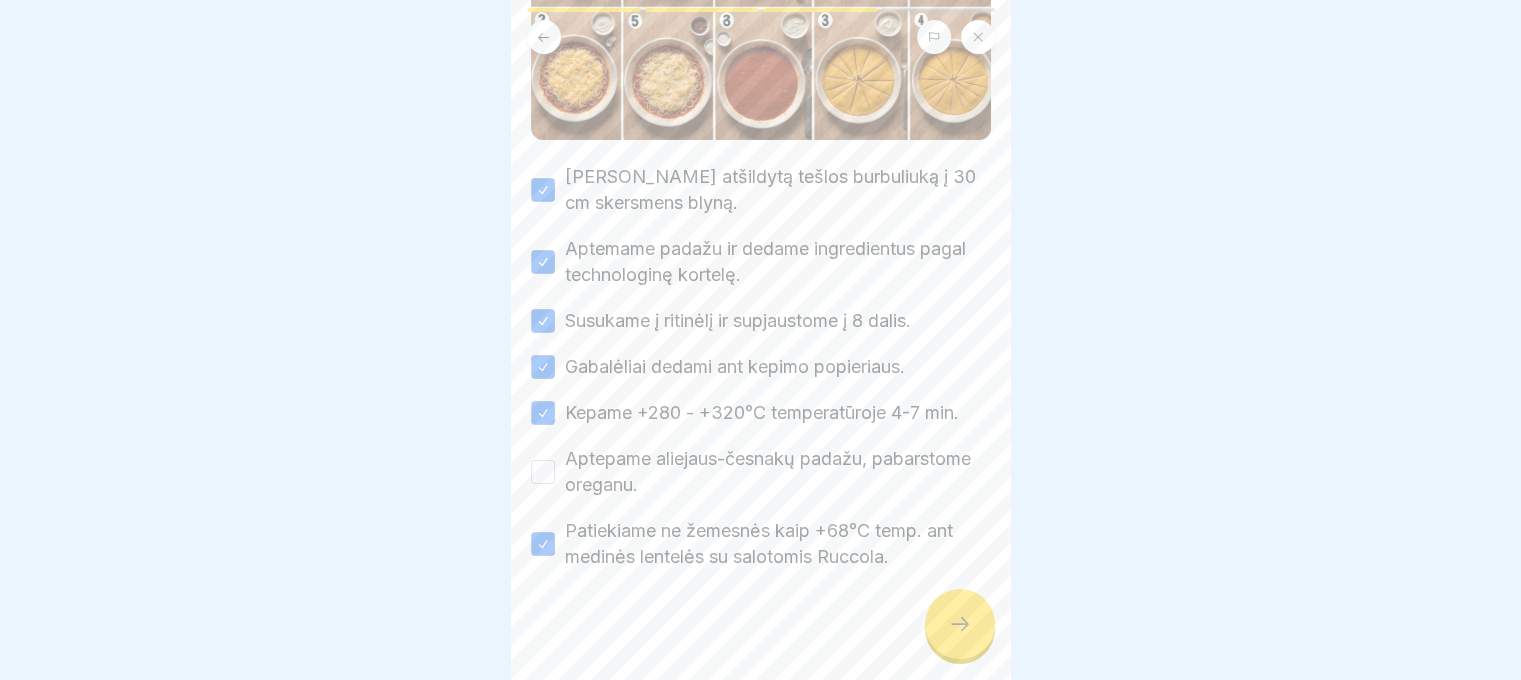 click on "Aptepame aliejaus-česnakų padažu, pabarstome oreganu." at bounding box center (778, 472) 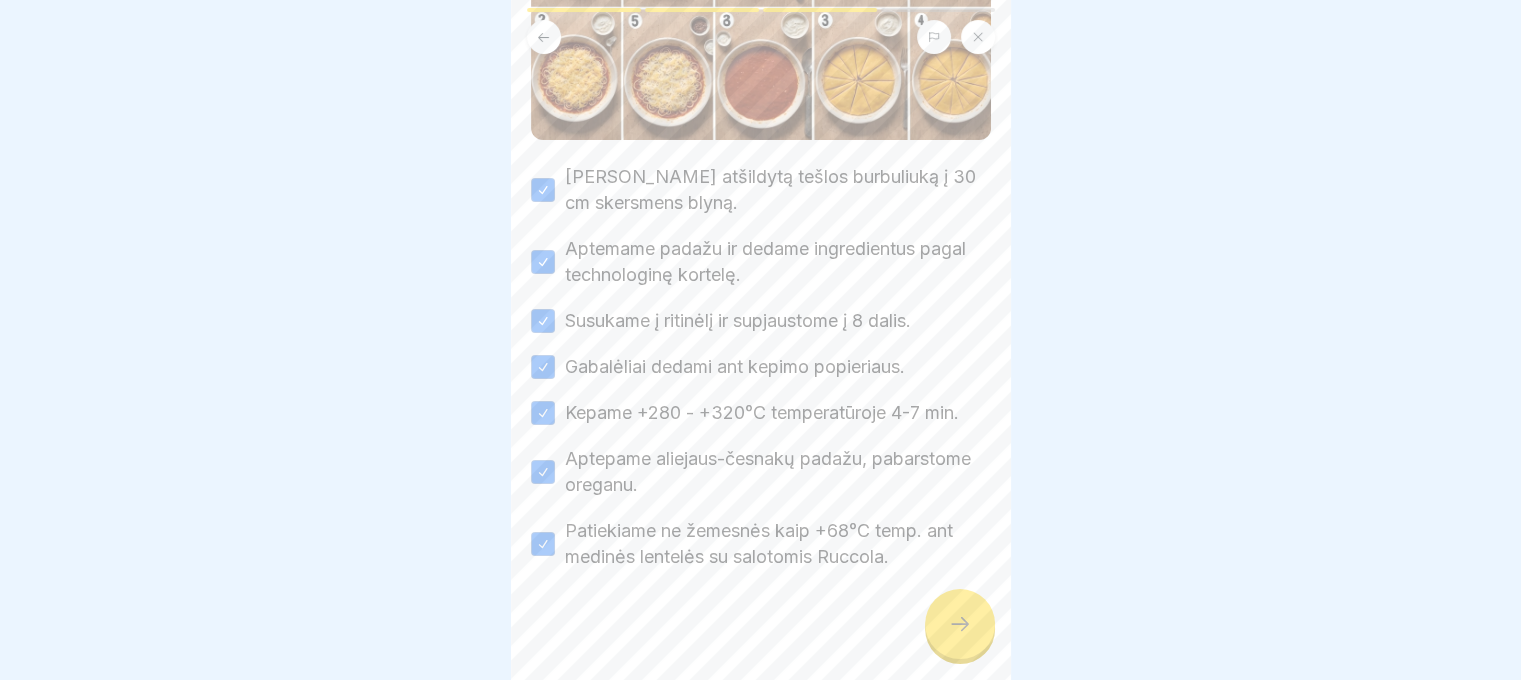 click at bounding box center [960, 624] 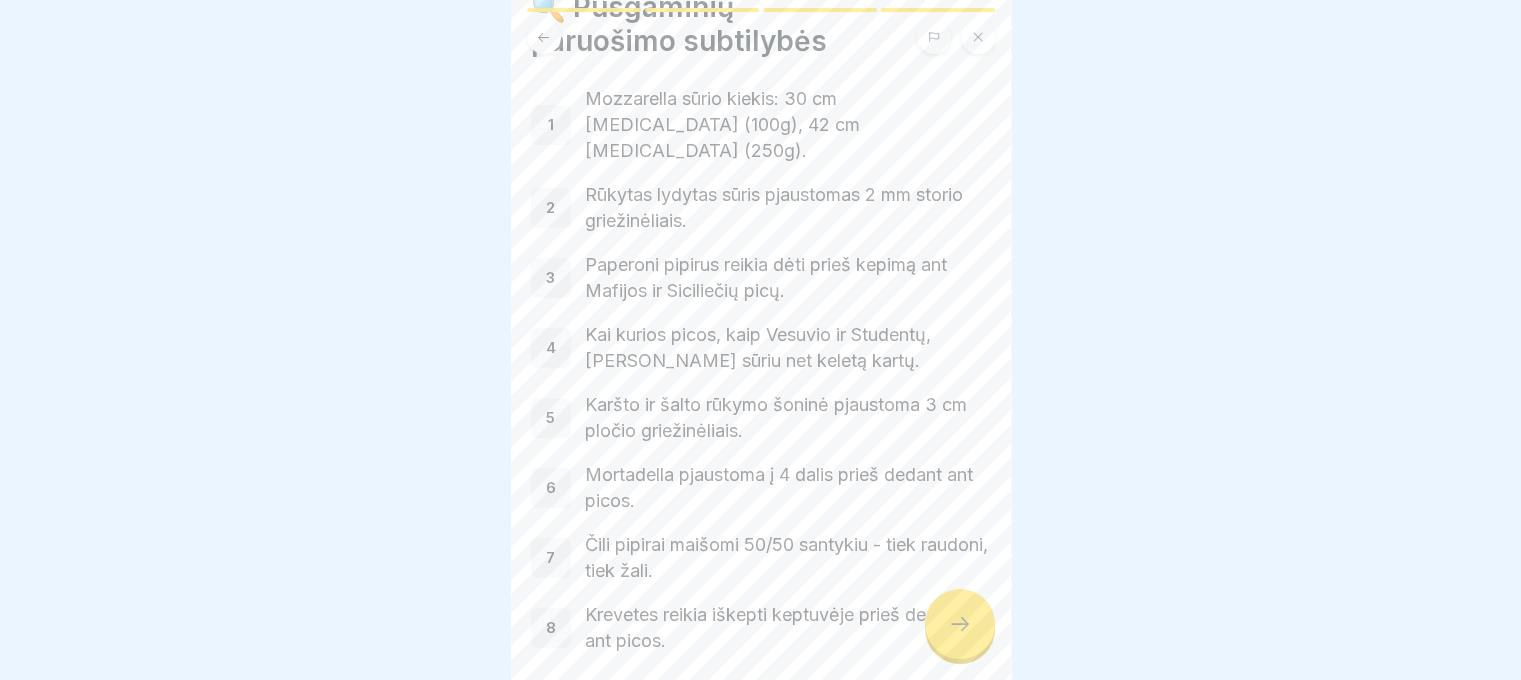 scroll, scrollTop: 156, scrollLeft: 0, axis: vertical 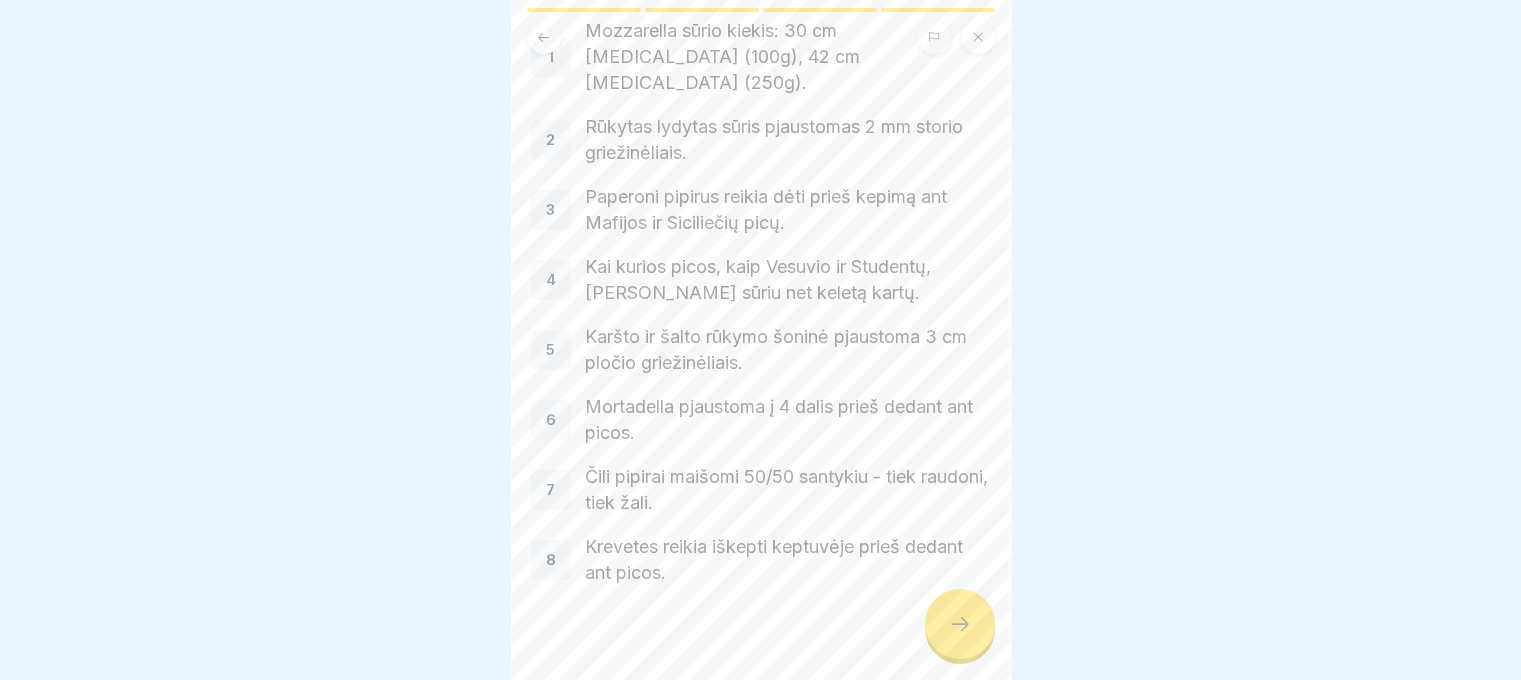 click at bounding box center [760, 340] 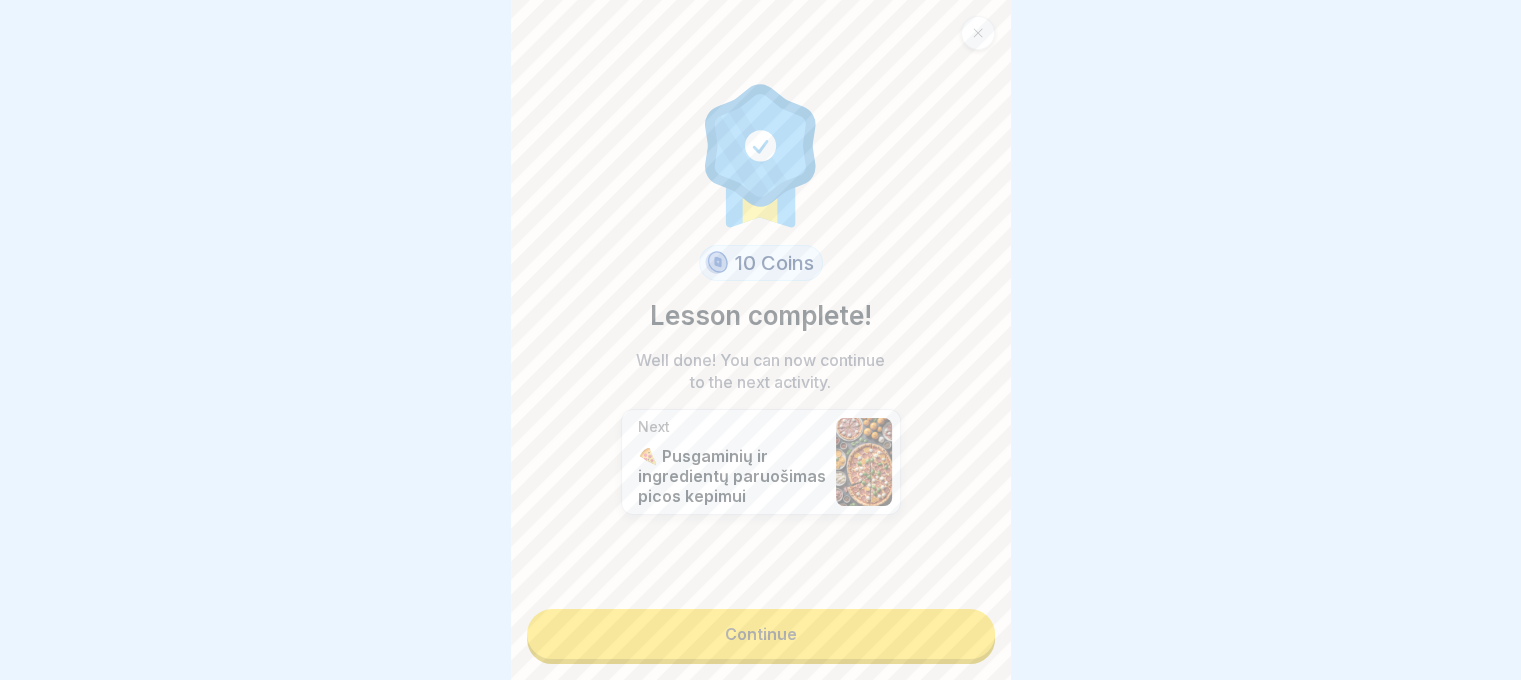 click on "Continue" at bounding box center (761, 634) 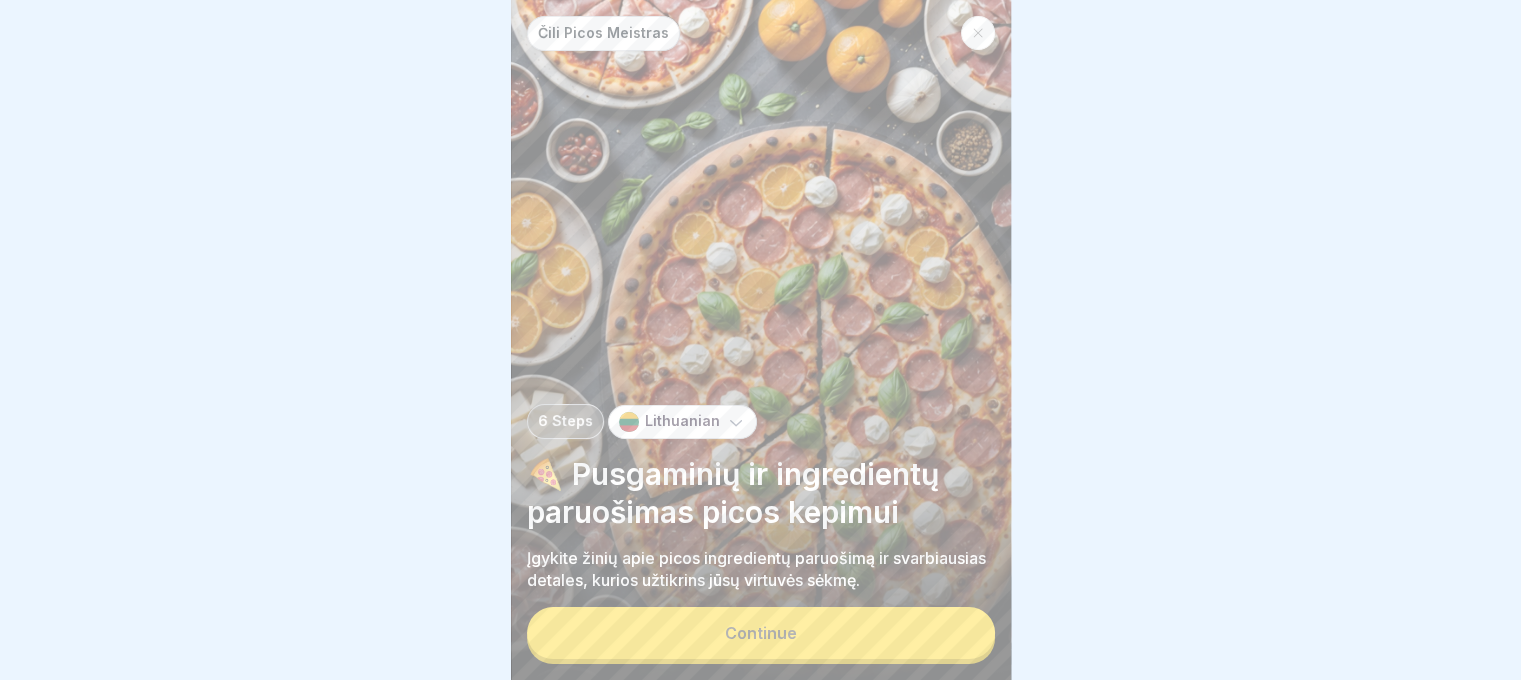 click on "Continue" at bounding box center [761, 633] 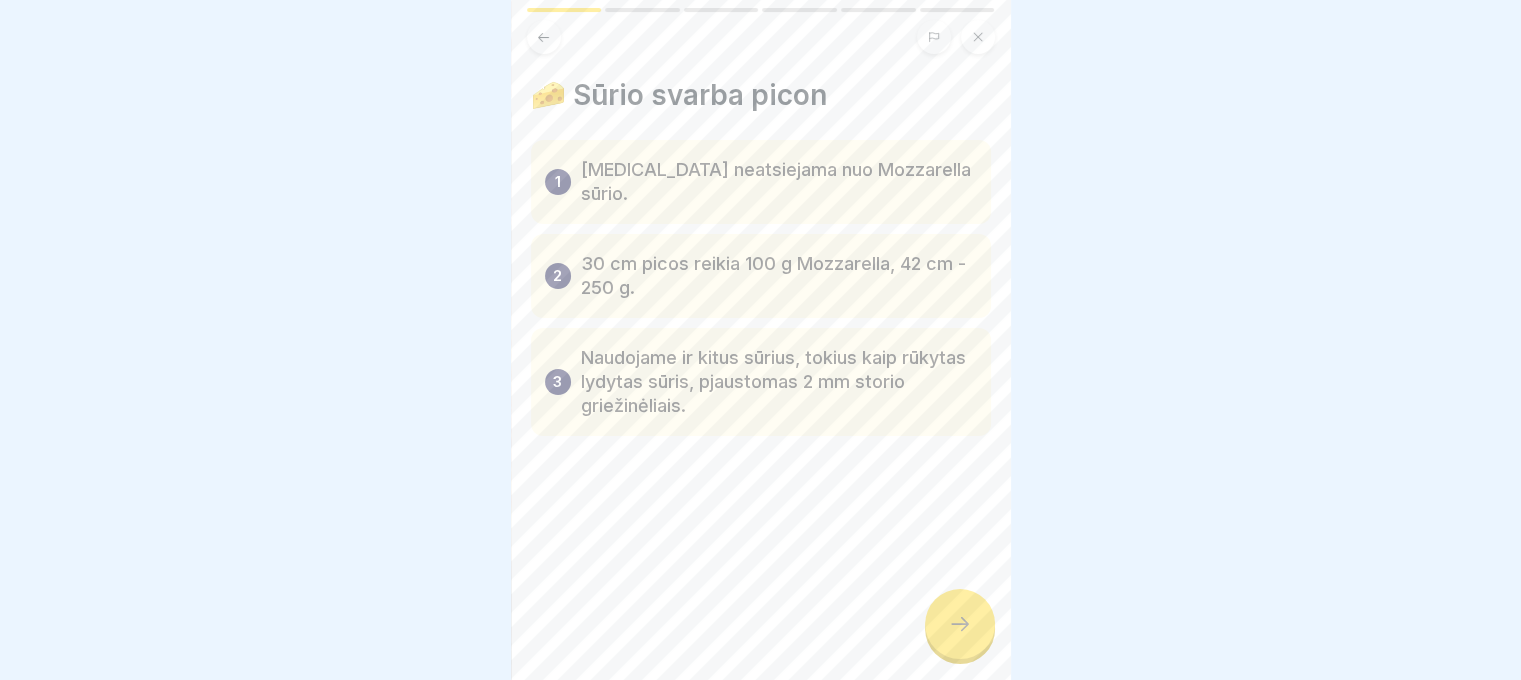 click at bounding box center [960, 624] 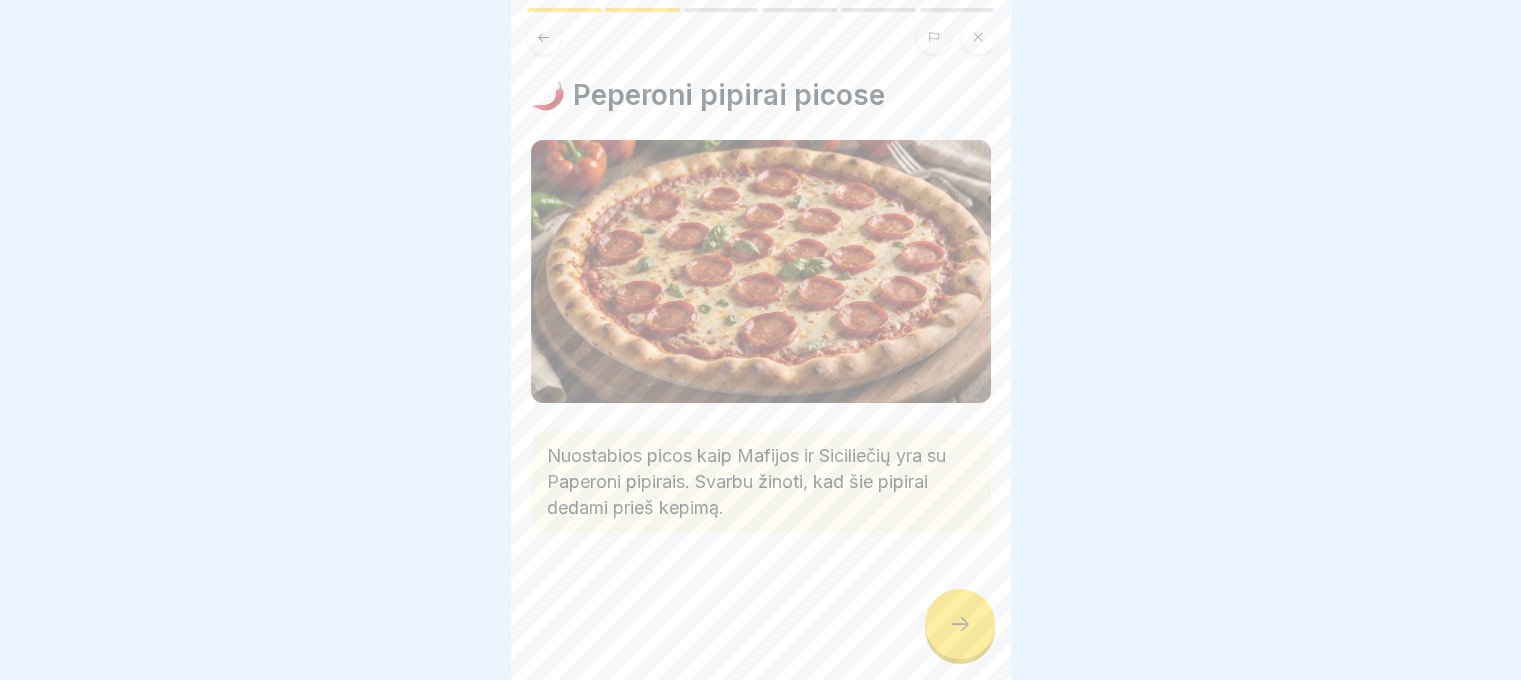 click at bounding box center [960, 624] 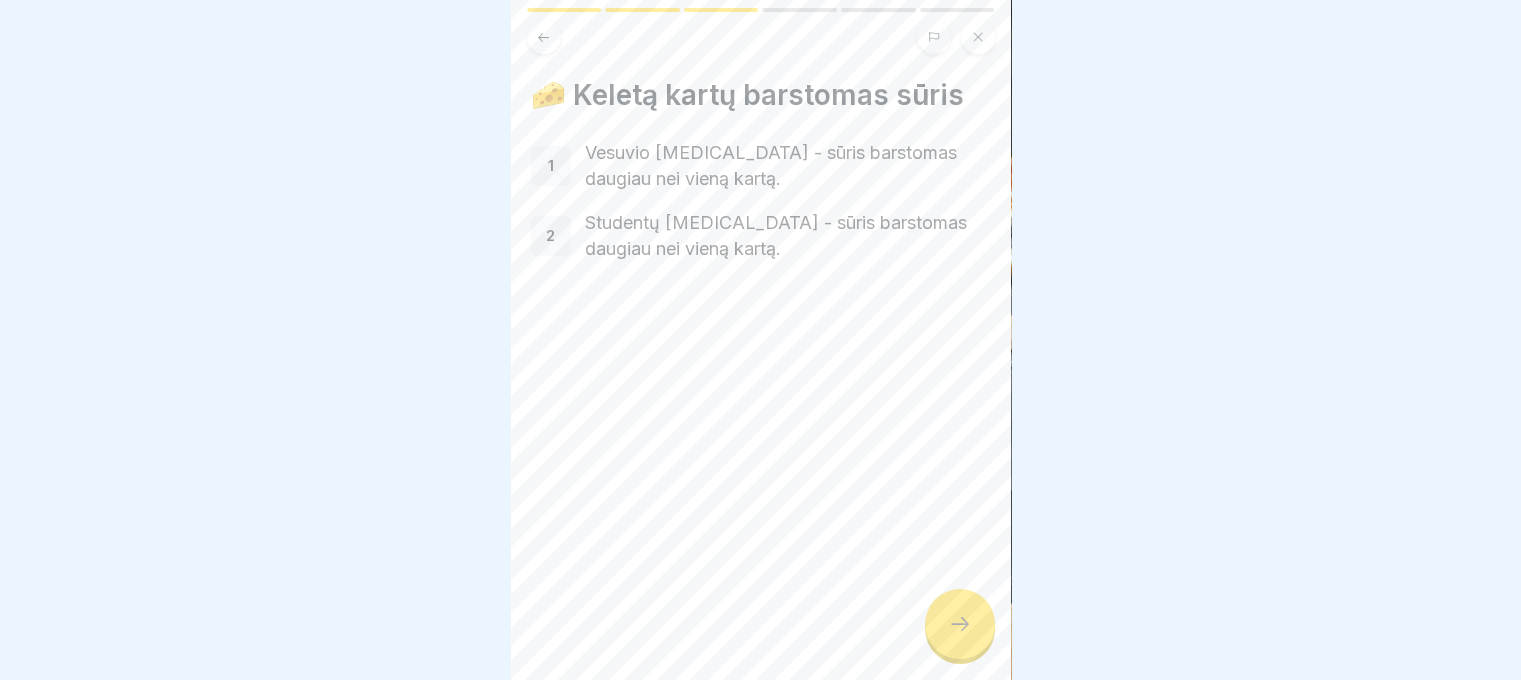 click at bounding box center [960, 624] 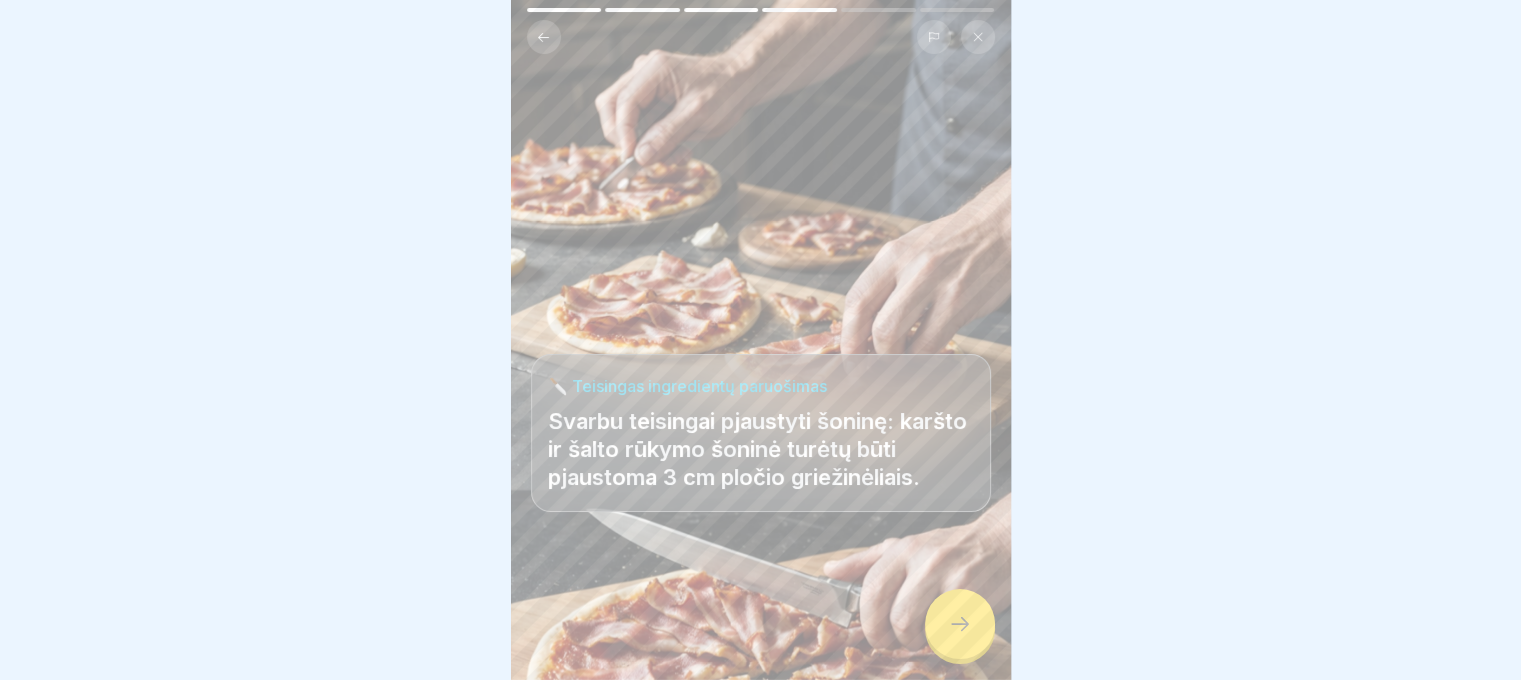 click at bounding box center (960, 624) 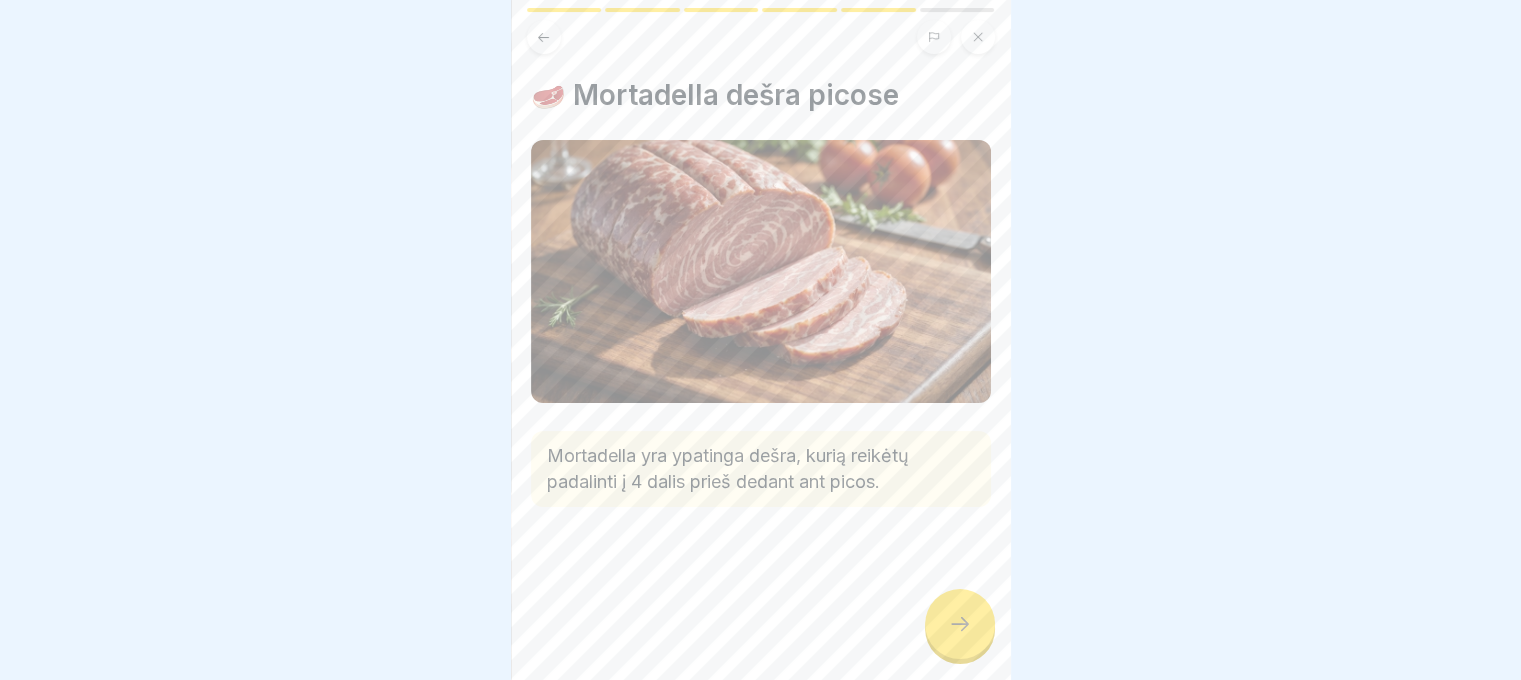 click at bounding box center [960, 624] 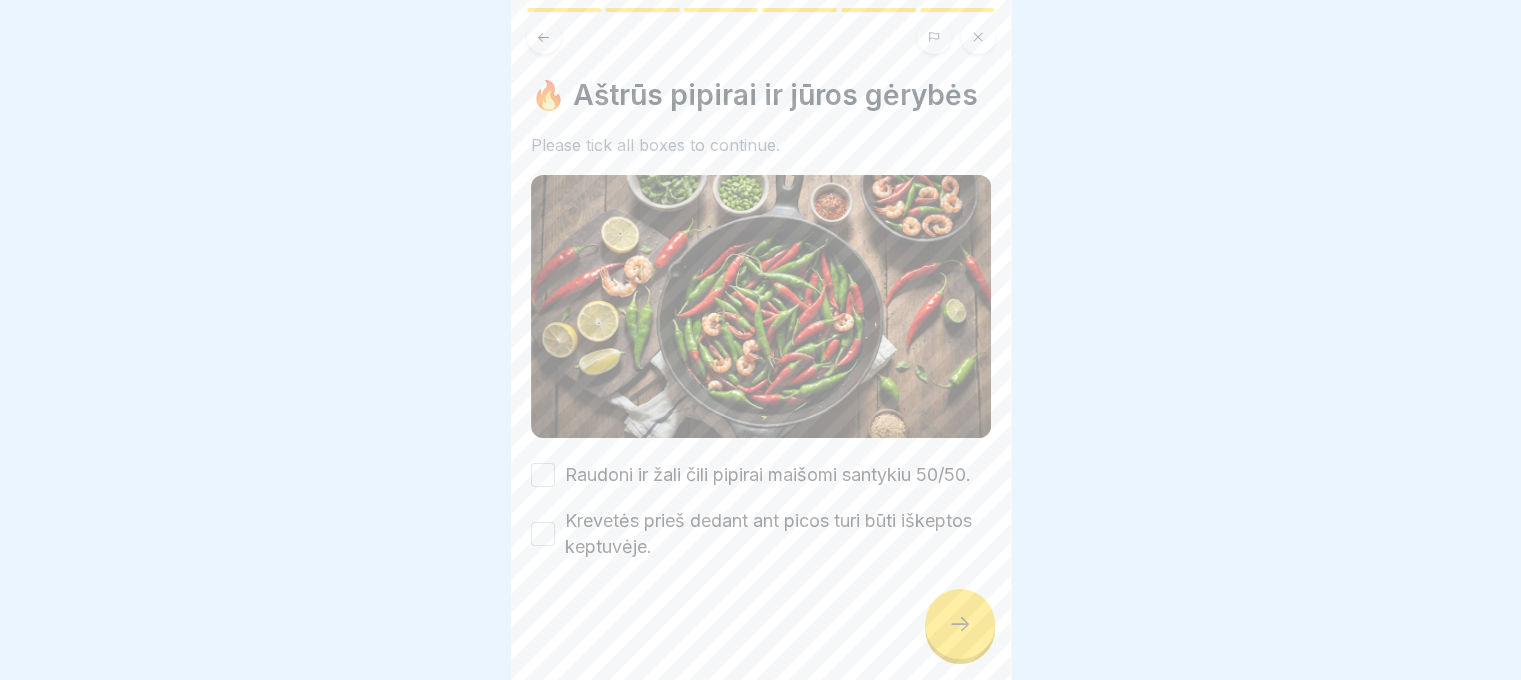 click at bounding box center [960, 624] 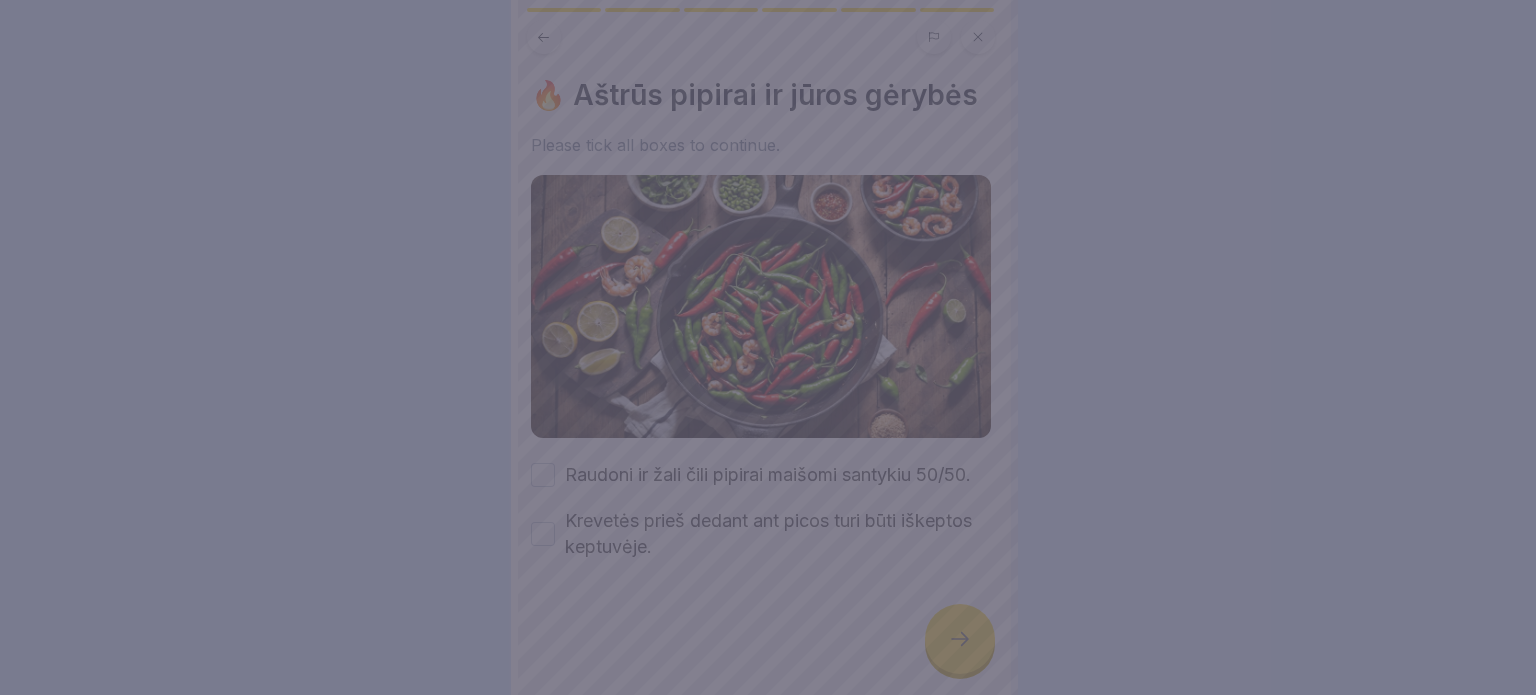 click at bounding box center (768, 347) 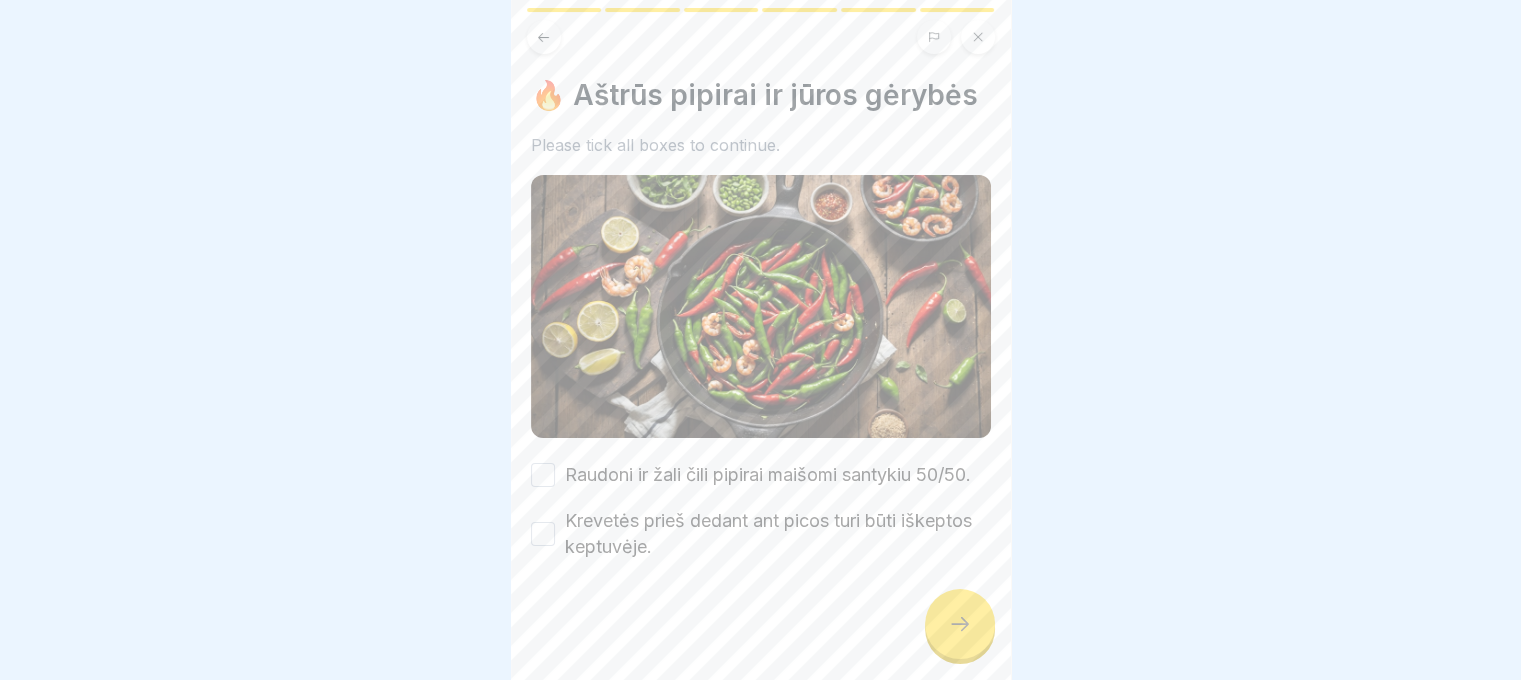 click on "Raudoni ir žali čili pipirai maišomi santykiu 50/50." at bounding box center (768, 475) 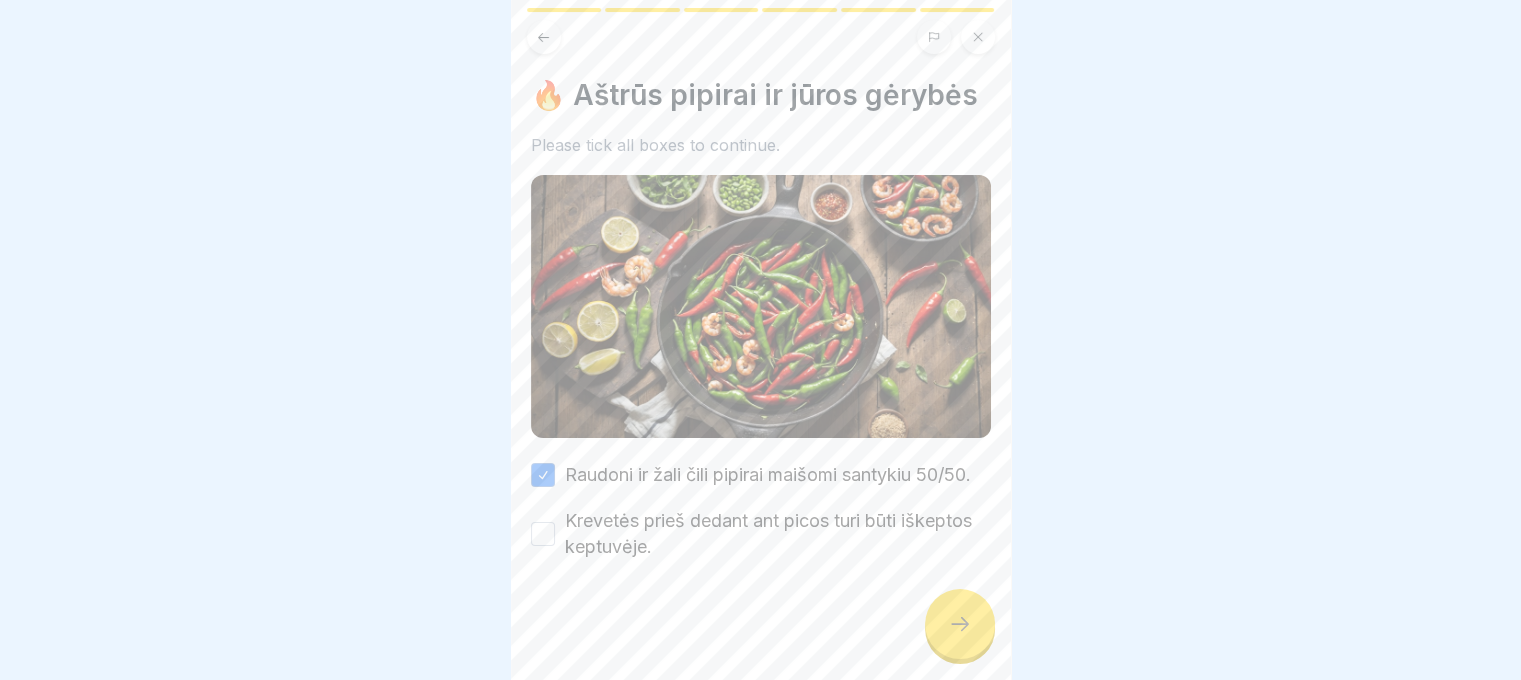 click on "Raudoni ir žali čili pipirai maišomi santykiu 50/50. Krevetės prieš dedant ant picos turi būti iškeptos keptuvėje." at bounding box center (761, 511) 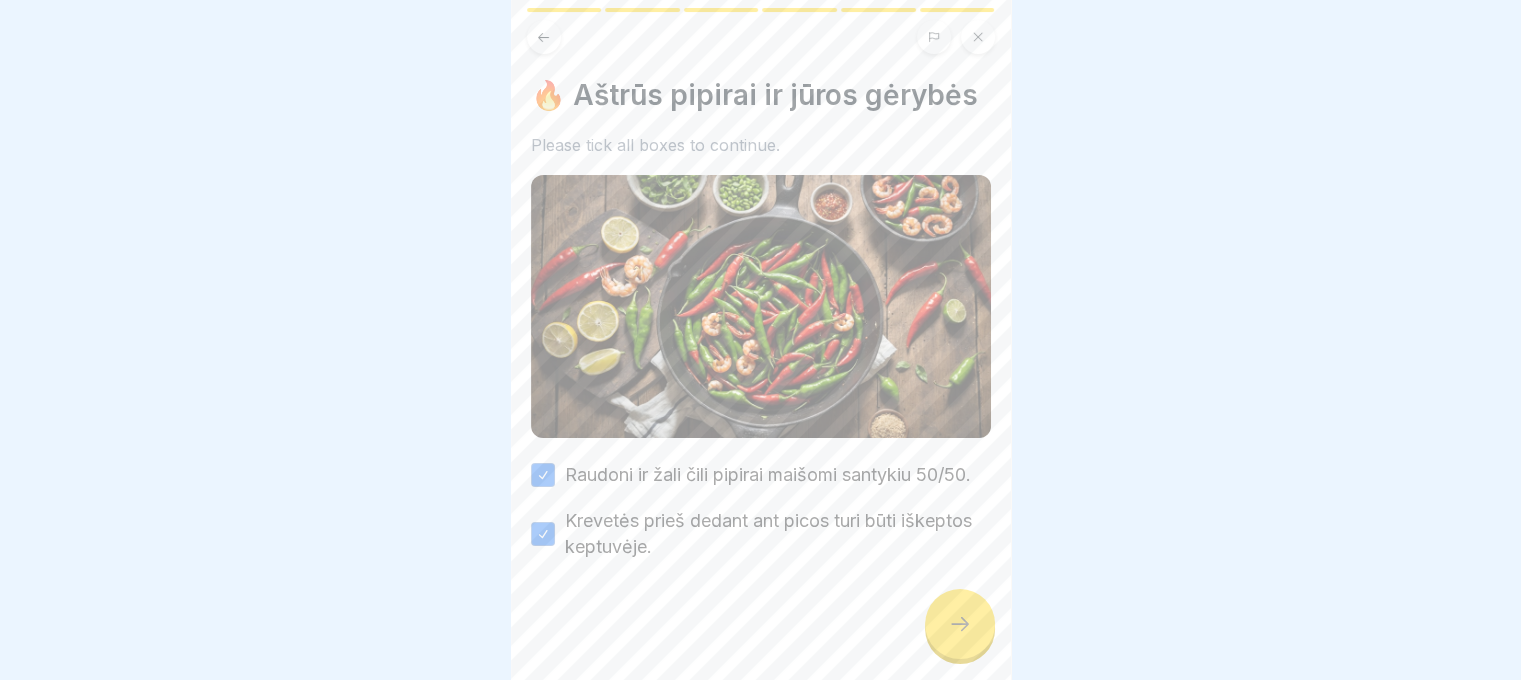 click 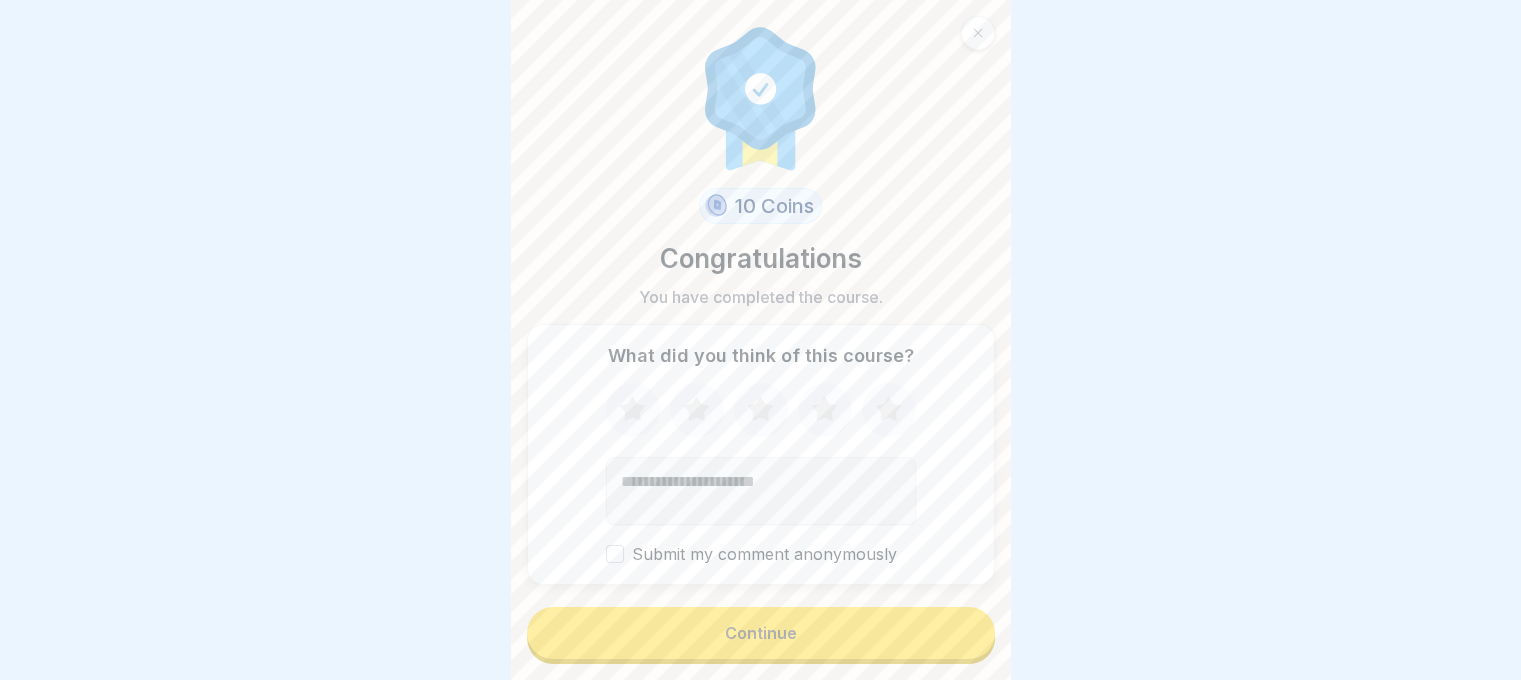 click on "Continue" at bounding box center (761, 633) 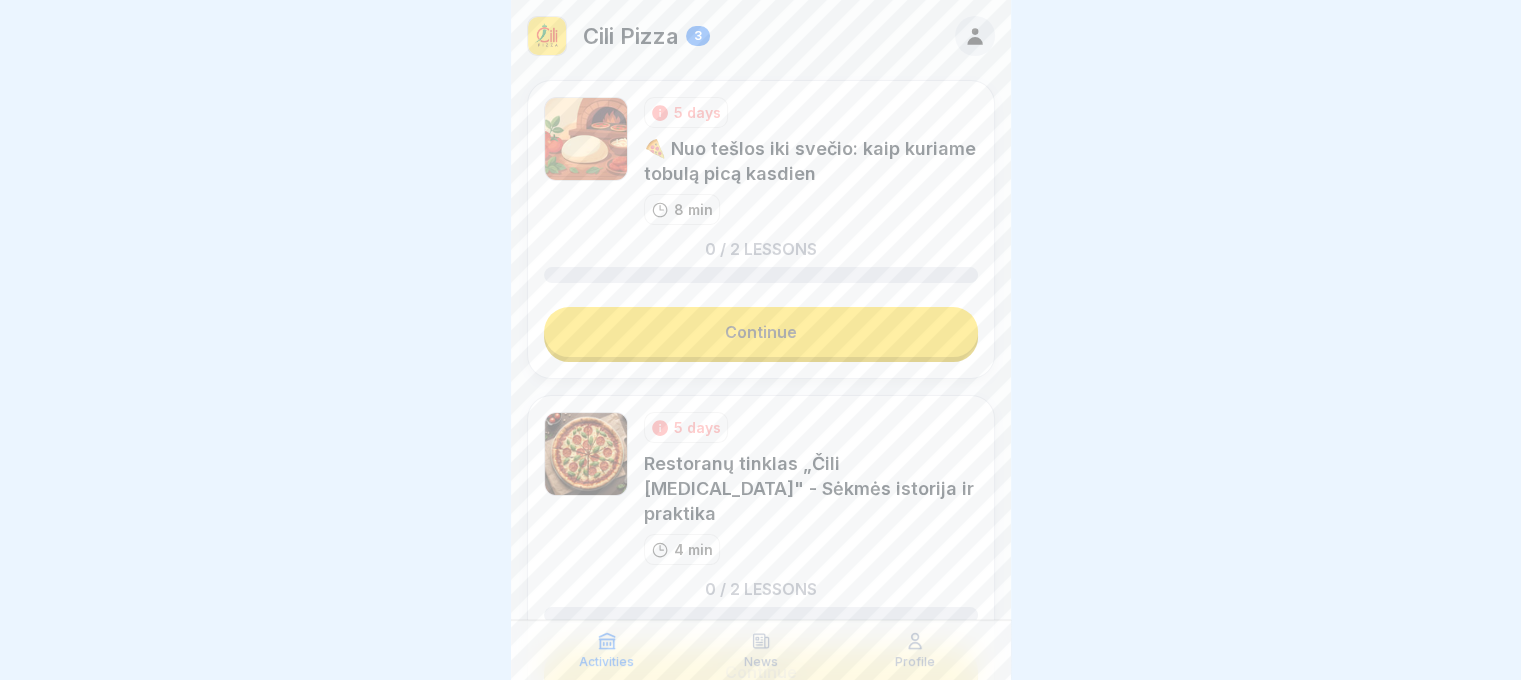 click on "Continue" at bounding box center [761, 332] 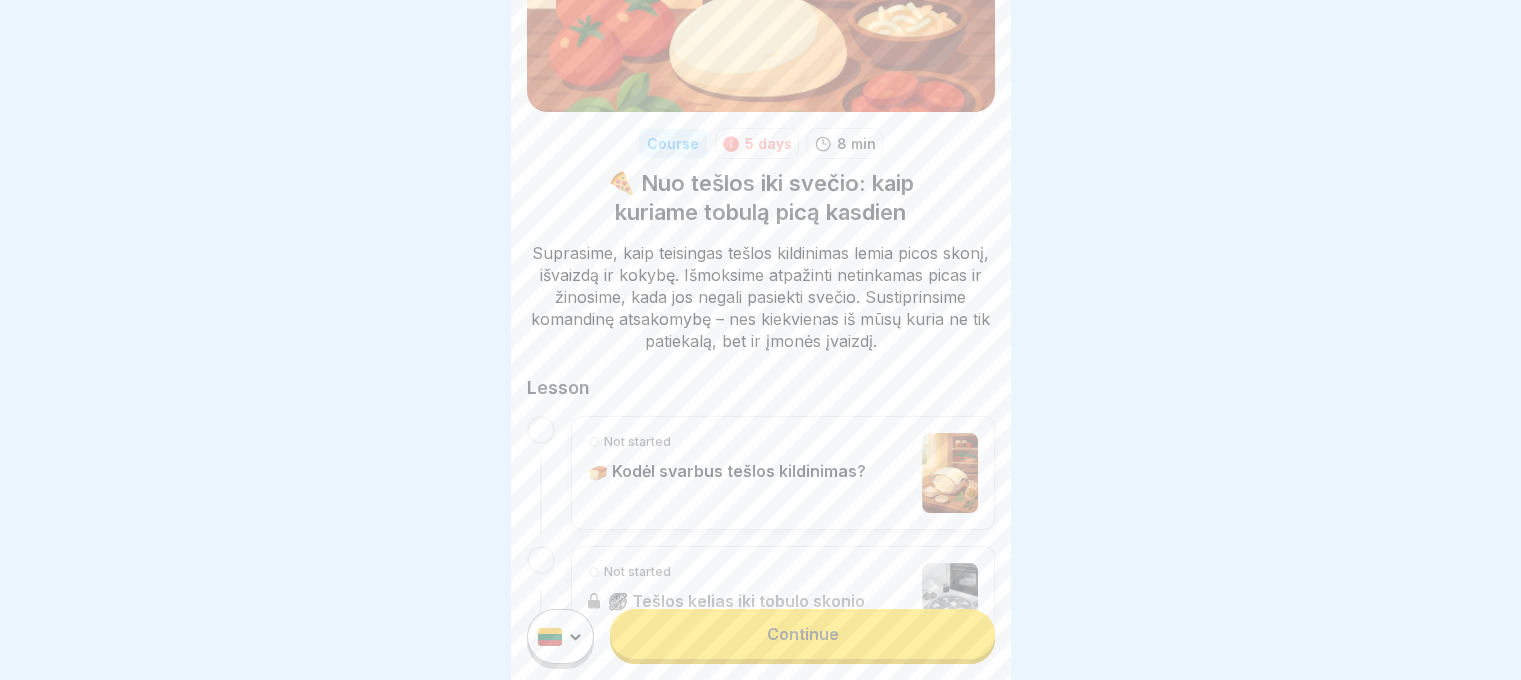 scroll, scrollTop: 248, scrollLeft: 0, axis: vertical 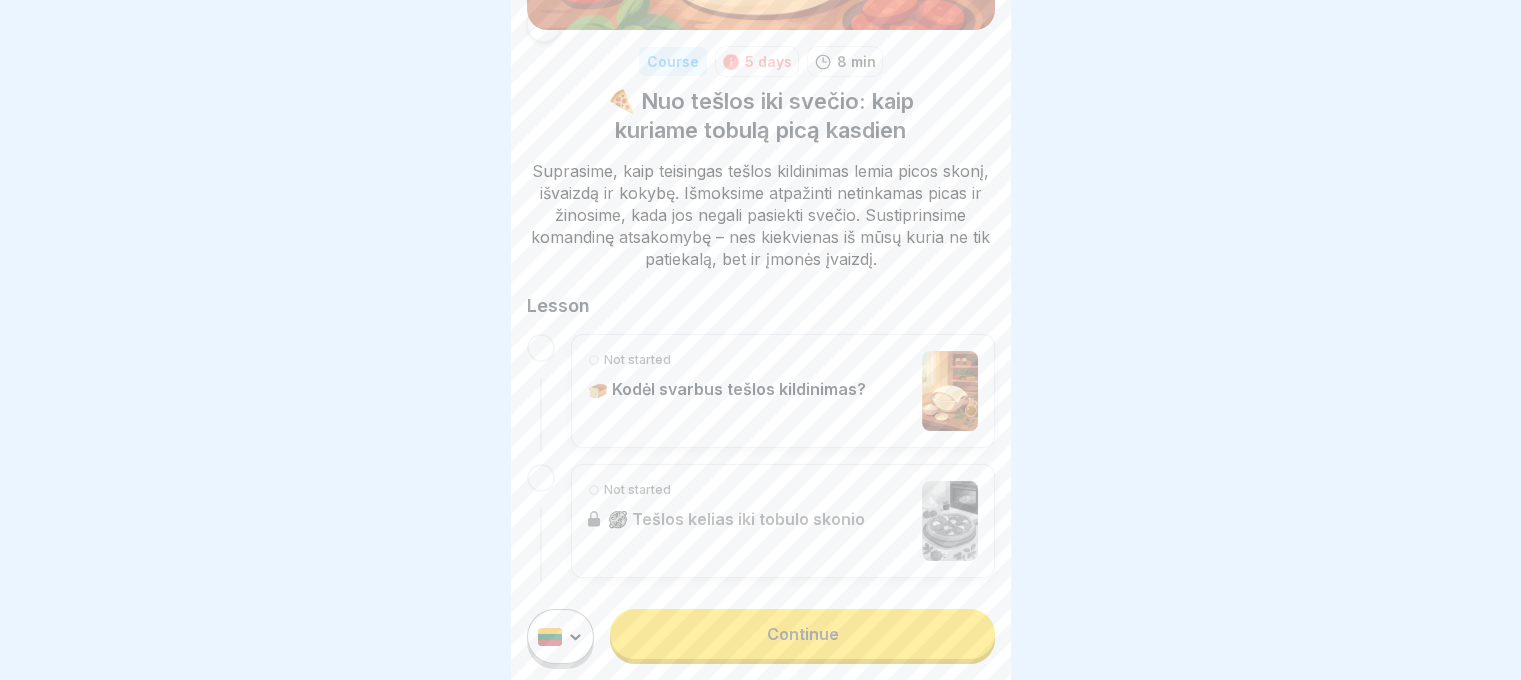 click on "Continue" at bounding box center (802, 634) 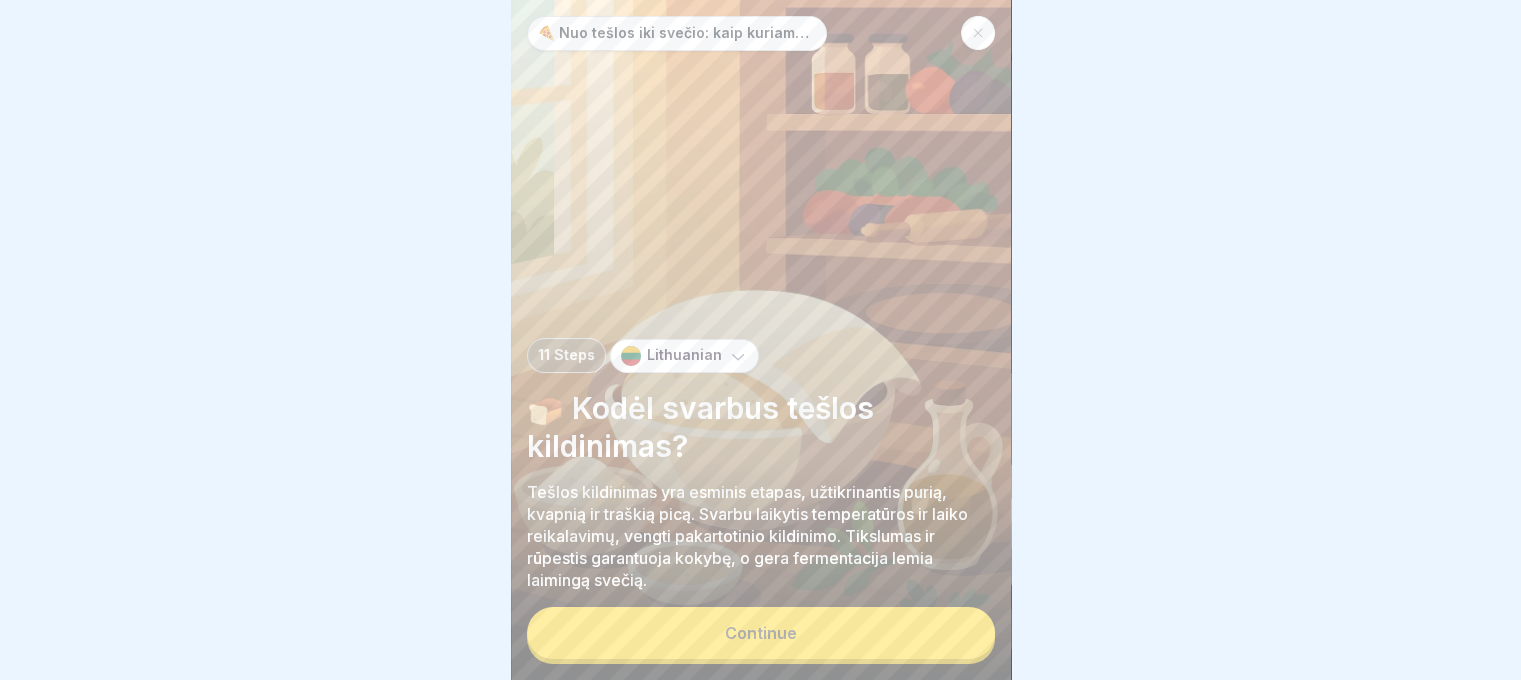 scroll, scrollTop: 0, scrollLeft: 0, axis: both 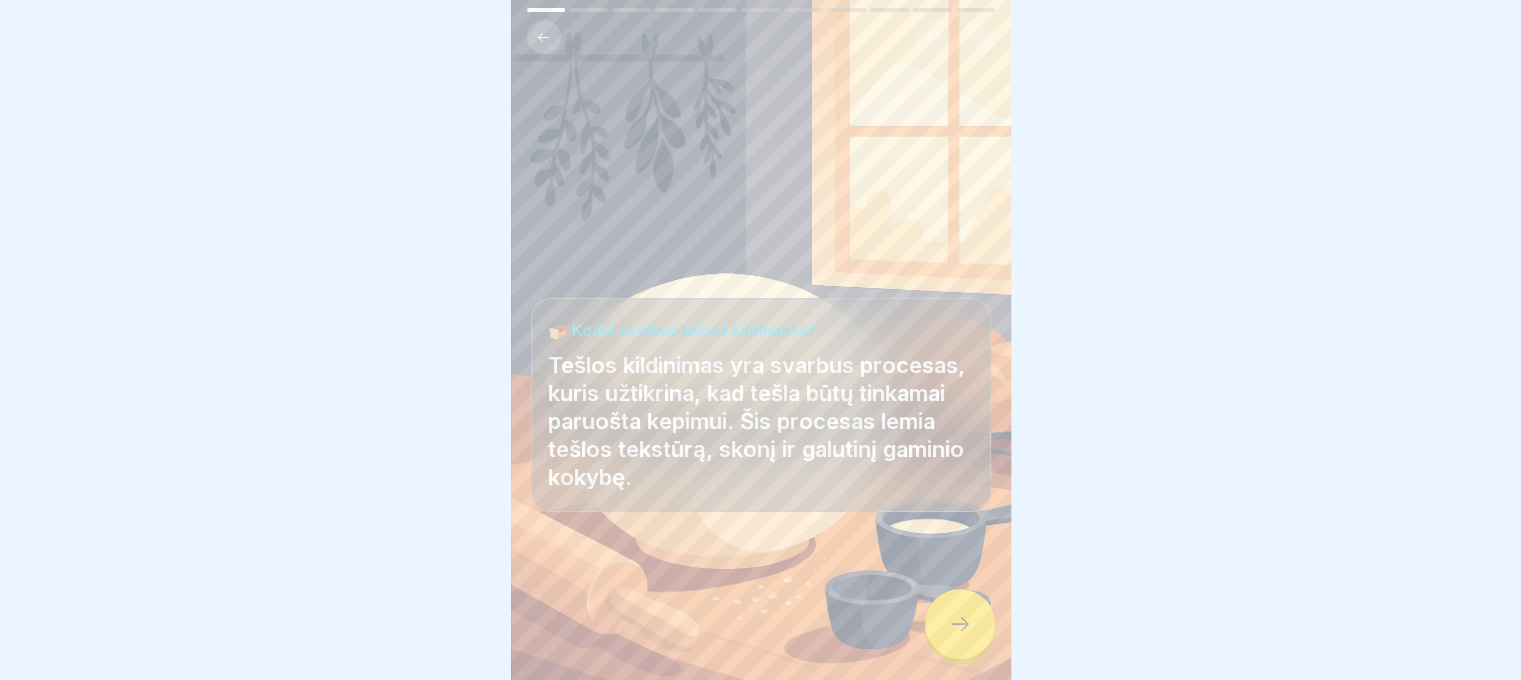 click at bounding box center [960, 624] 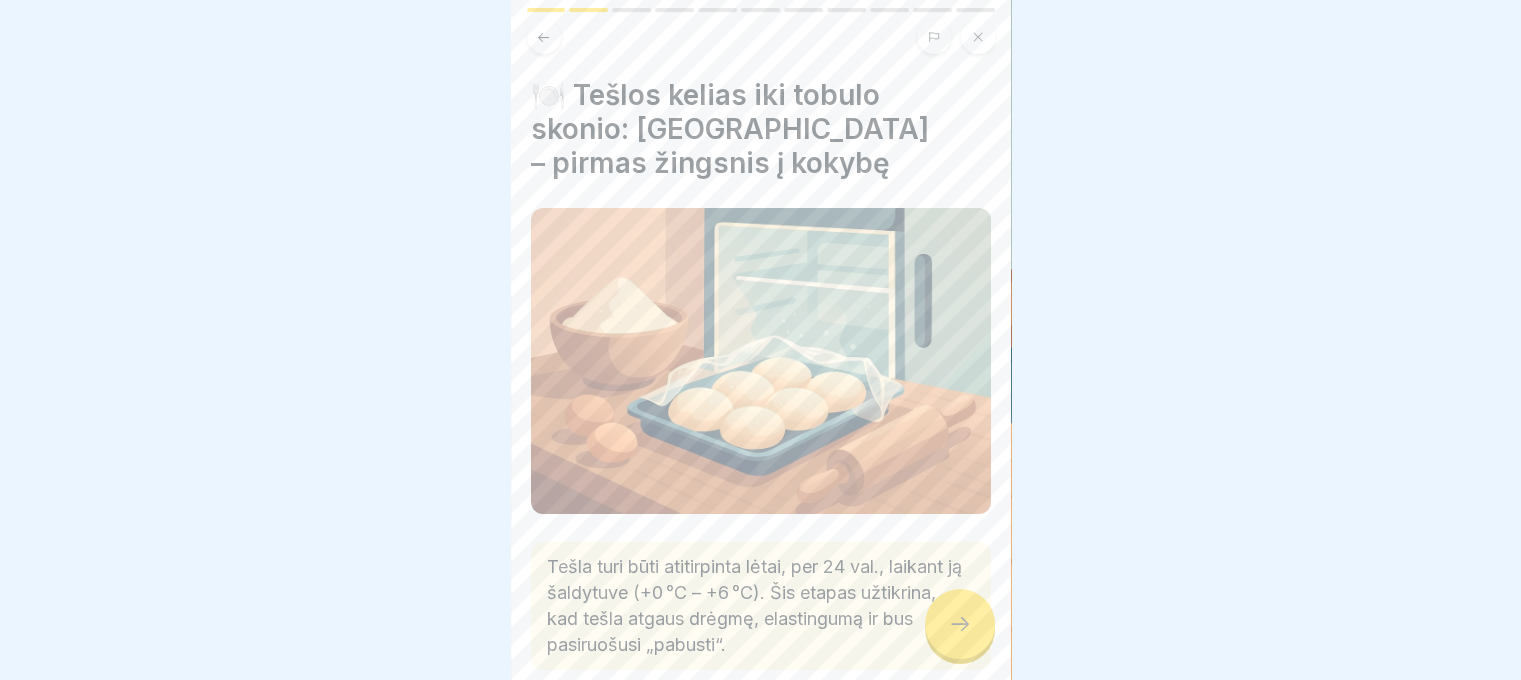 click at bounding box center (960, 624) 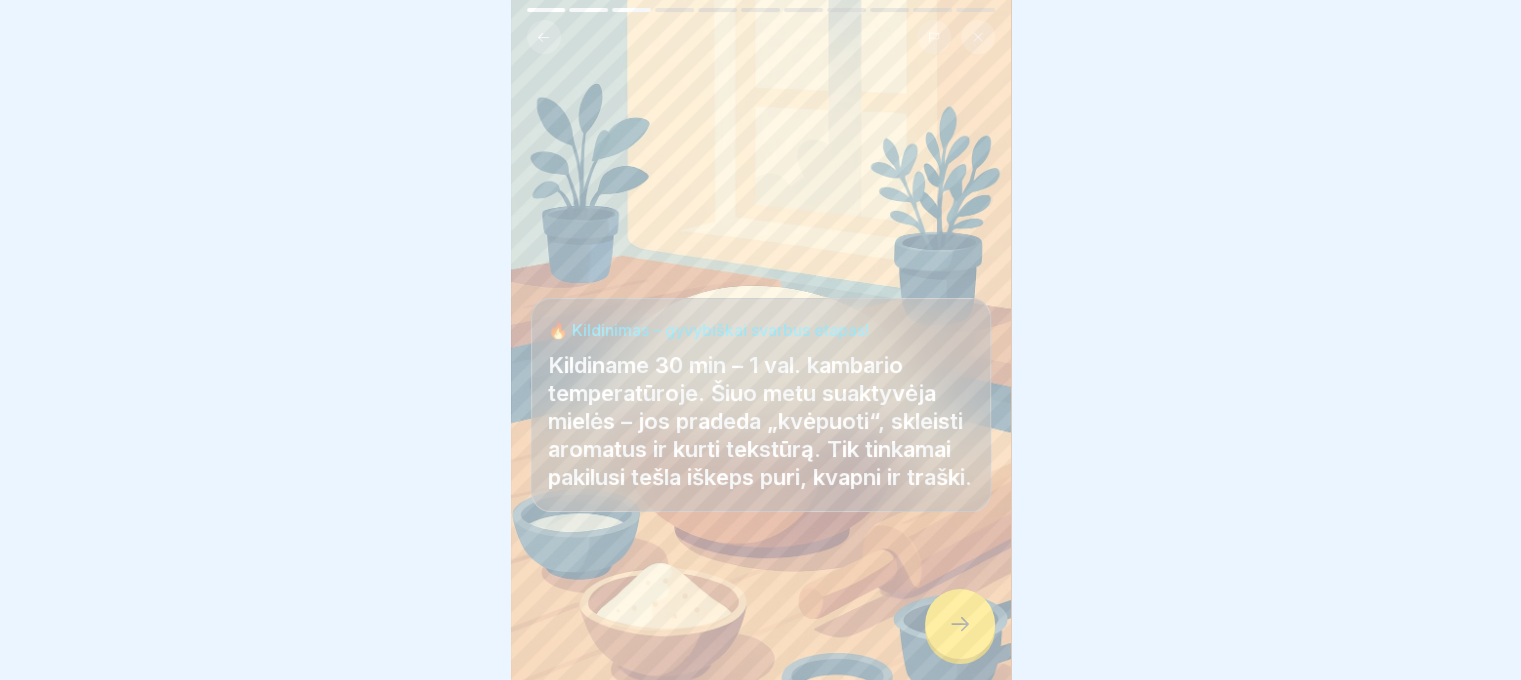 click at bounding box center [960, 624] 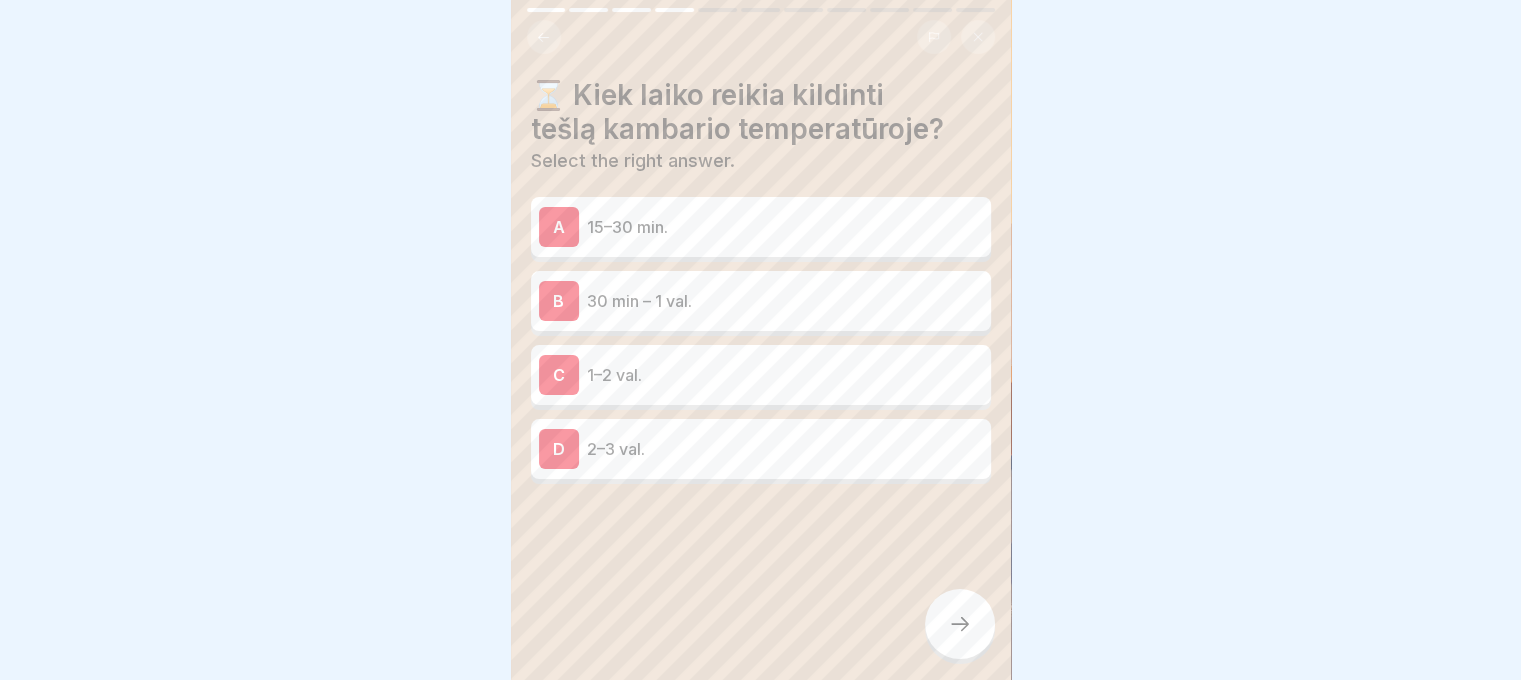 click on "30 min – 1 val." at bounding box center (785, 301) 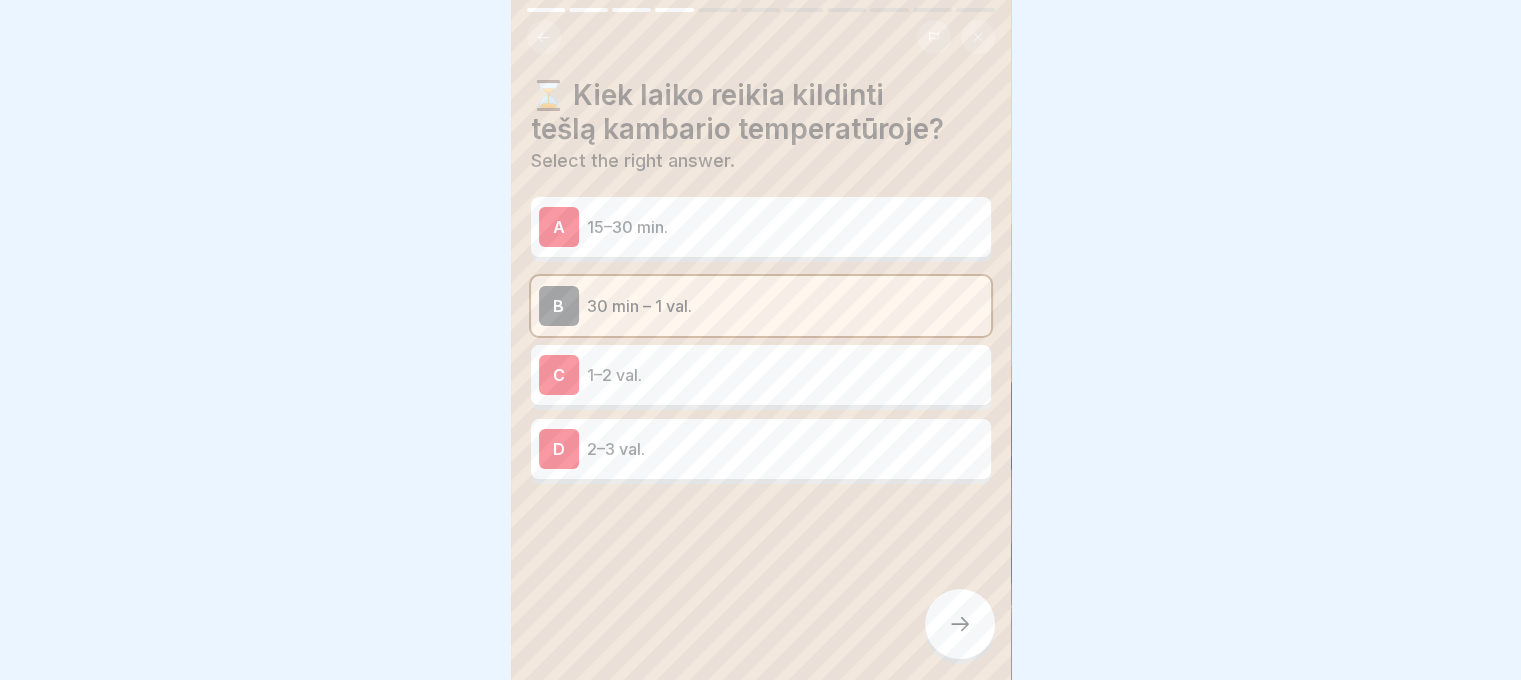 click 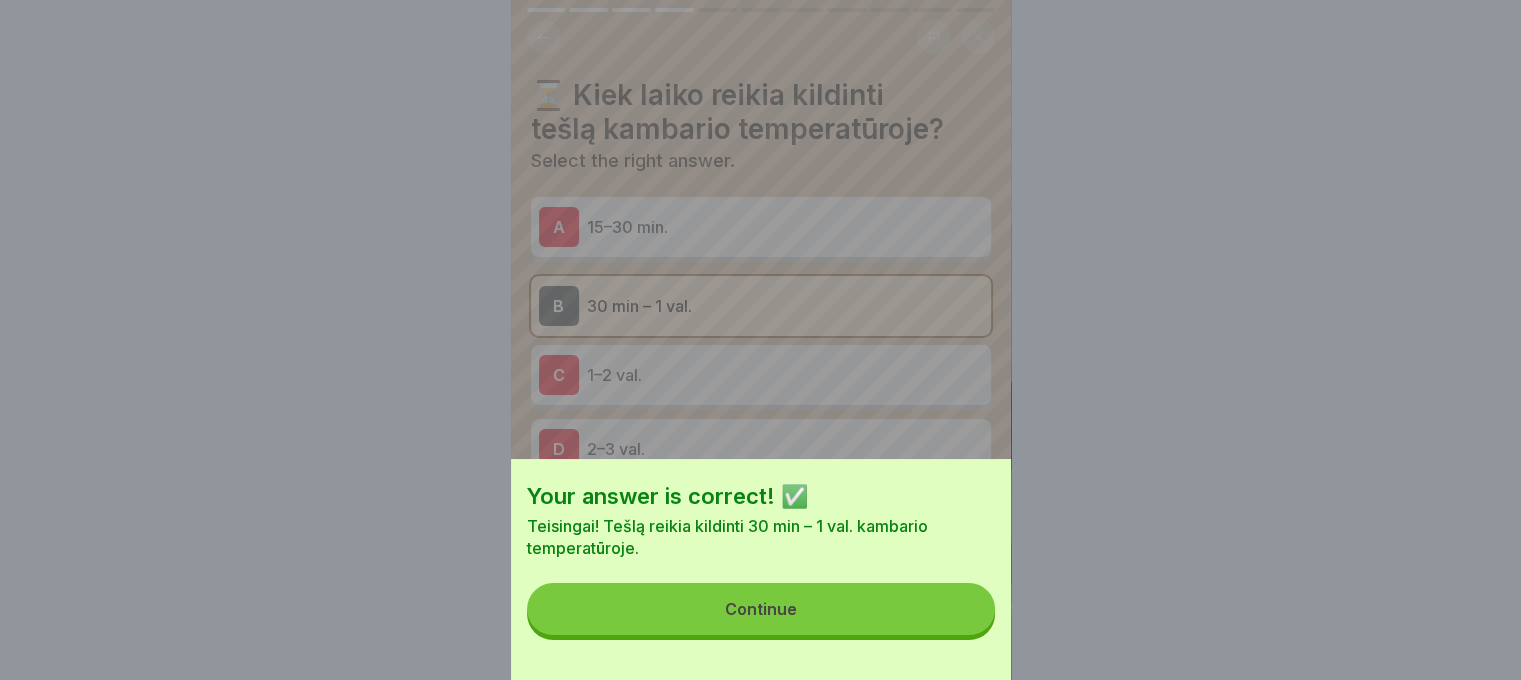 click on "Continue" at bounding box center (761, 609) 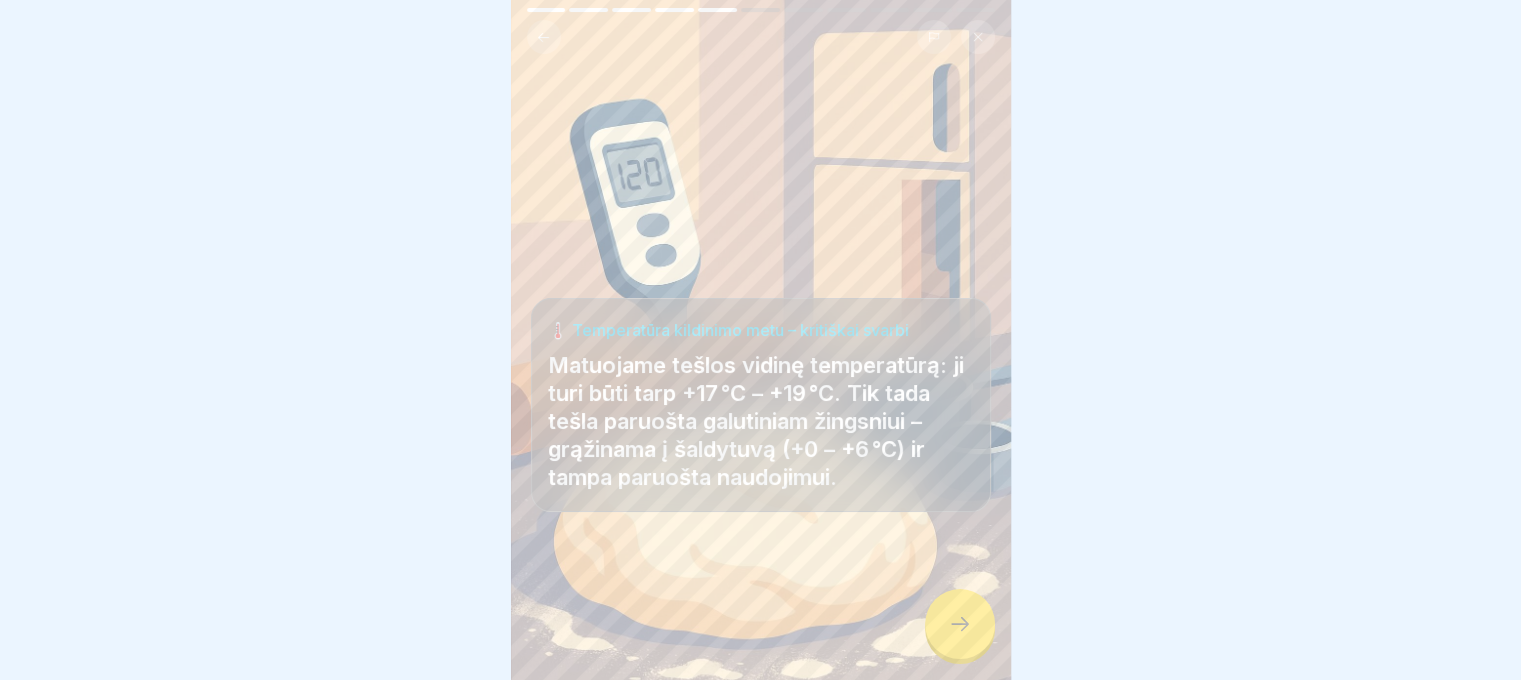 click 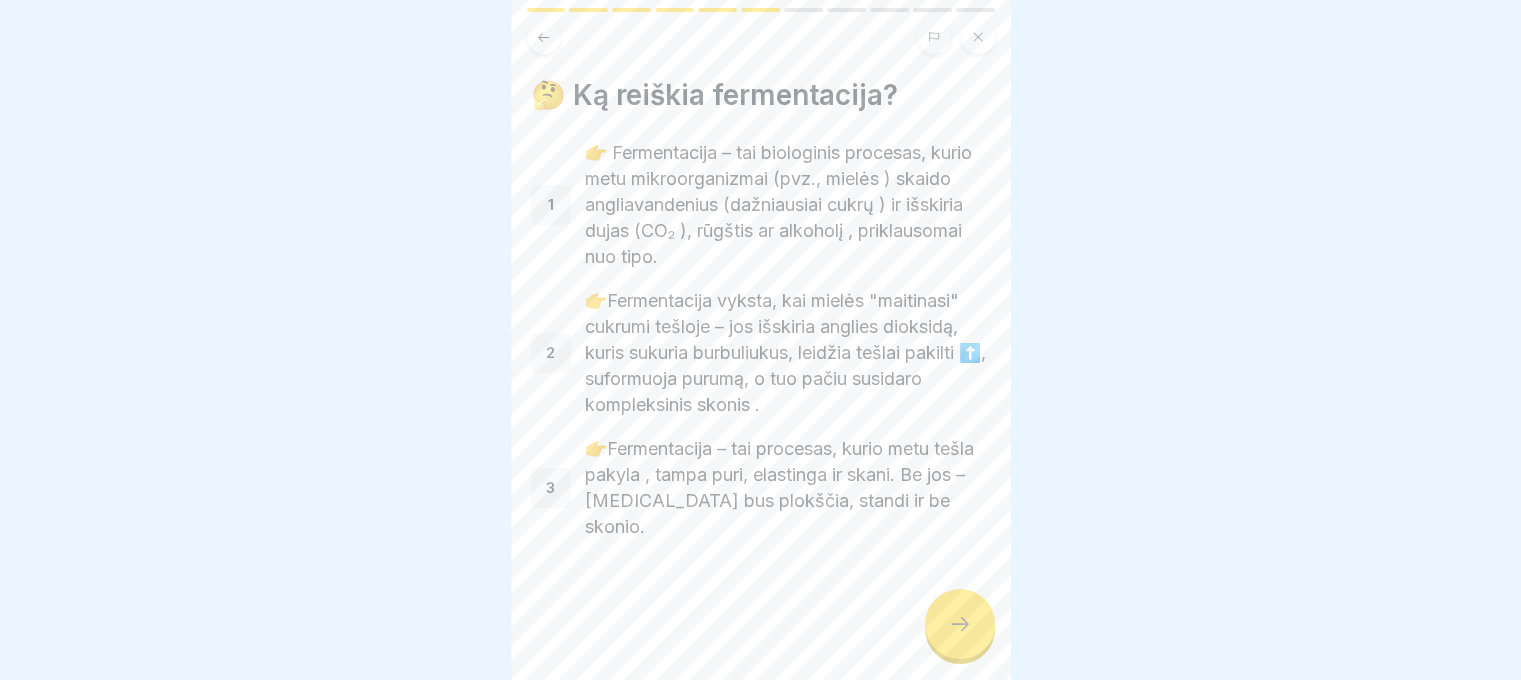 click 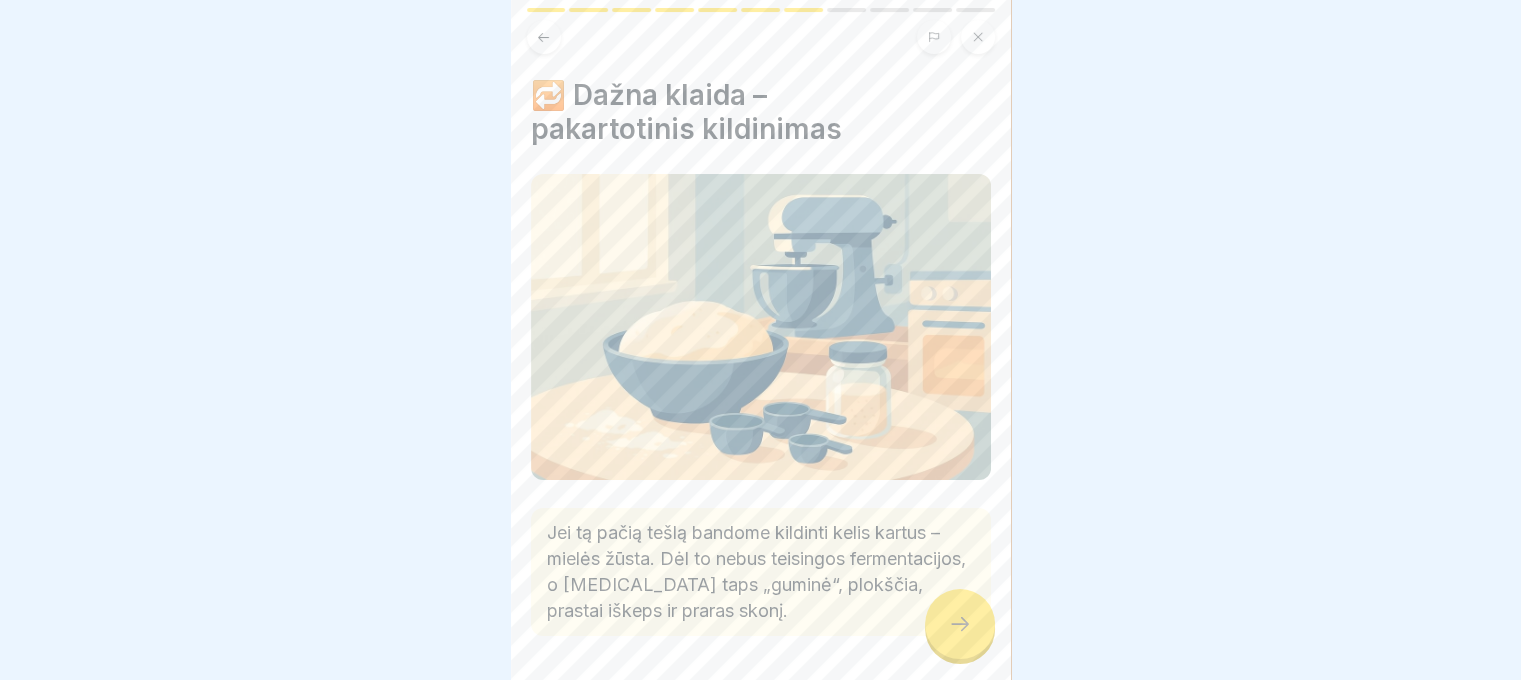 click 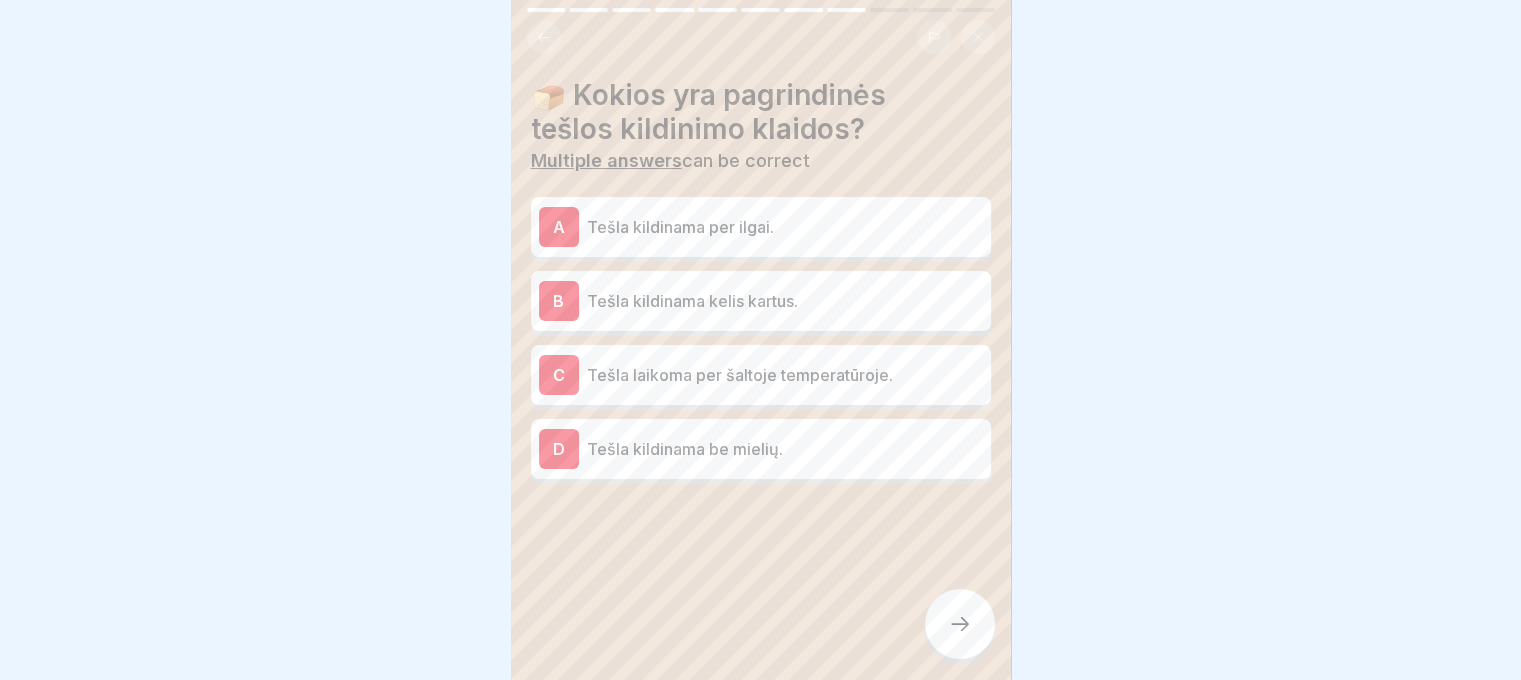 click 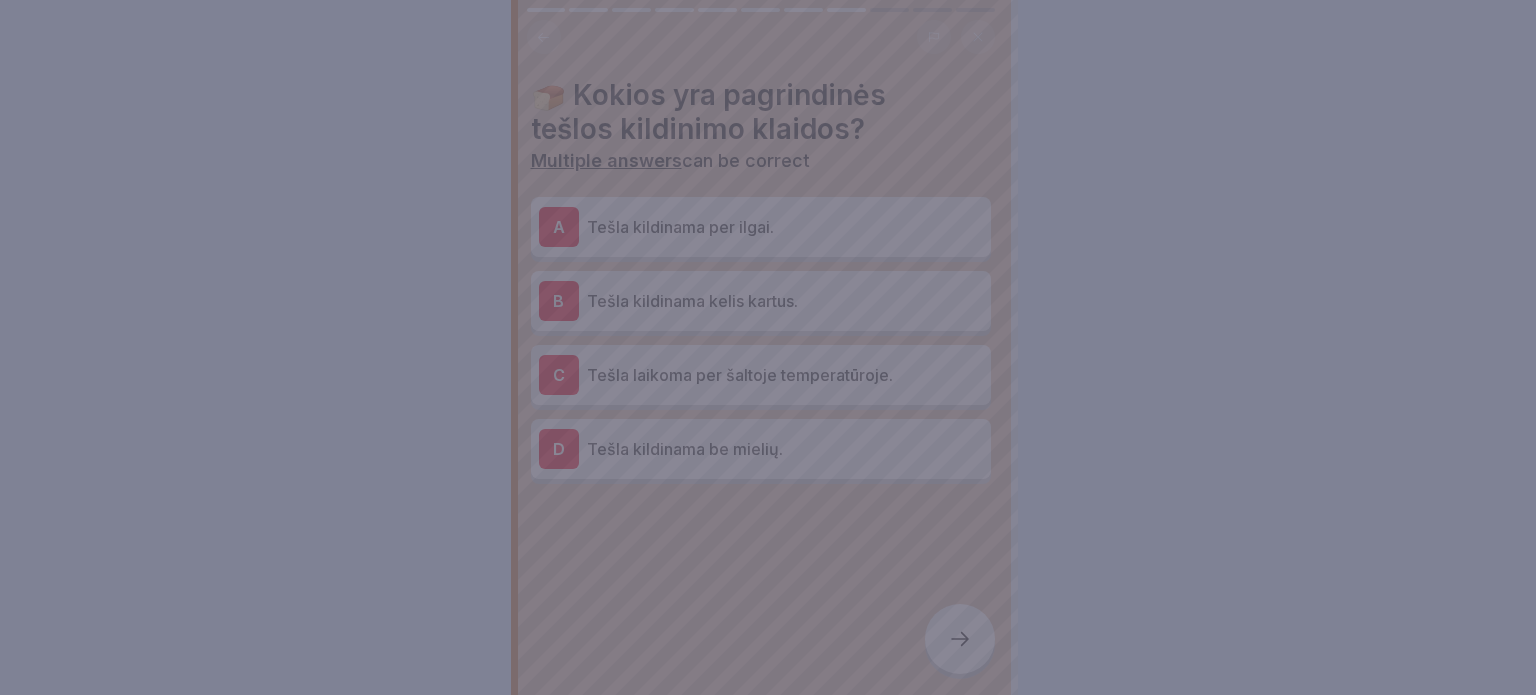 click at bounding box center [768, 347] 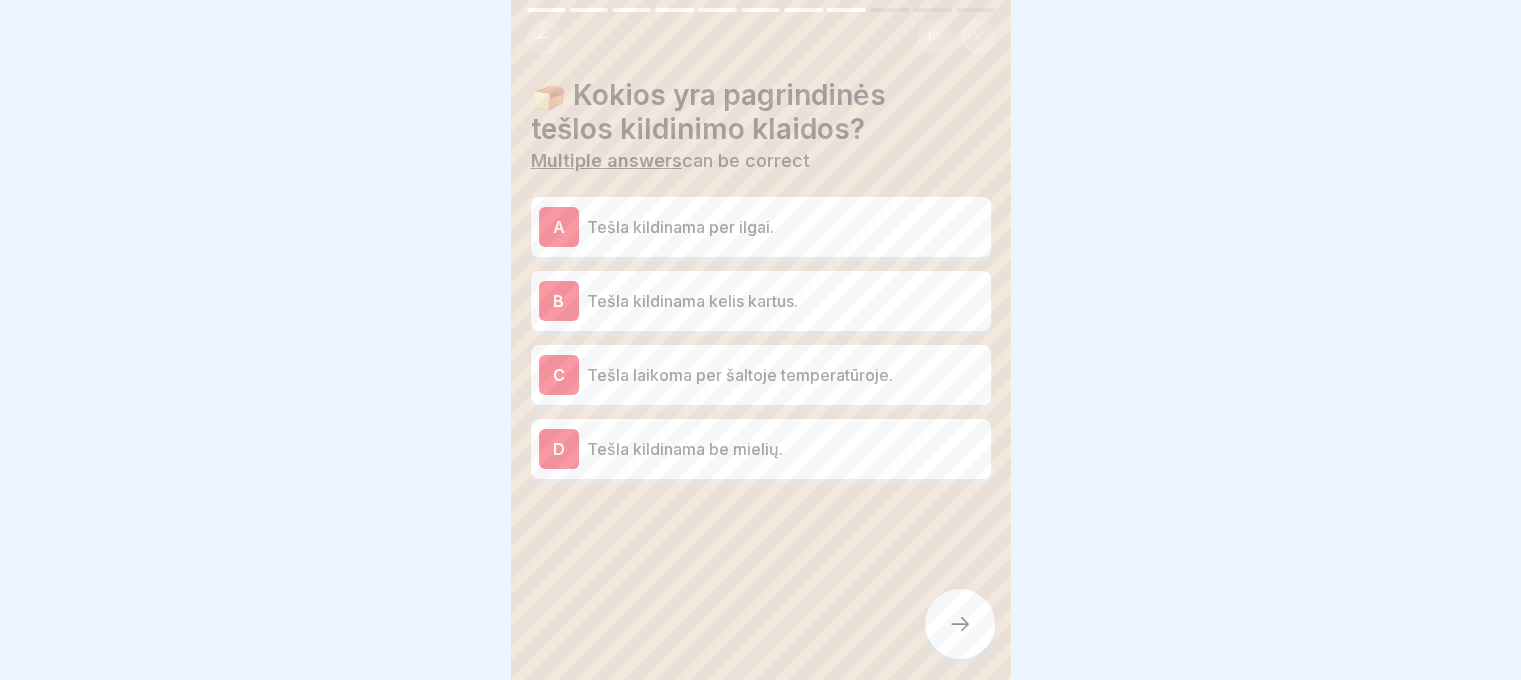 click on "Tešla kildinama kelis kartus." at bounding box center [785, 301] 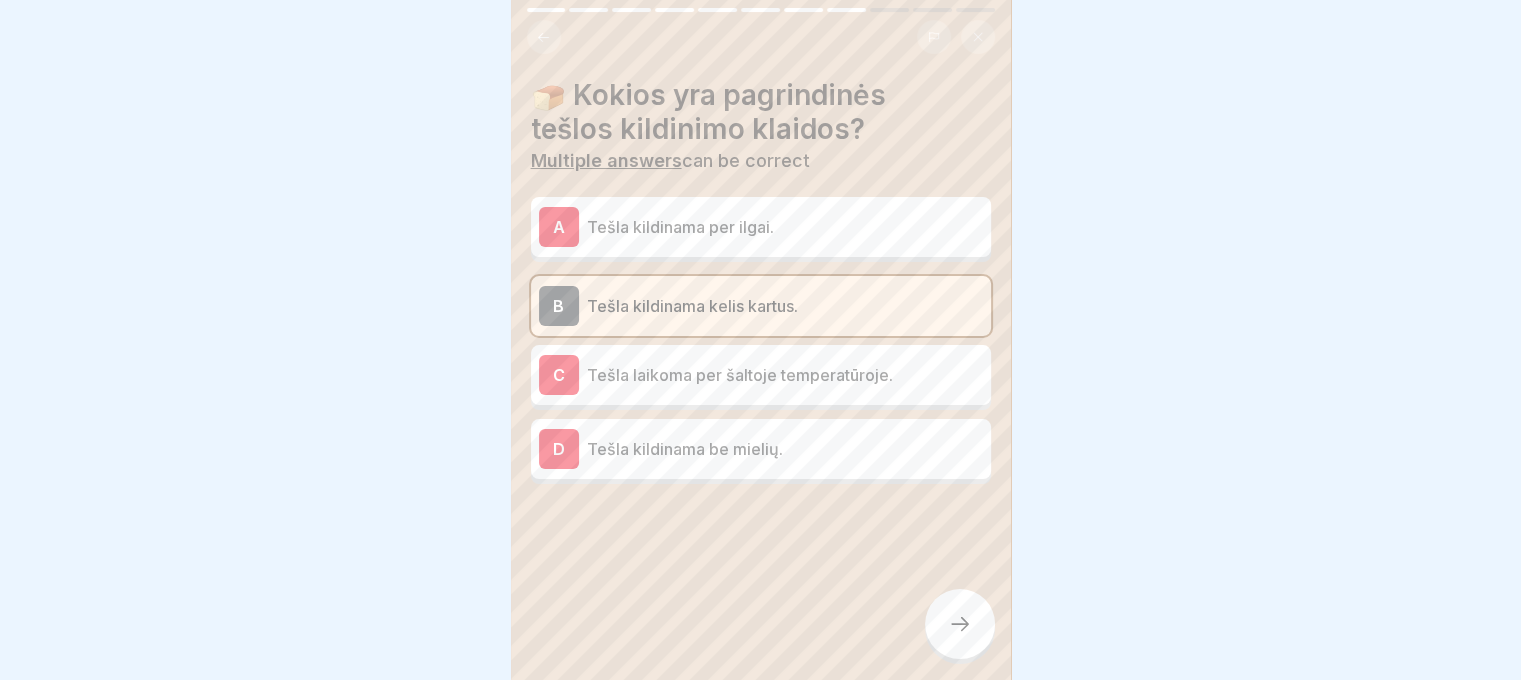 click on "Tešla kildinama per ilgai." at bounding box center (785, 227) 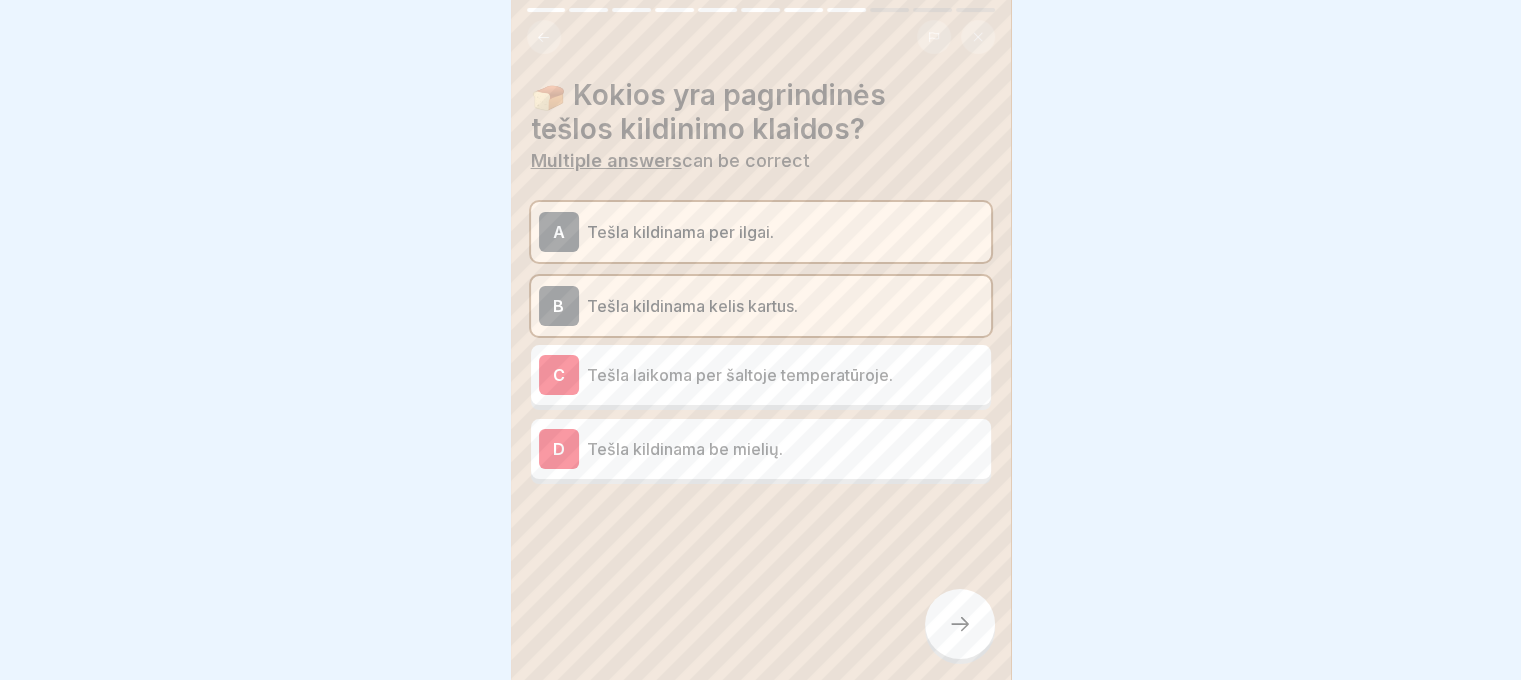 click on "Tešla laikoma per šaltoje temperatūroje." at bounding box center [785, 375] 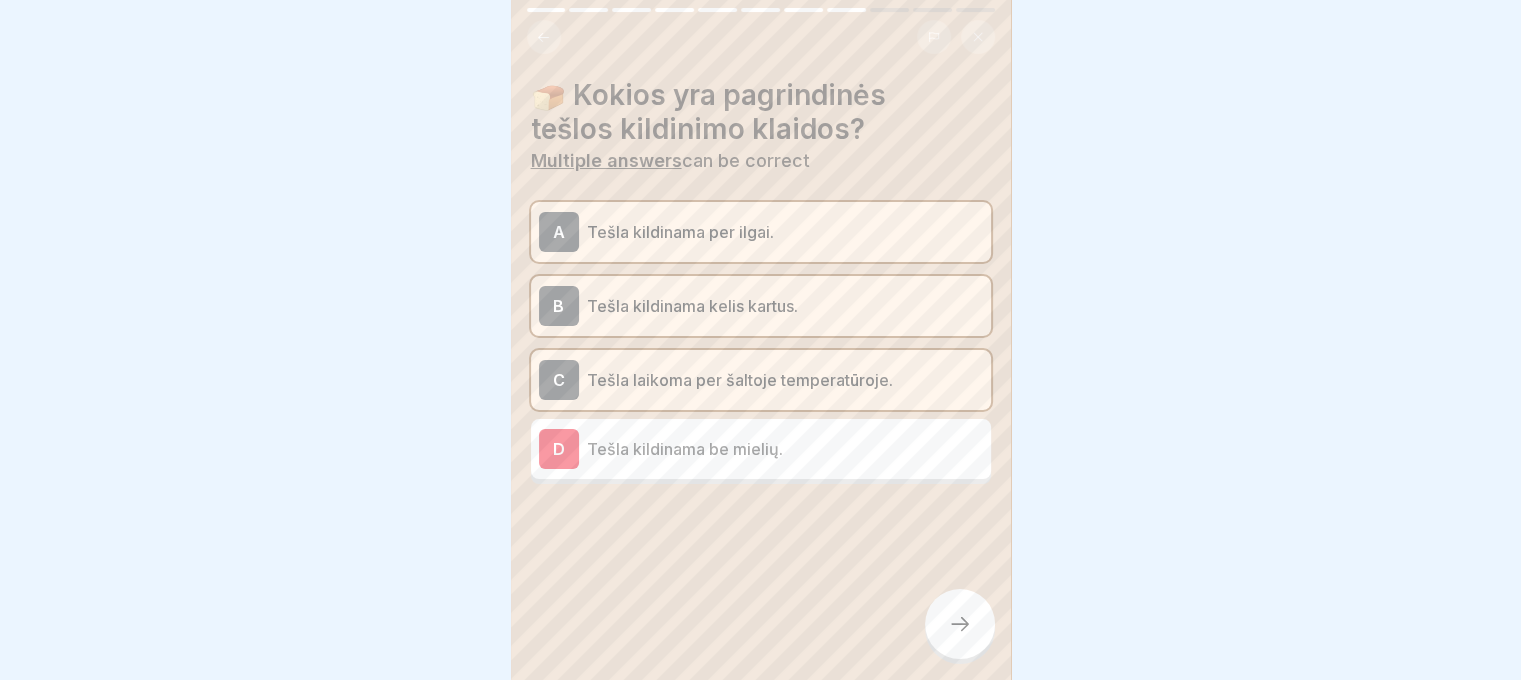 click on "D Tešla kildinama be mielių." at bounding box center [761, 449] 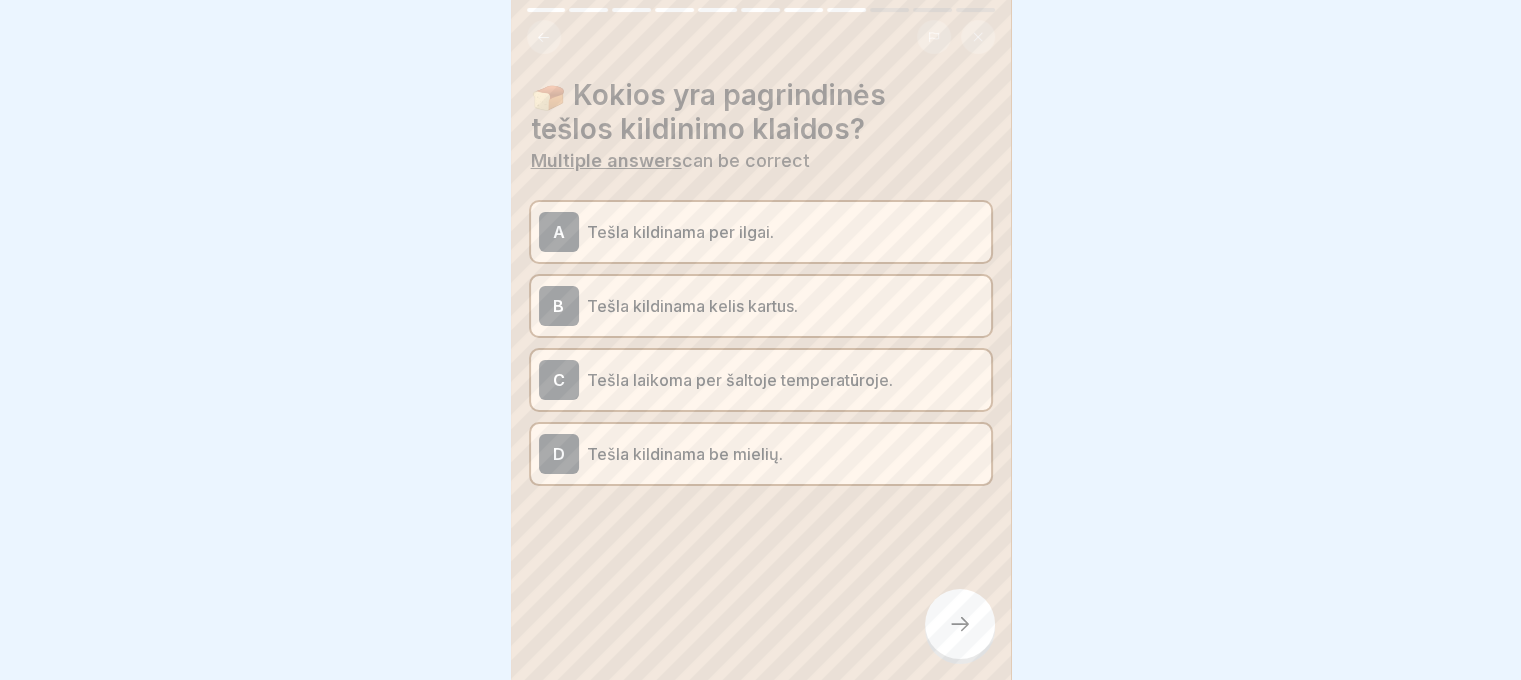 click 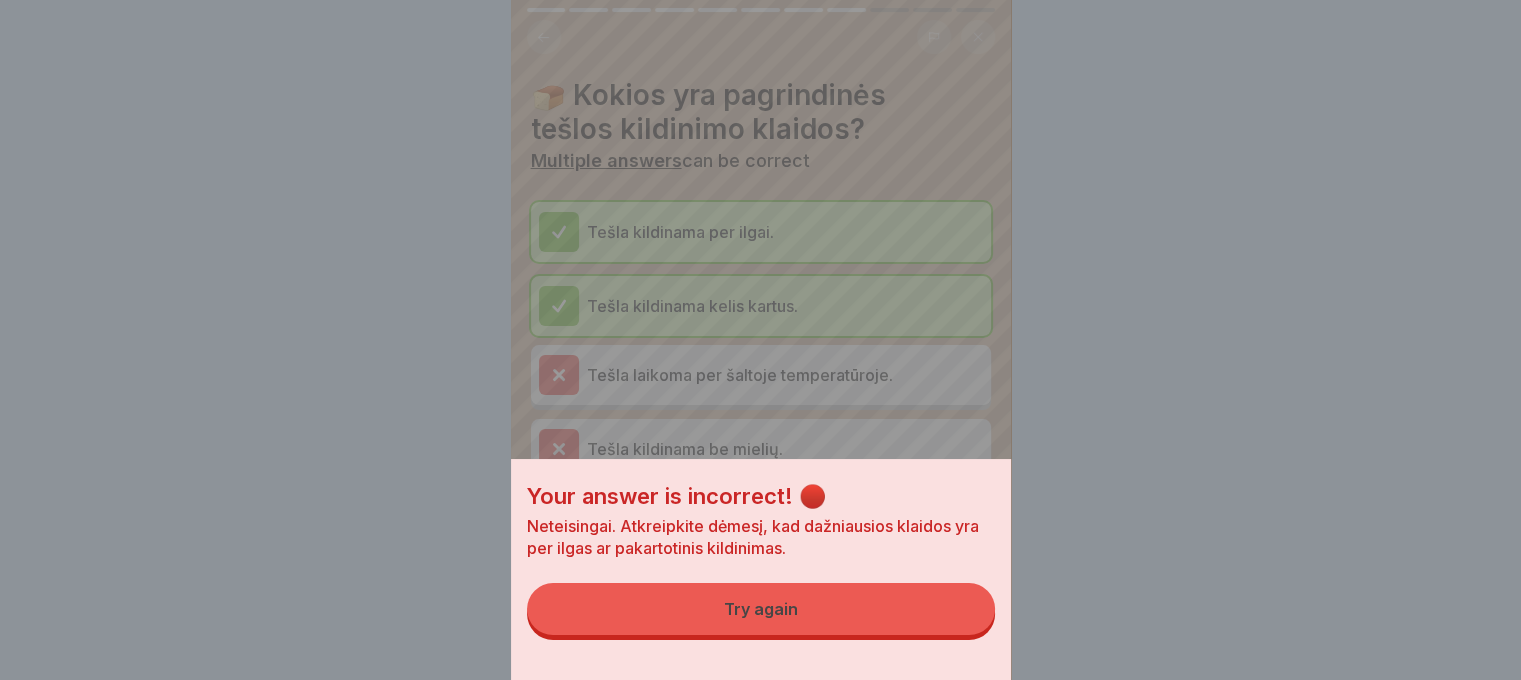 drag, startPoint x: 948, startPoint y: 632, endPoint x: 928, endPoint y: 664, distance: 37.735924 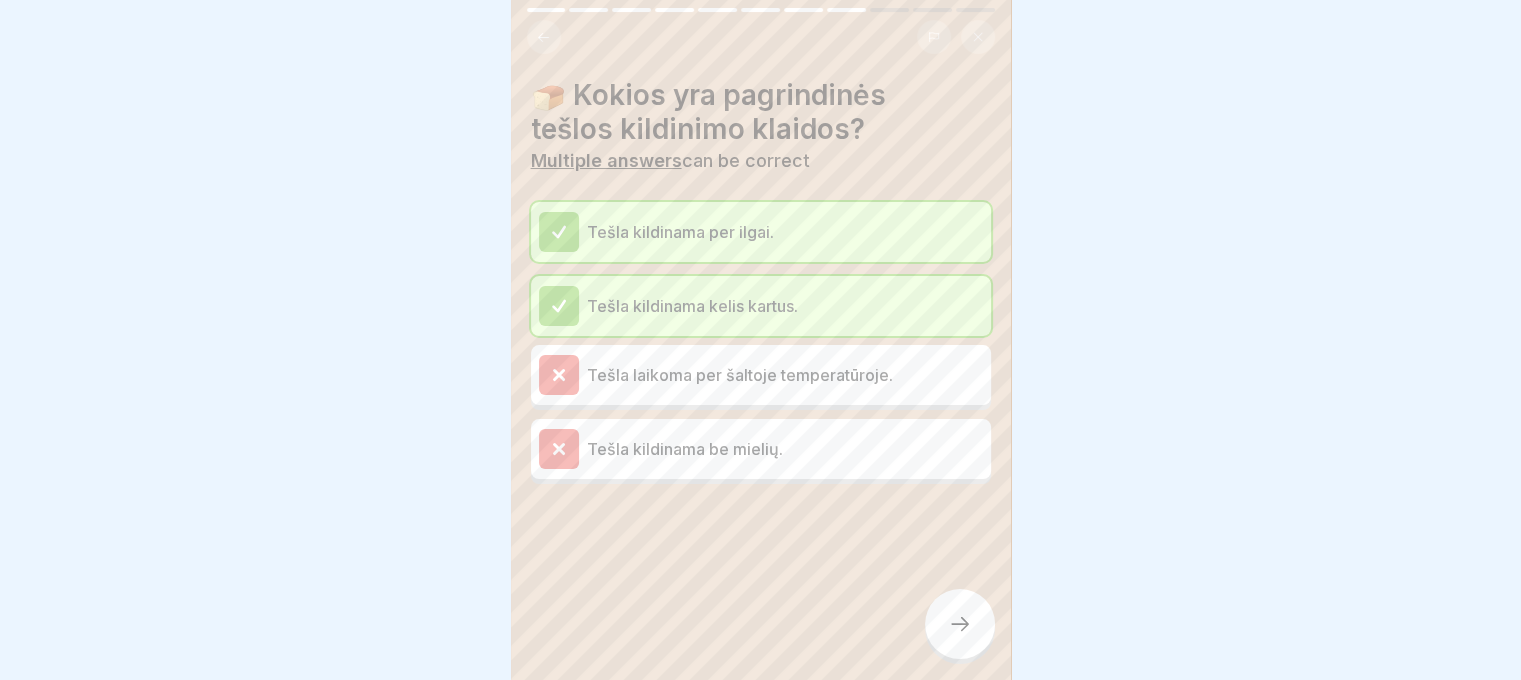 click at bounding box center [960, 624] 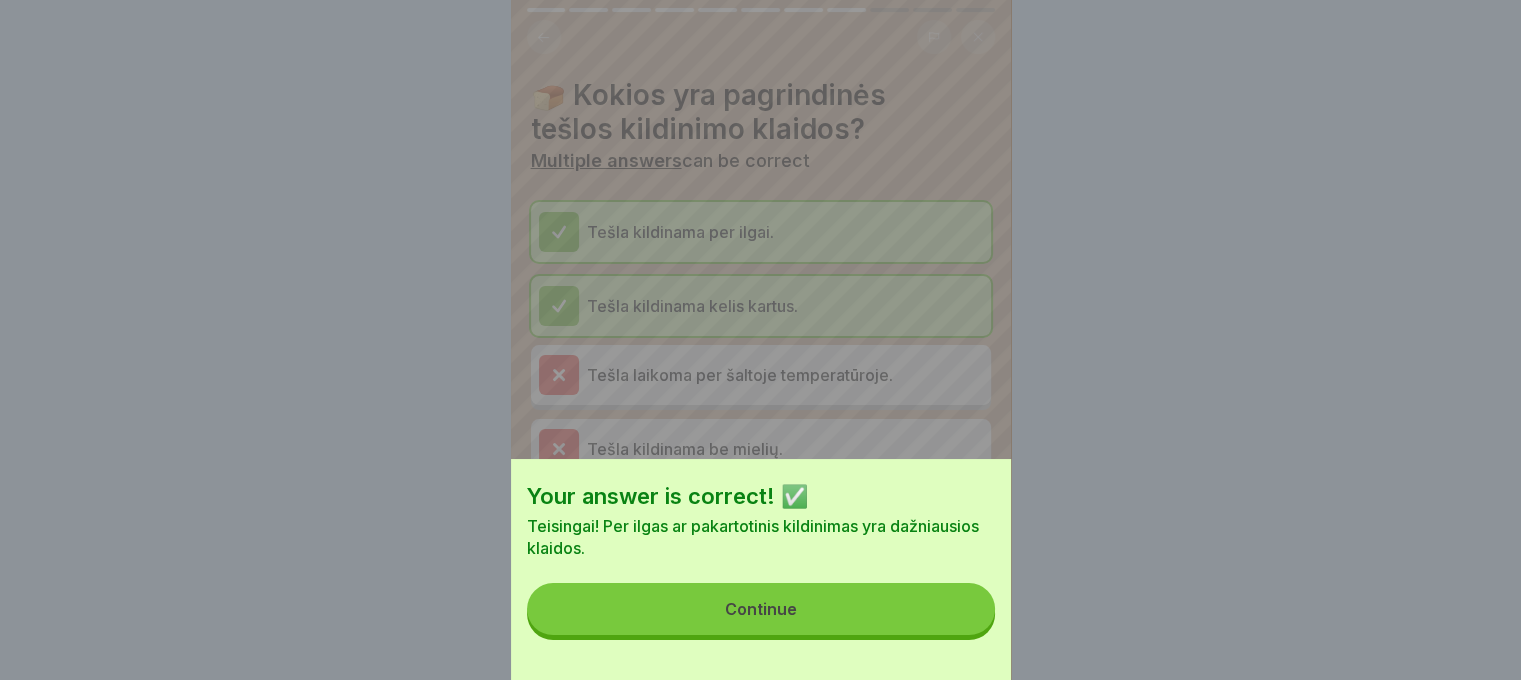 click on "Continue" at bounding box center (761, 609) 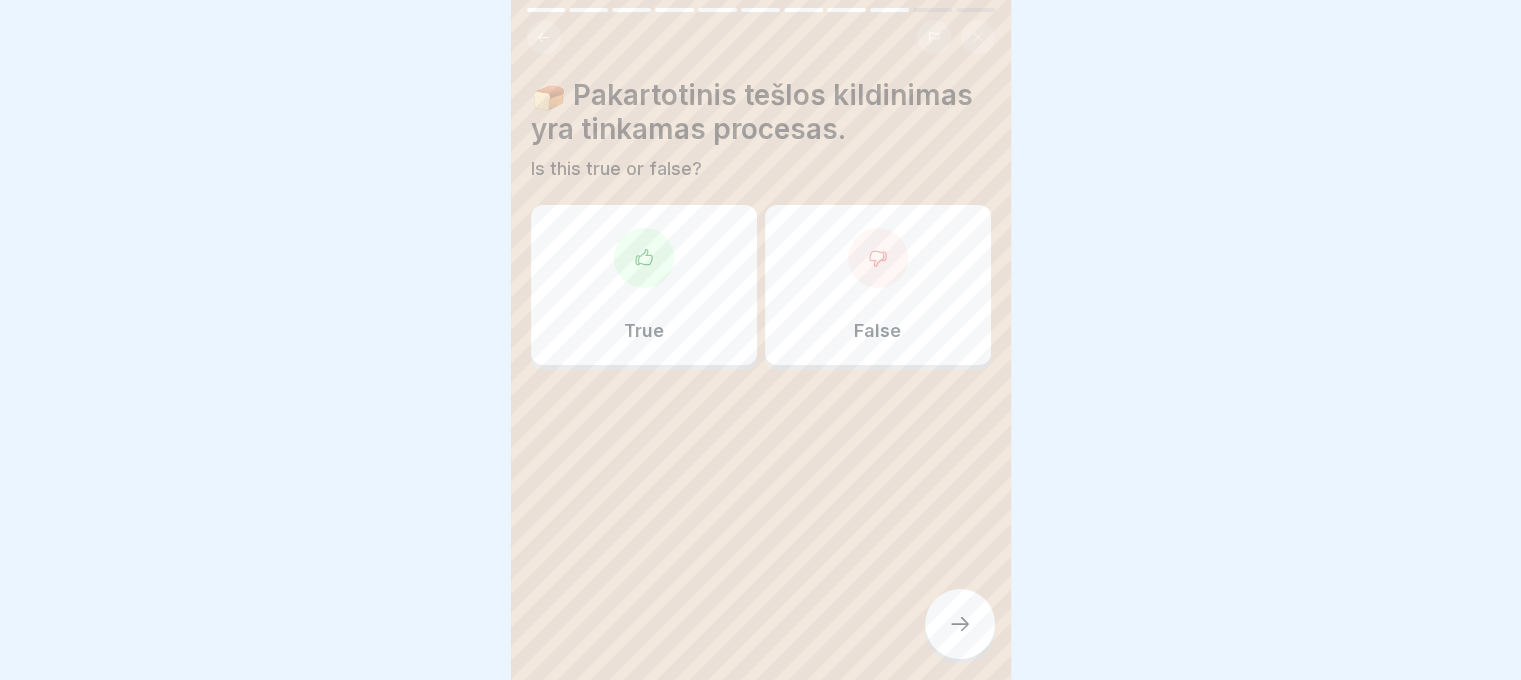 click on "True" at bounding box center [644, 285] 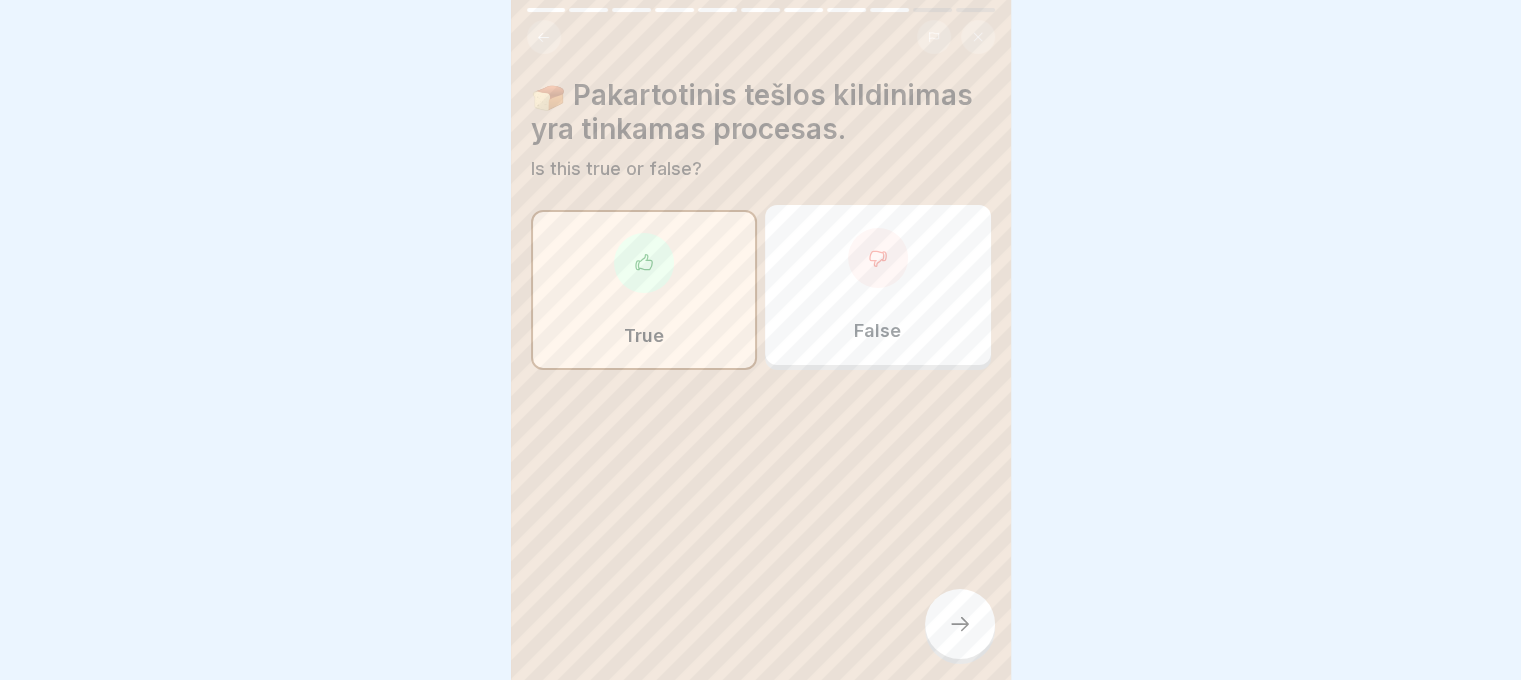 click 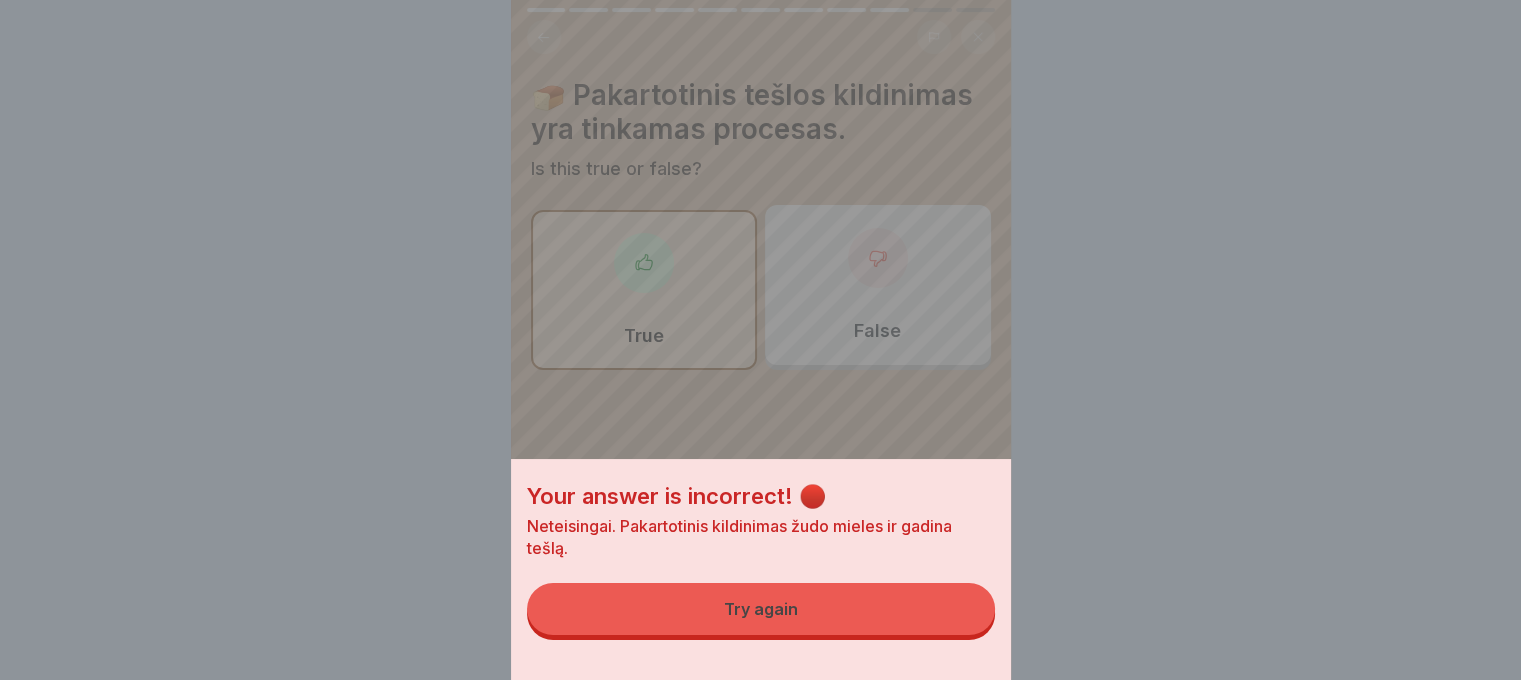 click on "Try again" at bounding box center (761, 609) 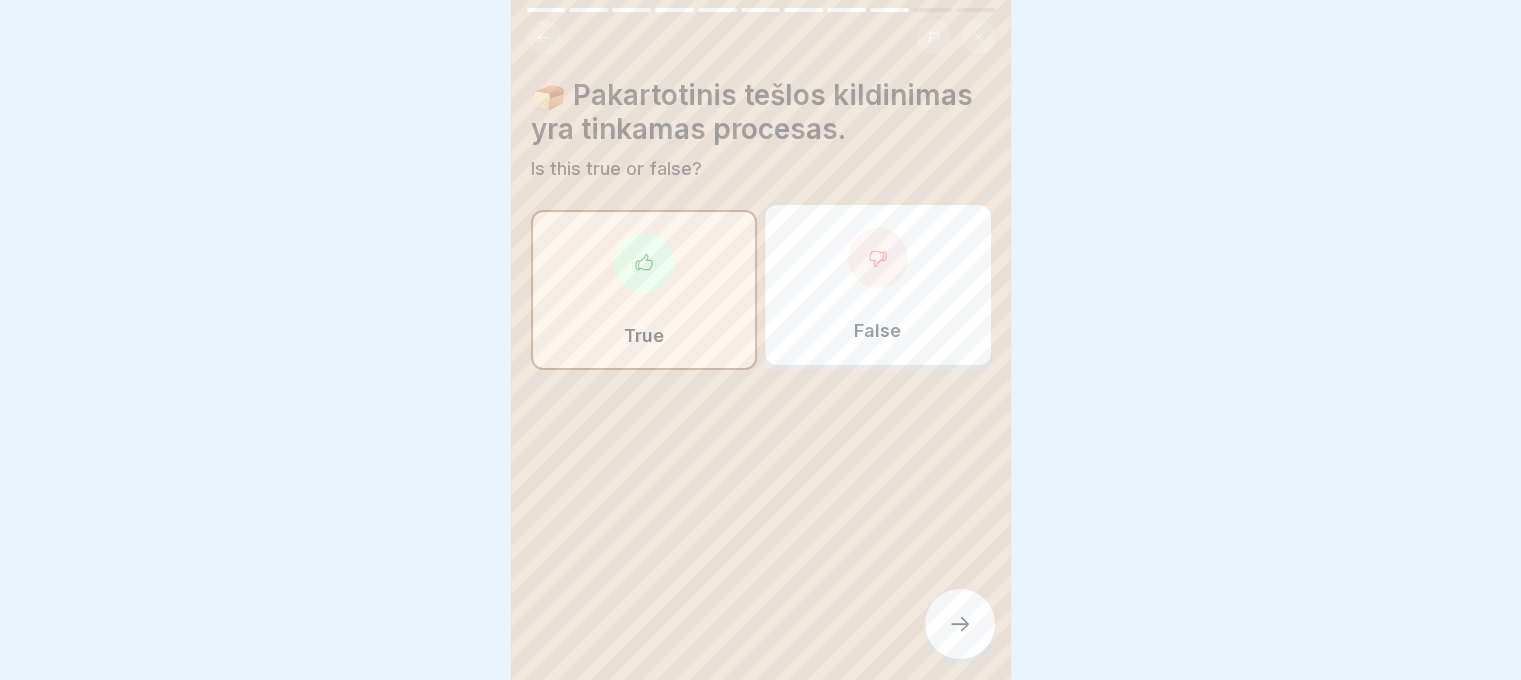click 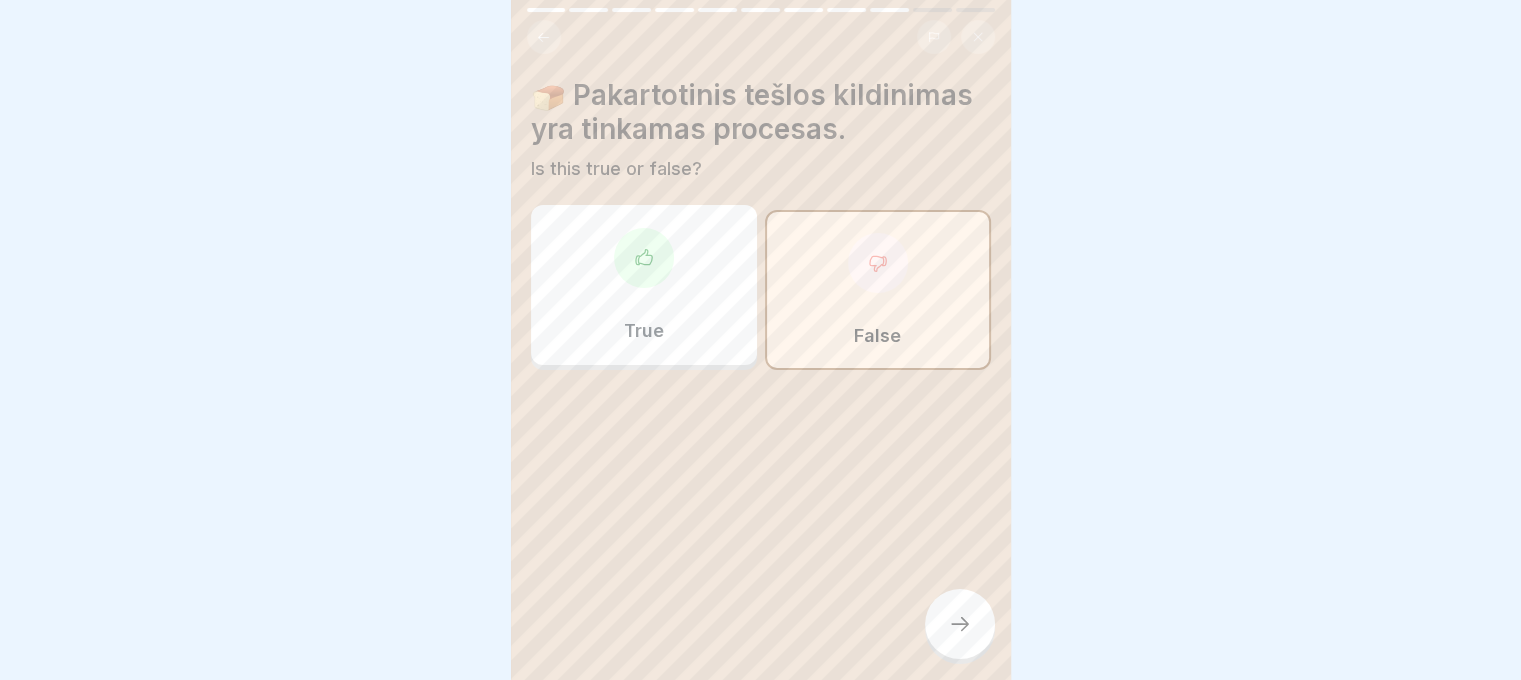 click at bounding box center (960, 624) 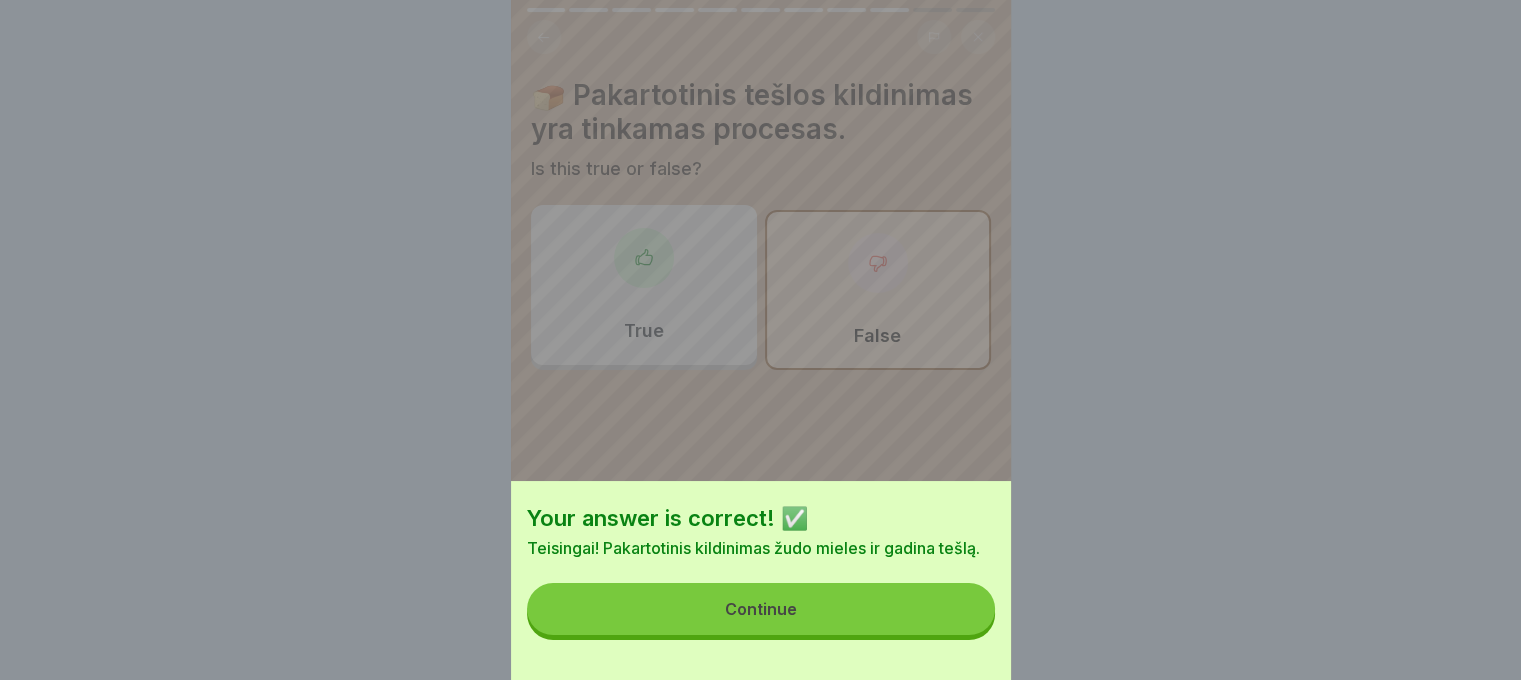 click on "Continue" at bounding box center (761, 609) 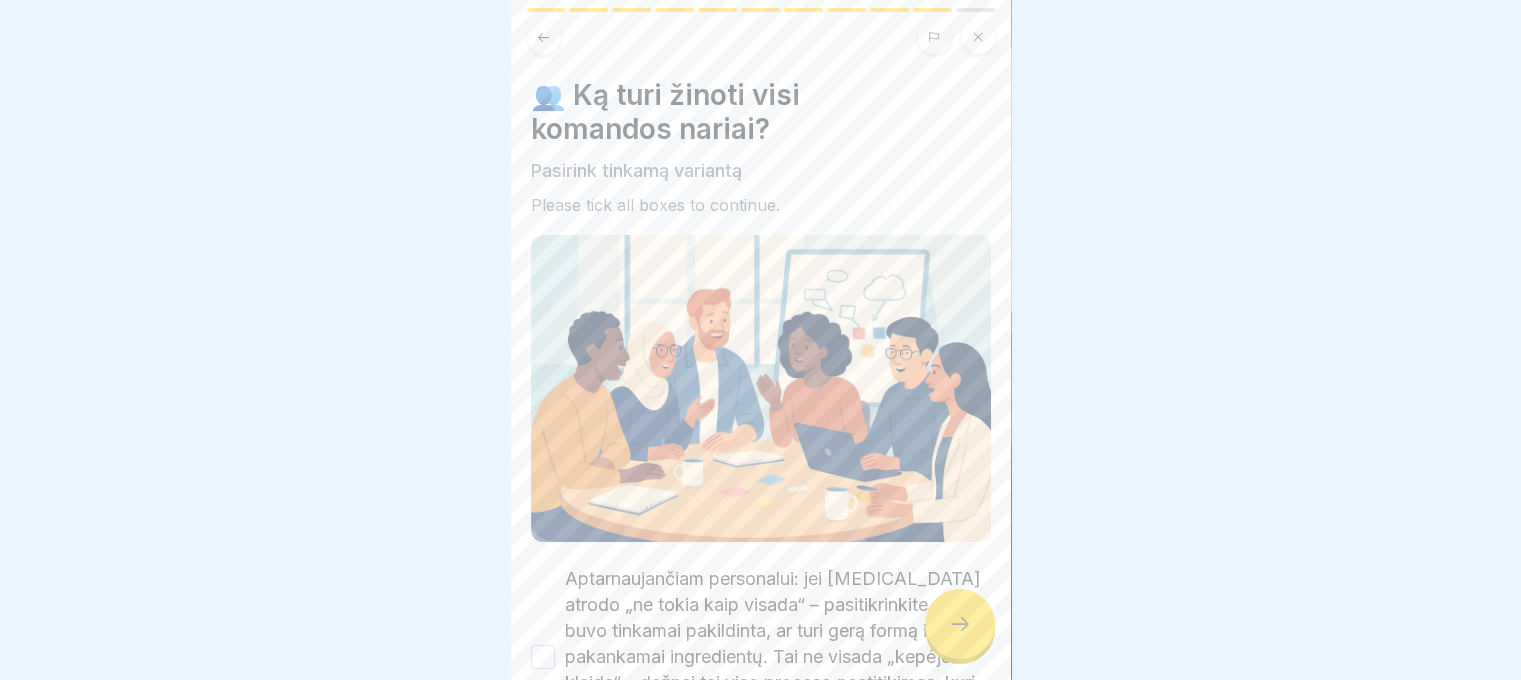 click 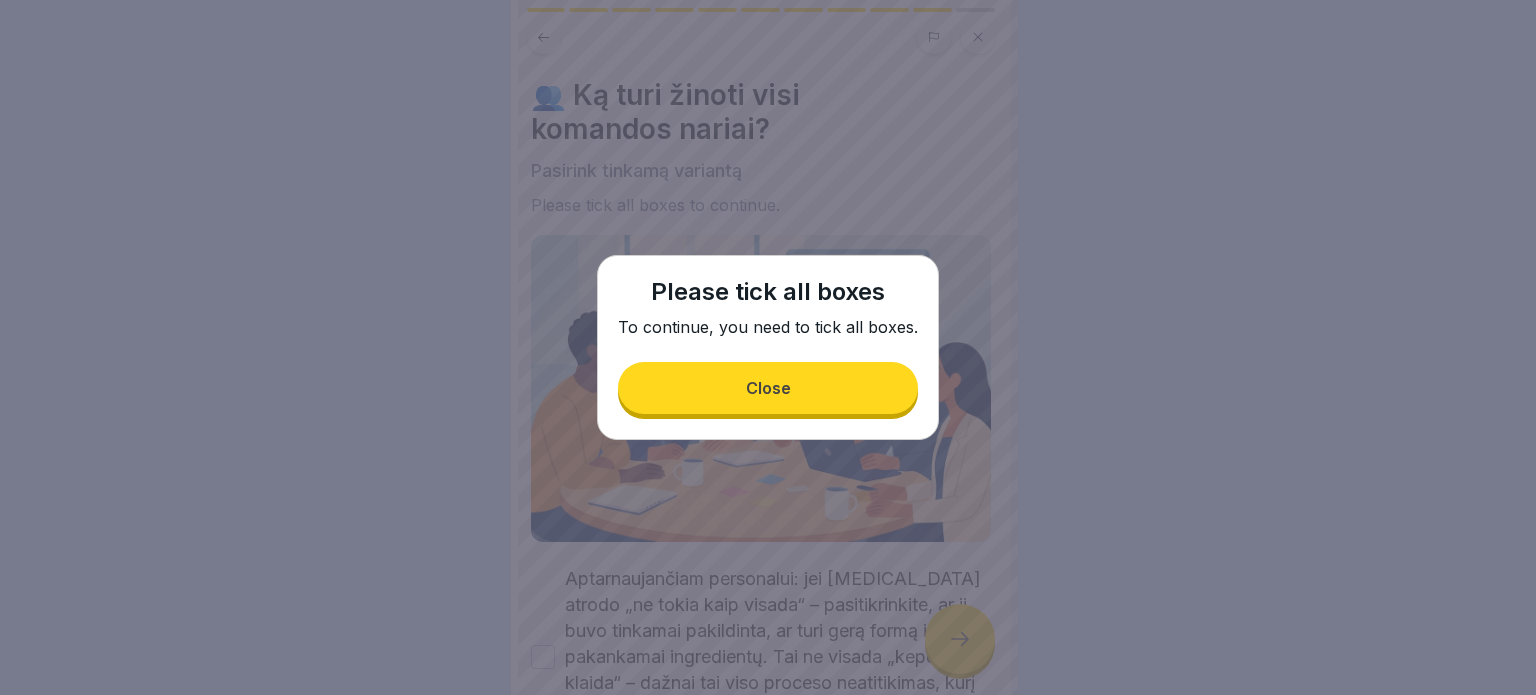 drag, startPoint x: 814, startPoint y: 361, endPoint x: 794, endPoint y: 393, distance: 37.735924 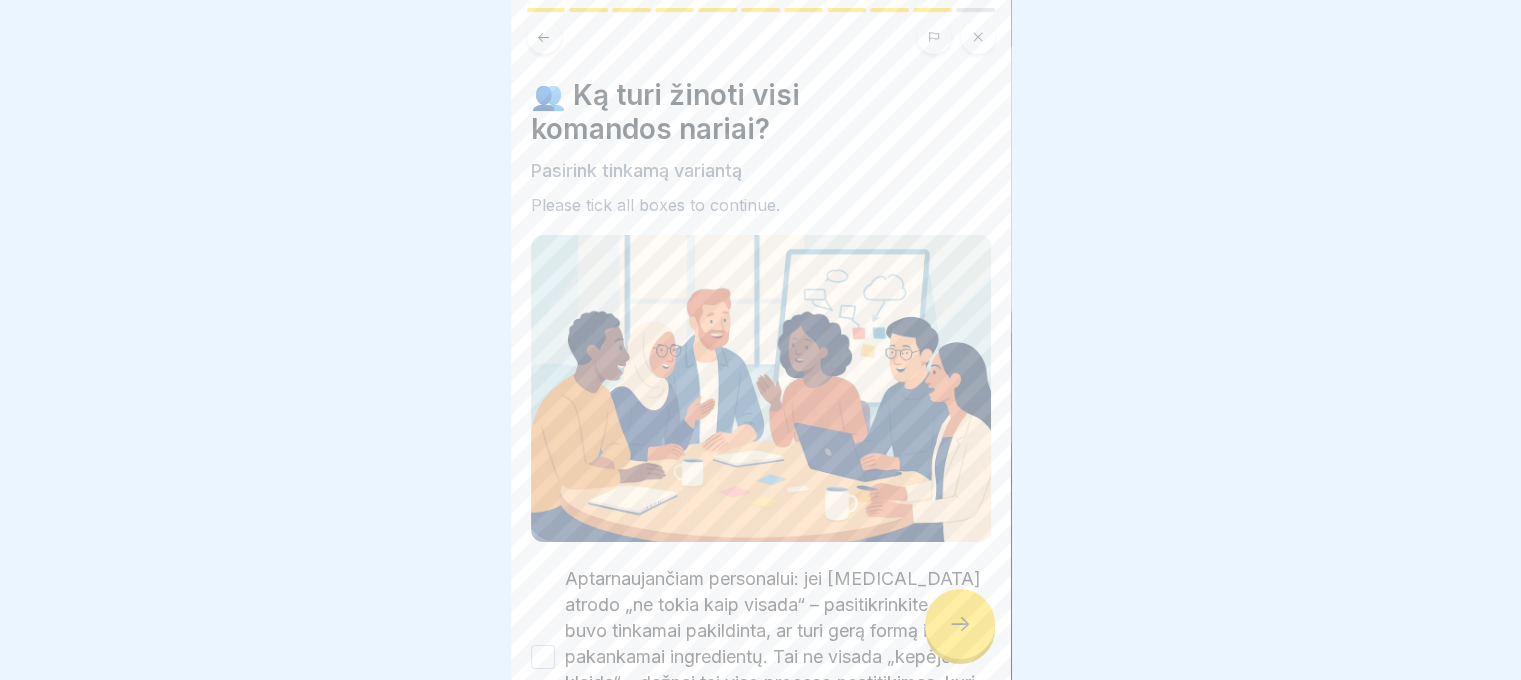 scroll, scrollTop: 15, scrollLeft: 0, axis: vertical 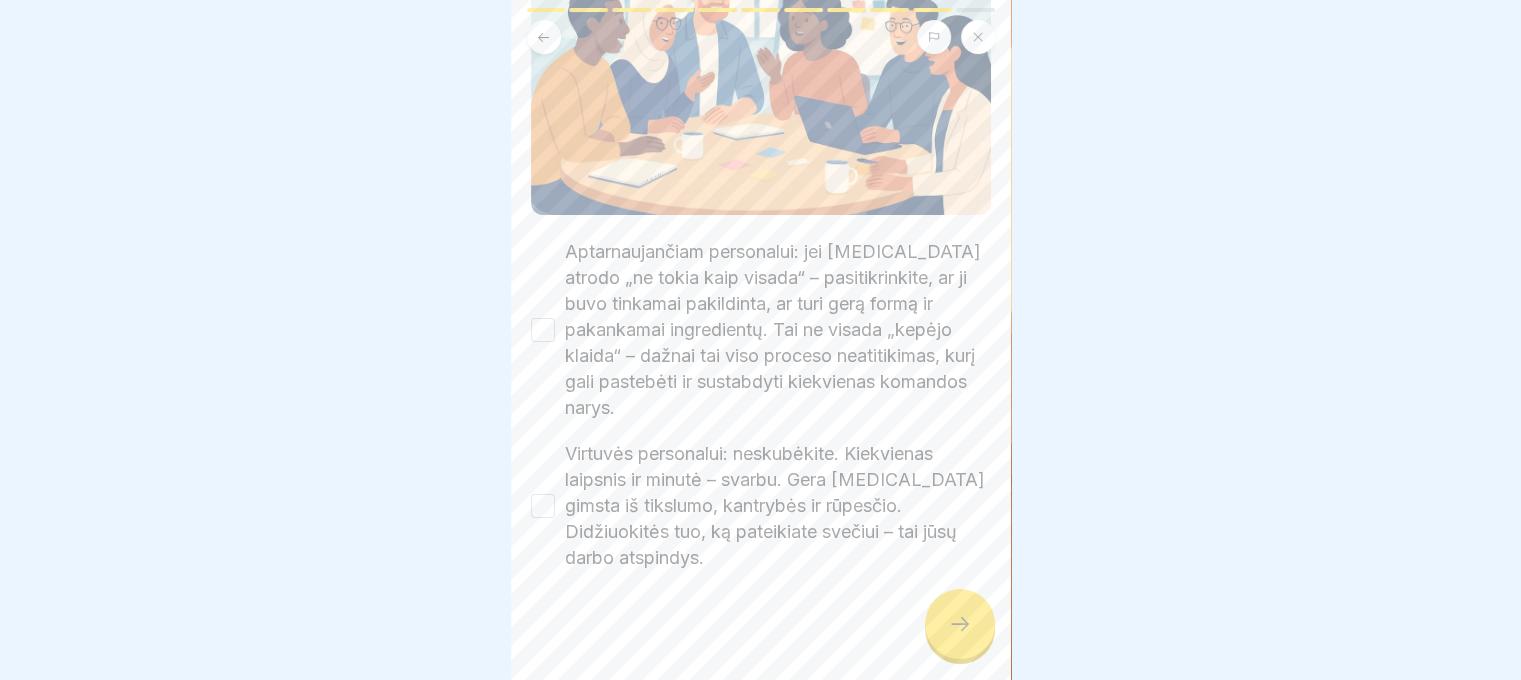 drag, startPoint x: 727, startPoint y: 374, endPoint x: 688, endPoint y: 515, distance: 146.29422 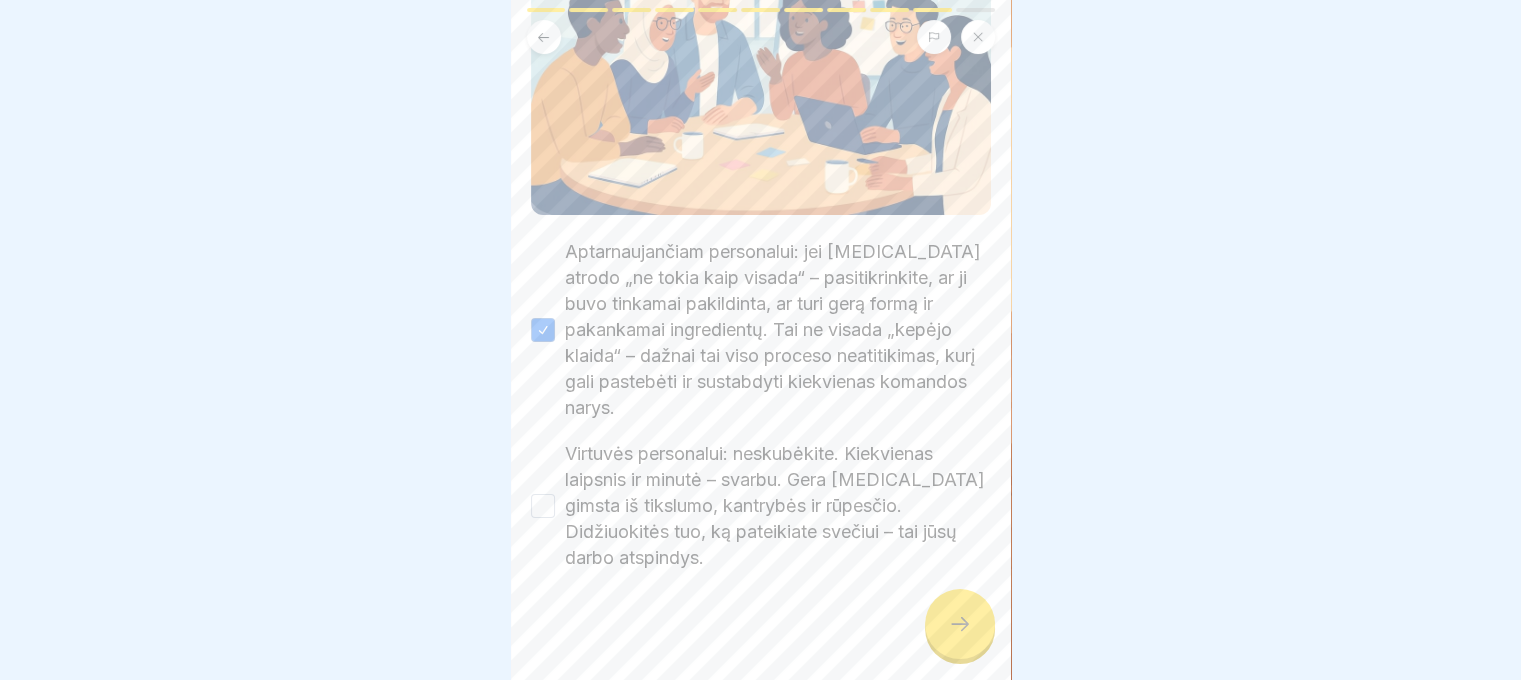 click on "Virtuvės personalui: neskubėkite. Kiekvienas laipsnis ir minutė – svarbu. Gera [MEDICAL_DATA] gimsta iš tikslumo, kantrybės ir rūpesčio. Didžiuokitės tuo, ką pateikiate svečiui – tai jūsų darbo atspindys." at bounding box center (778, 506) 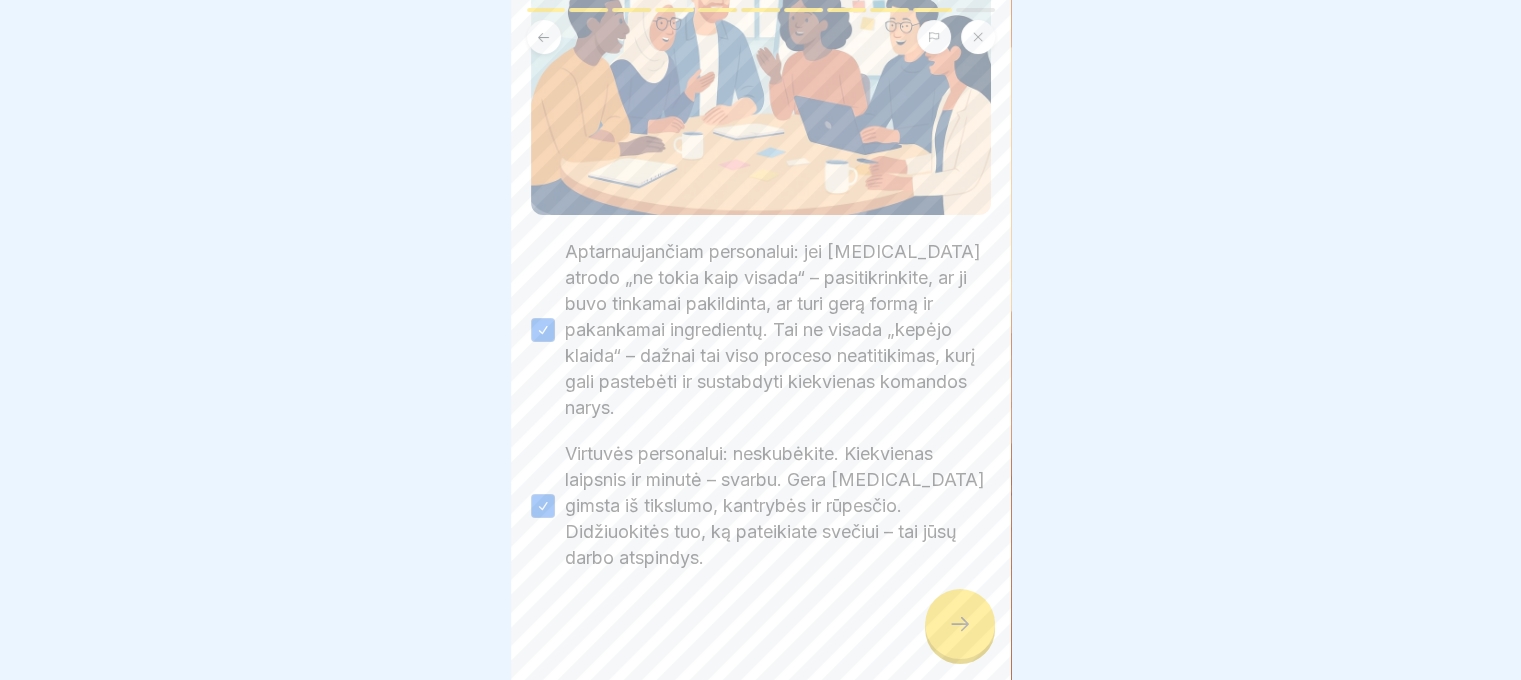 click at bounding box center [960, 624] 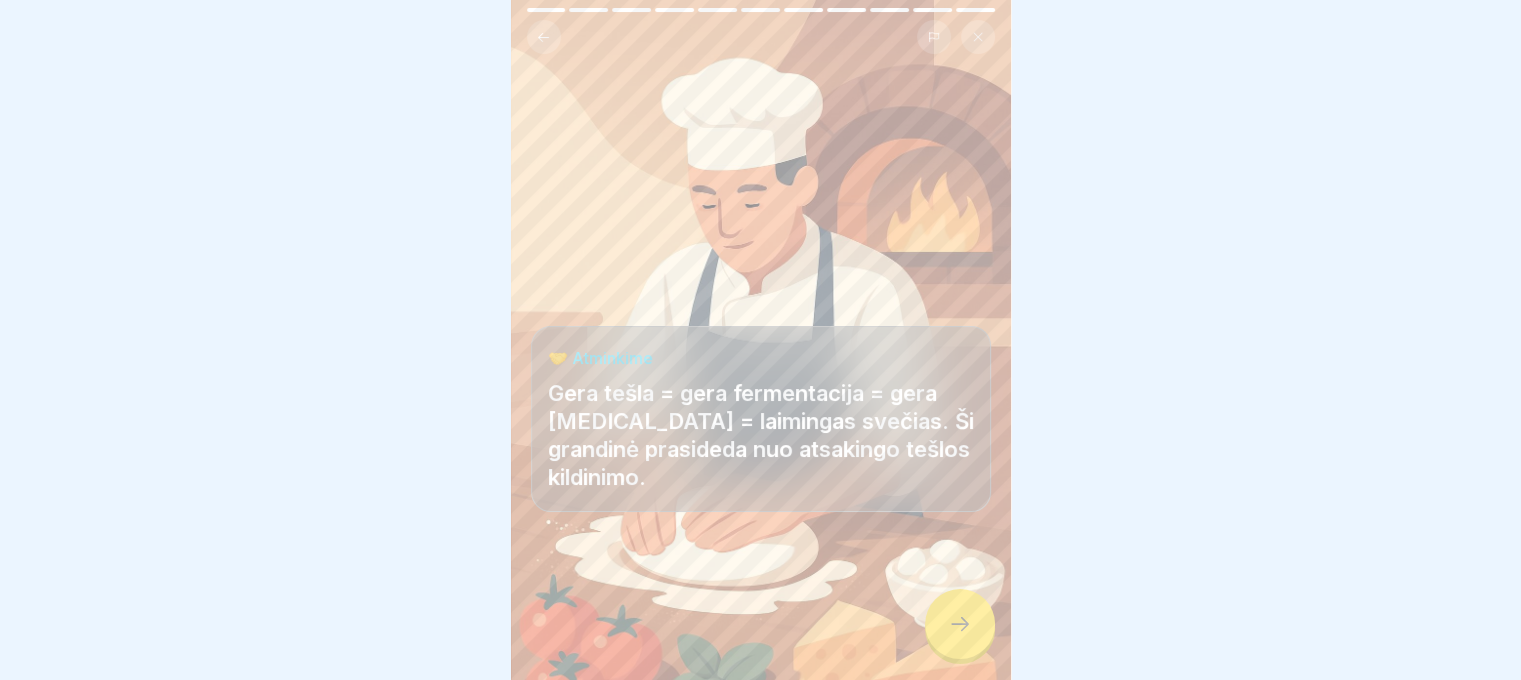 click at bounding box center (960, 624) 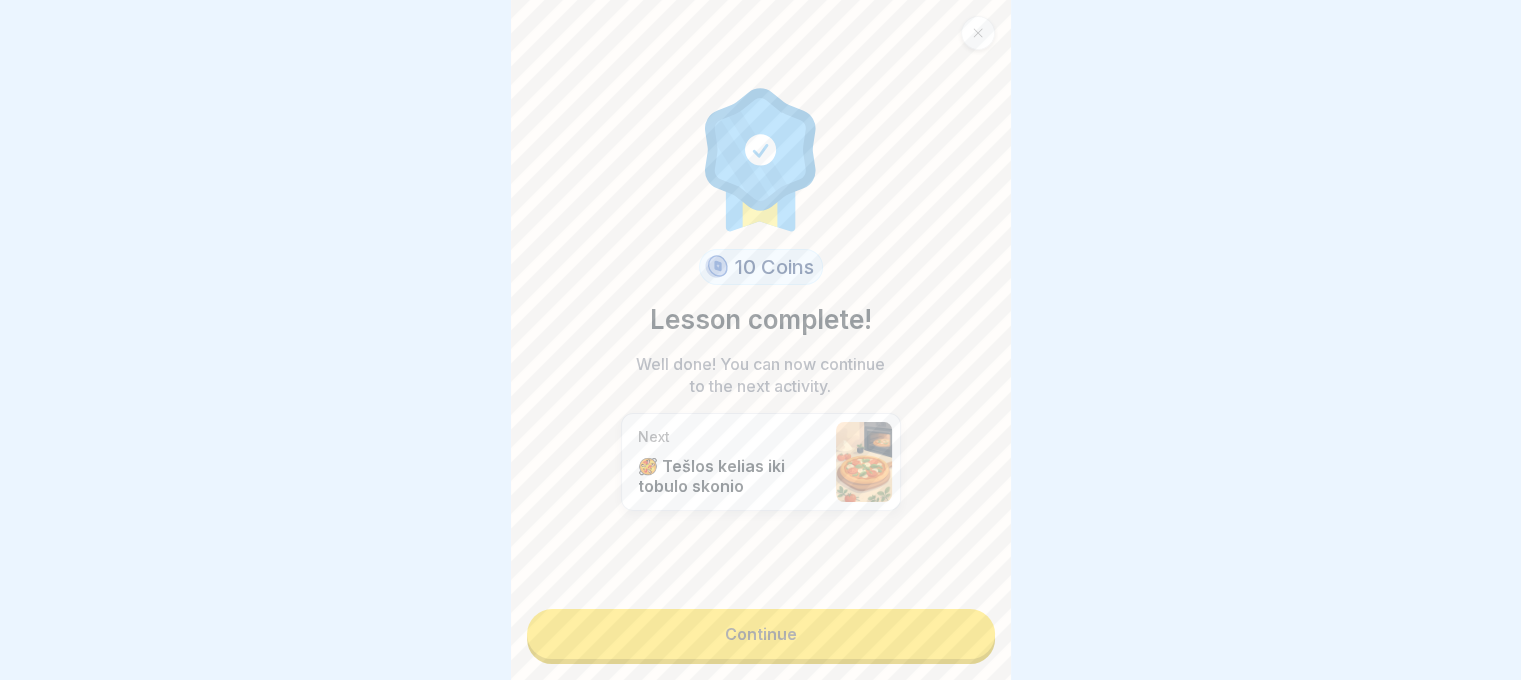 click on "Continue" at bounding box center (761, 634) 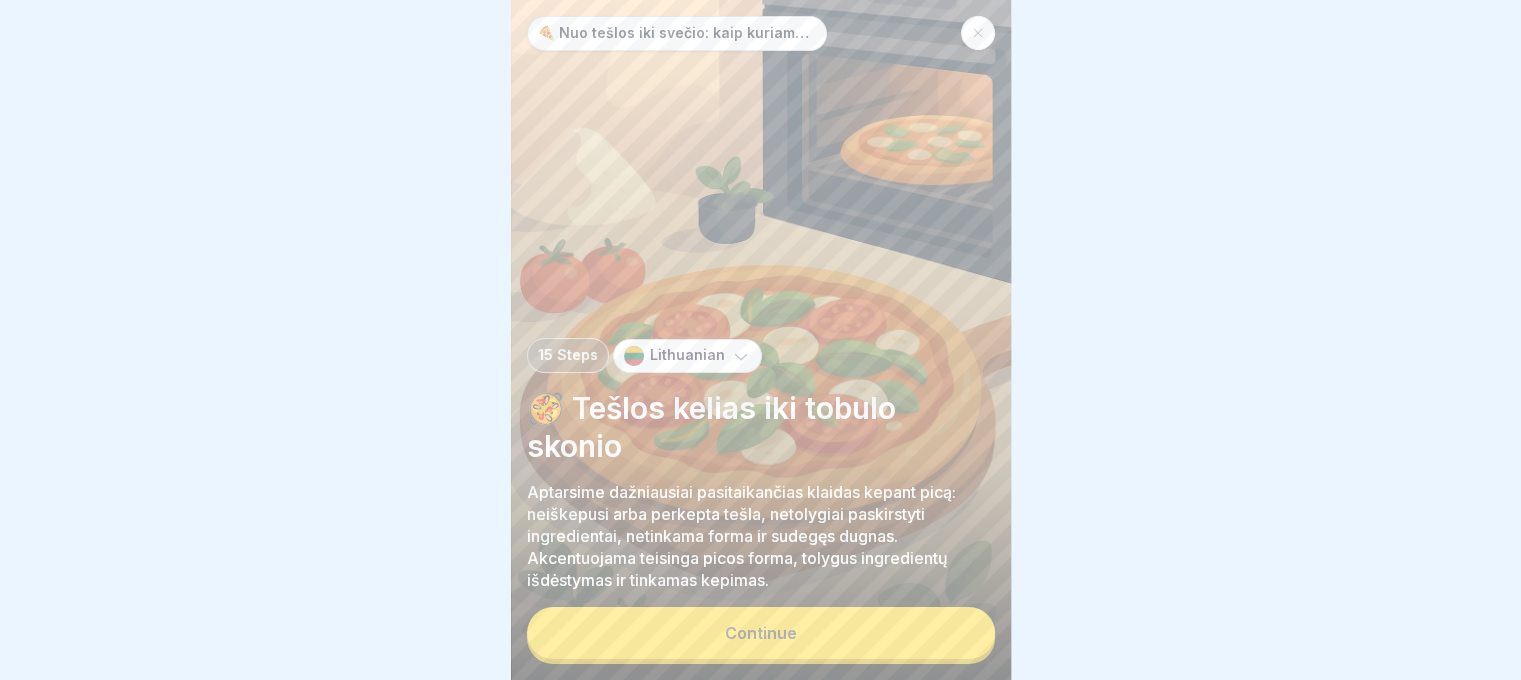 click on "🍕 Nuo tešlos iki svečio: kaip kuriame tobulą picą kasdien 15 Steps Lithuanian 🥘 Tešlos kelias iki tobulo skonio Aptarsime dažniausiai pasitaikančias klaidas kepant picą: neiškepusi arba perkepta tešla, netolygiai paskirstyti ingredientai, netinkama forma ir sudegęs dugnas. Akcentuojama teisinga picos forma, tolygus ingredientų išdėstymas ir tinkamas kepimas. Continue" at bounding box center [761, 340] 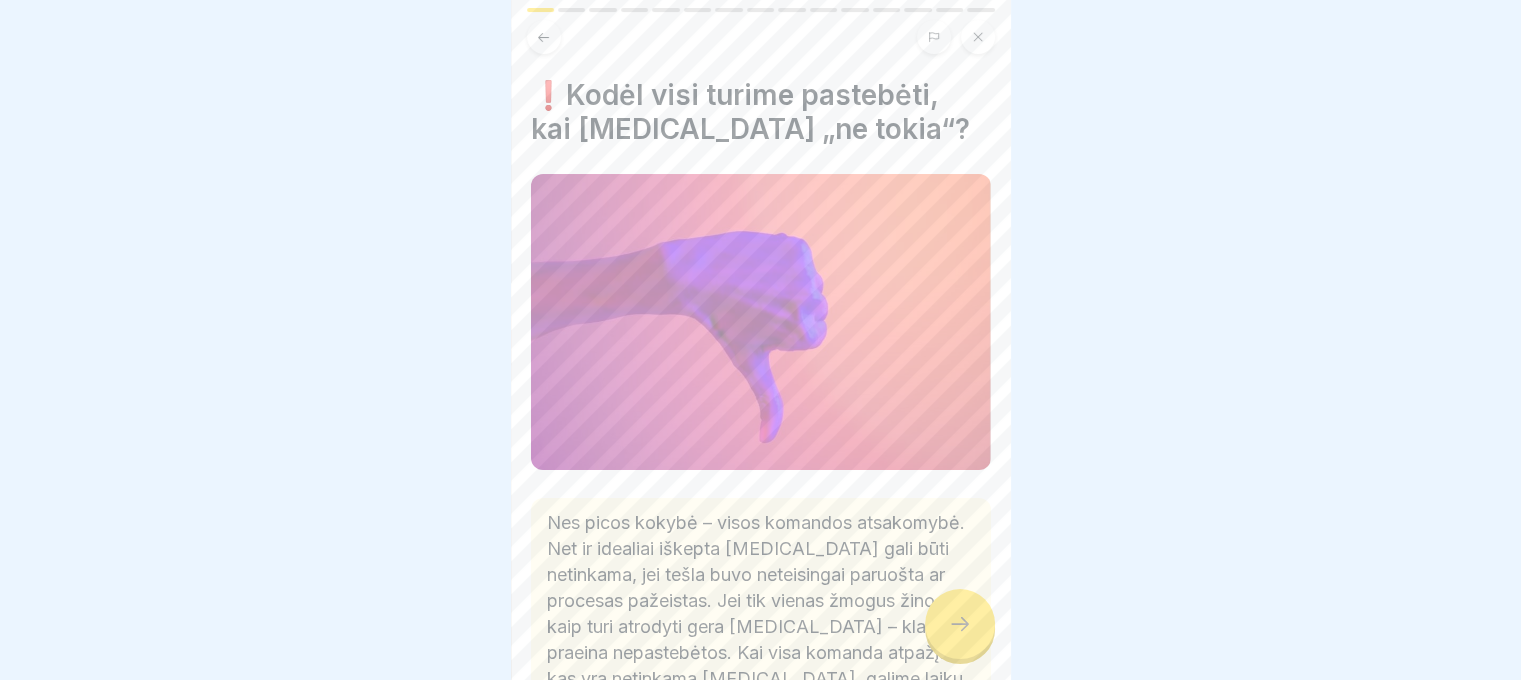 click at bounding box center (960, 624) 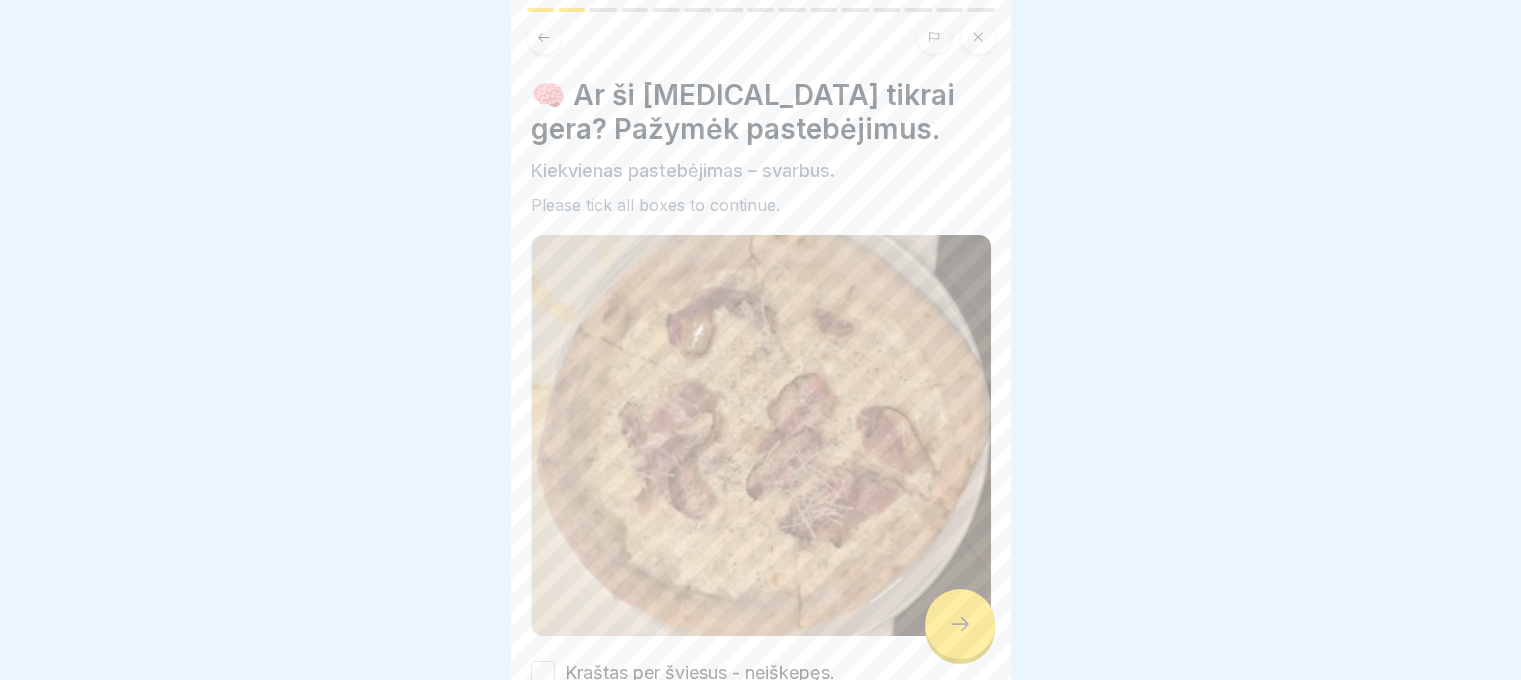 click 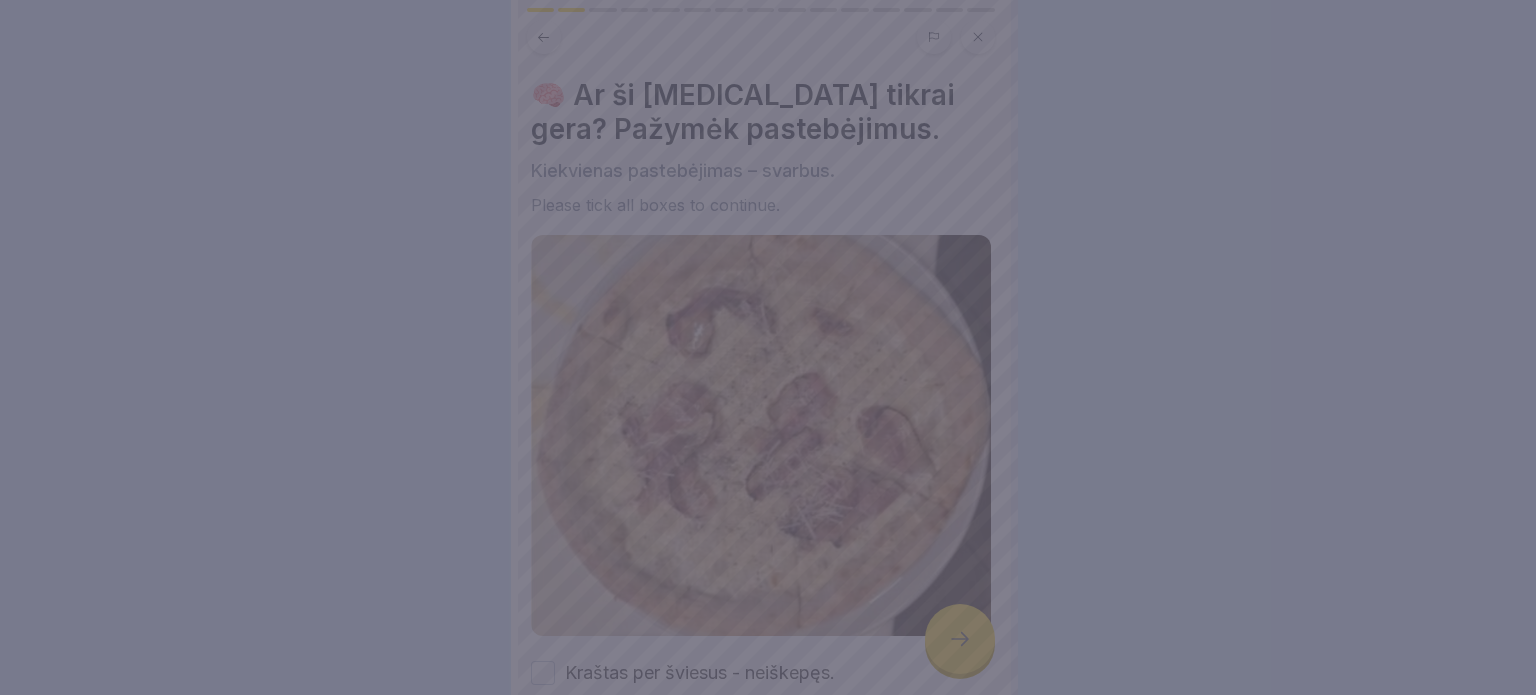 click at bounding box center (768, 347) 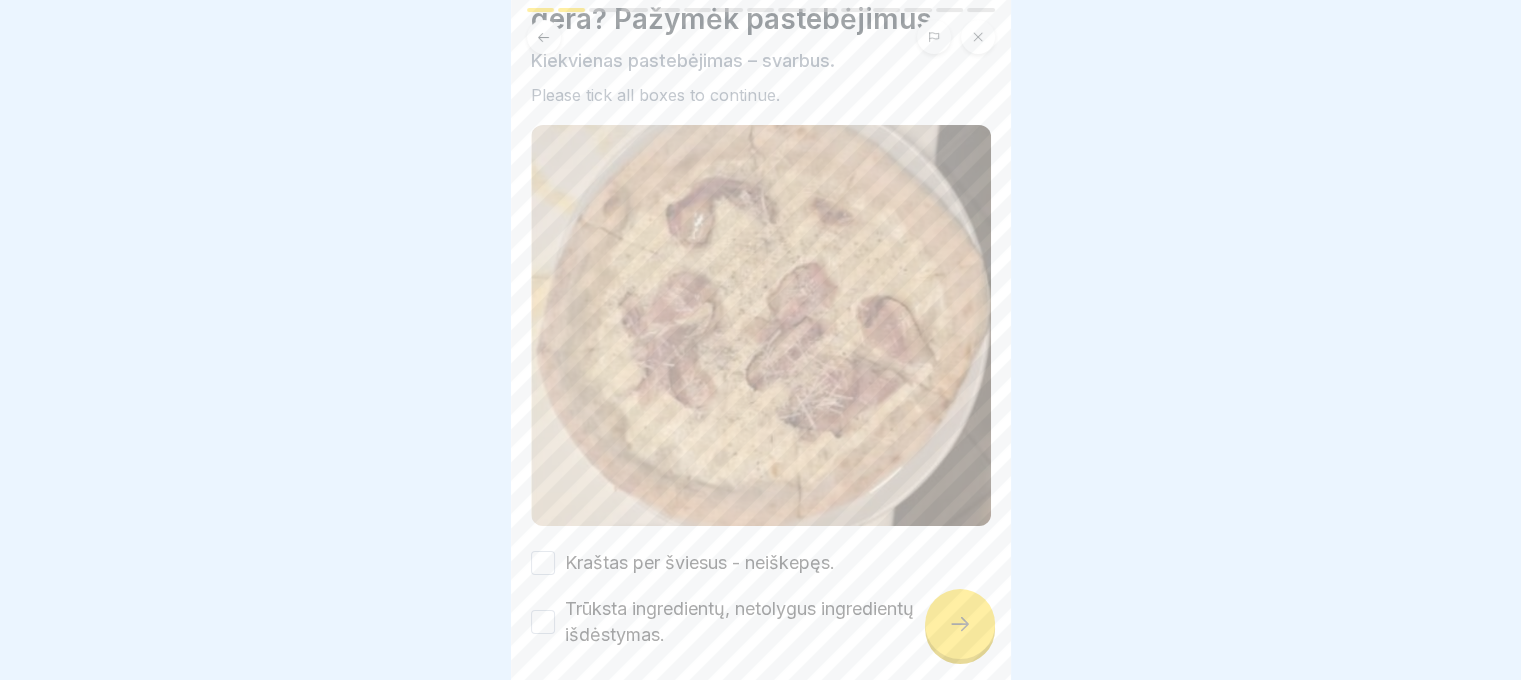 scroll, scrollTop: 184, scrollLeft: 0, axis: vertical 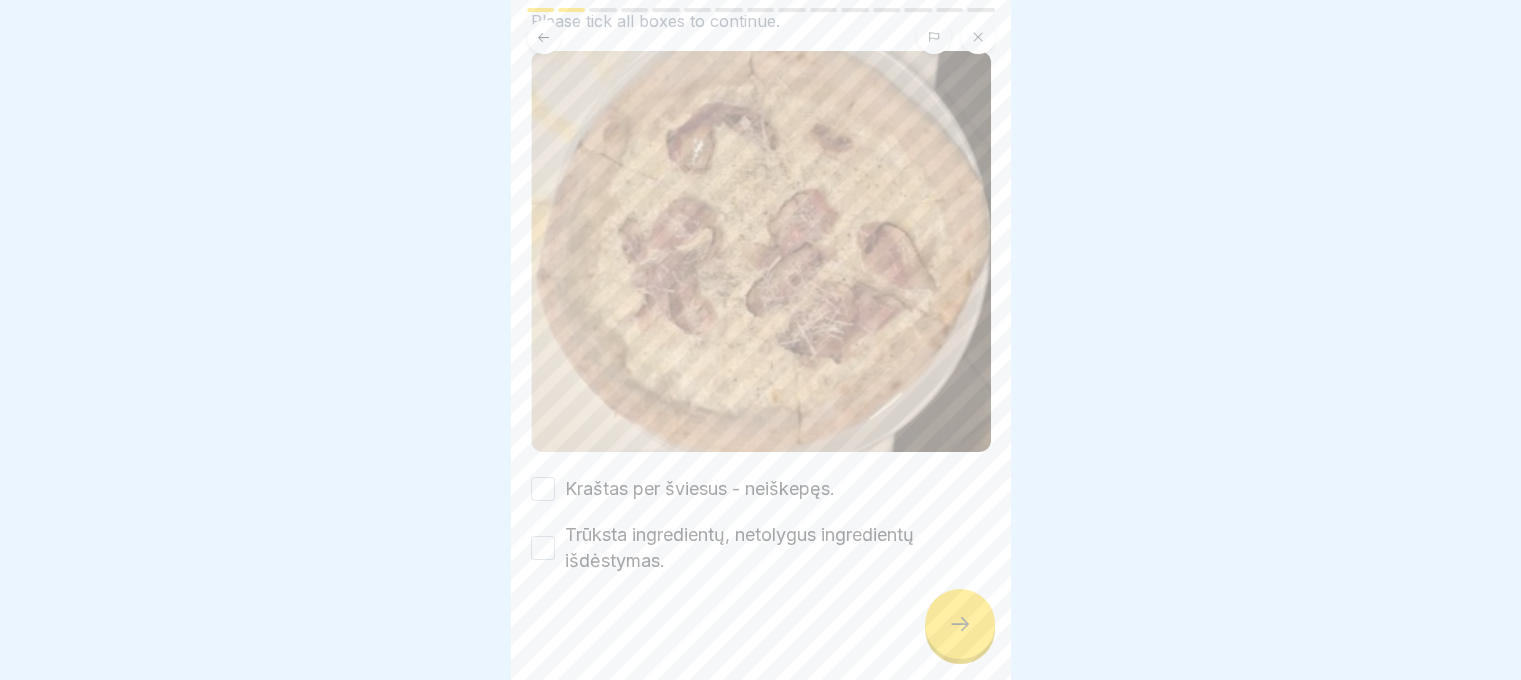 click on "Kraštas per šviesus - neiškepęs." at bounding box center [700, 489] 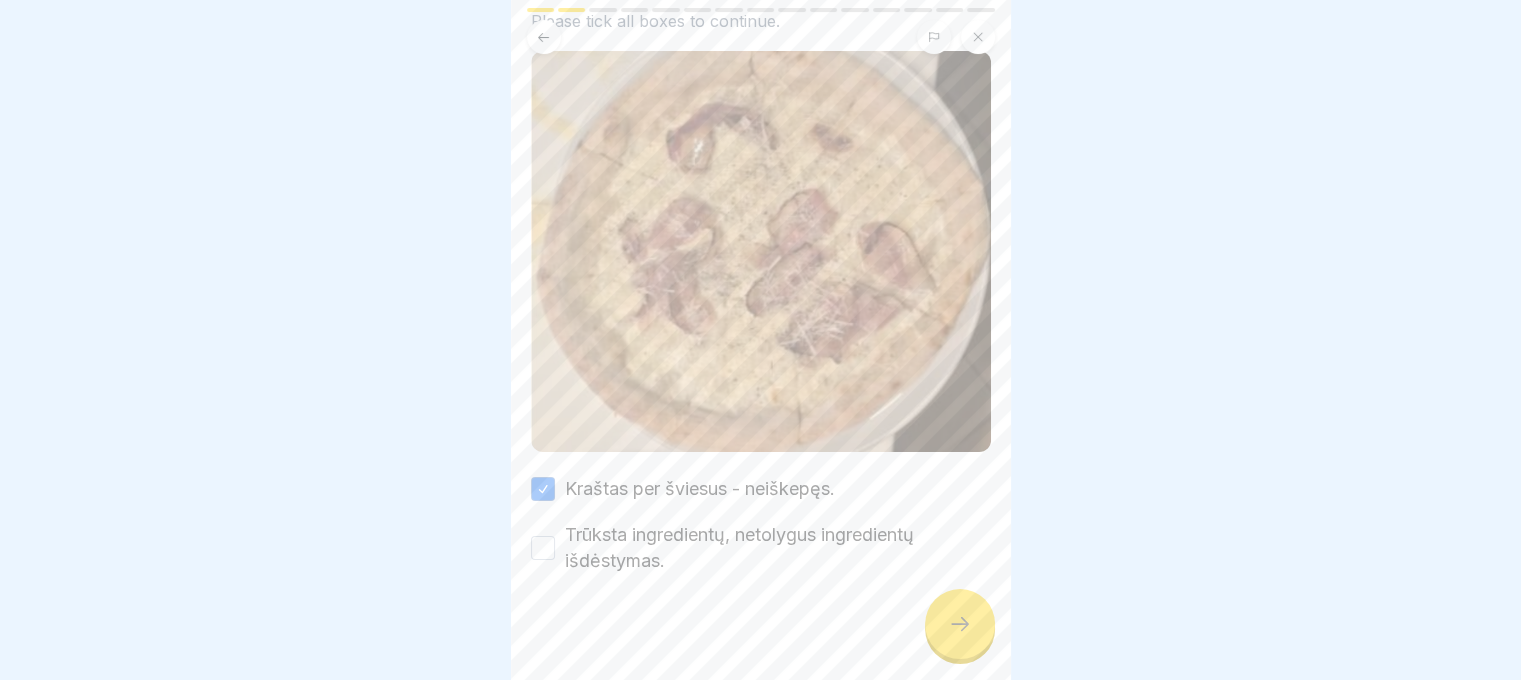 click on "Trūksta ingredientų, netolygus ingredientų išdėstymas." at bounding box center [778, 548] 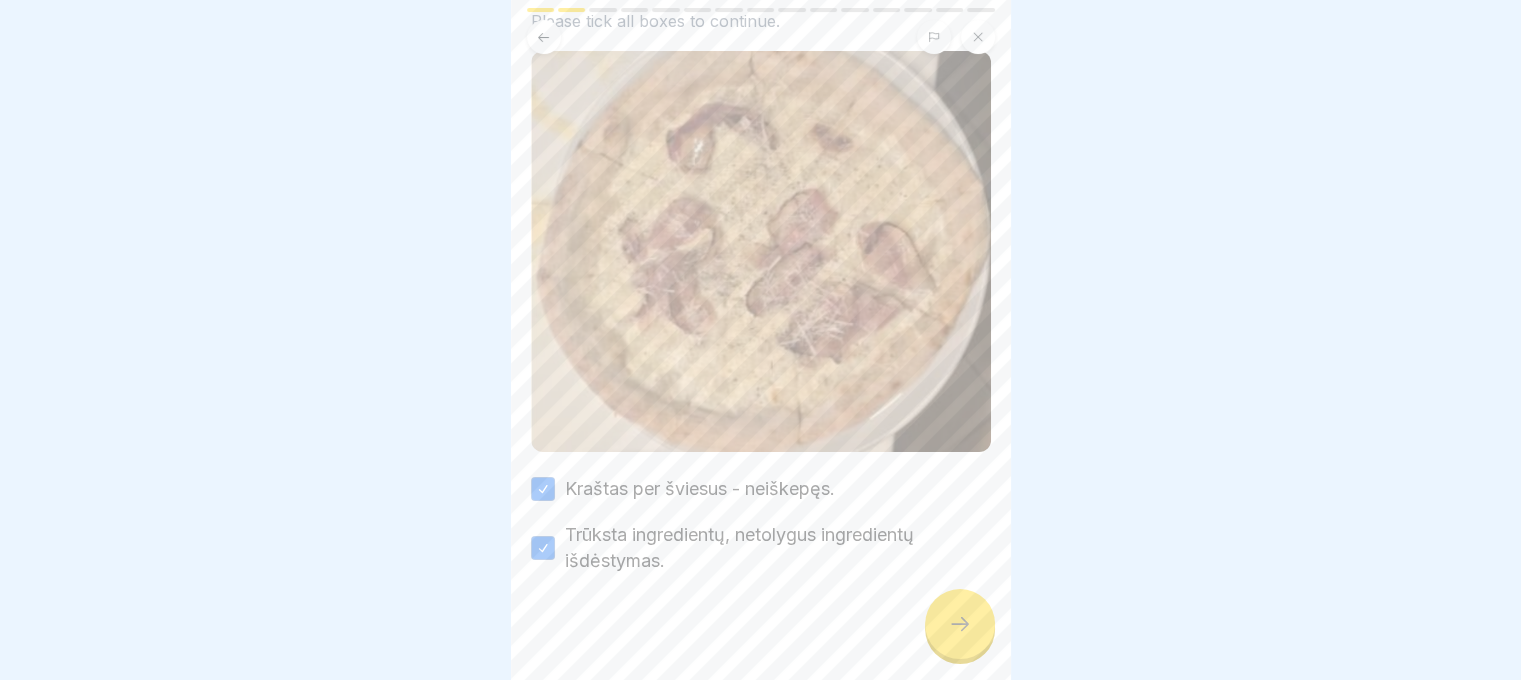 click at bounding box center (960, 624) 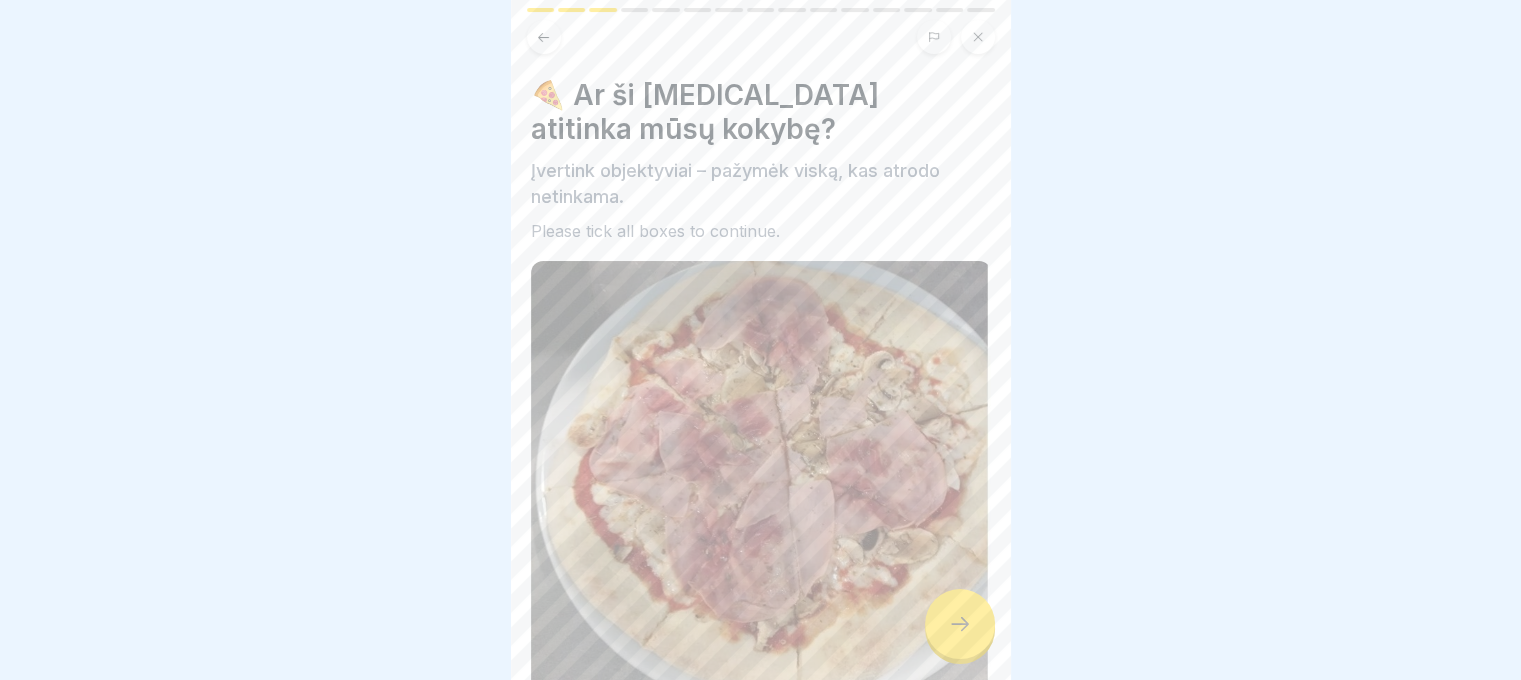 click at bounding box center (960, 624) 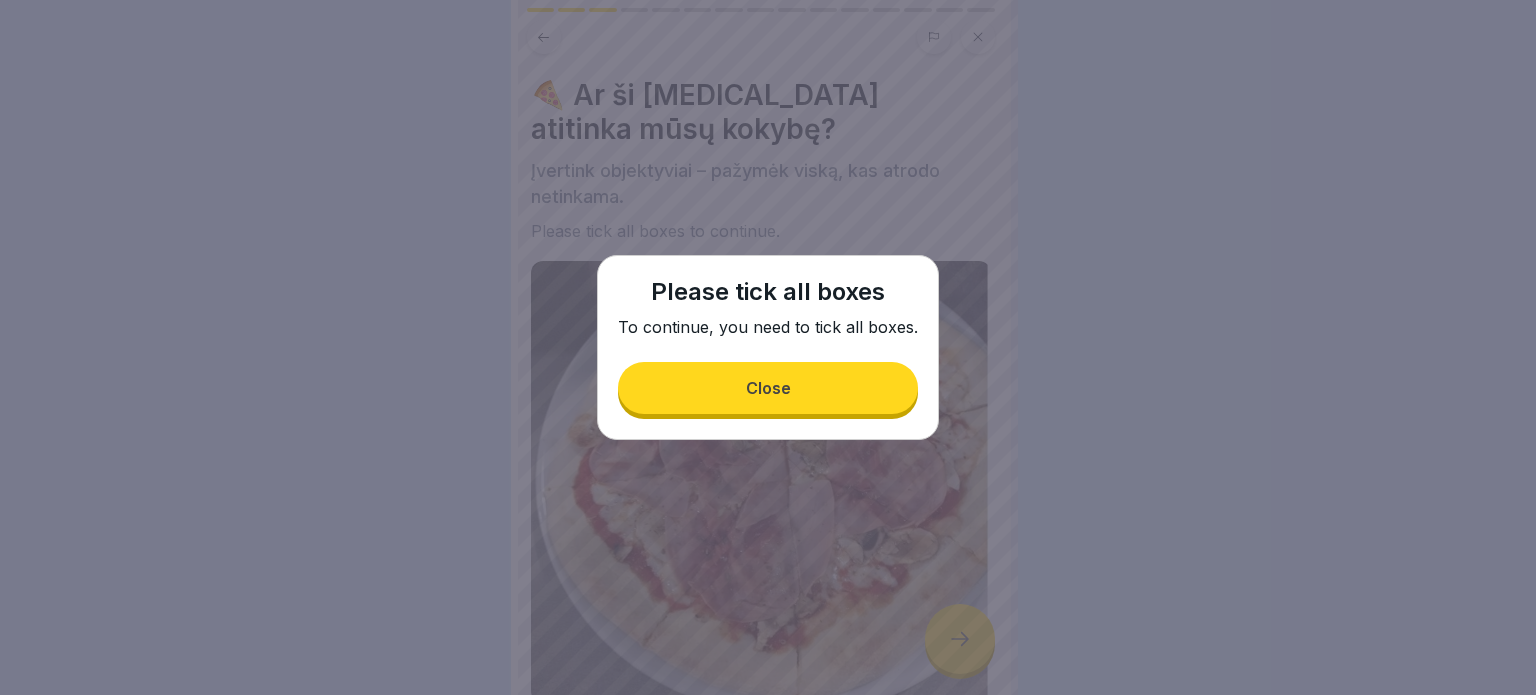 click on "Close" at bounding box center [768, 388] 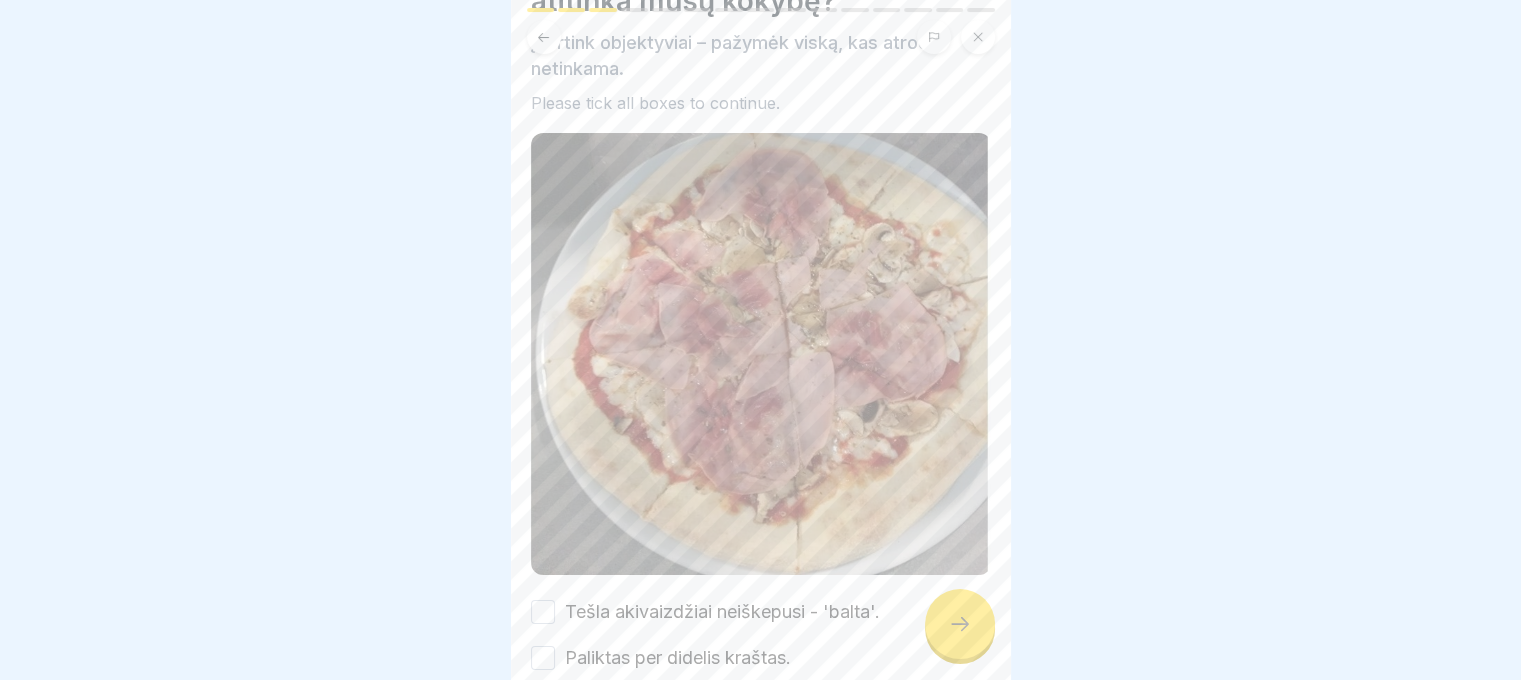 scroll, scrollTop: 224, scrollLeft: 0, axis: vertical 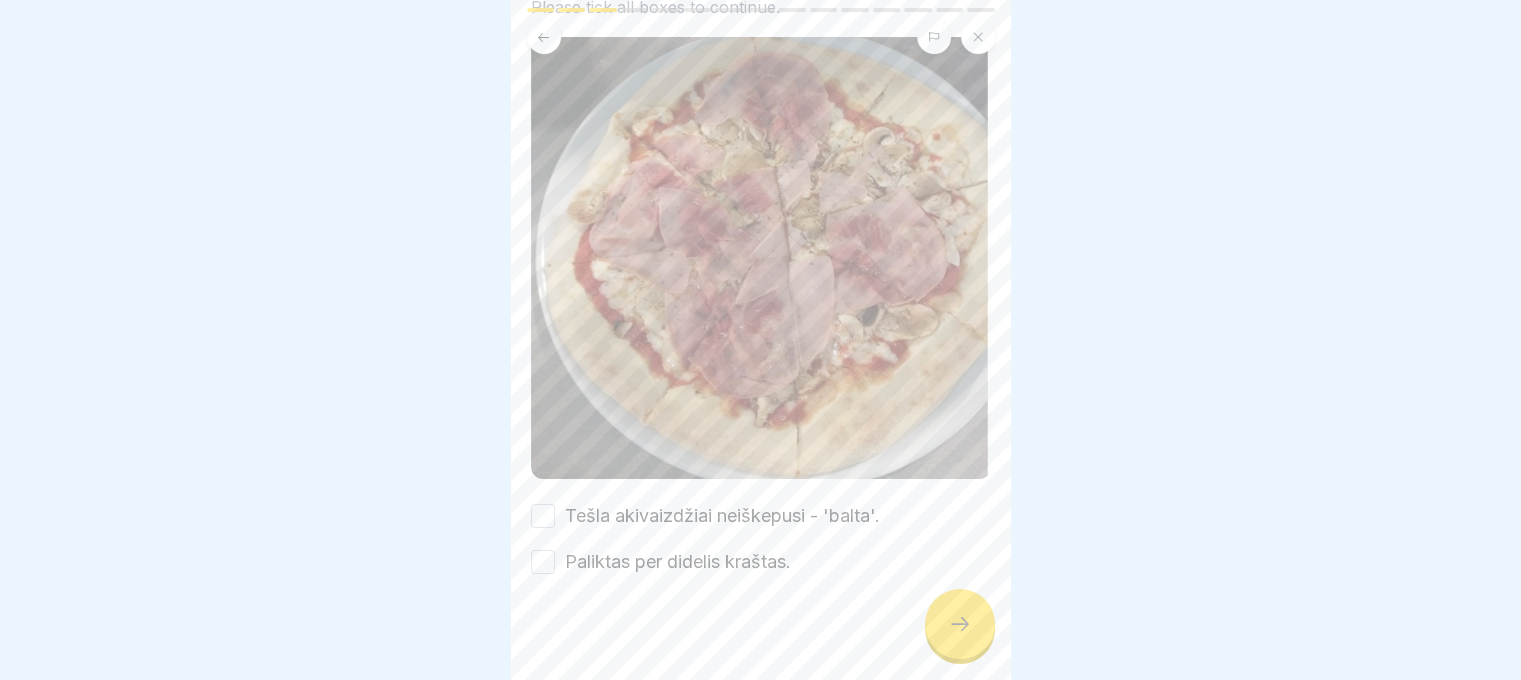 click on "Tešla akivaizdžiai neiškepusi - 'balta'." at bounding box center [722, 516] 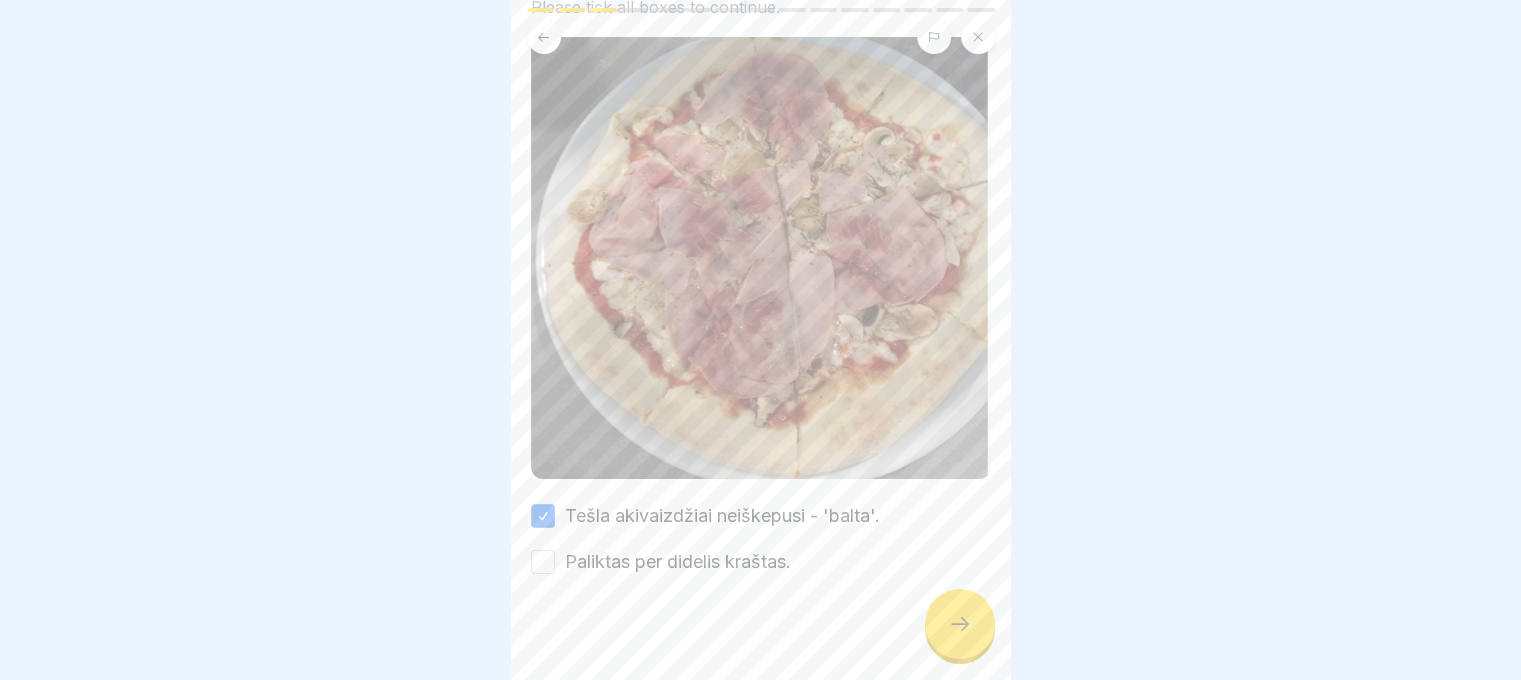 click on "Paliktas per didelis kraštas." at bounding box center [678, 562] 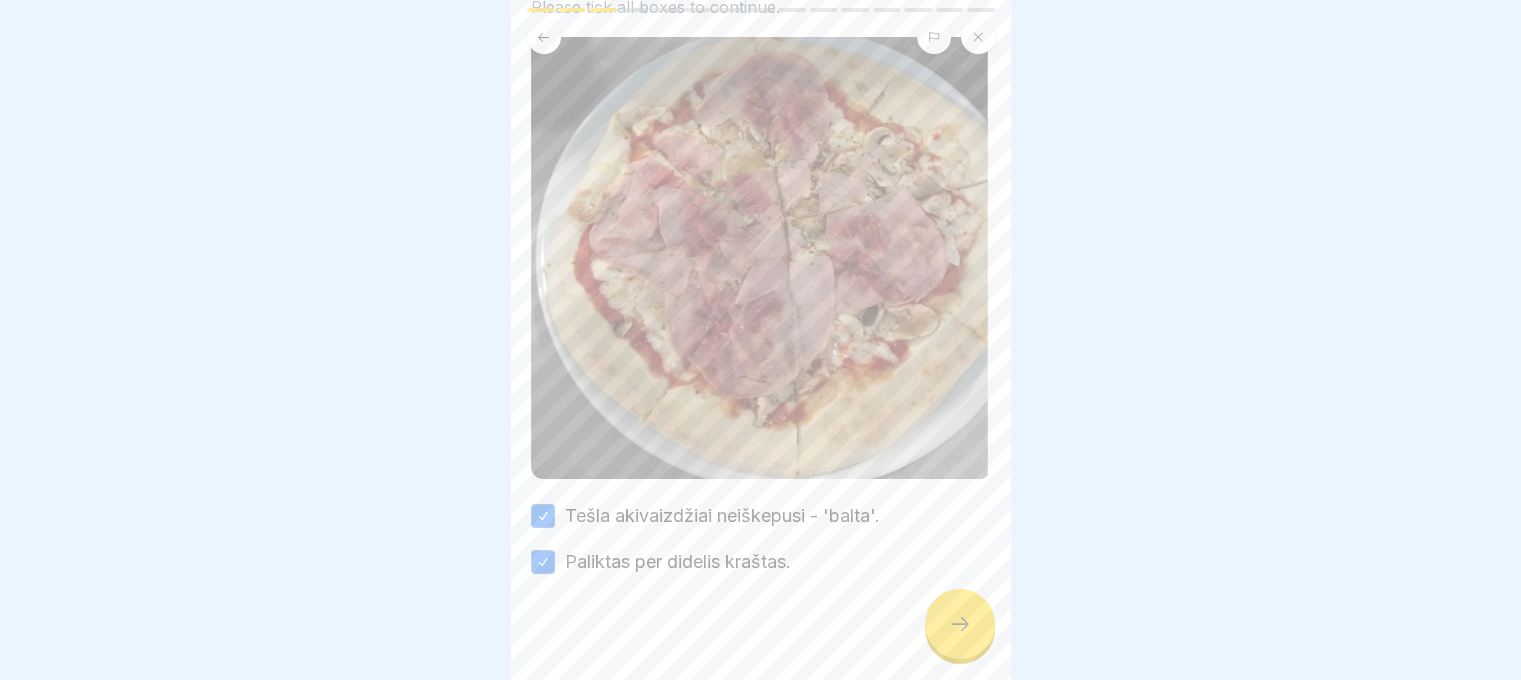 click at bounding box center (960, 624) 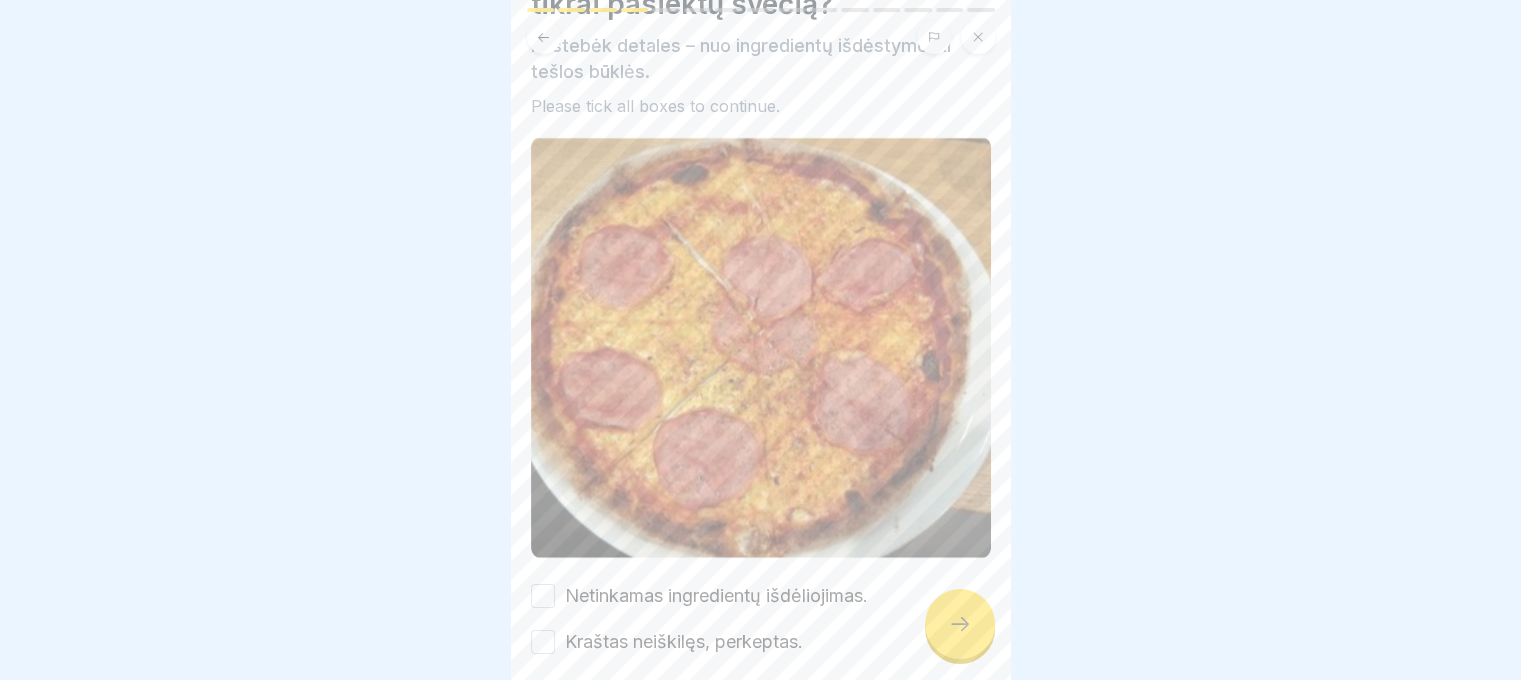 scroll, scrollTop: 205, scrollLeft: 0, axis: vertical 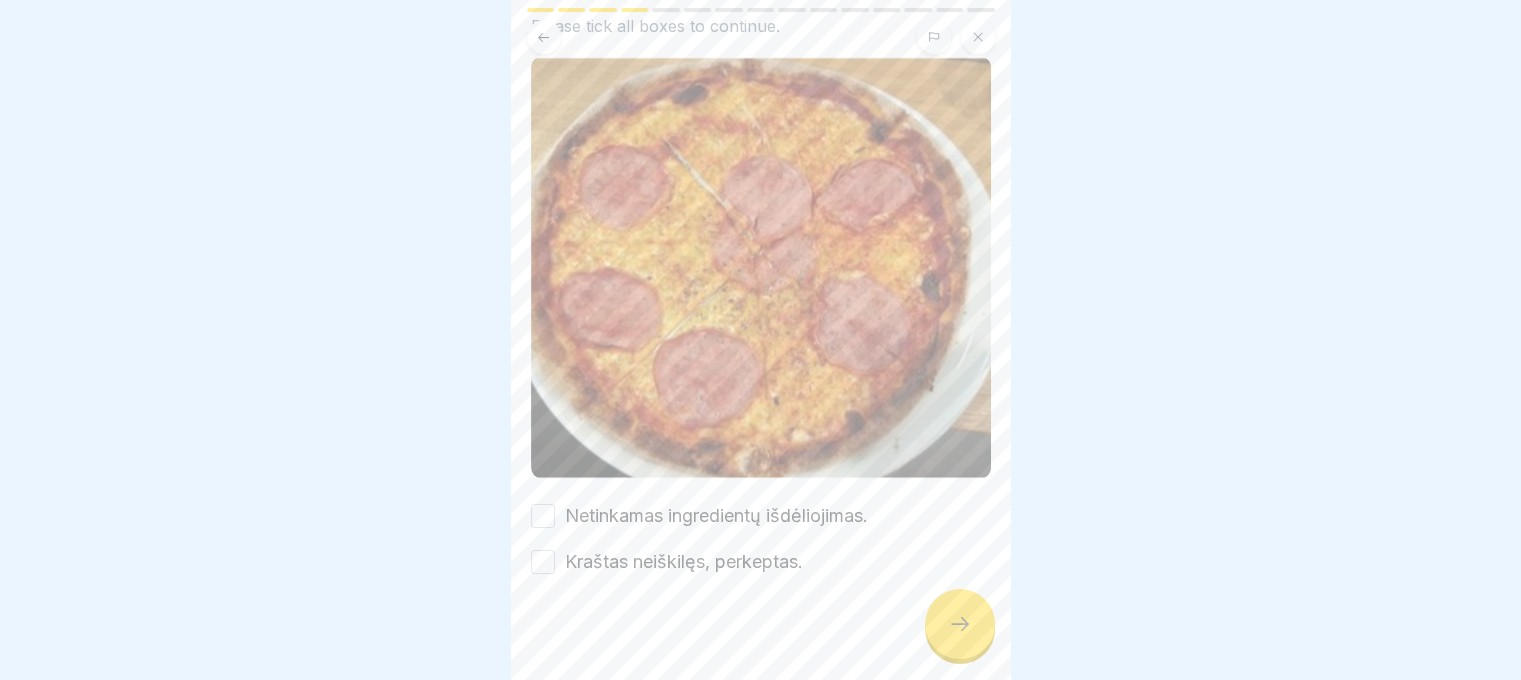click on "Netinkamas ingredientų išdėliojimas. Kraštas neiškilęs, perkeptas." at bounding box center (761, 539) 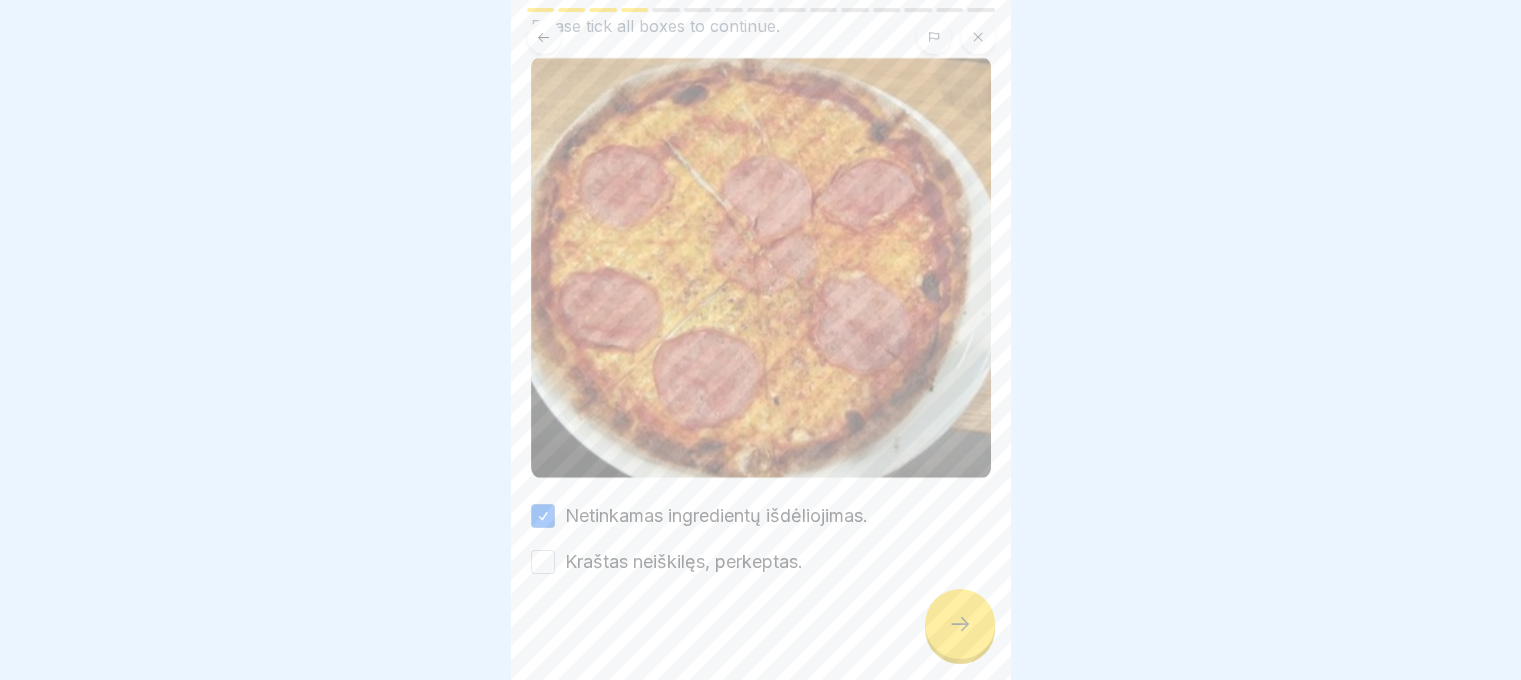 click at bounding box center (761, 635) 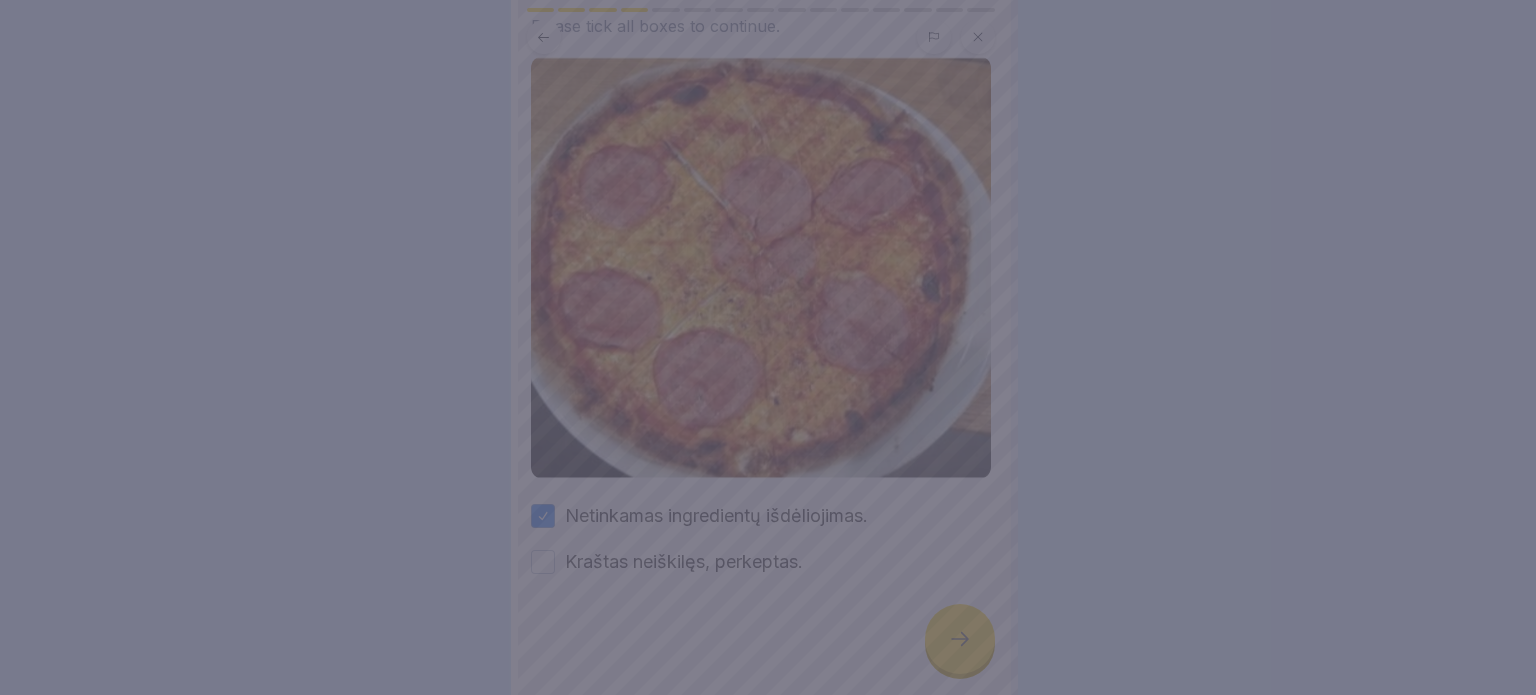 click at bounding box center [768, 347] 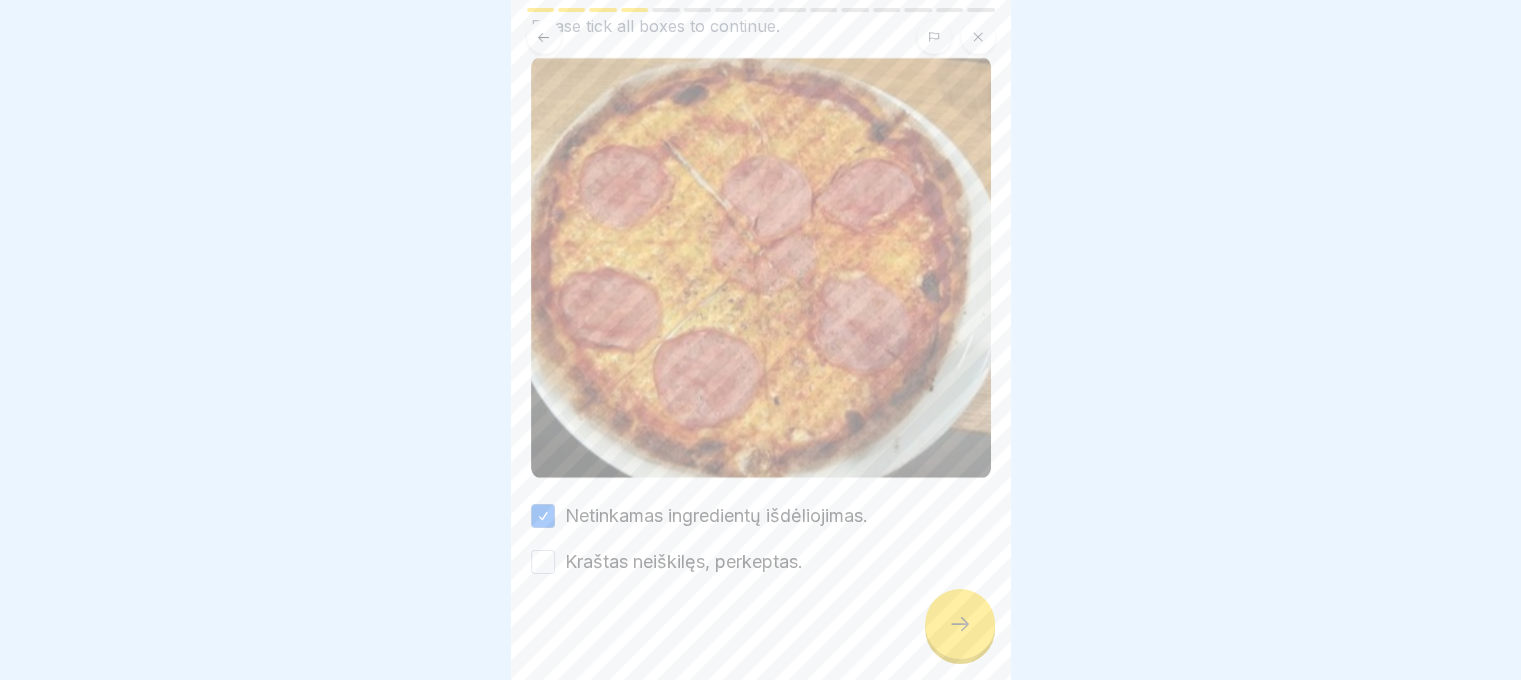 click on "Kraštas neiškilęs, perkeptas." at bounding box center [684, 562] 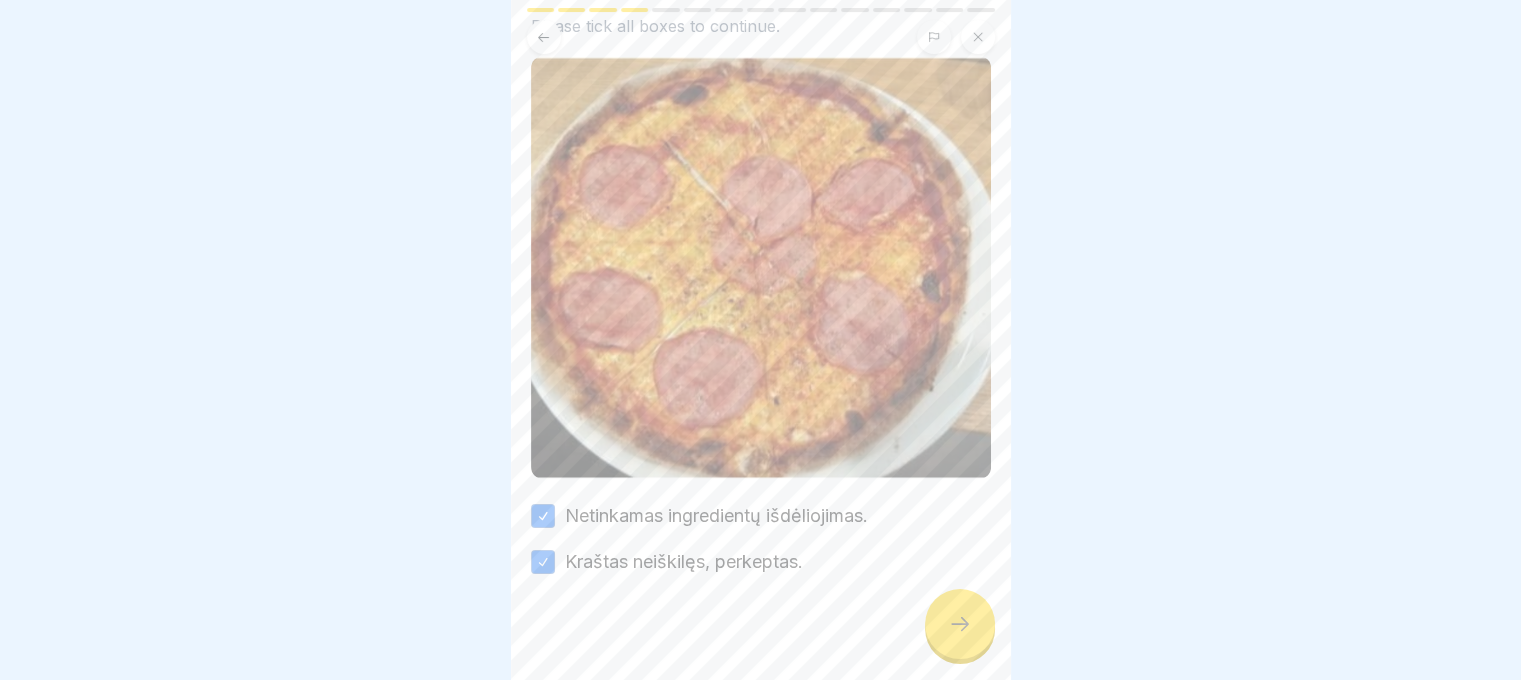 click at bounding box center [761, 635] 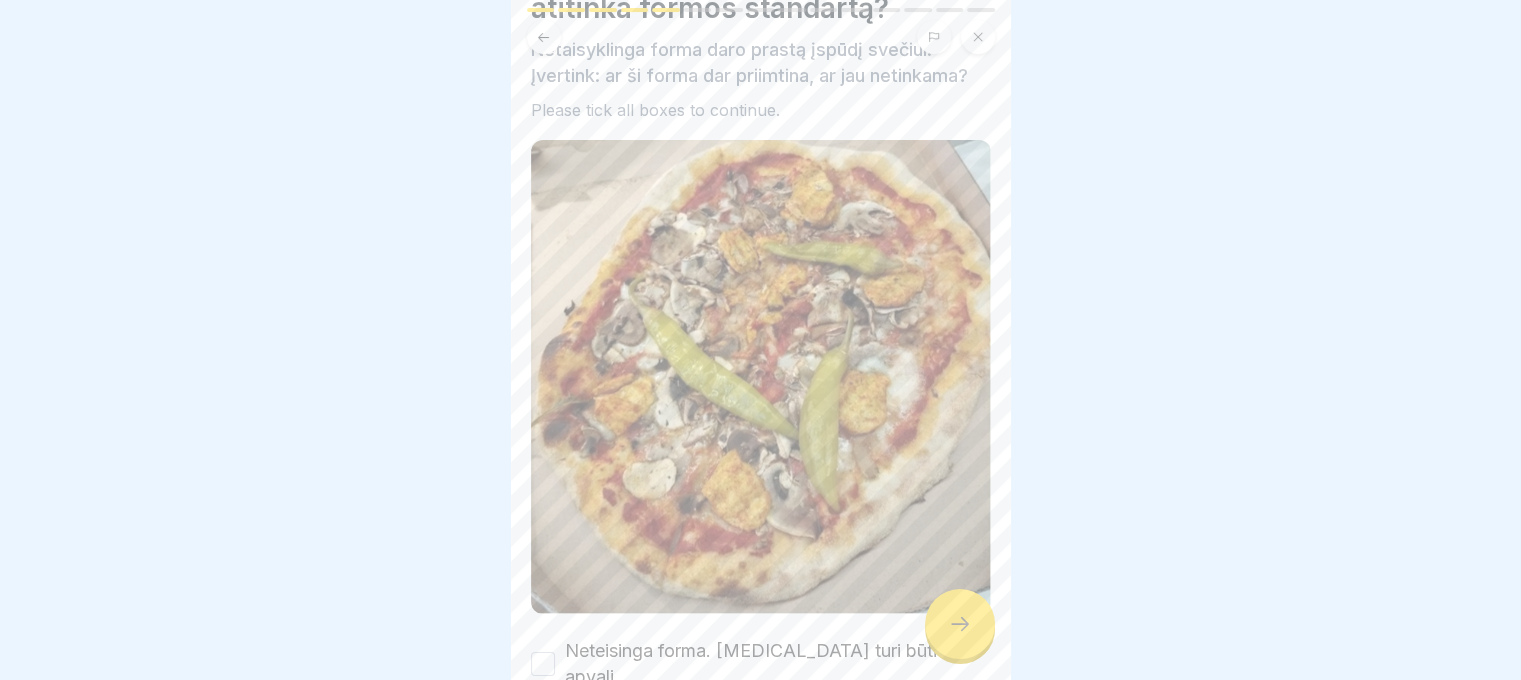 scroll, scrollTop: 255, scrollLeft: 0, axis: vertical 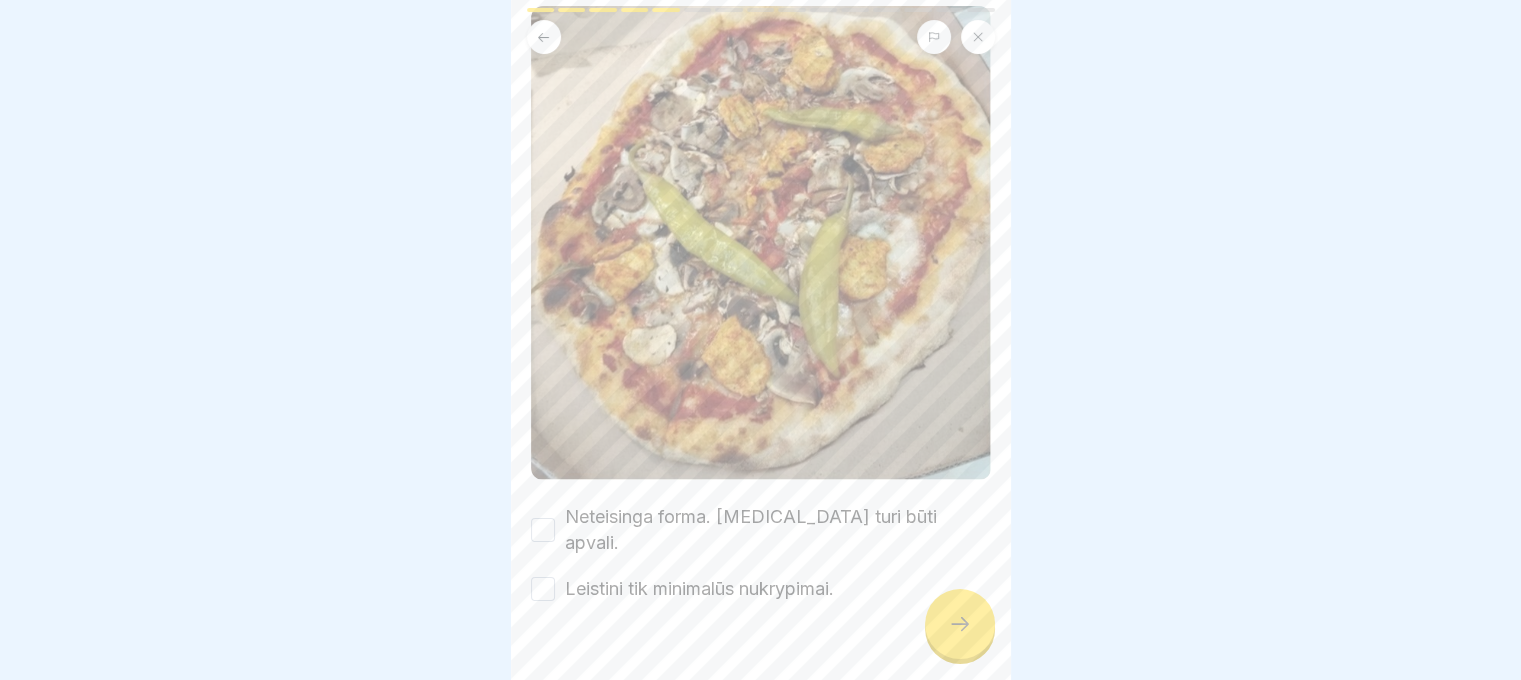 click on "Neteisinga forma. [MEDICAL_DATA] turi būti apvali." at bounding box center [778, 530] 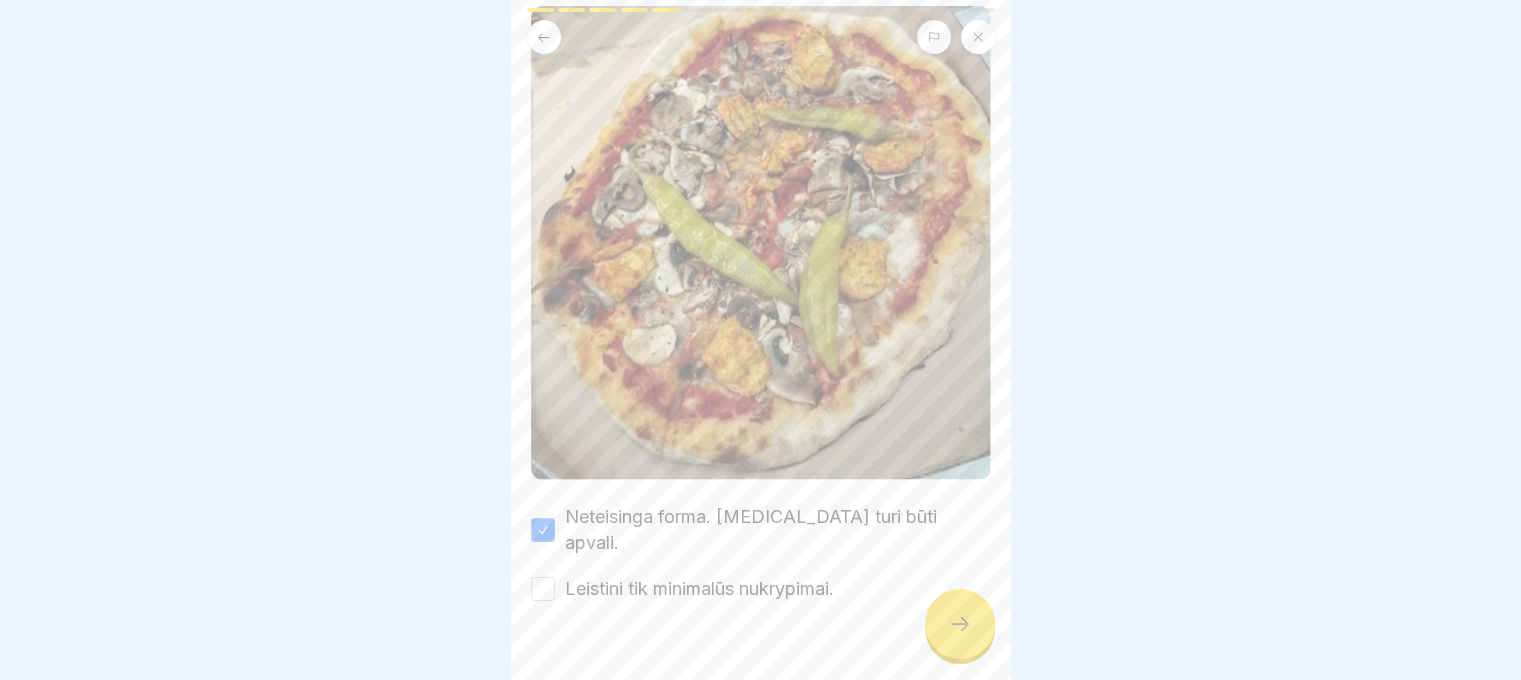 click on "Leistini tik minimalūs nukrypimai." at bounding box center [699, 589] 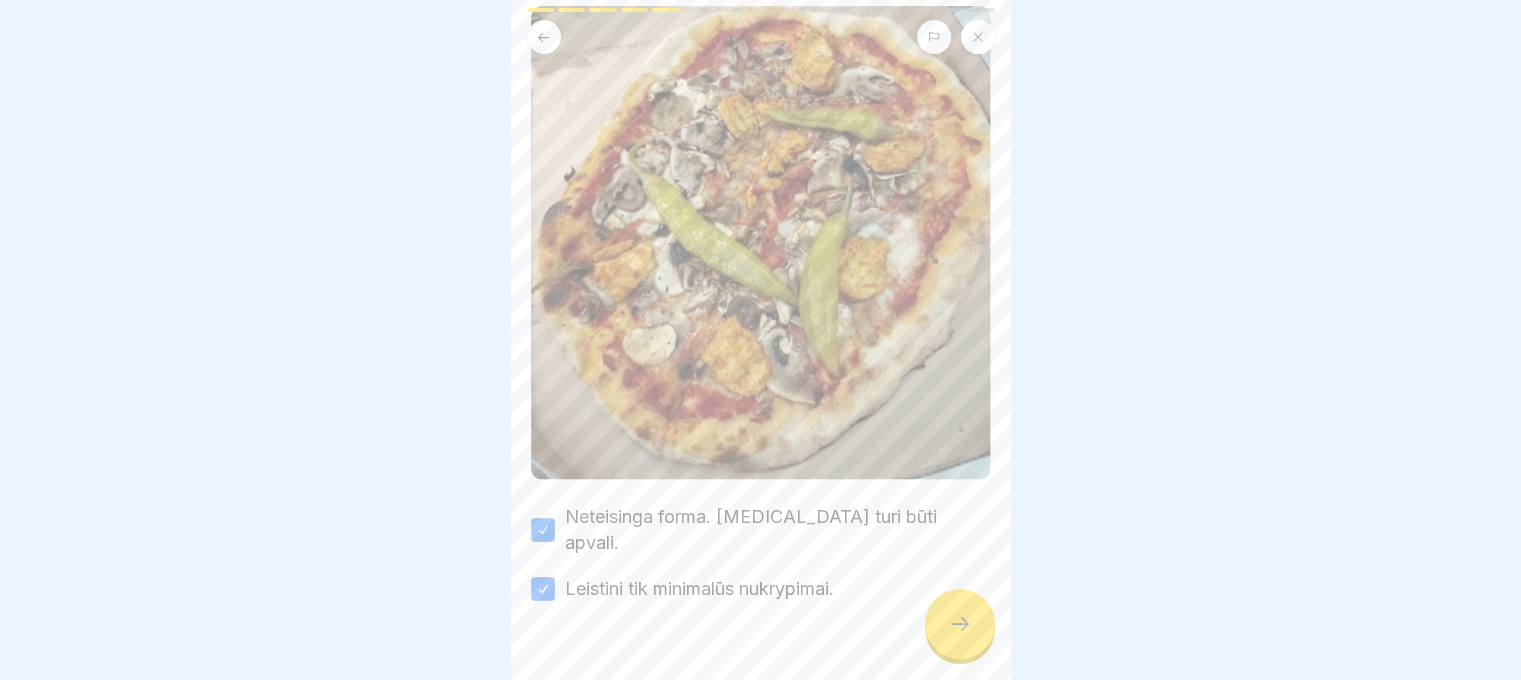 click at bounding box center [960, 624] 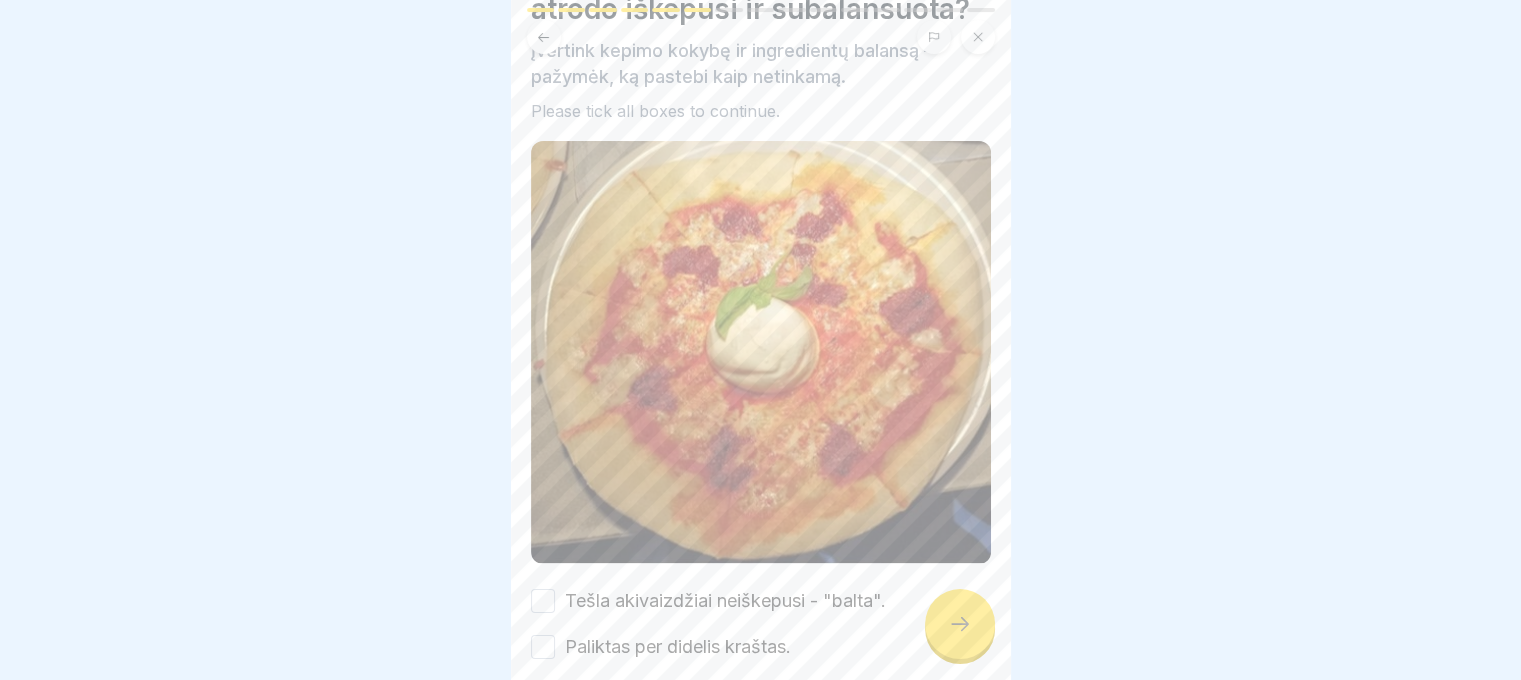 scroll, scrollTop: 205, scrollLeft: 0, axis: vertical 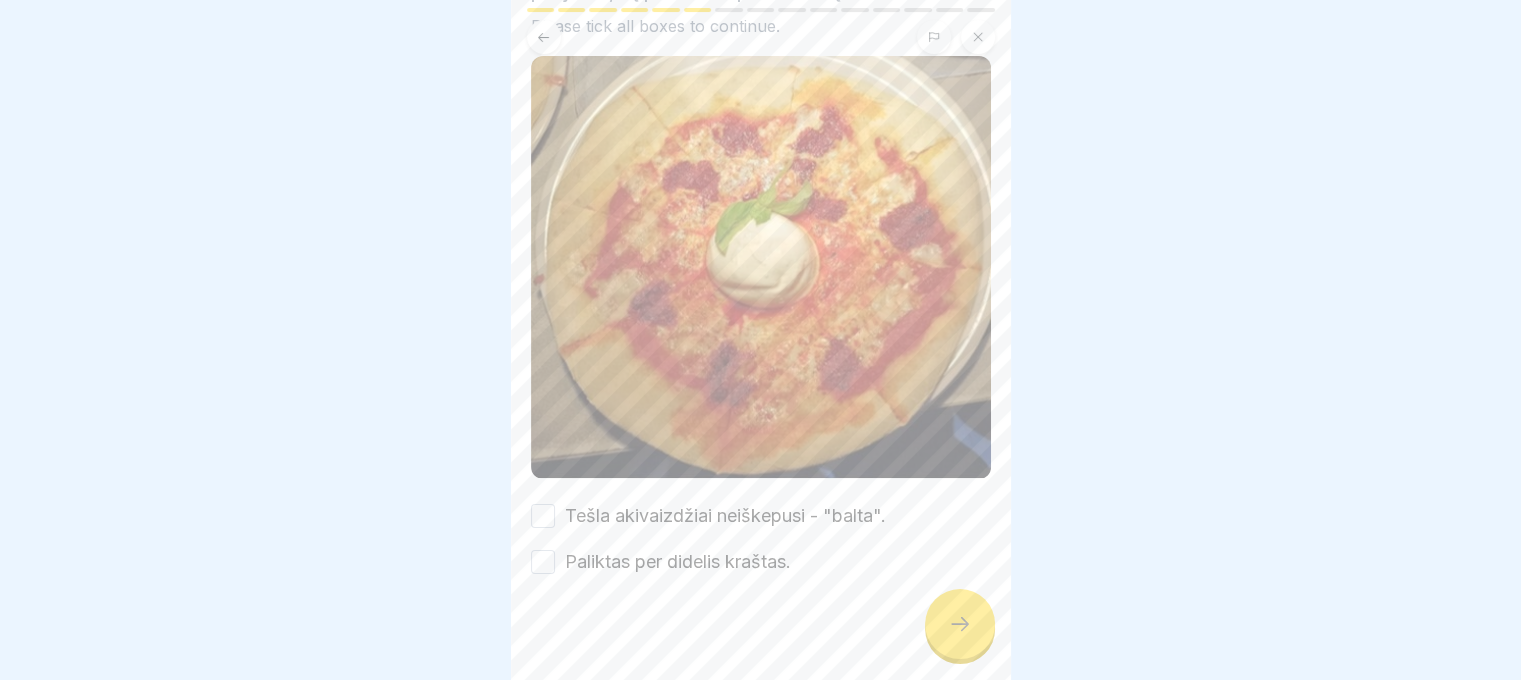 click on "Paliktas per didelis kraštas." at bounding box center (678, 562) 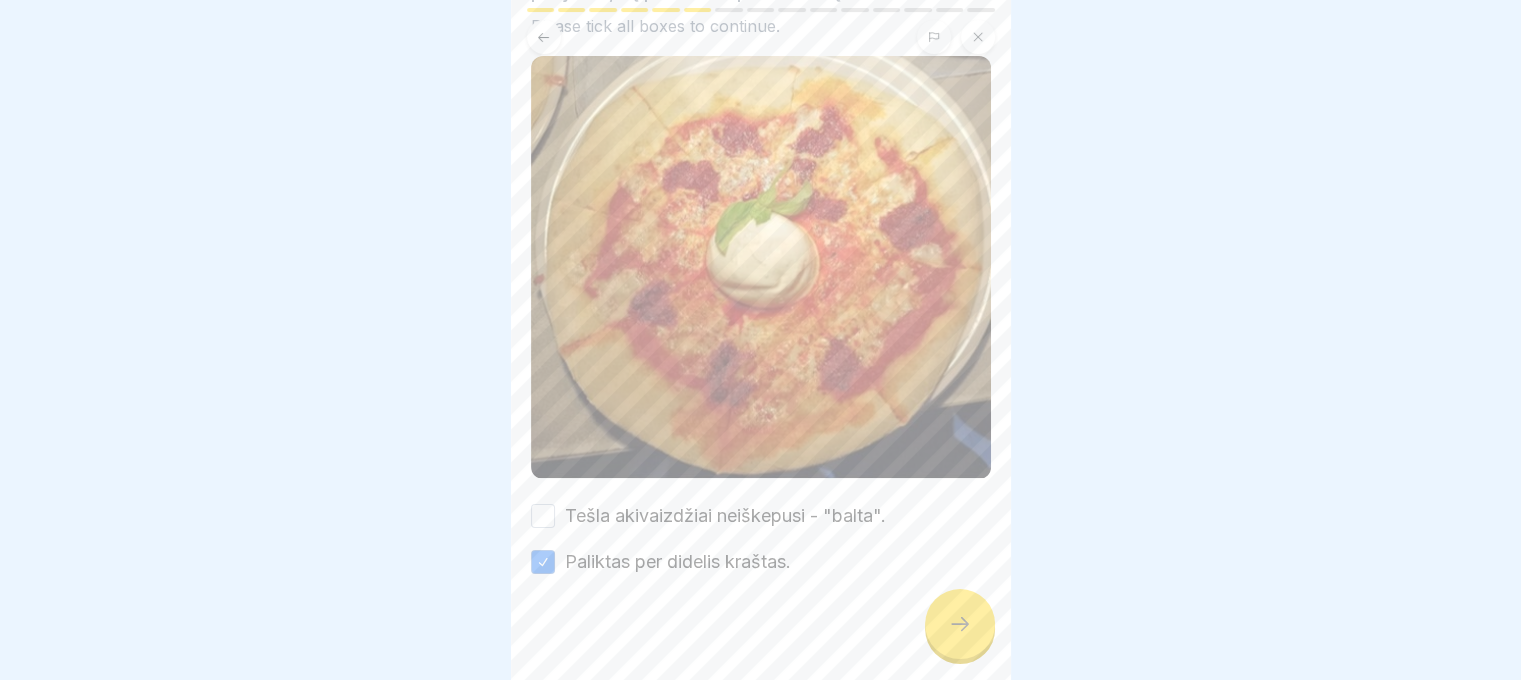 click on "Tešla akivaizdžiai neiškepusi - "balta"." at bounding box center (725, 516) 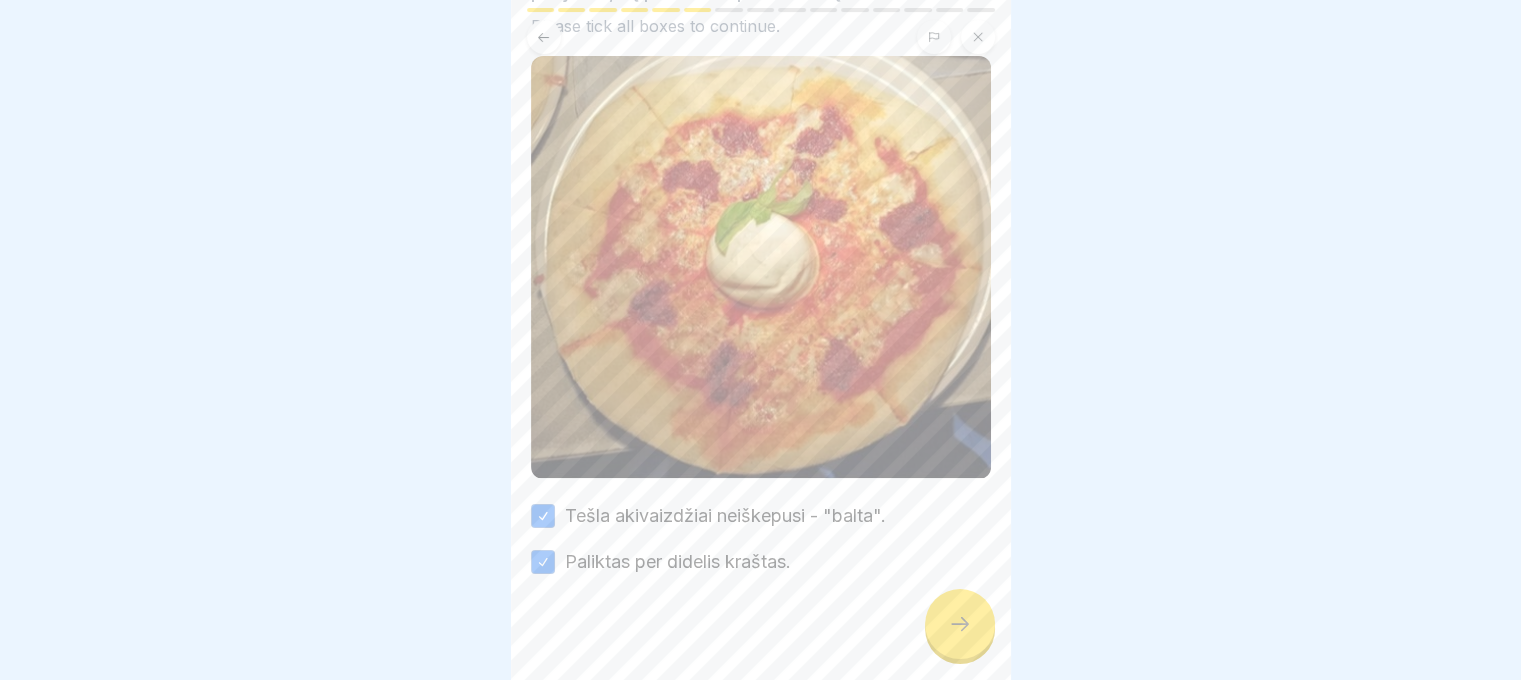click at bounding box center (960, 624) 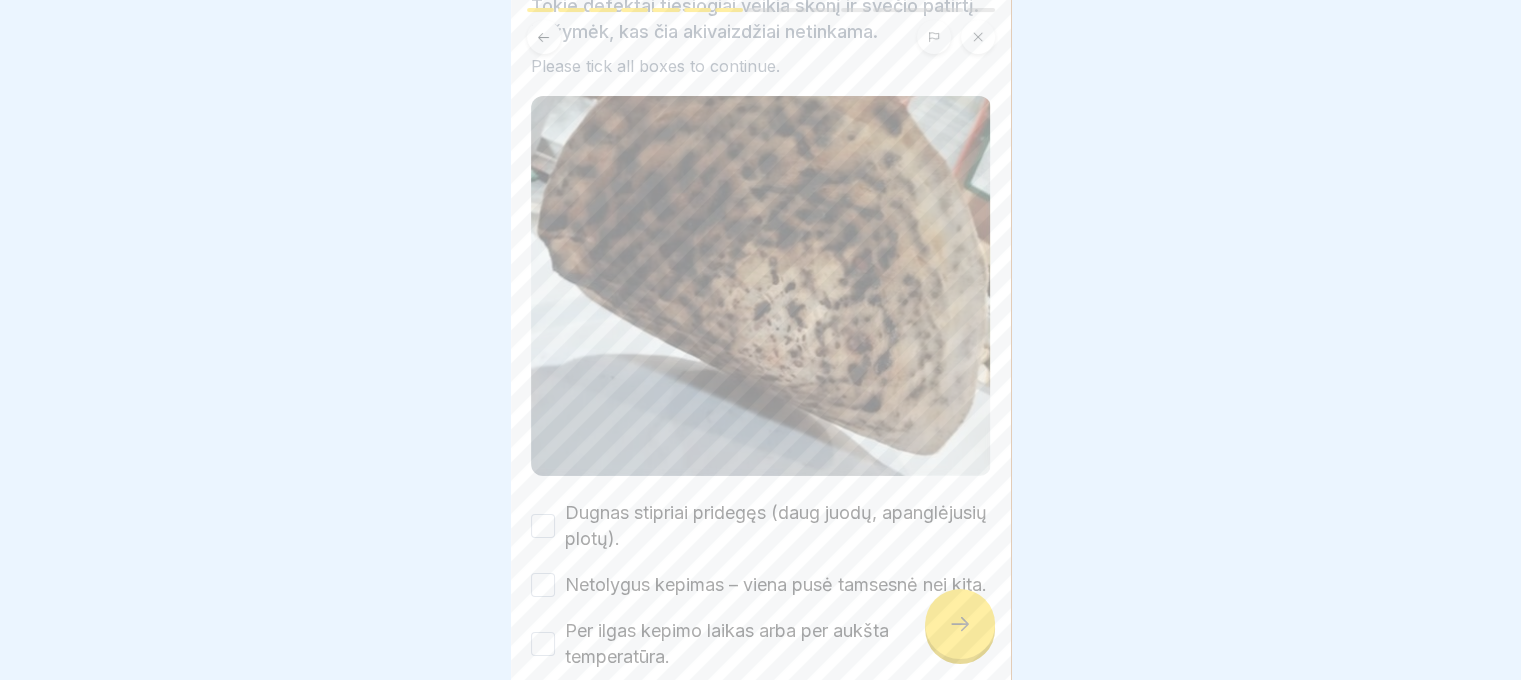 scroll, scrollTop: 288, scrollLeft: 0, axis: vertical 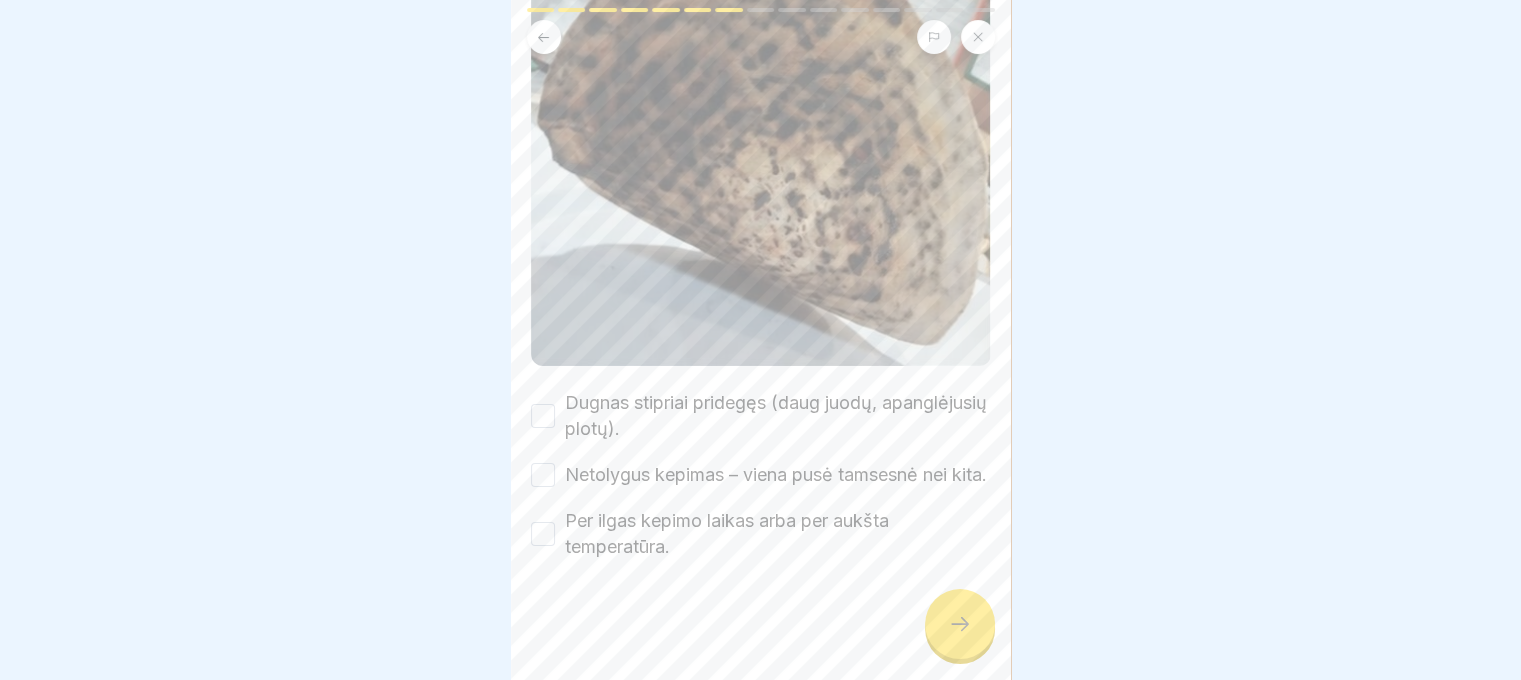 click on "Netolygus kepimas – viena pusė tamsesnė nei kita." at bounding box center [776, 475] 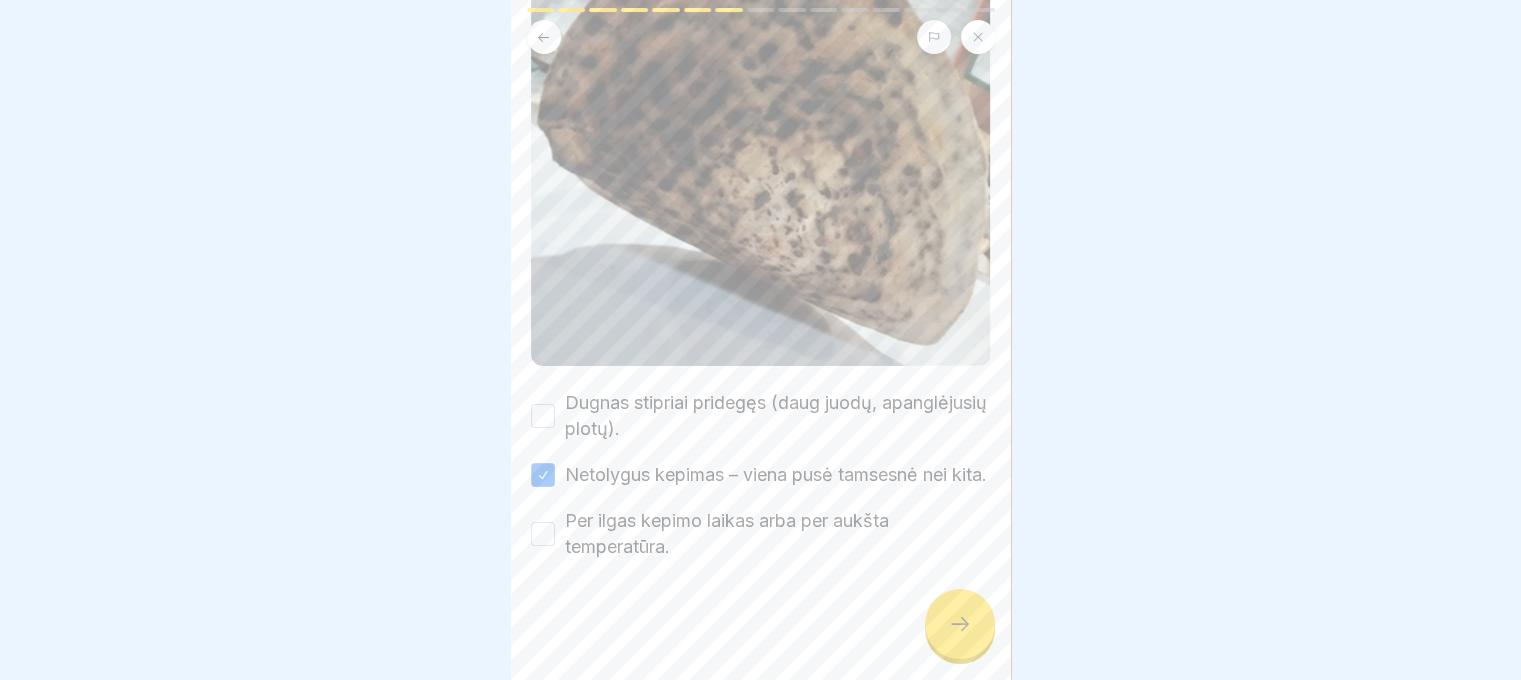 click on "Dugnas stipriai pridegęs (daug juodų, apanglėjusių plotų)." at bounding box center [778, 416] 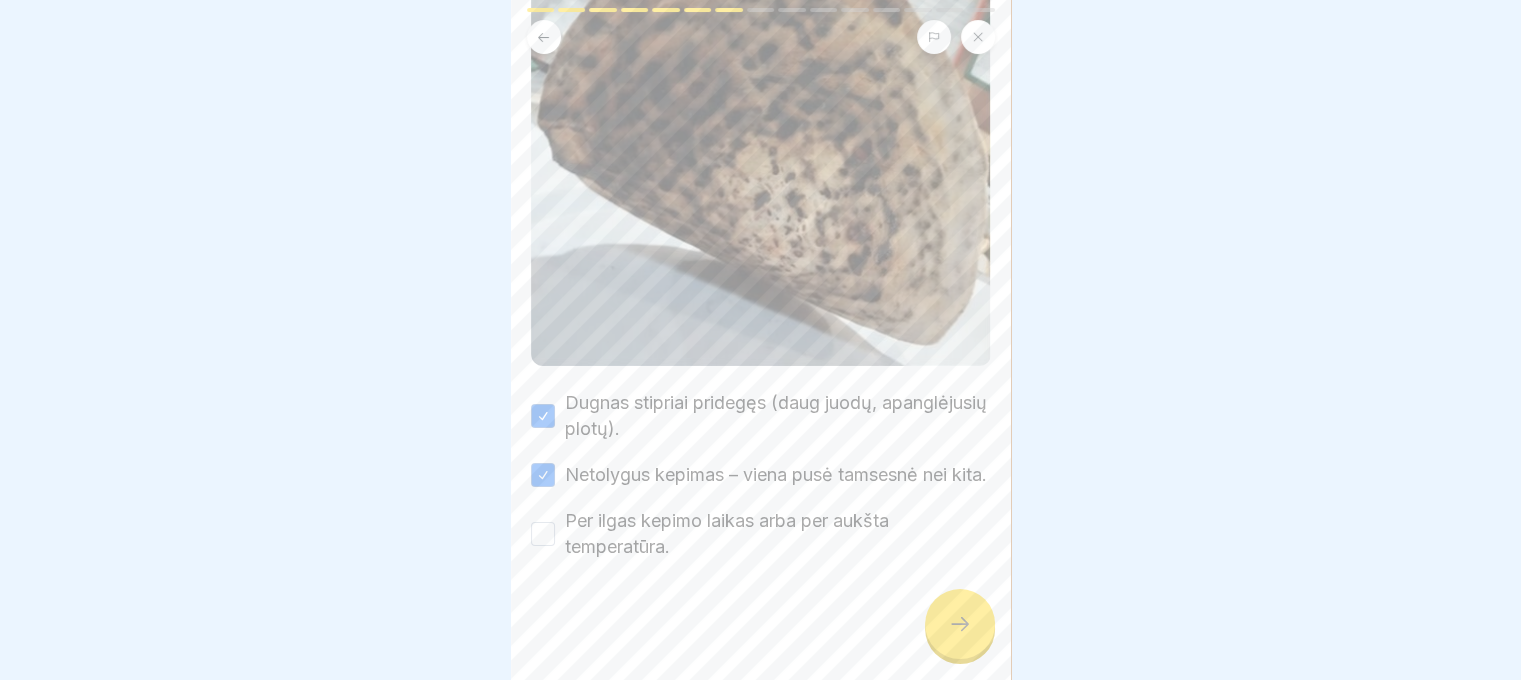 click on "Per ilgas kepimo laikas arba per aukšta temperatūra." at bounding box center [778, 534] 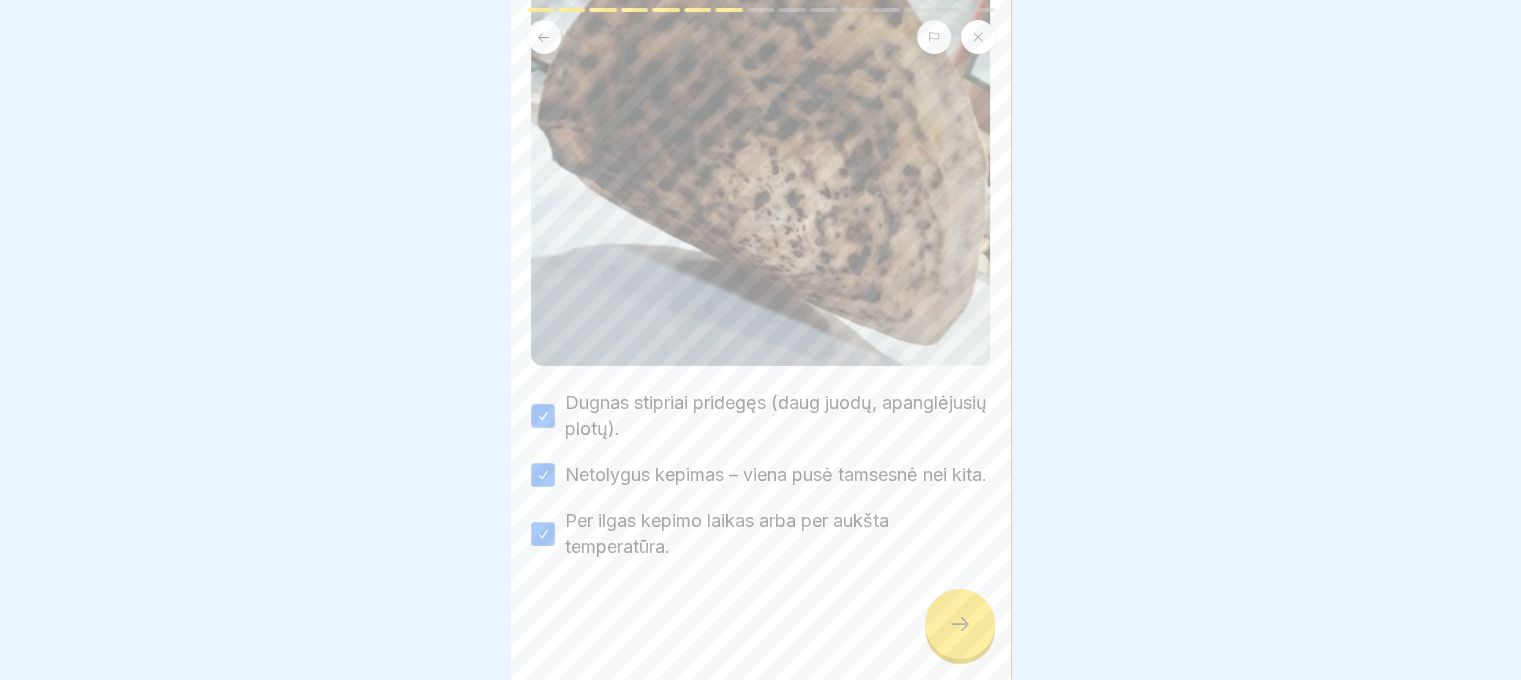 click at bounding box center (960, 624) 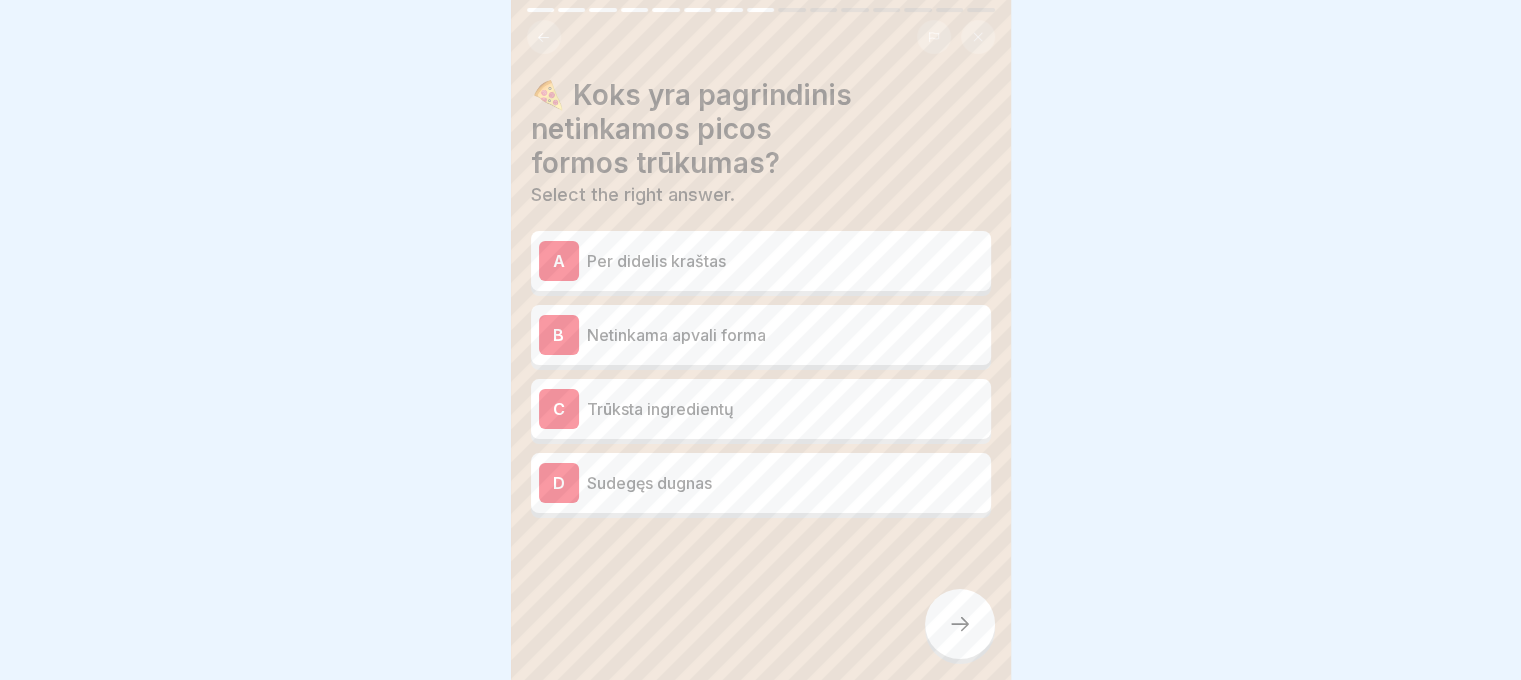 click on "A Per didelis kraštas B Netinkama apvali forma C Trūksta ingredientų D Sudegęs dugnas" at bounding box center [761, 377] 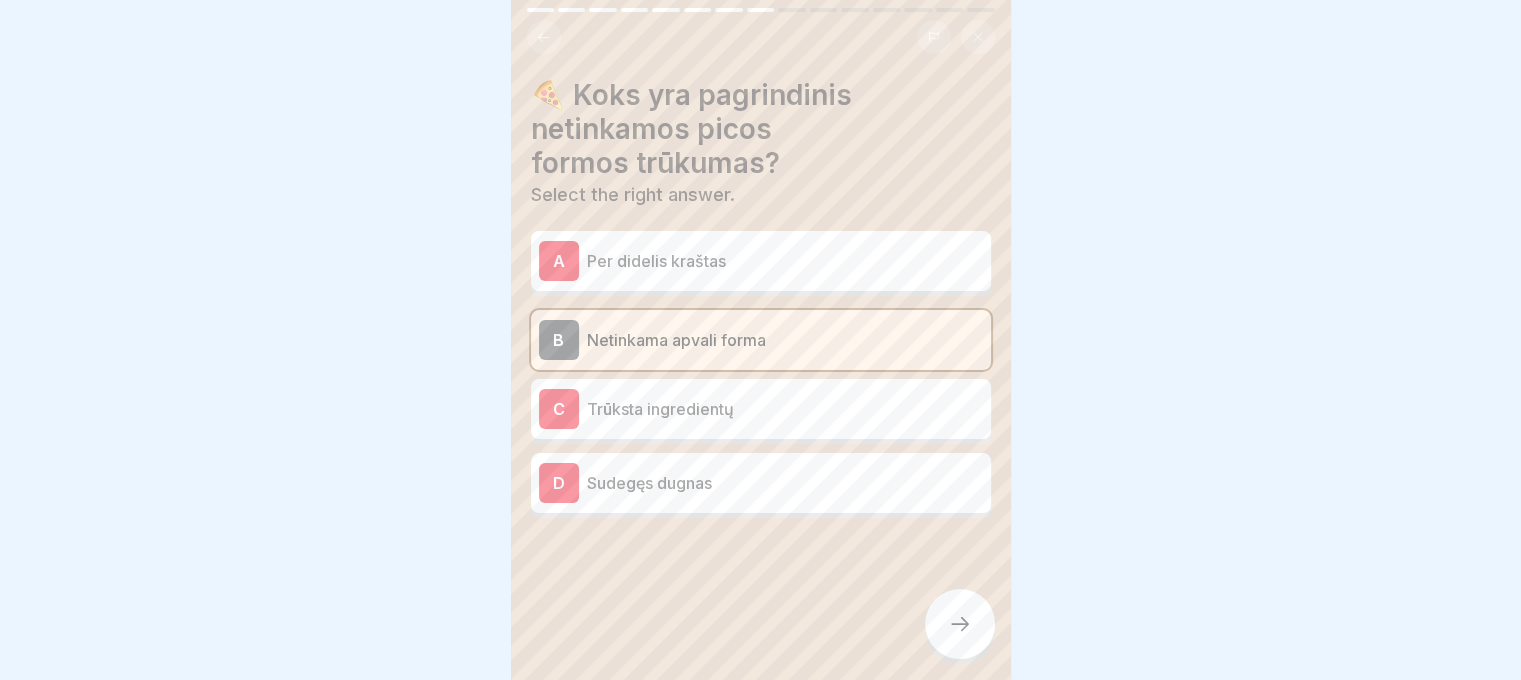 click on "A Per didelis kraštas" at bounding box center [761, 261] 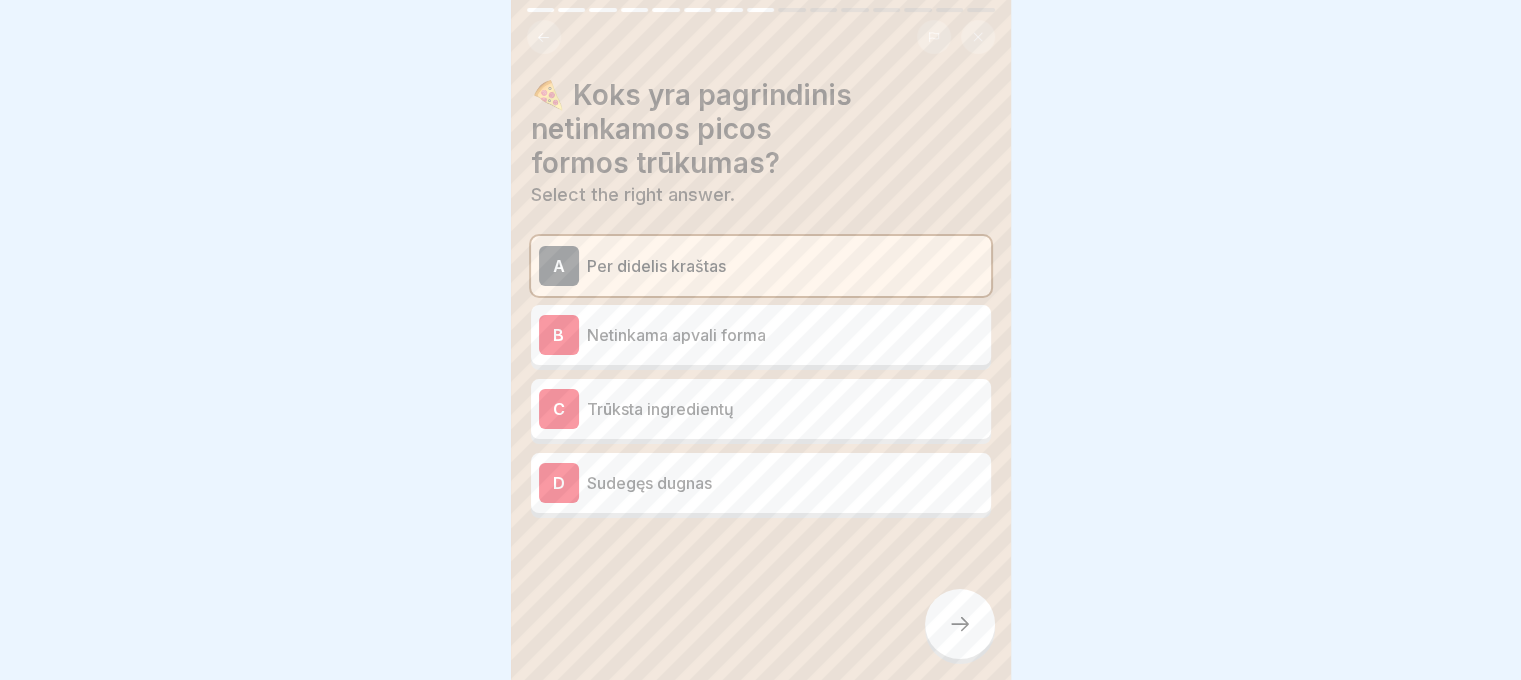 click on "Trūksta ingredientų" at bounding box center (785, 409) 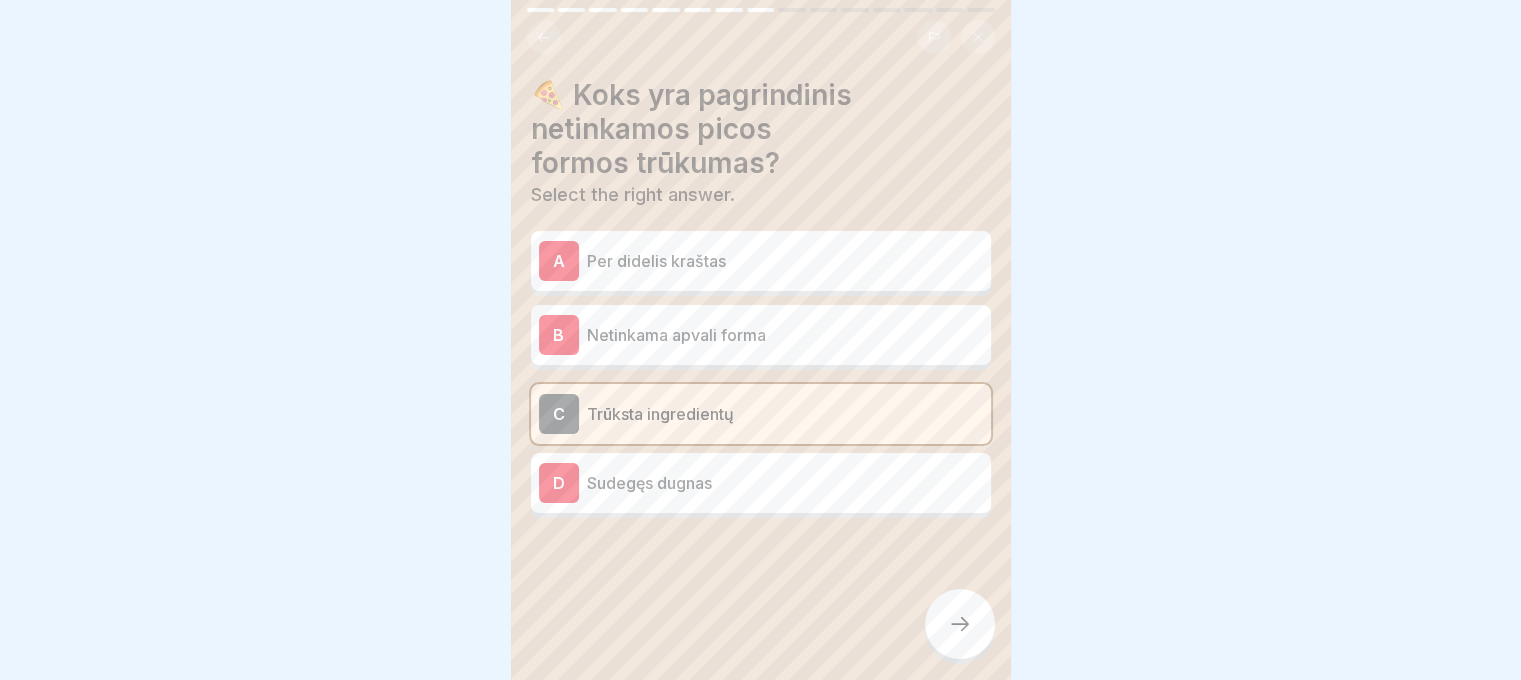 click on "Netinkama apvali forma" at bounding box center [785, 335] 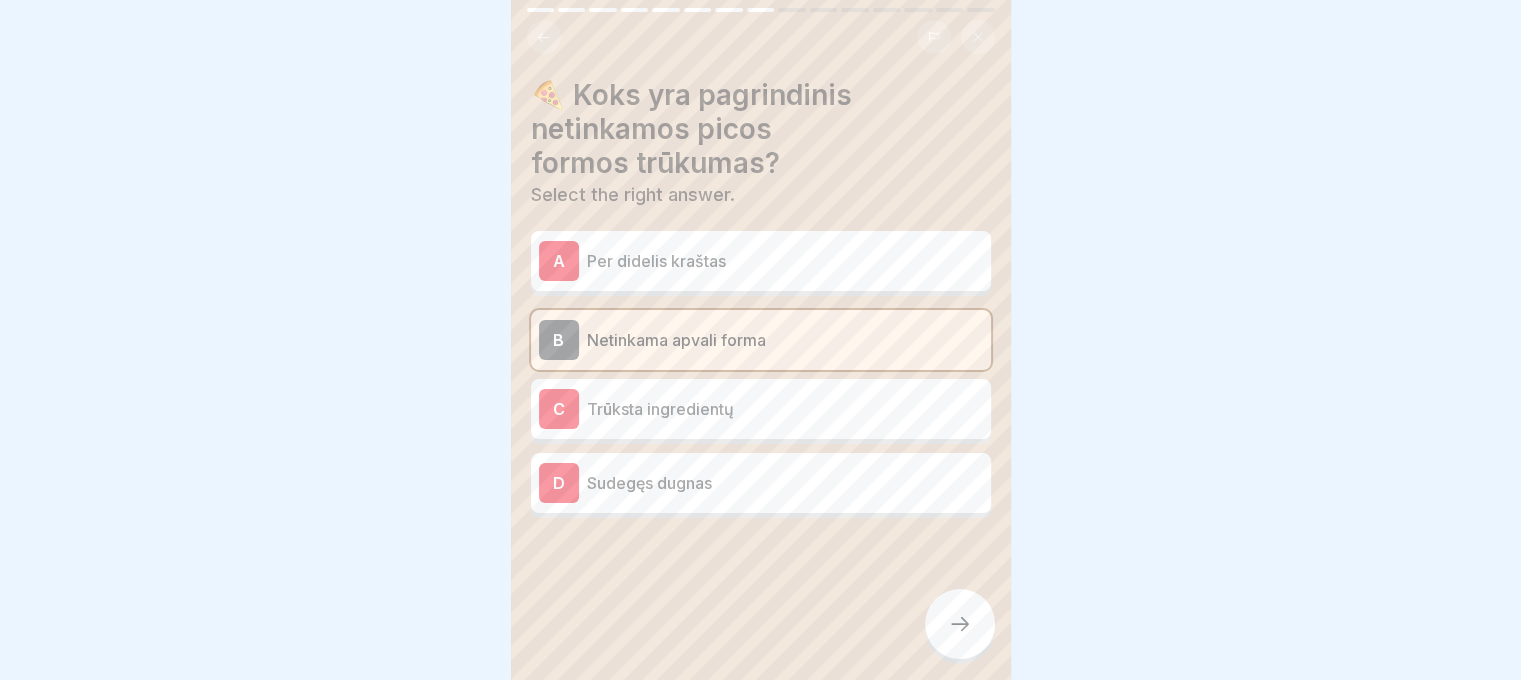 click at bounding box center (960, 624) 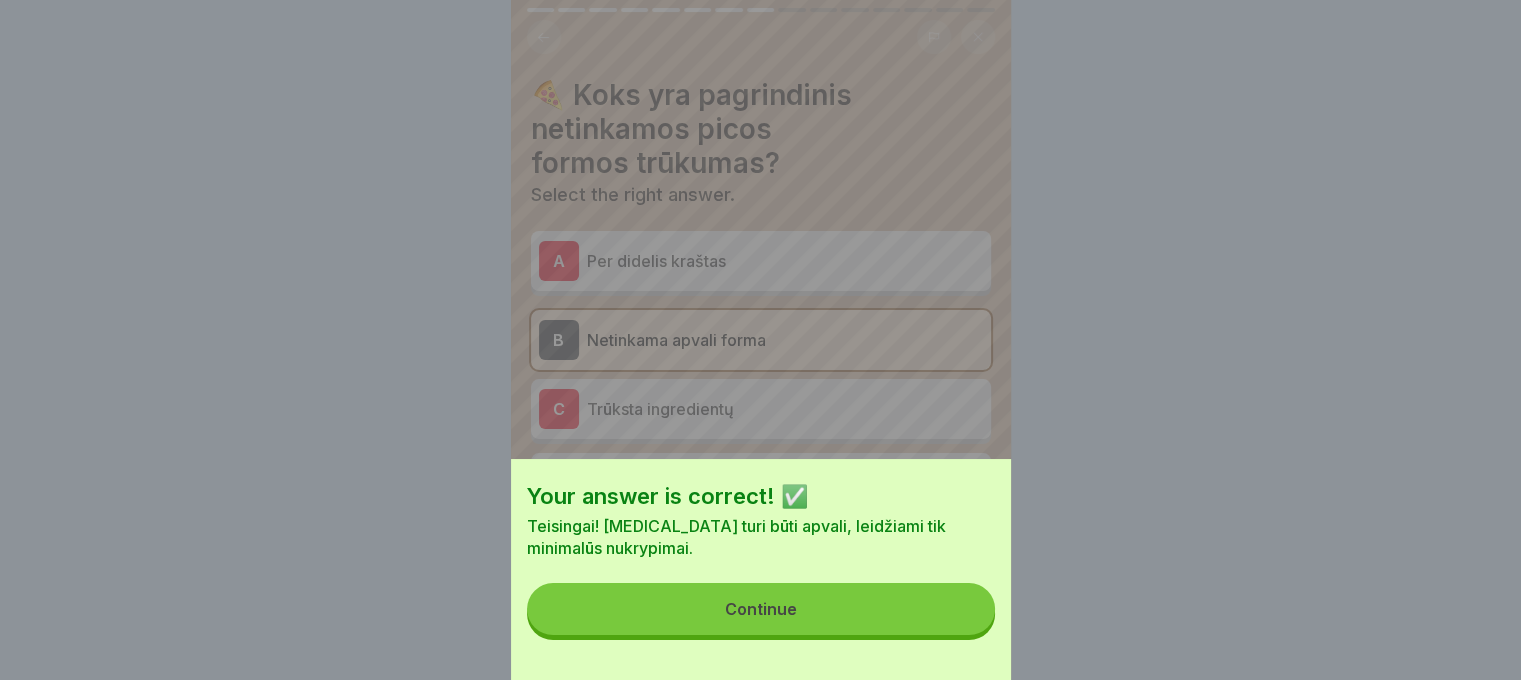 click on "Continue" at bounding box center (761, 609) 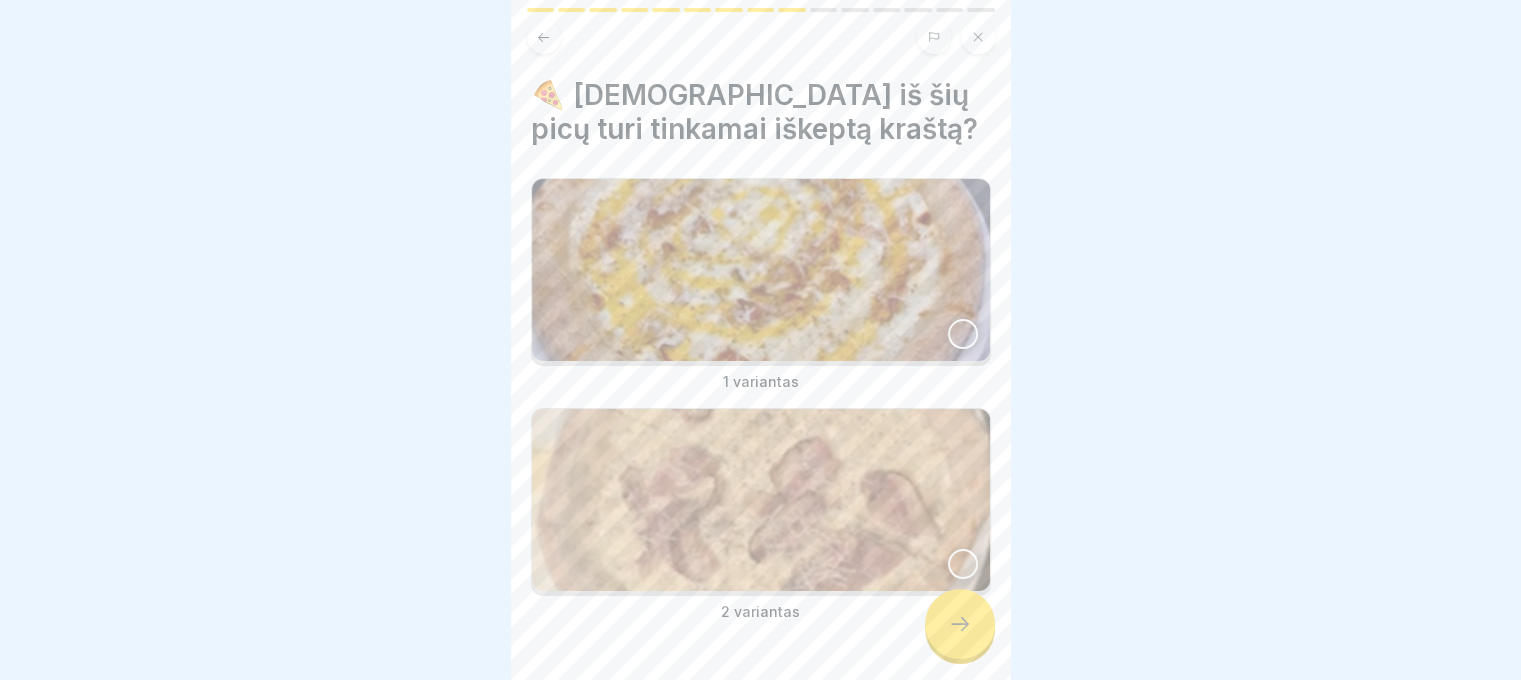 click at bounding box center [761, 270] 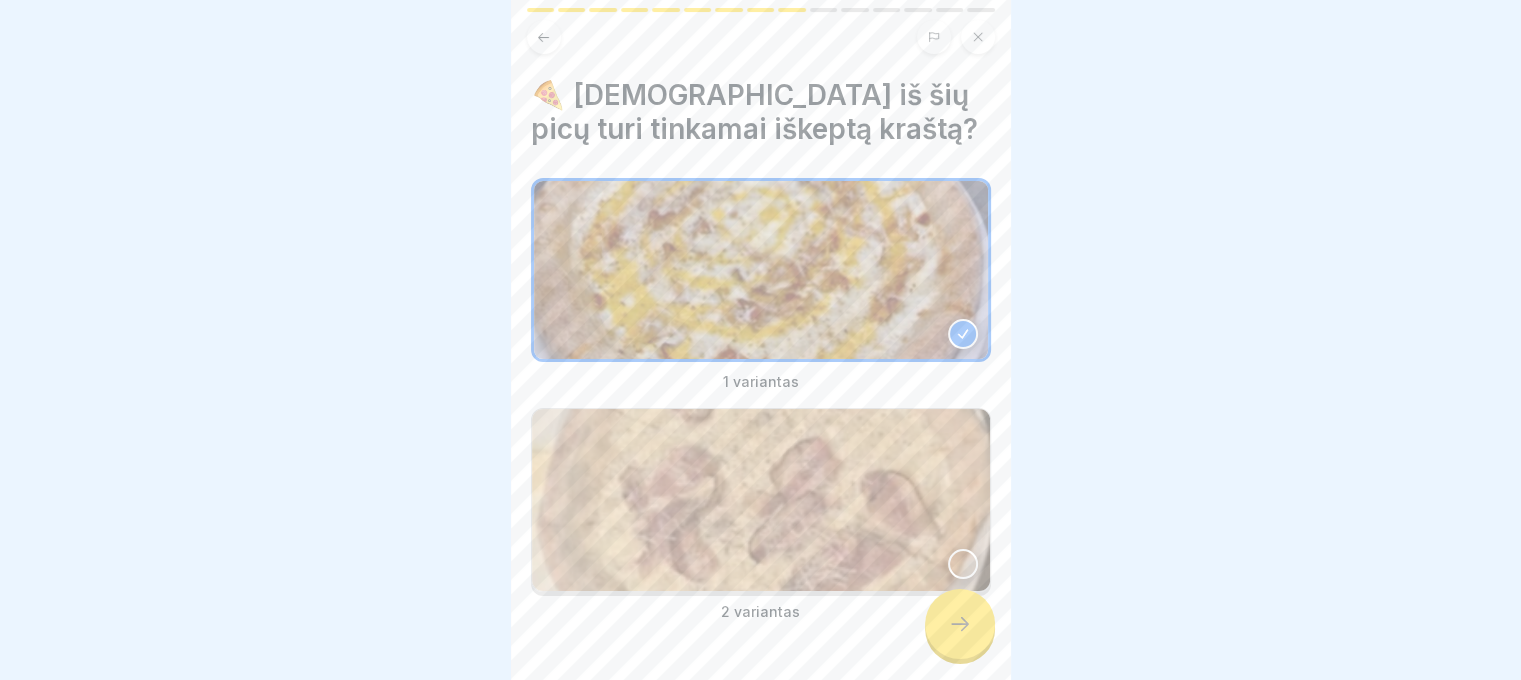 click 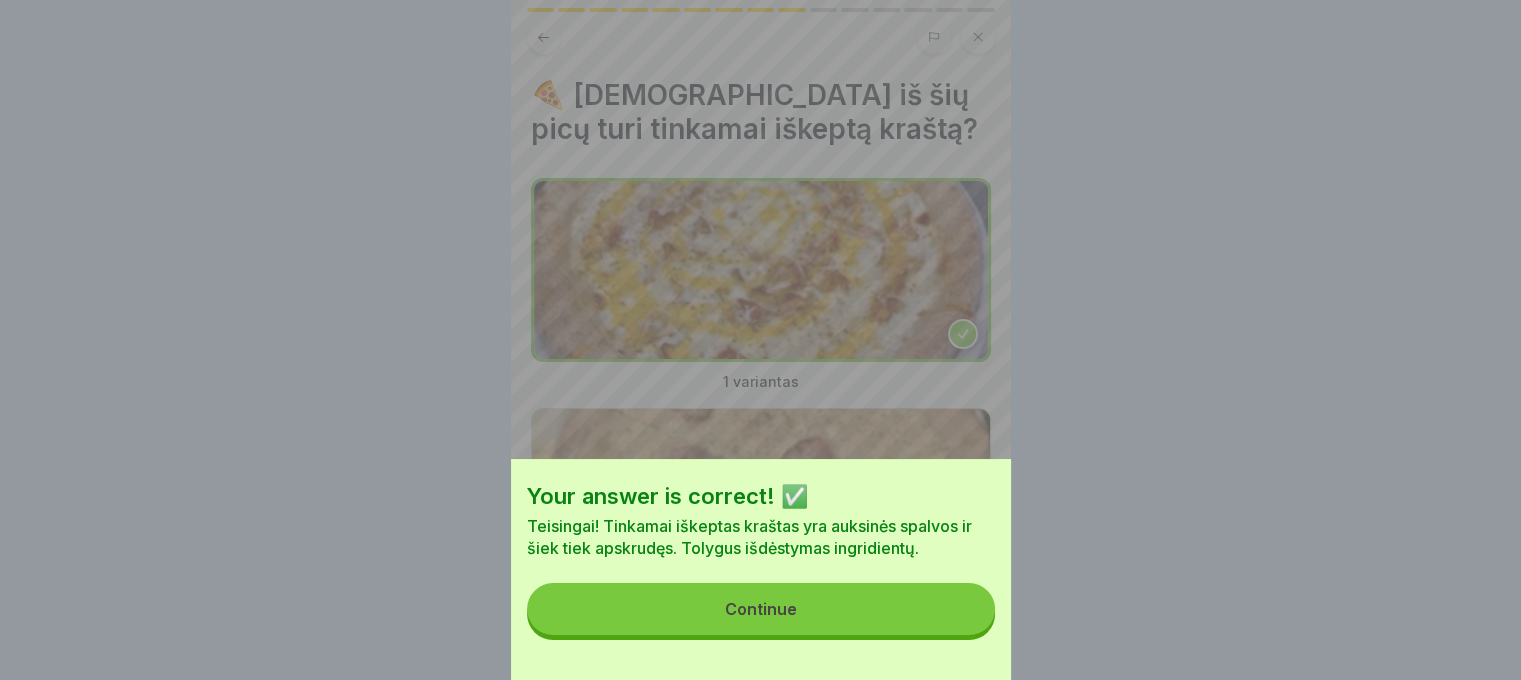 click on "Continue" at bounding box center [761, 609] 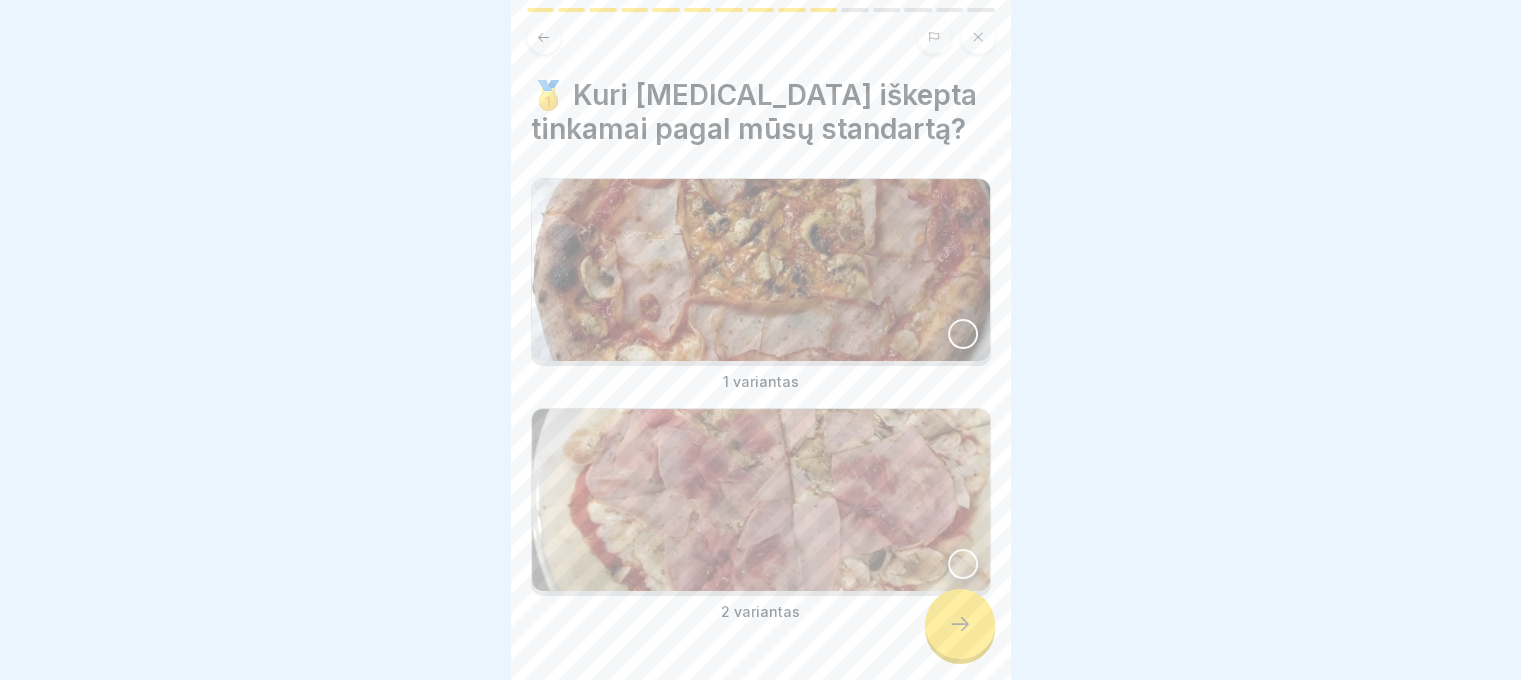 click at bounding box center [761, 270] 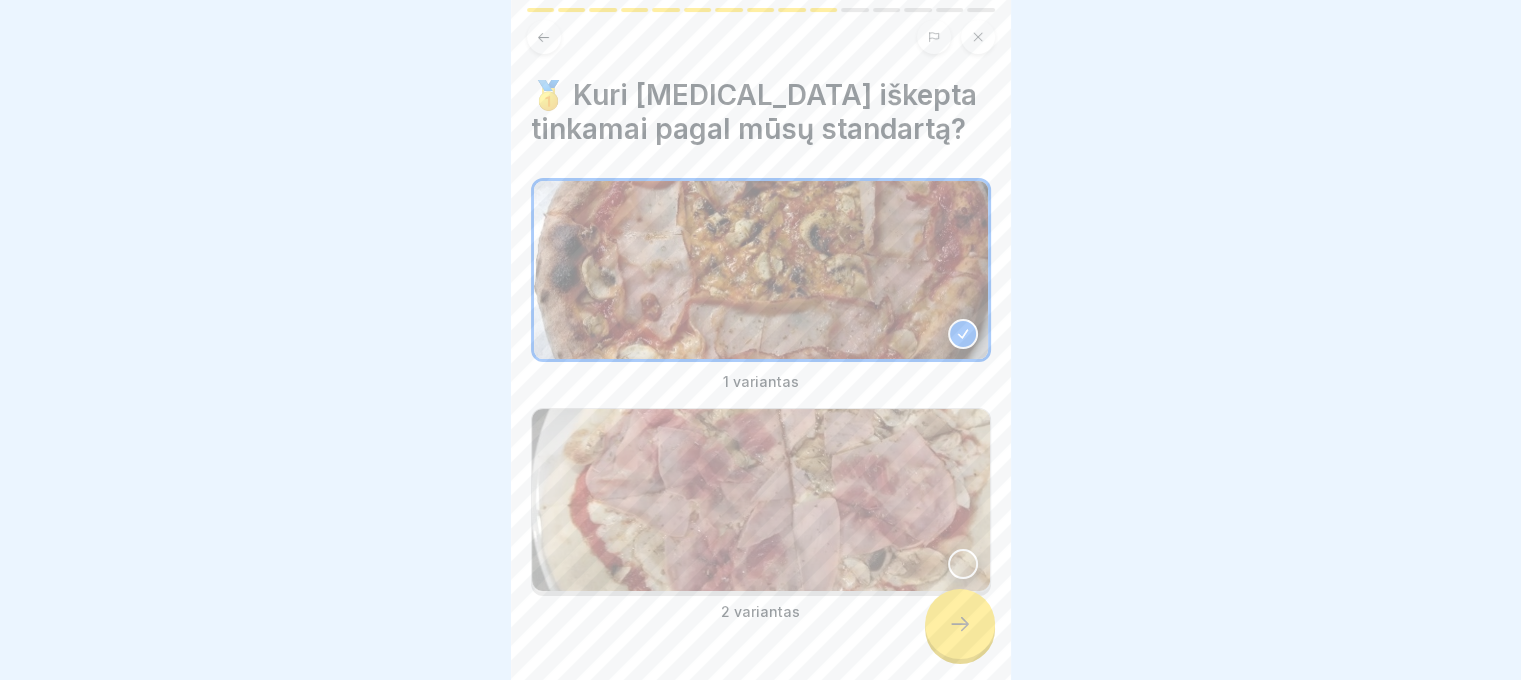 click on "🥇 Kuri [MEDICAL_DATA] iškepta tinkamai pagal mūsų standartą? 1 variantas 2 variantas" at bounding box center (761, 340) 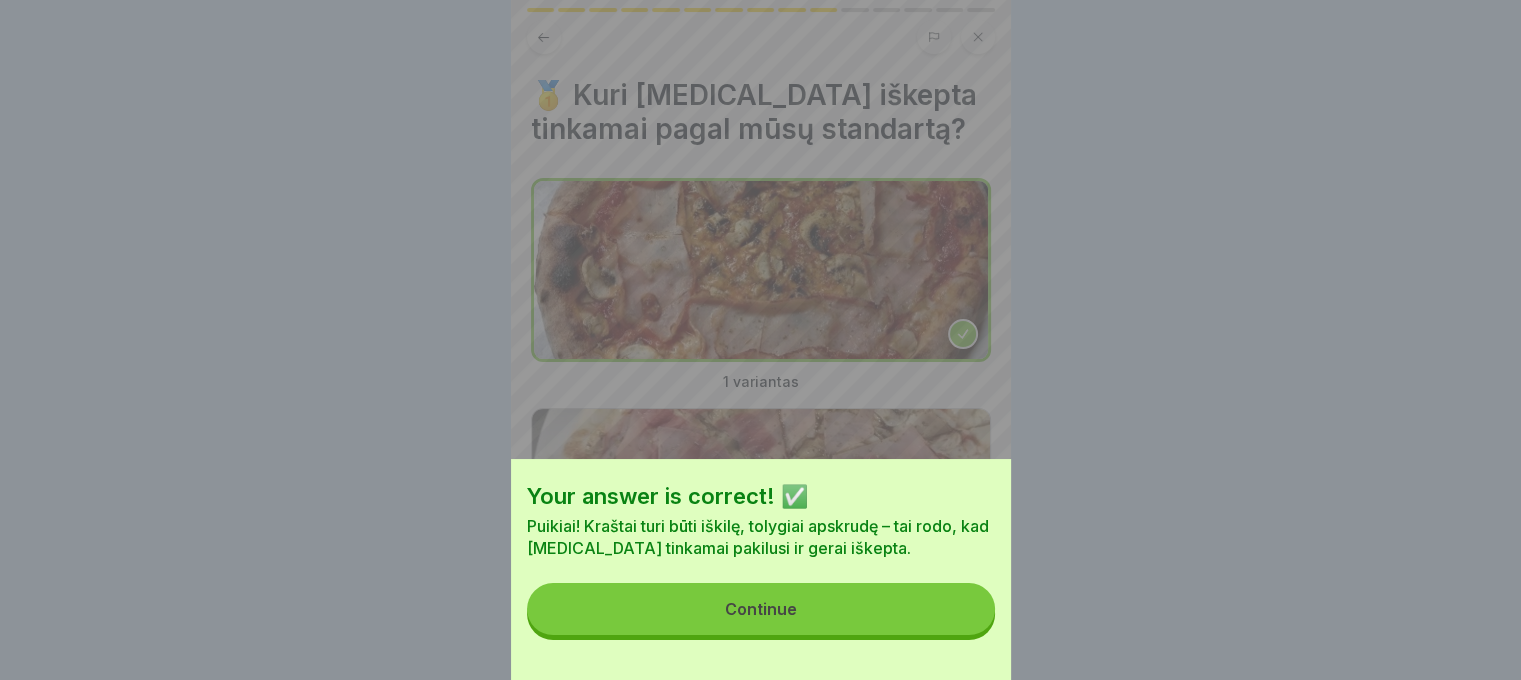 click on "Continue" at bounding box center [761, 609] 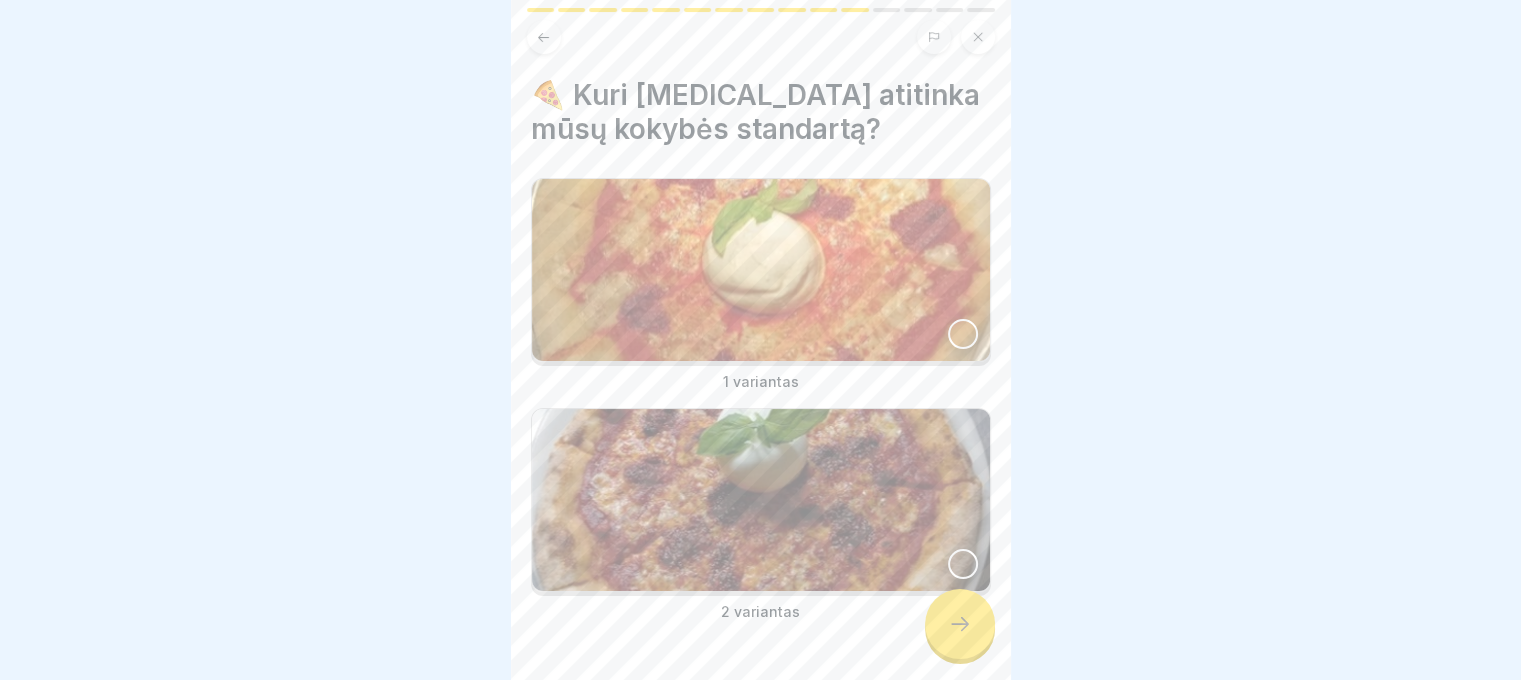 click at bounding box center (761, 500) 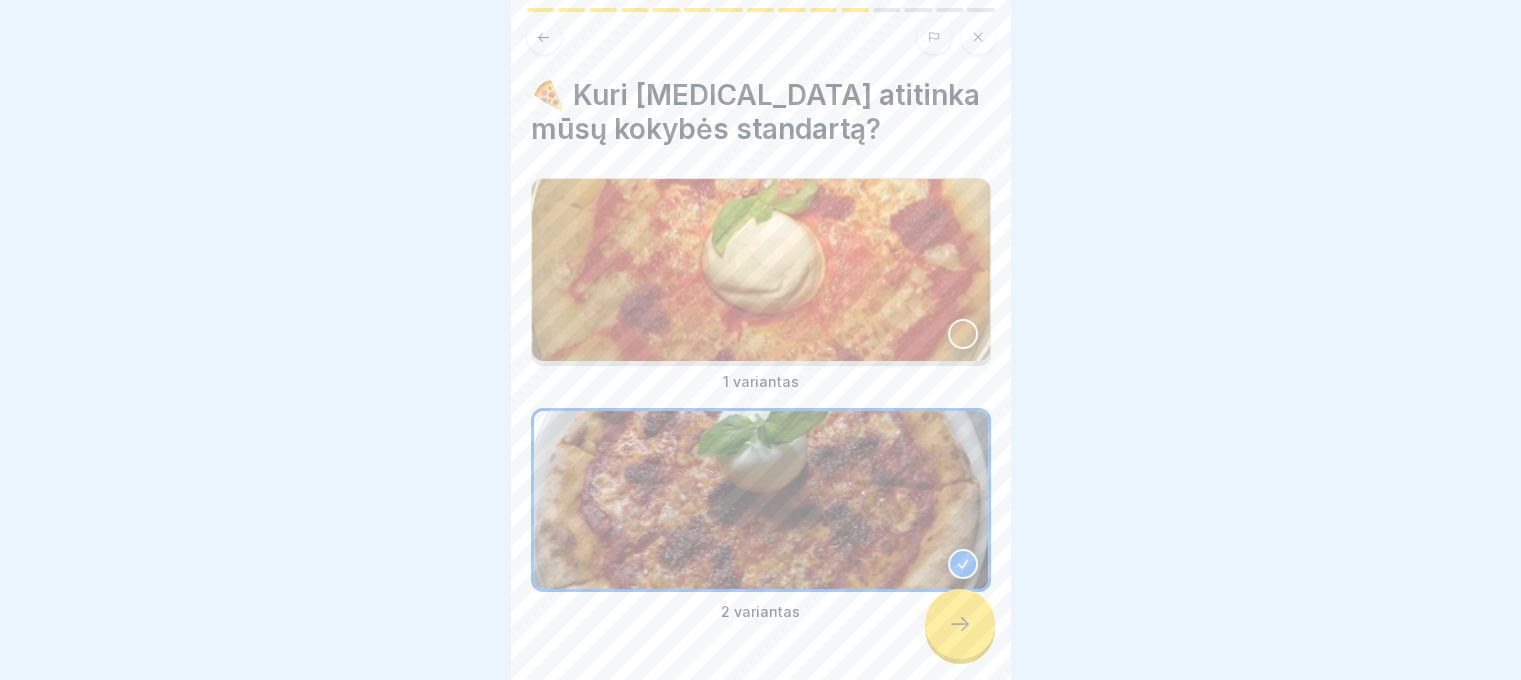 click at bounding box center (760, 340) 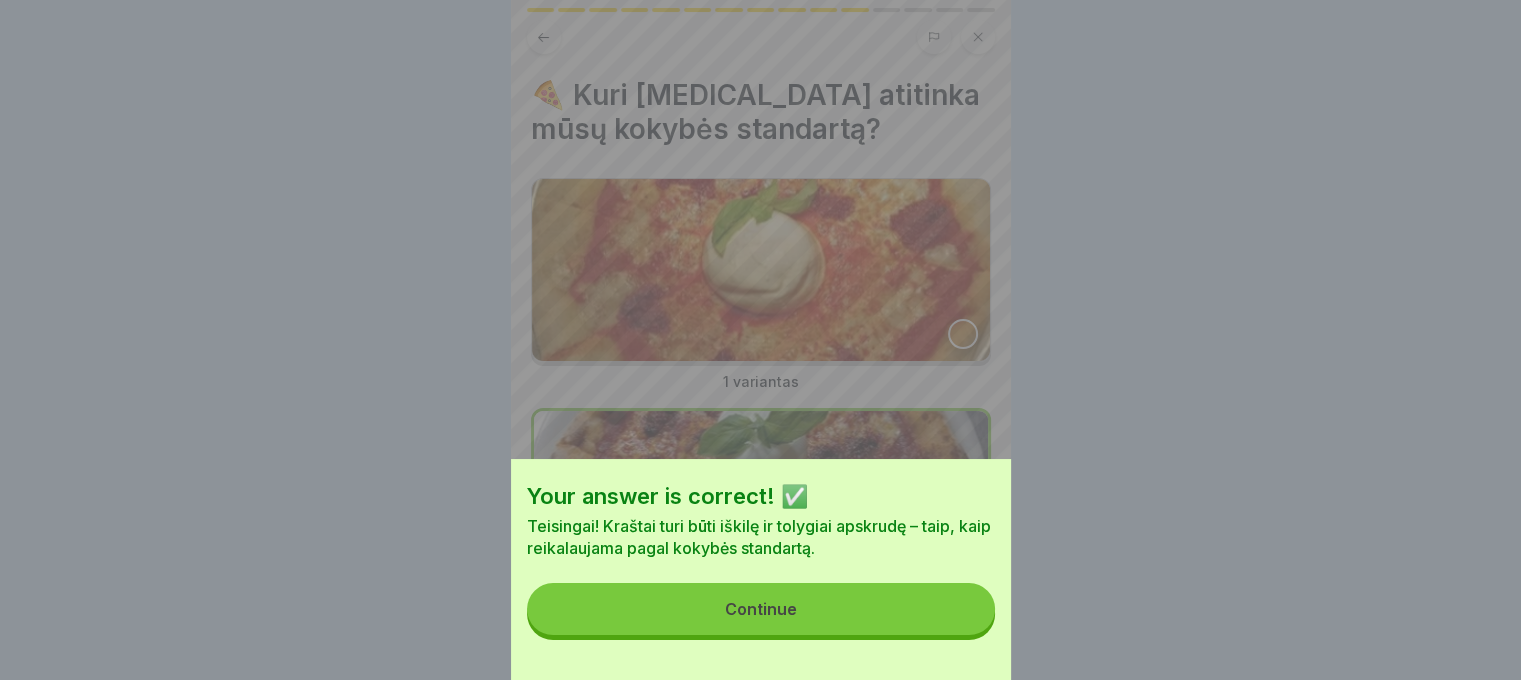 click on "Your answer is correct! ✅ Teisingai! Kraštai turi būti iškilę ir tolygiai apskrudę – taip, kaip reikalaujama pagal kokybės standartą.   Continue" at bounding box center [761, 569] 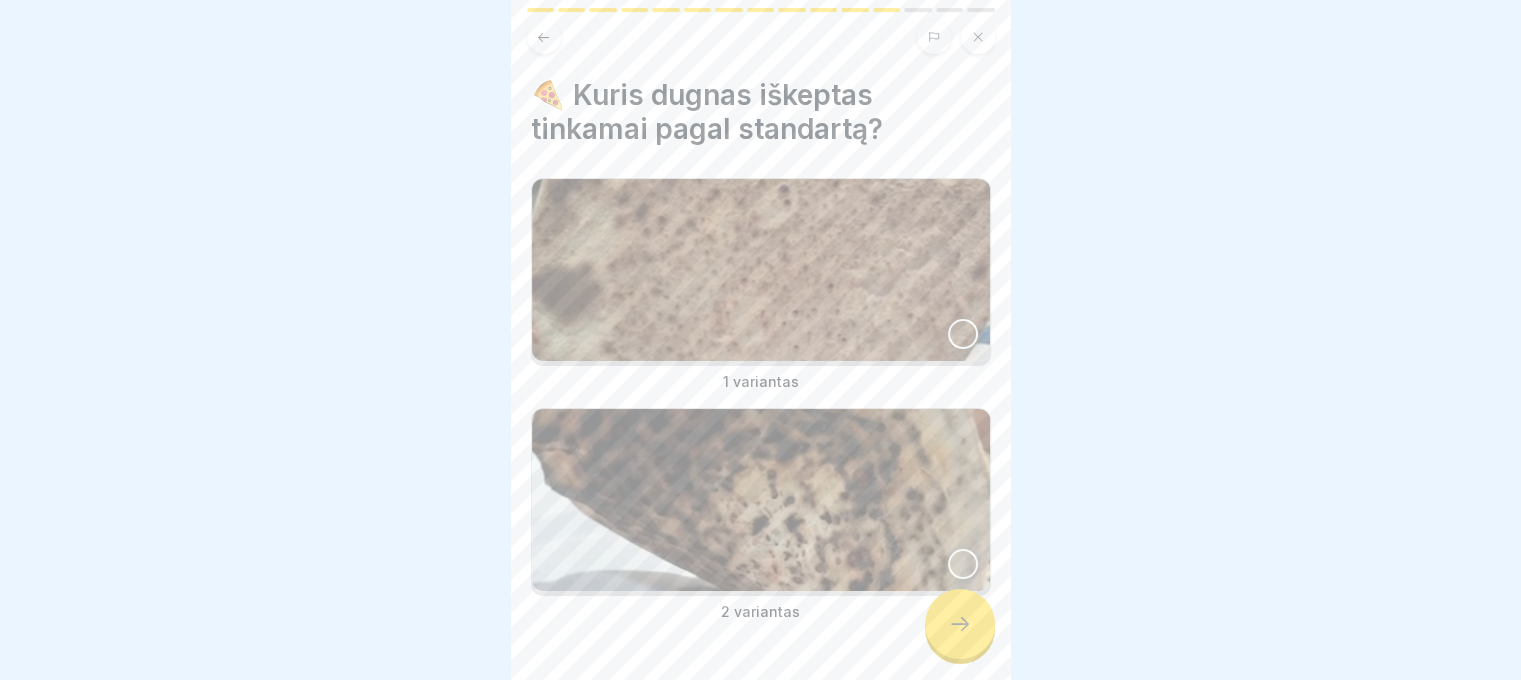 click at bounding box center [761, 270] 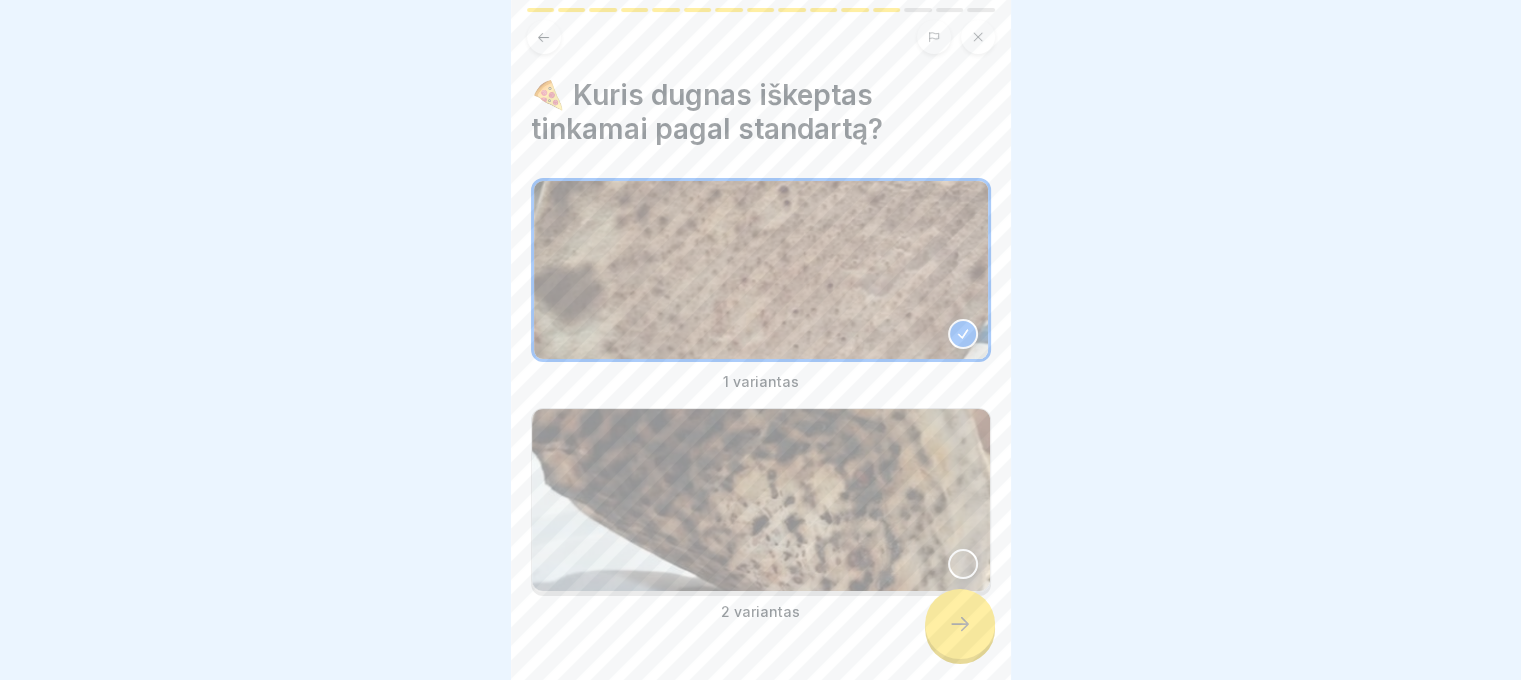 click at bounding box center [960, 624] 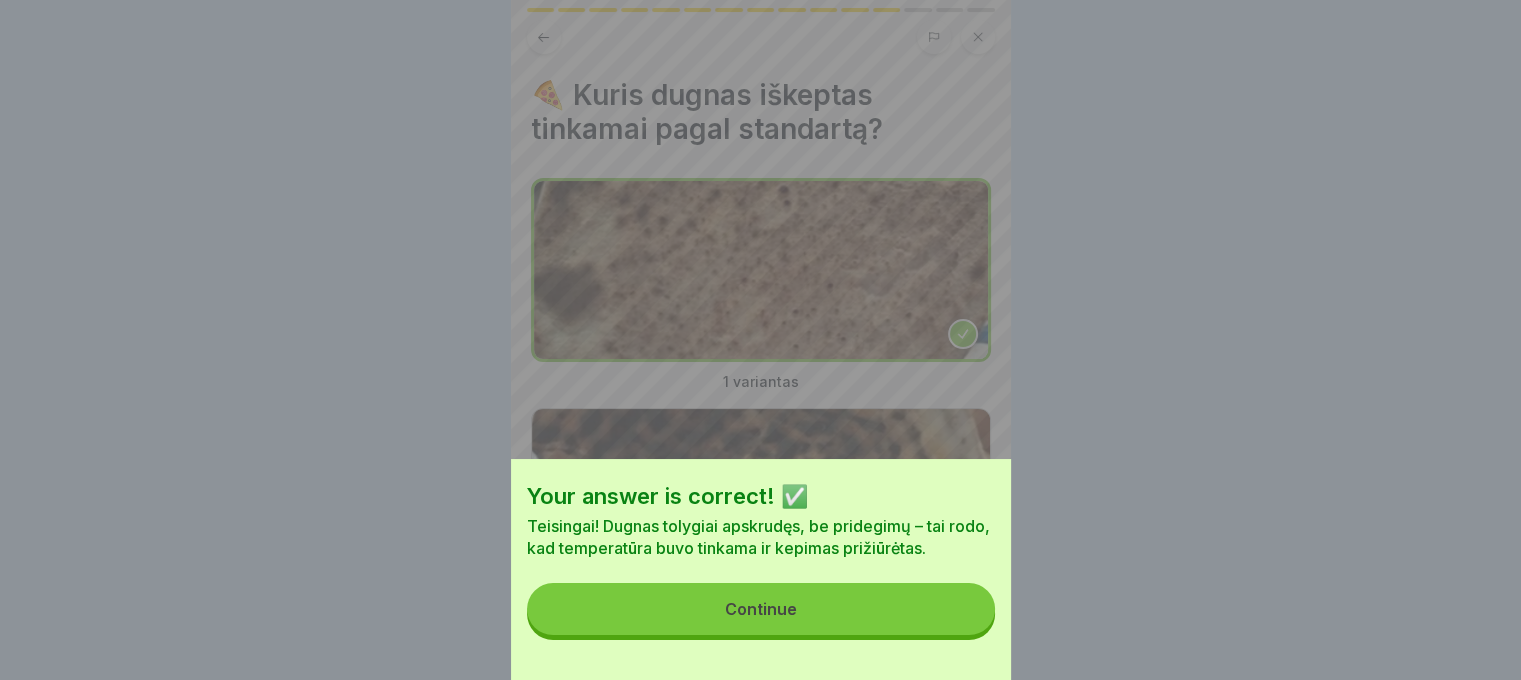 click on "Continue" at bounding box center [761, 609] 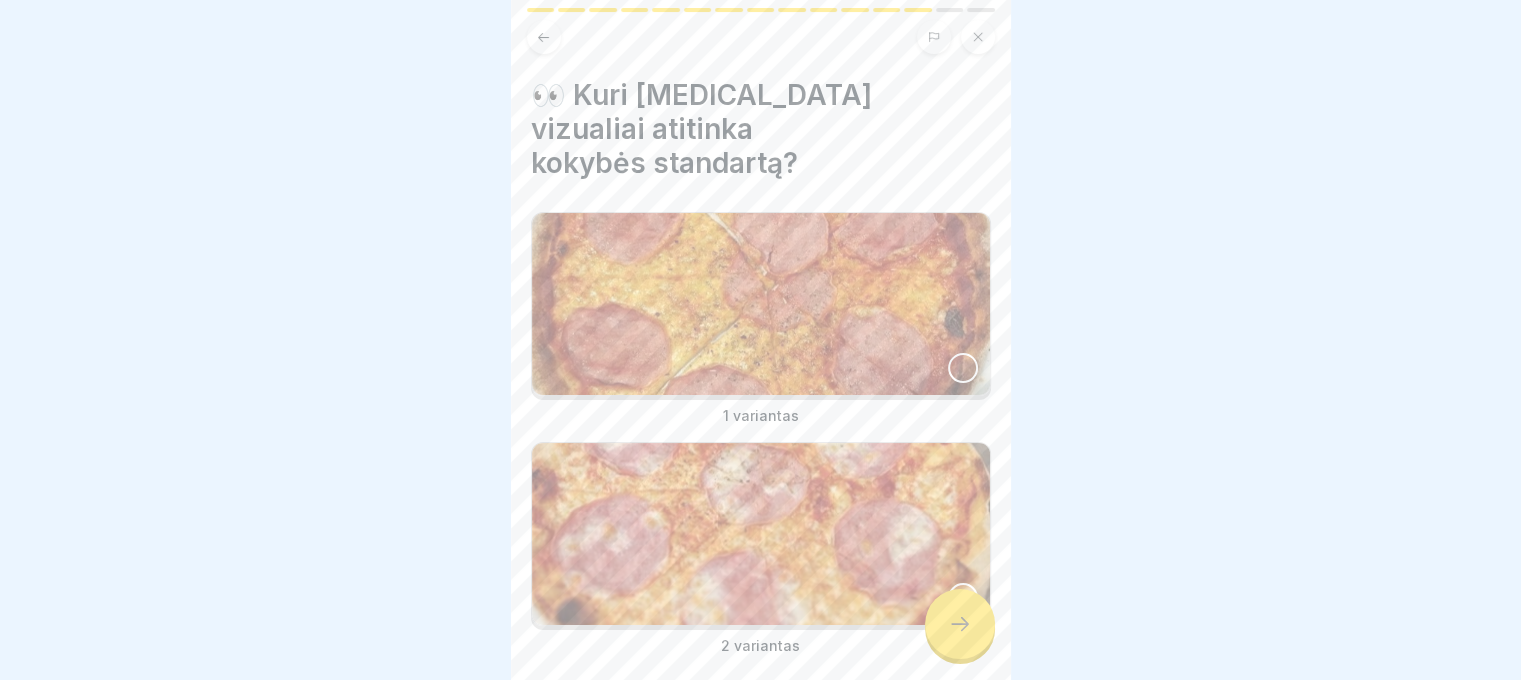 click at bounding box center [761, 304] 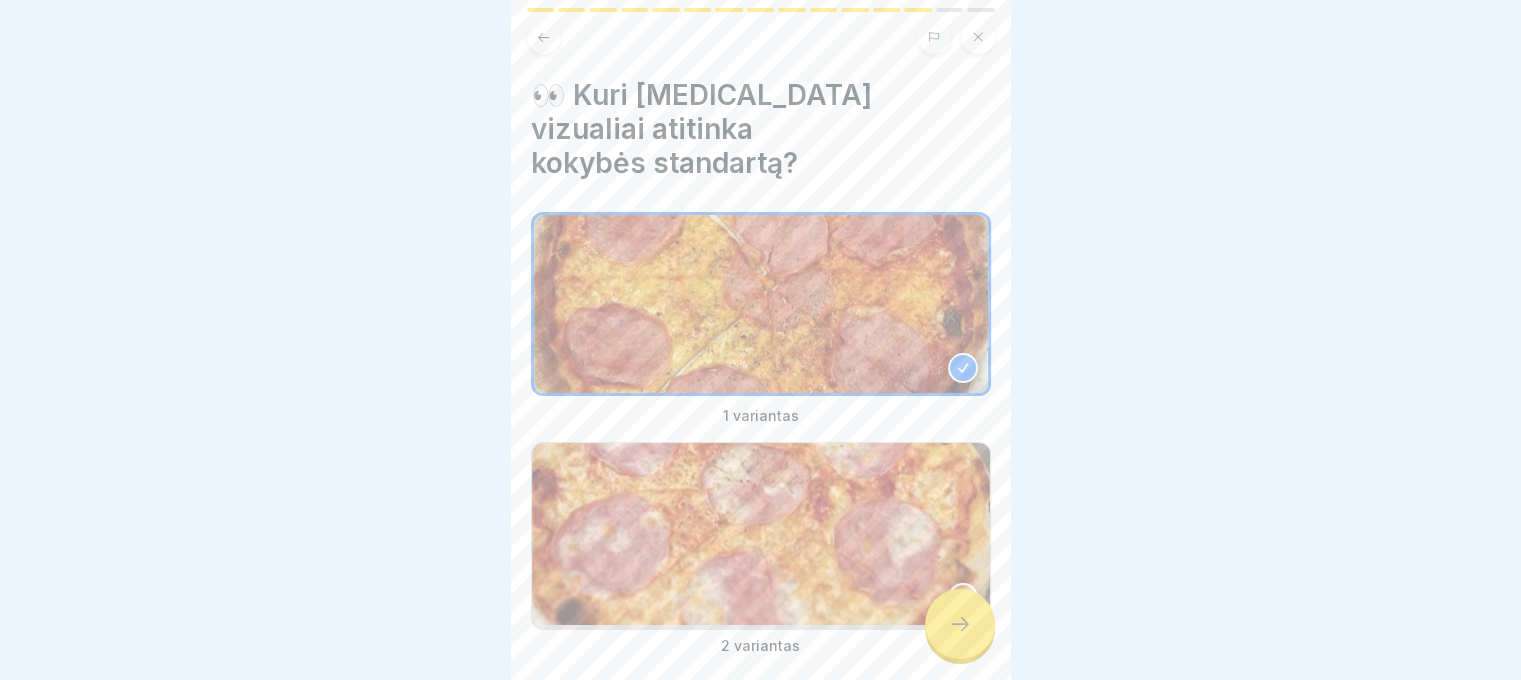 click at bounding box center [960, 624] 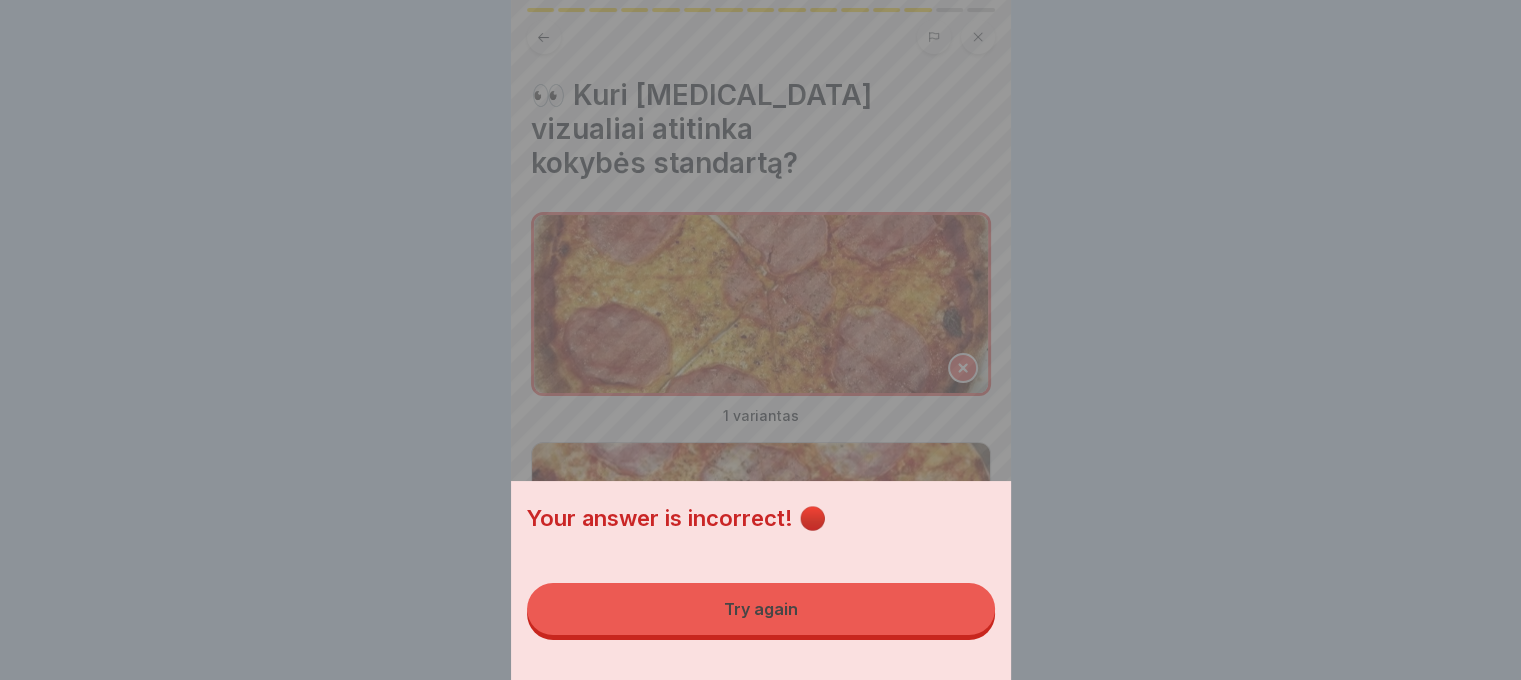 click on "Your answer is incorrect! 🔴   Try again" at bounding box center (761, 580) 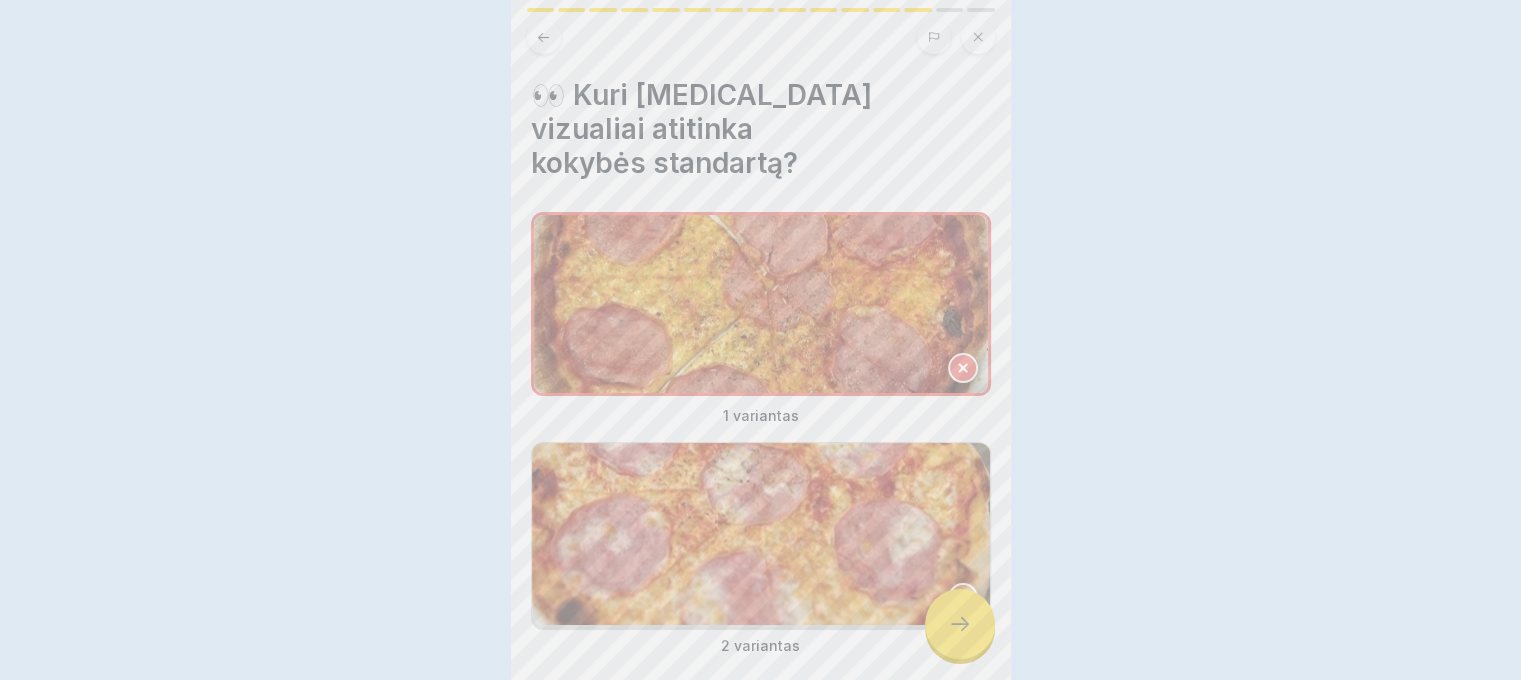 click on "Your answer is incorrect! 🔴   Try again" at bounding box center (760, 340) 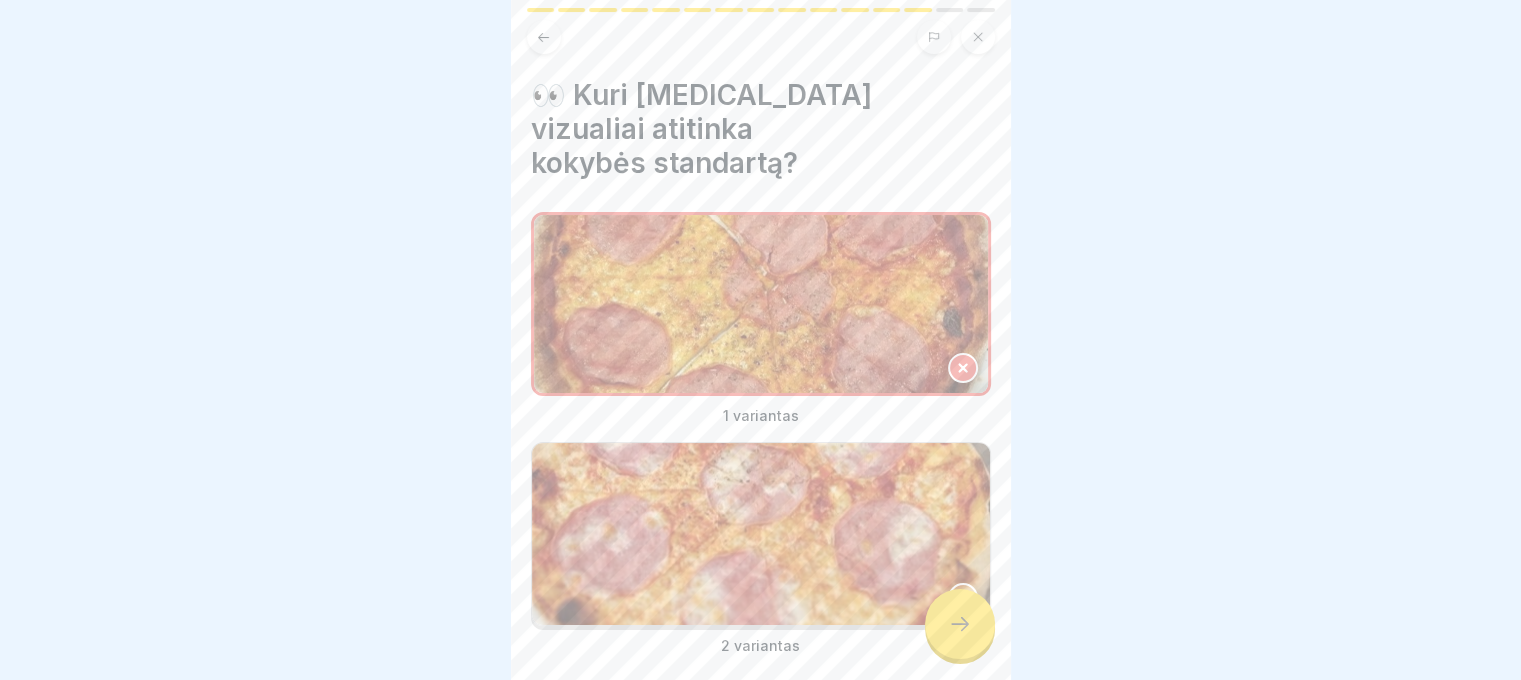 click at bounding box center [963, 598] 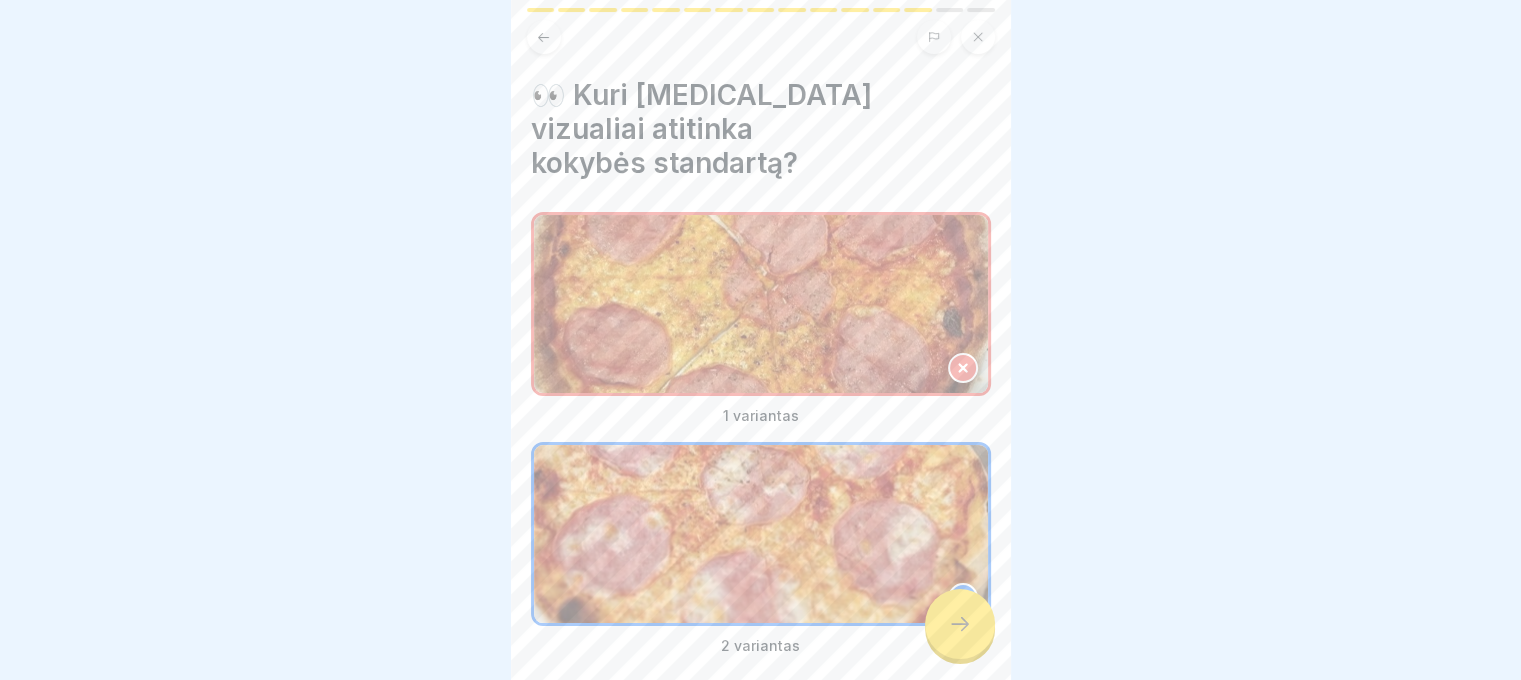 click at bounding box center [960, 624] 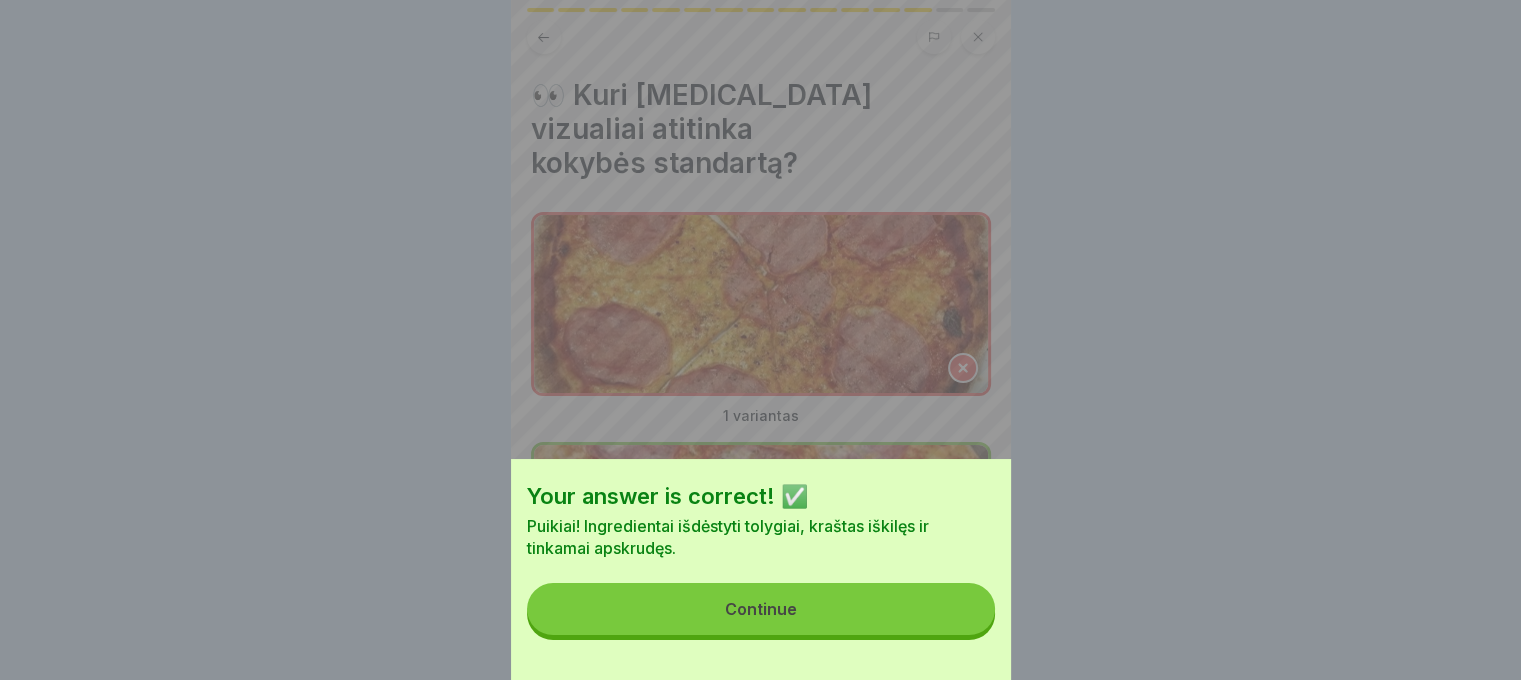 click on "Continue" at bounding box center (761, 609) 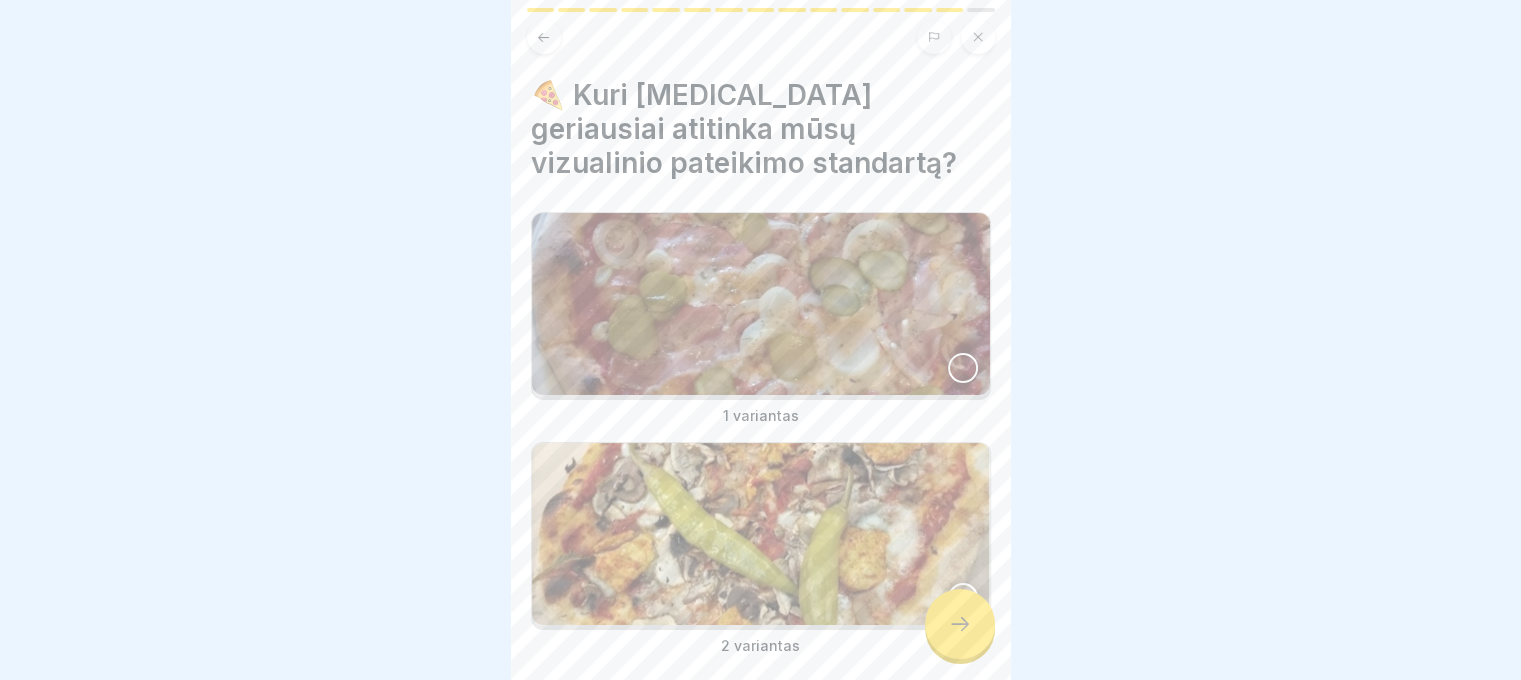 click at bounding box center [761, 304] 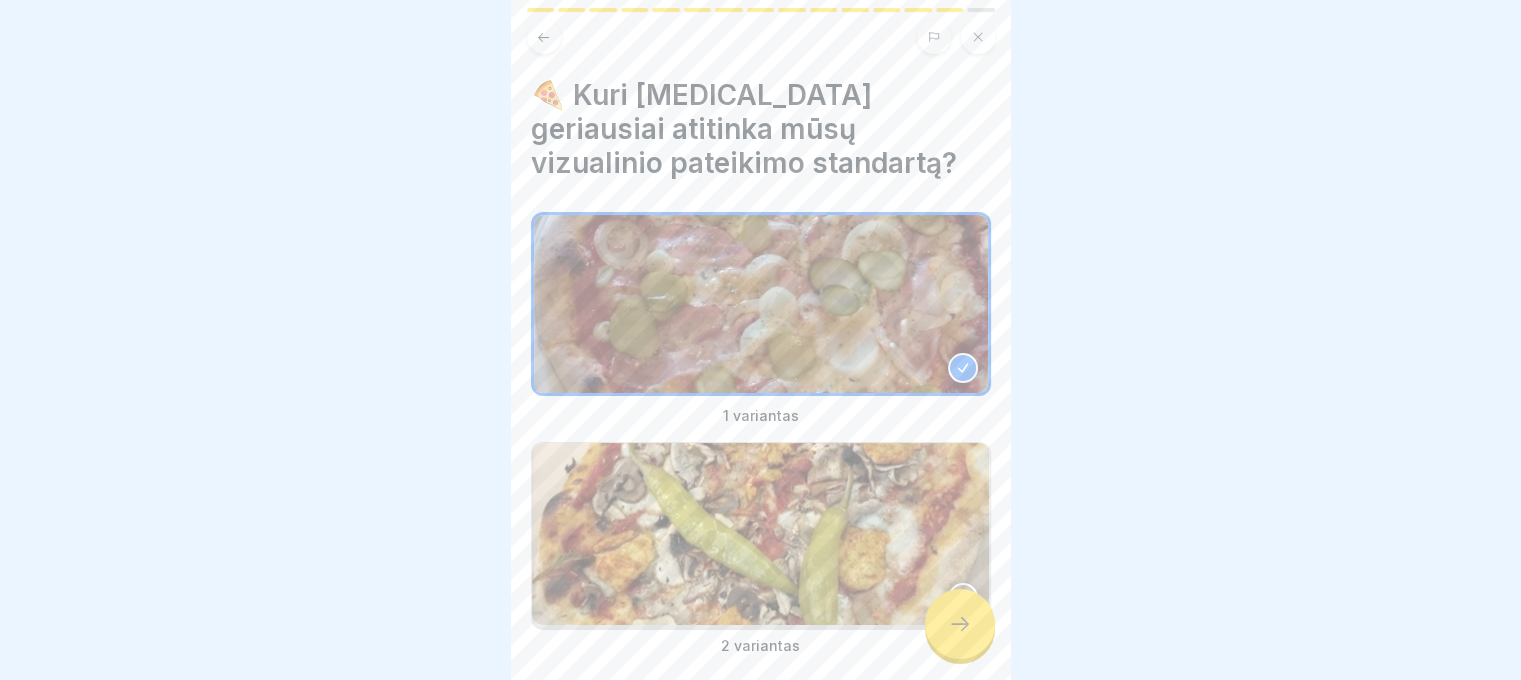 click at bounding box center [761, 534] 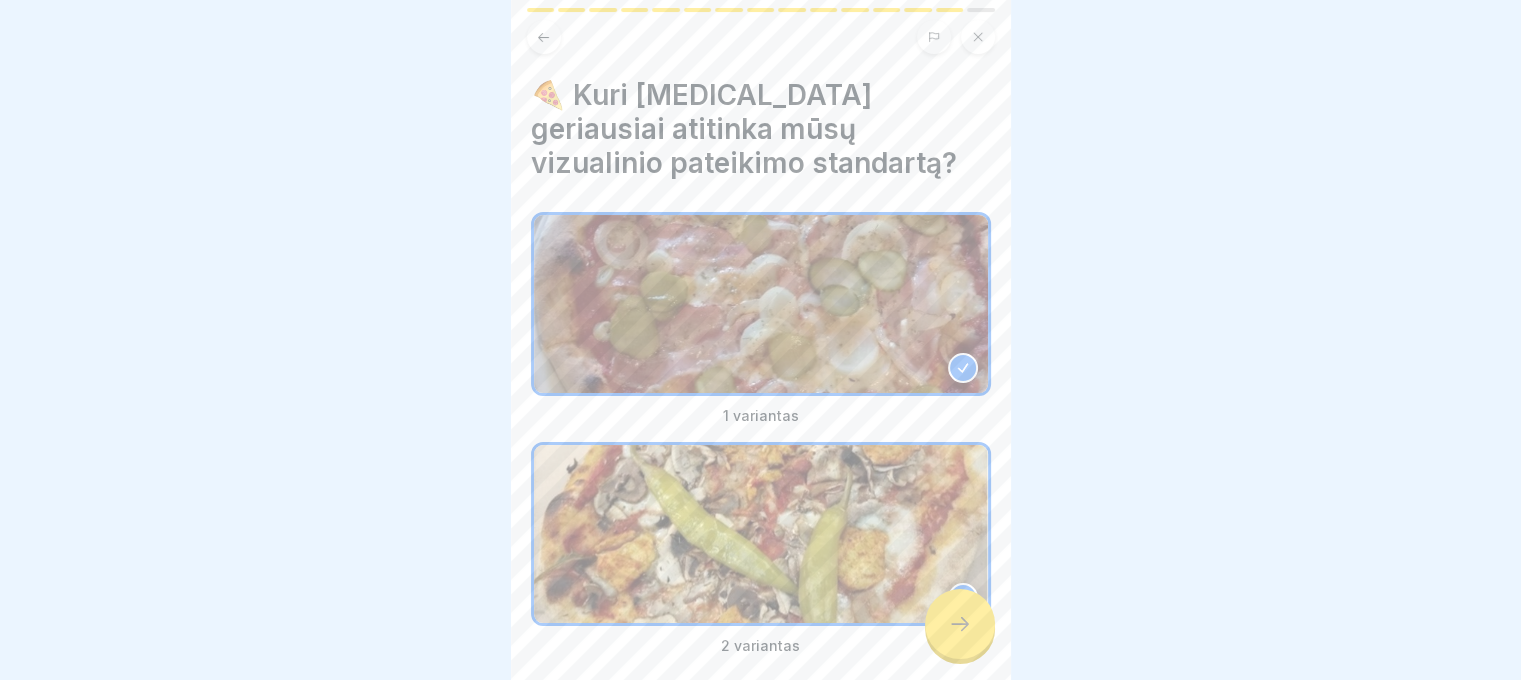 click at bounding box center (761, 304) 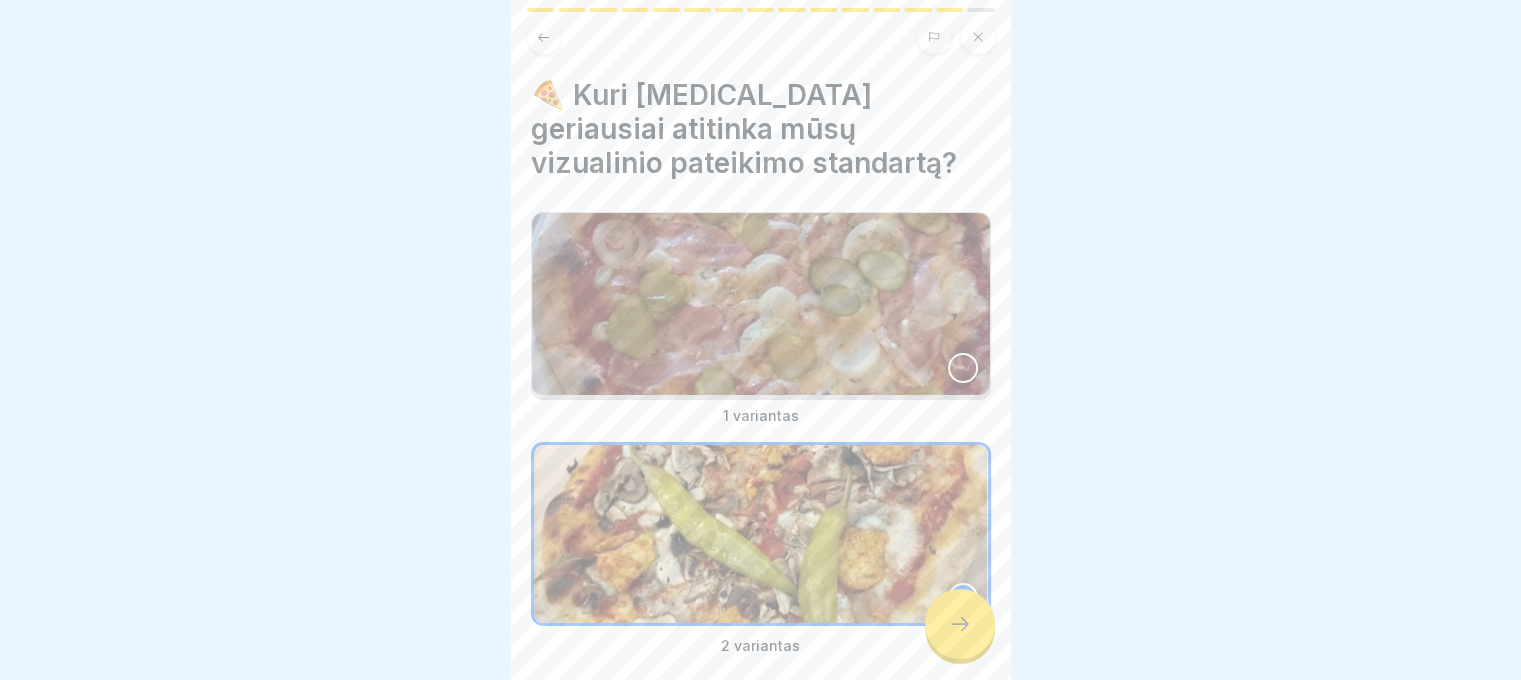 click at bounding box center [960, 624] 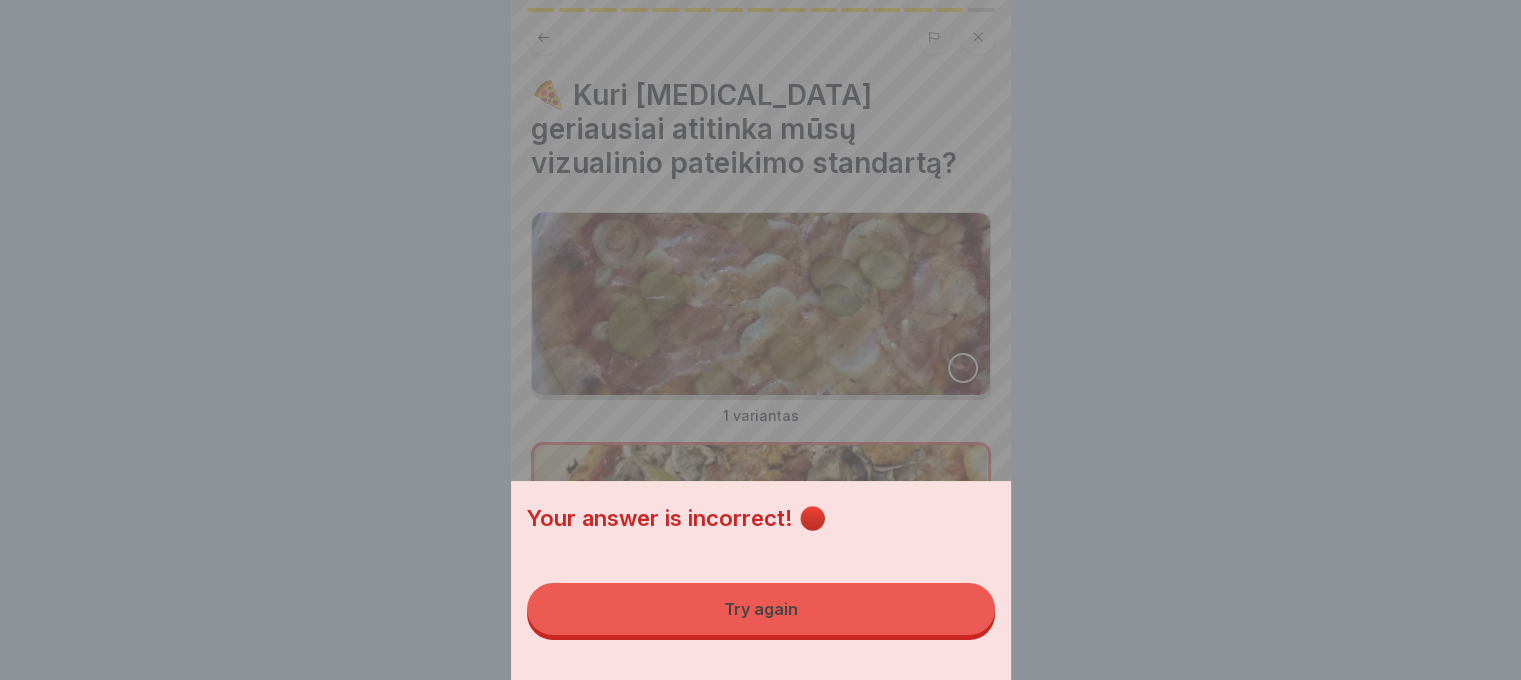click on "Try again" at bounding box center (761, 609) 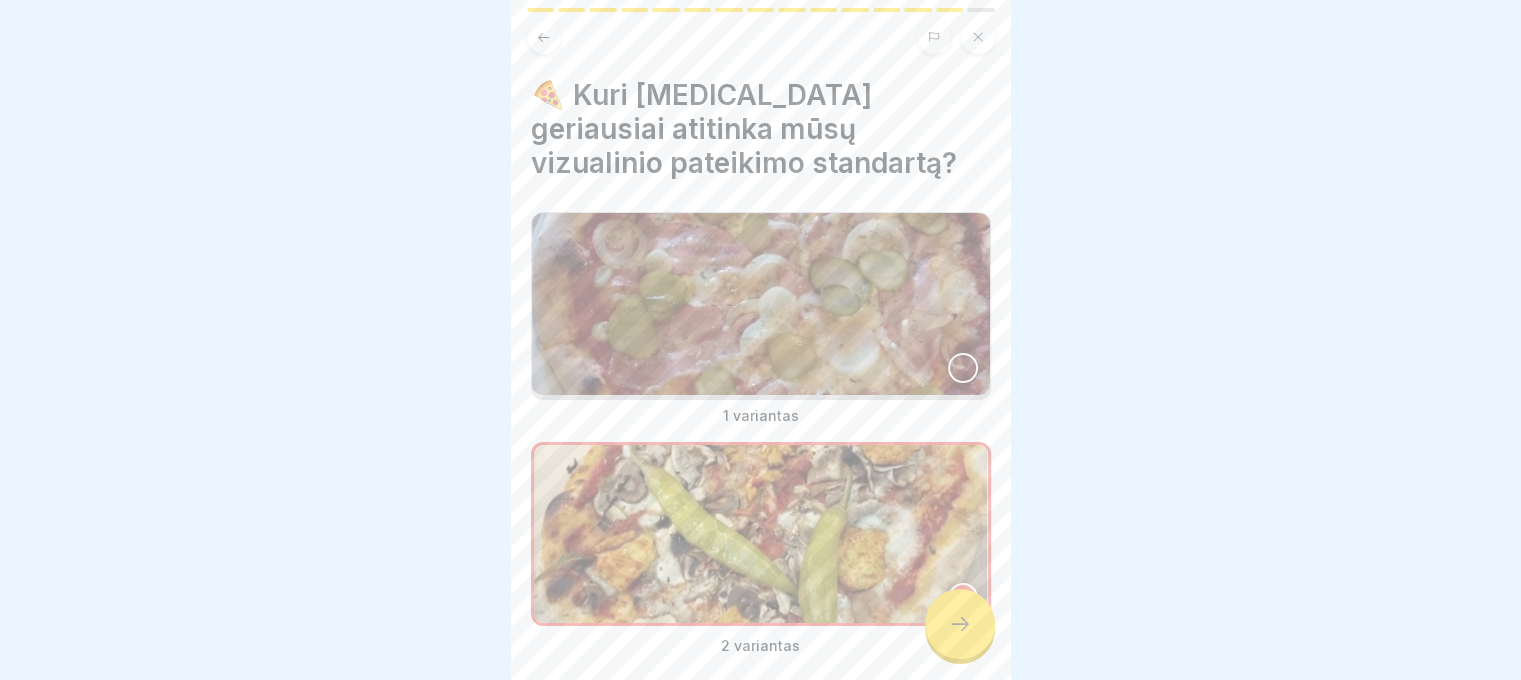 click at bounding box center (761, 304) 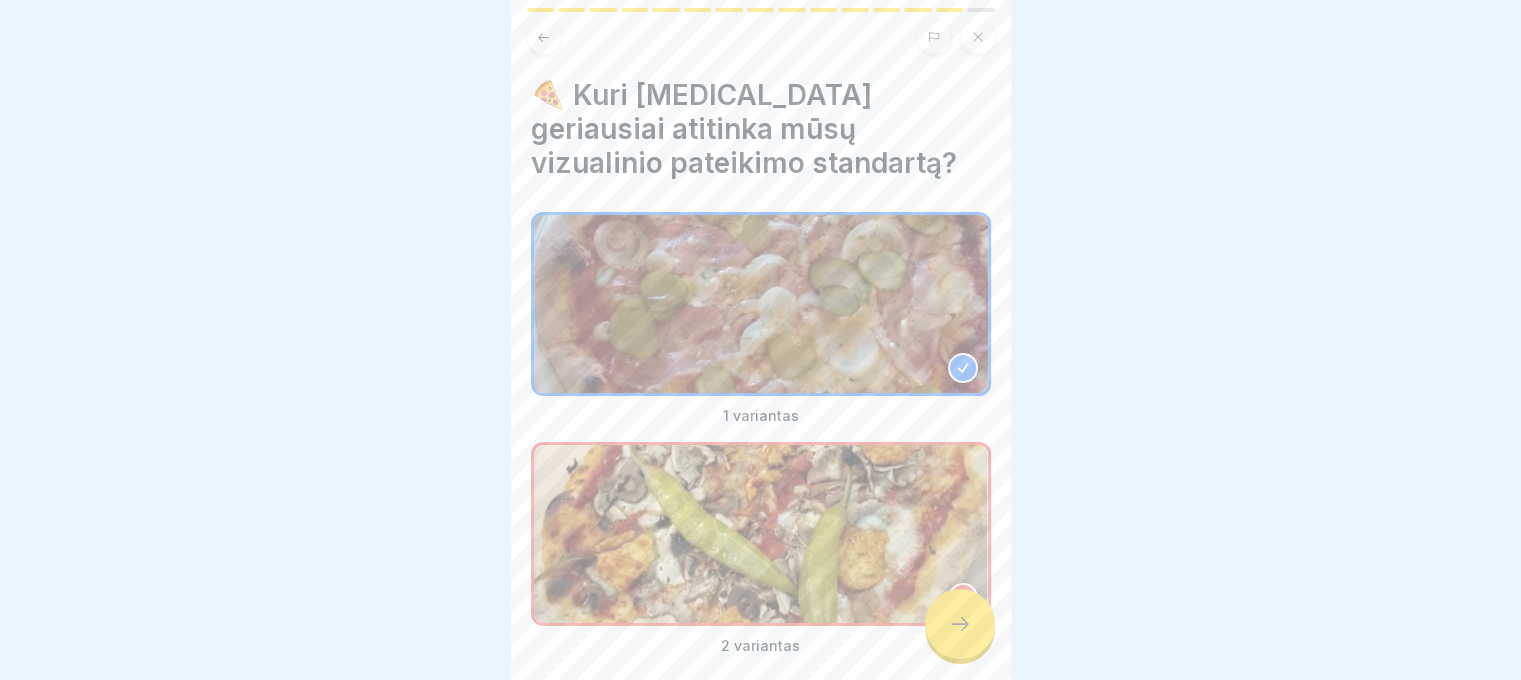 click at bounding box center (960, 624) 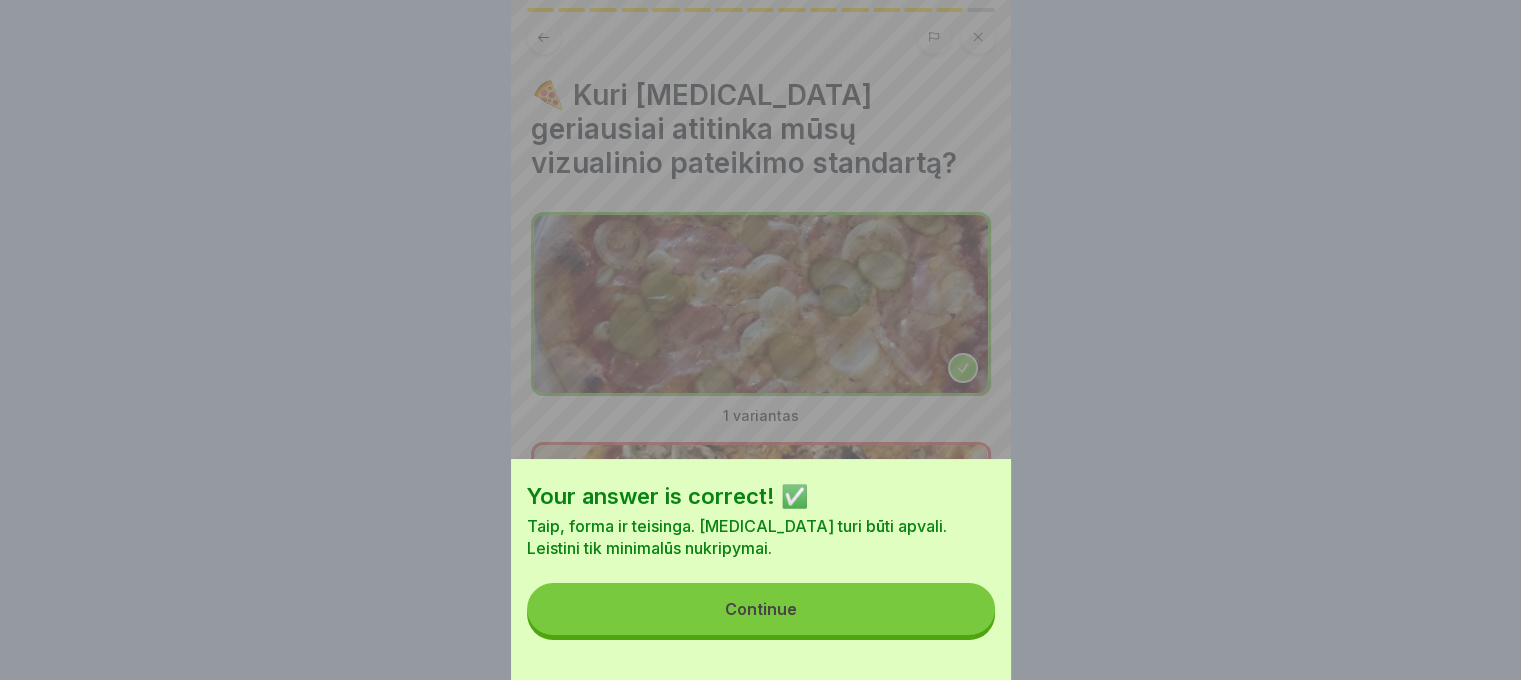 click on "Continue" at bounding box center (761, 609) 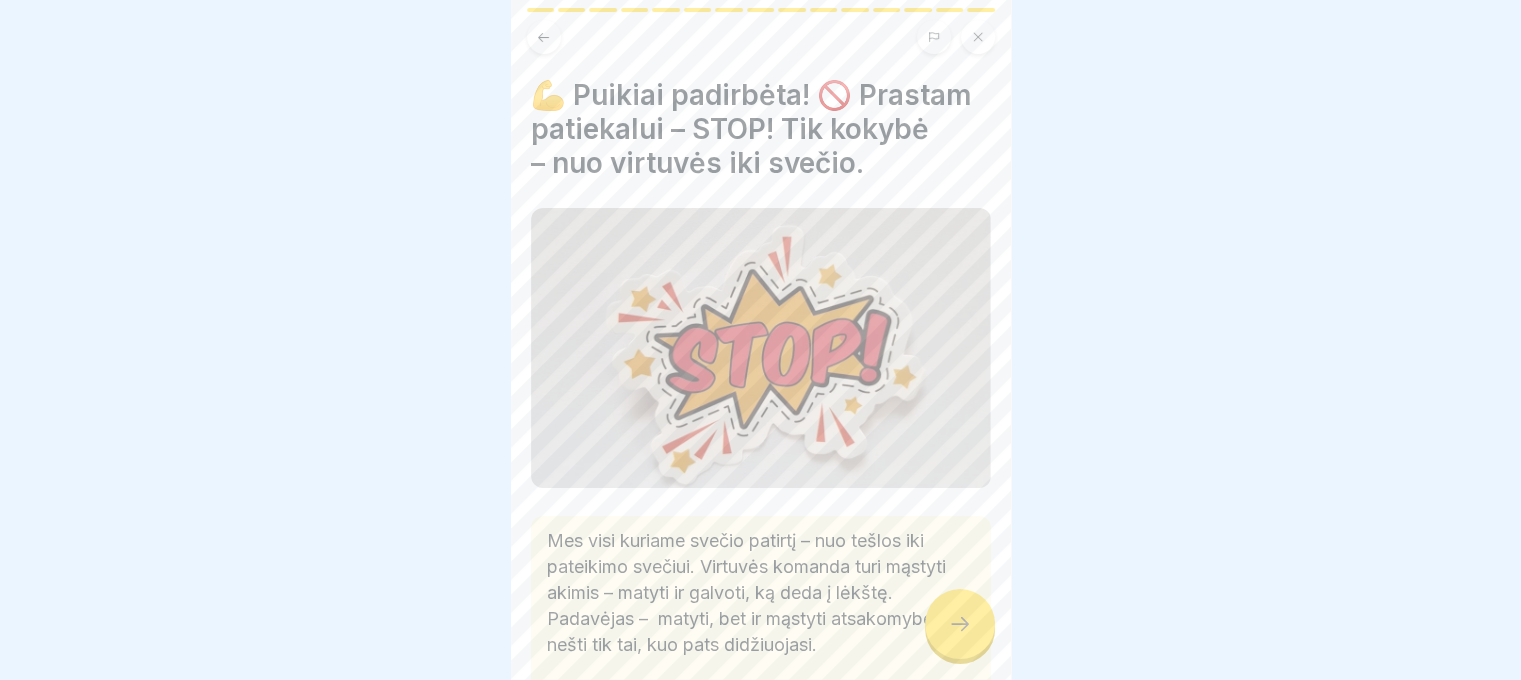 click at bounding box center (960, 624) 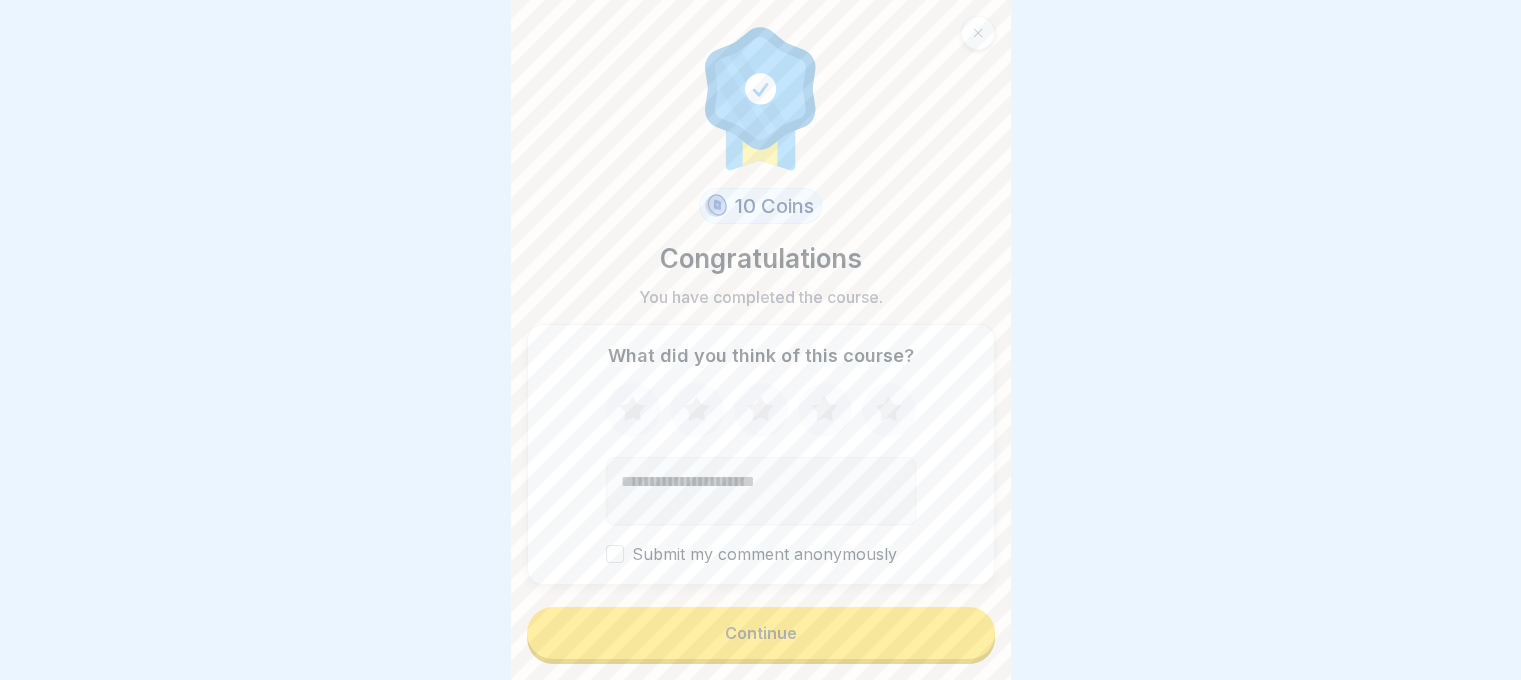 click on "Continue" at bounding box center (761, 633) 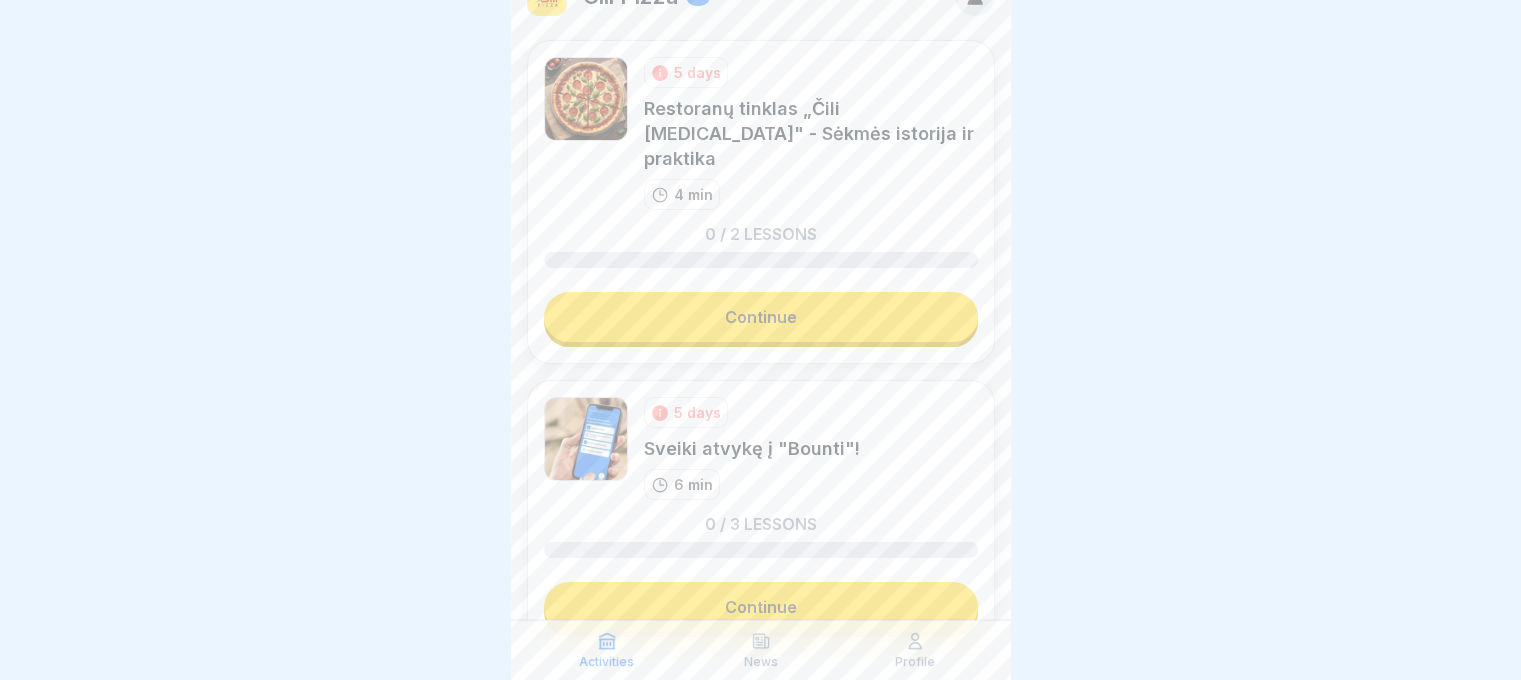 scroll, scrollTop: 7, scrollLeft: 0, axis: vertical 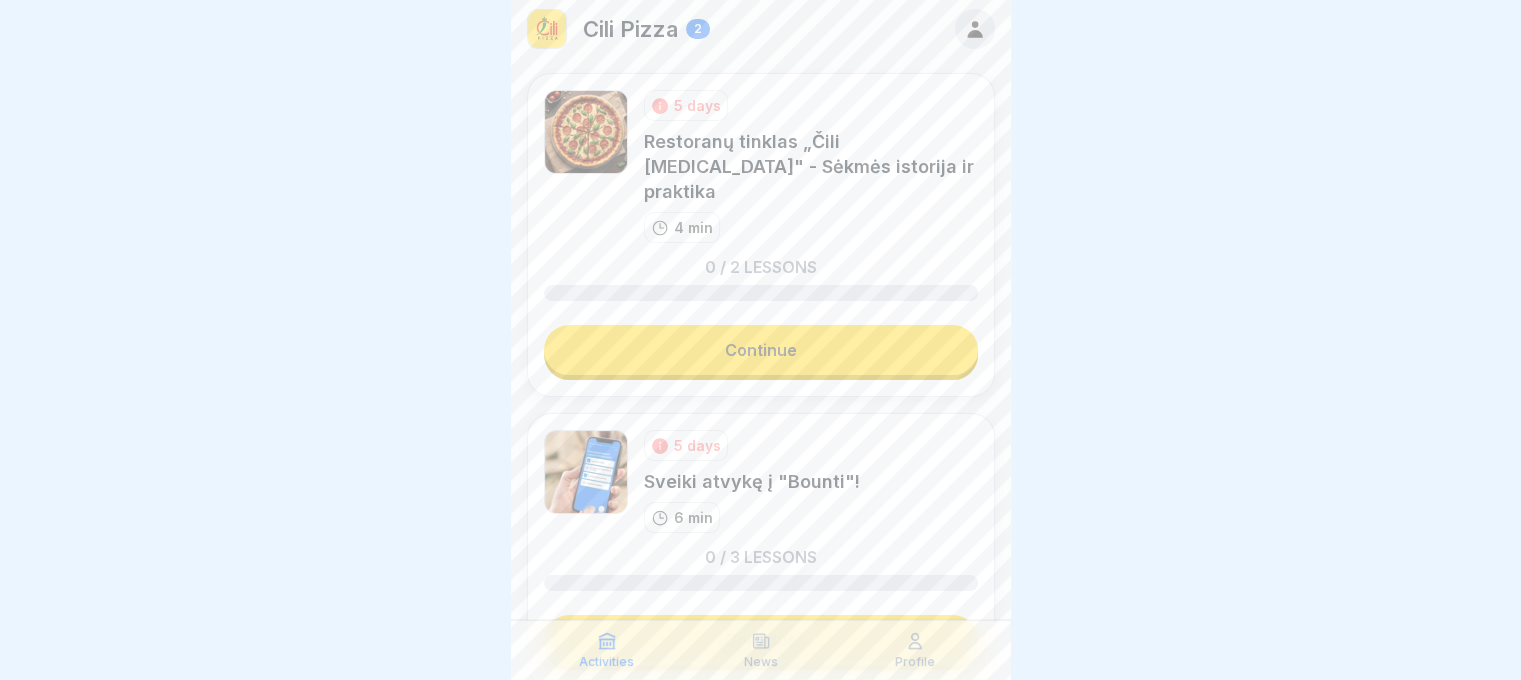 click on "Continue" at bounding box center [761, 350] 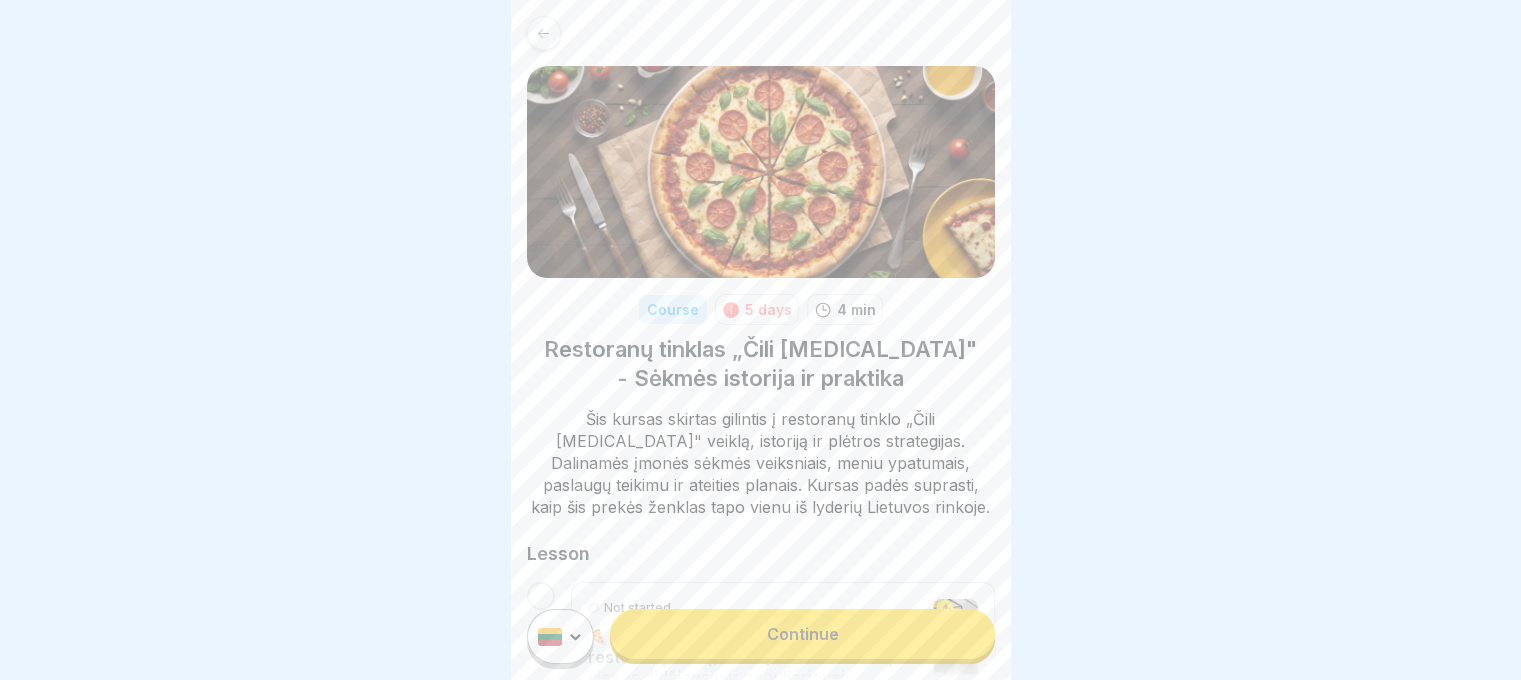 scroll, scrollTop: 284, scrollLeft: 0, axis: vertical 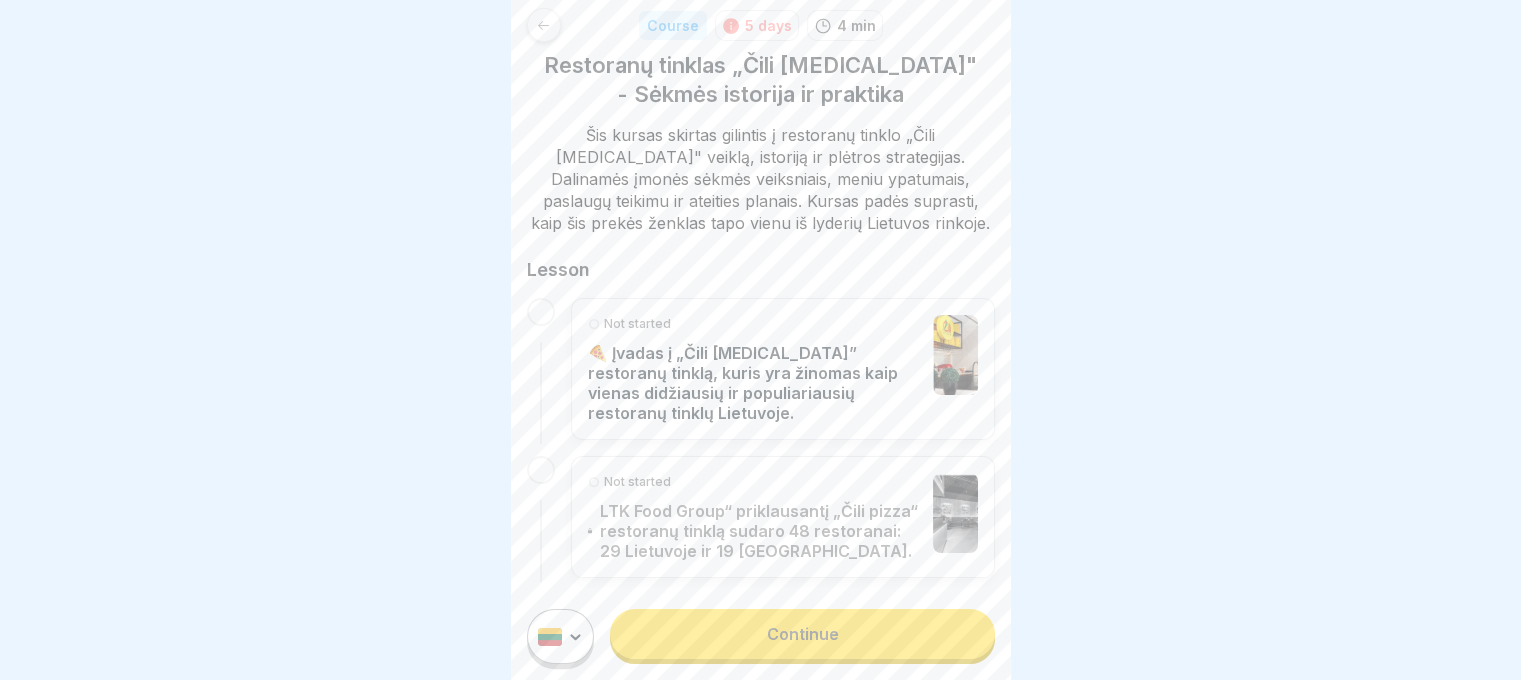 click on "Continue" at bounding box center (802, 634) 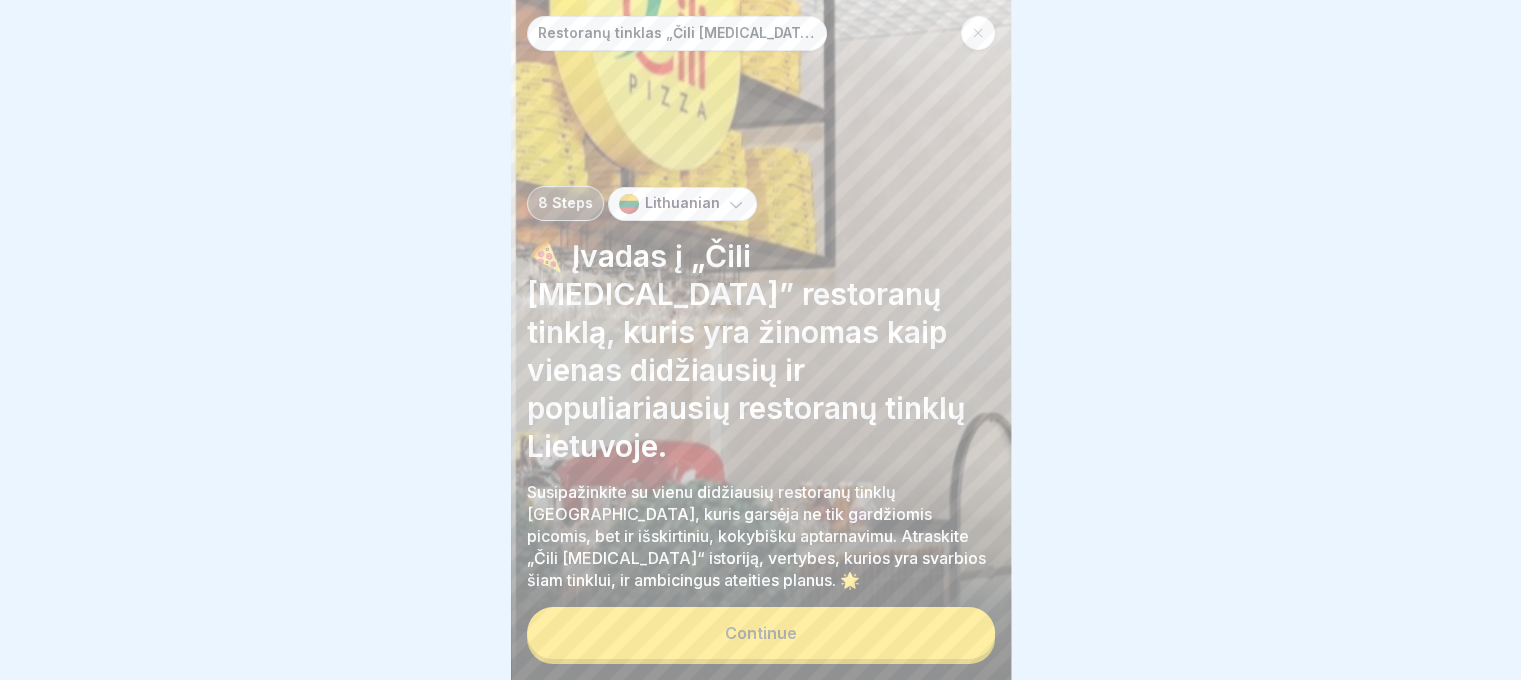 scroll, scrollTop: 0, scrollLeft: 0, axis: both 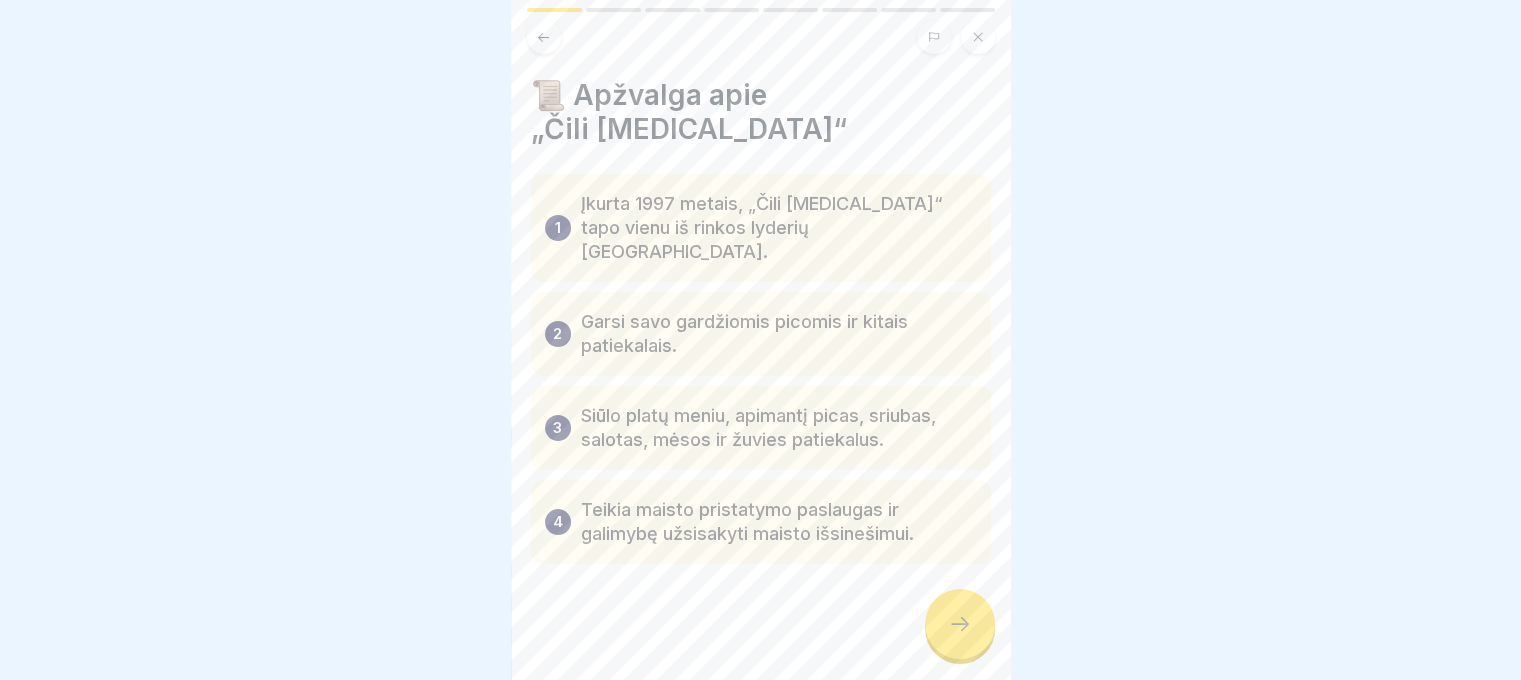 click at bounding box center (960, 624) 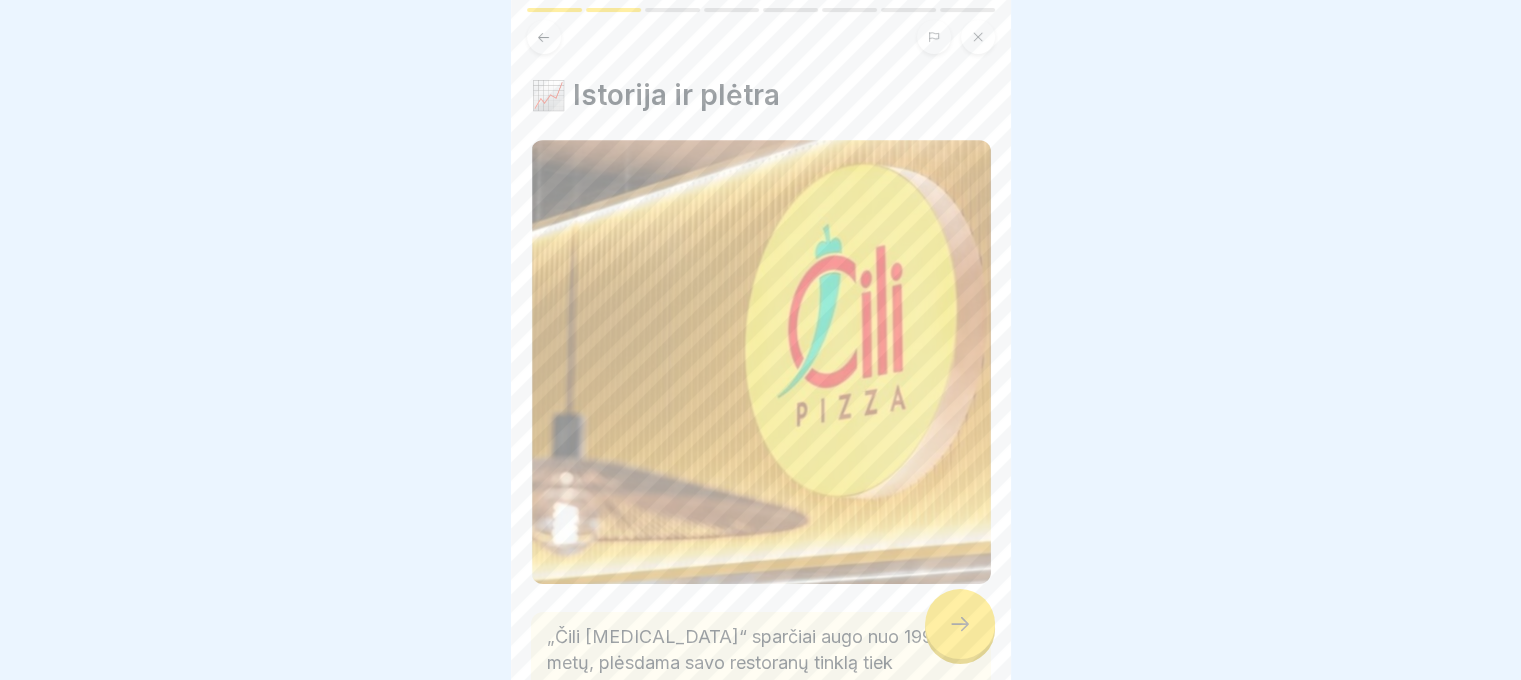 click at bounding box center (960, 624) 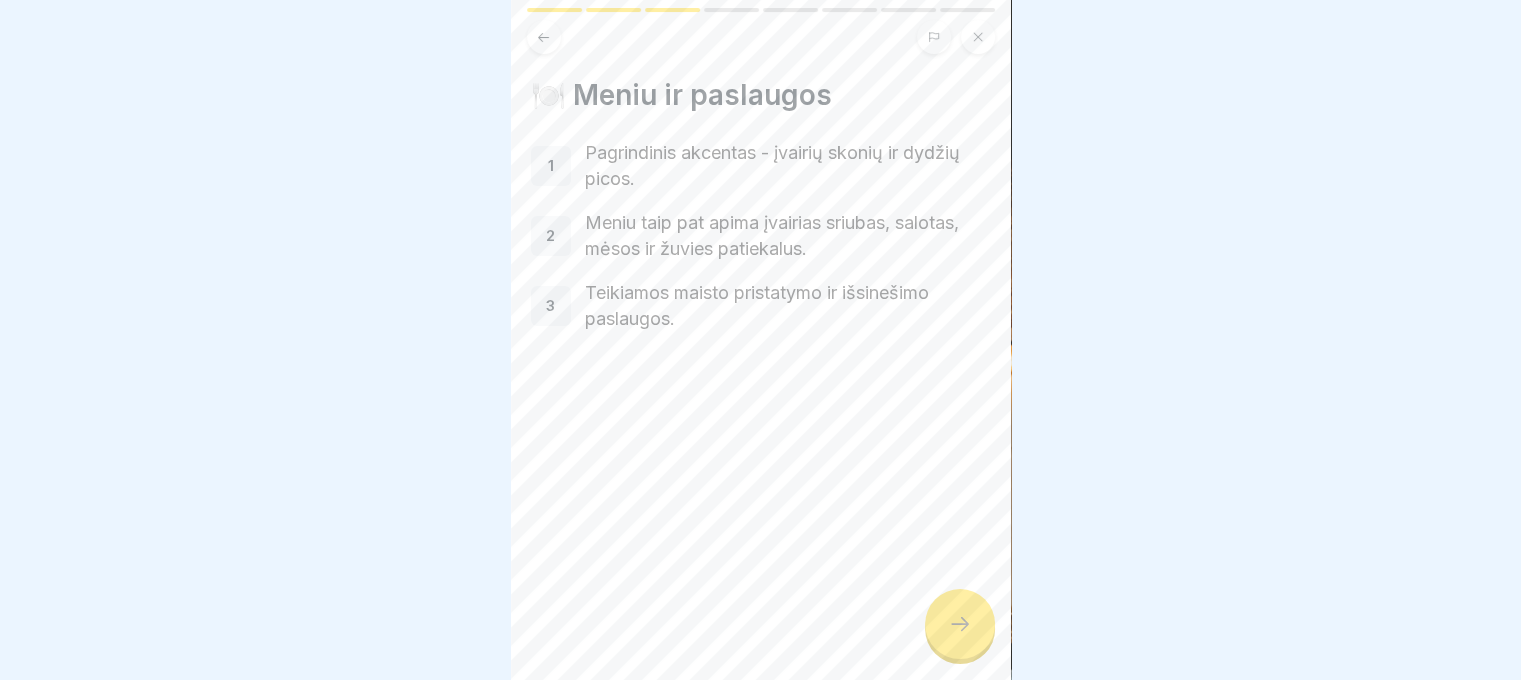 click at bounding box center (960, 624) 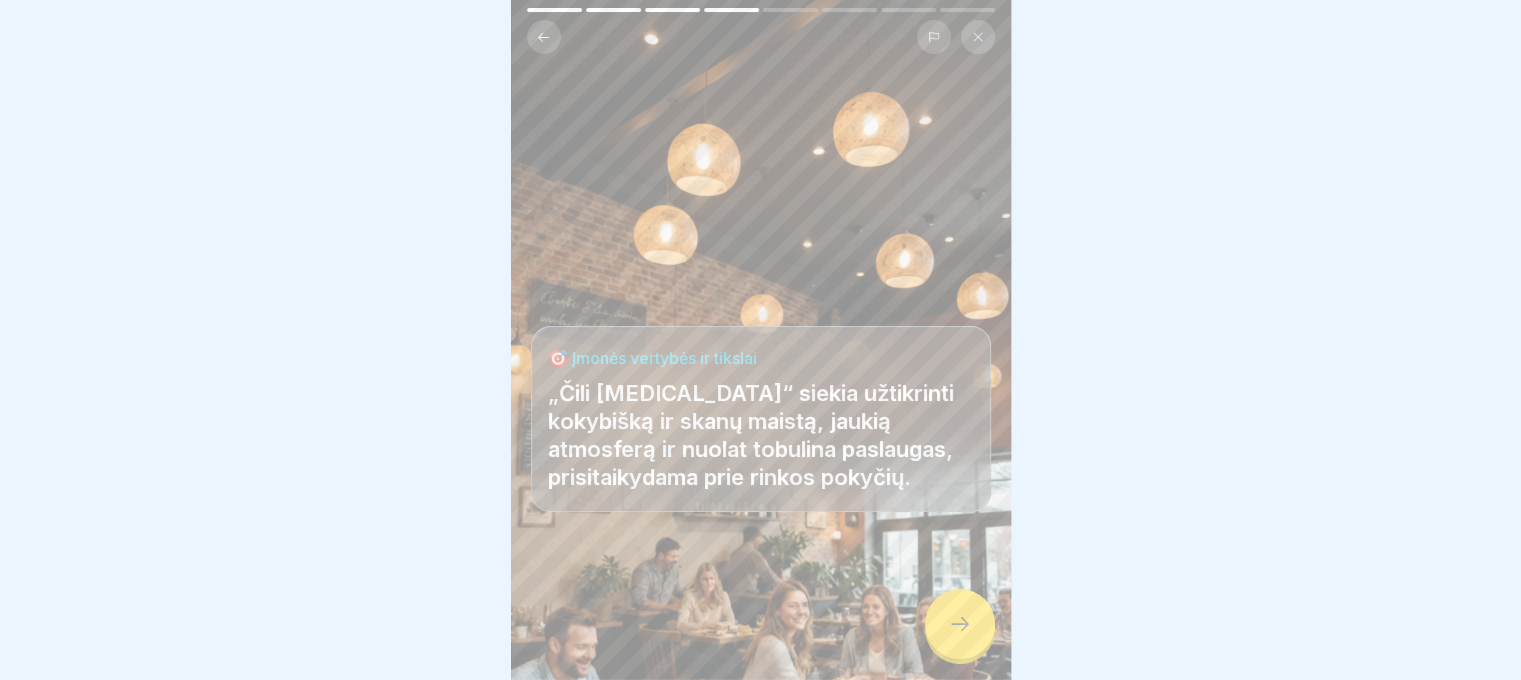 click at bounding box center (960, 624) 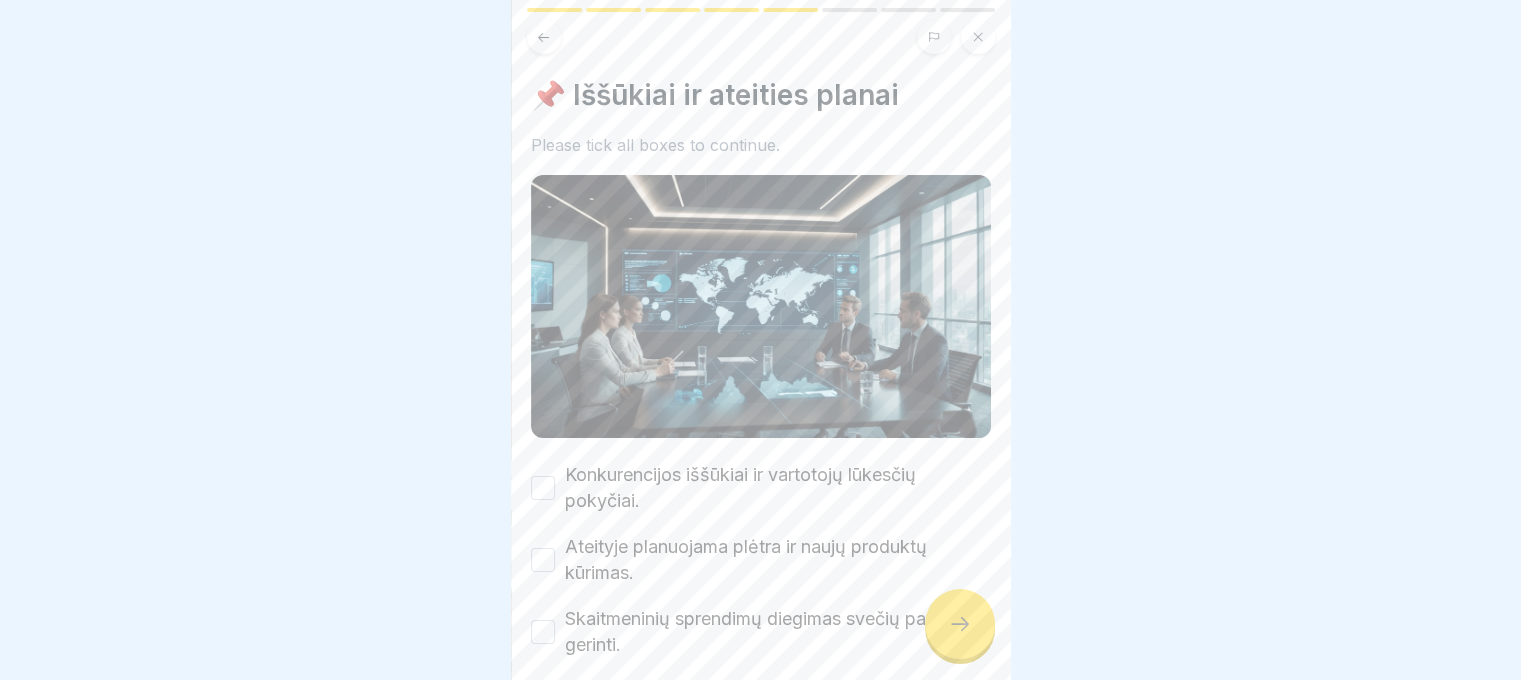 click at bounding box center [960, 624] 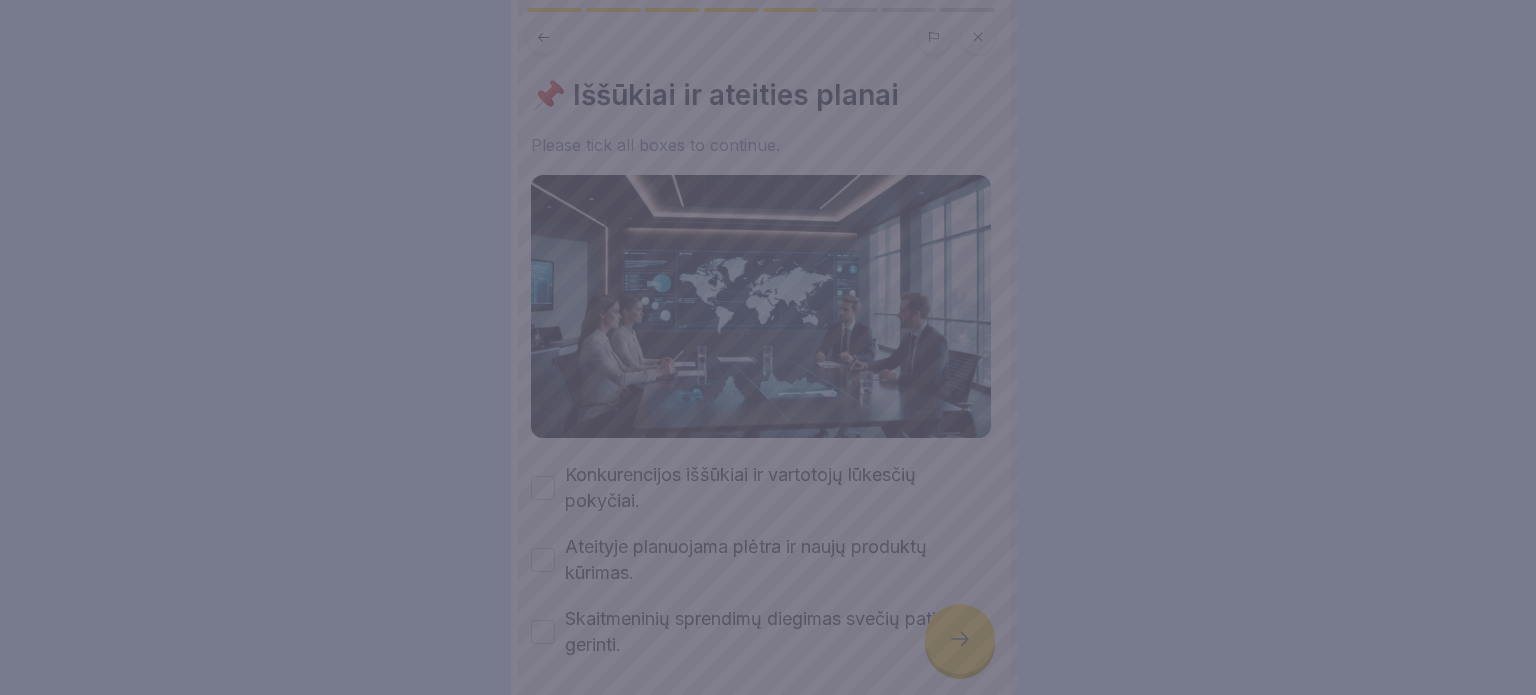 click at bounding box center (768, 347) 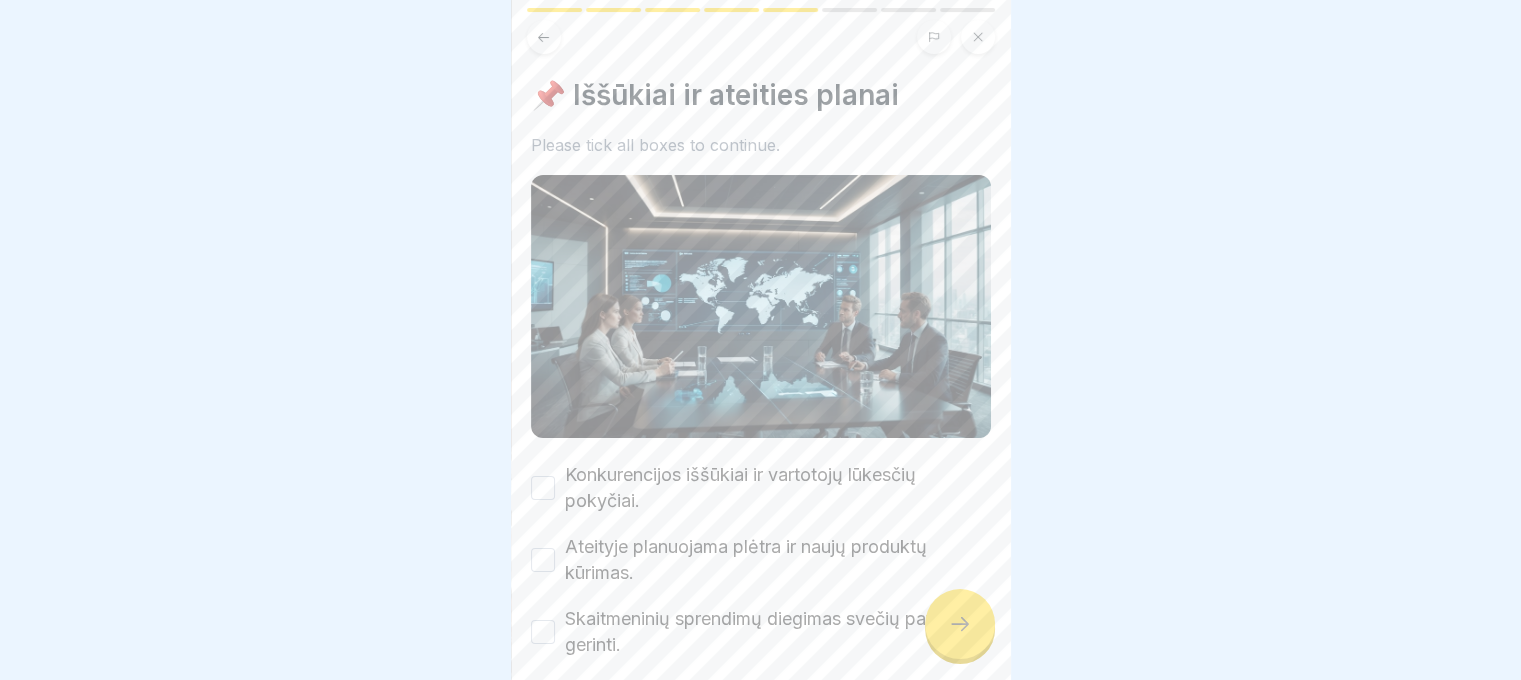 click on "Konkurencijos iššūkiai ir vartotojų lūkesčių pokyčiai." at bounding box center (778, 488) 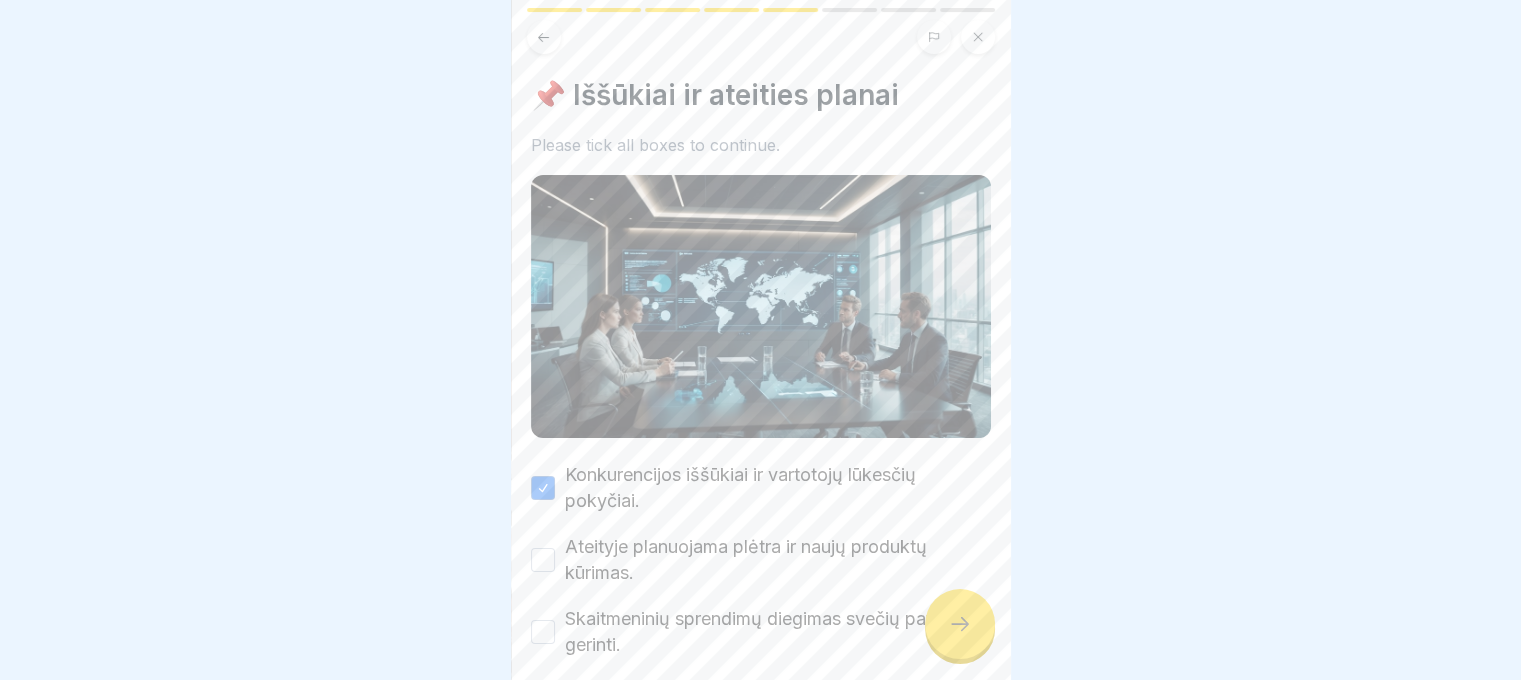 click on "Ateityje planuojama plėtra ir naujų produktų kūrimas." at bounding box center [778, 560] 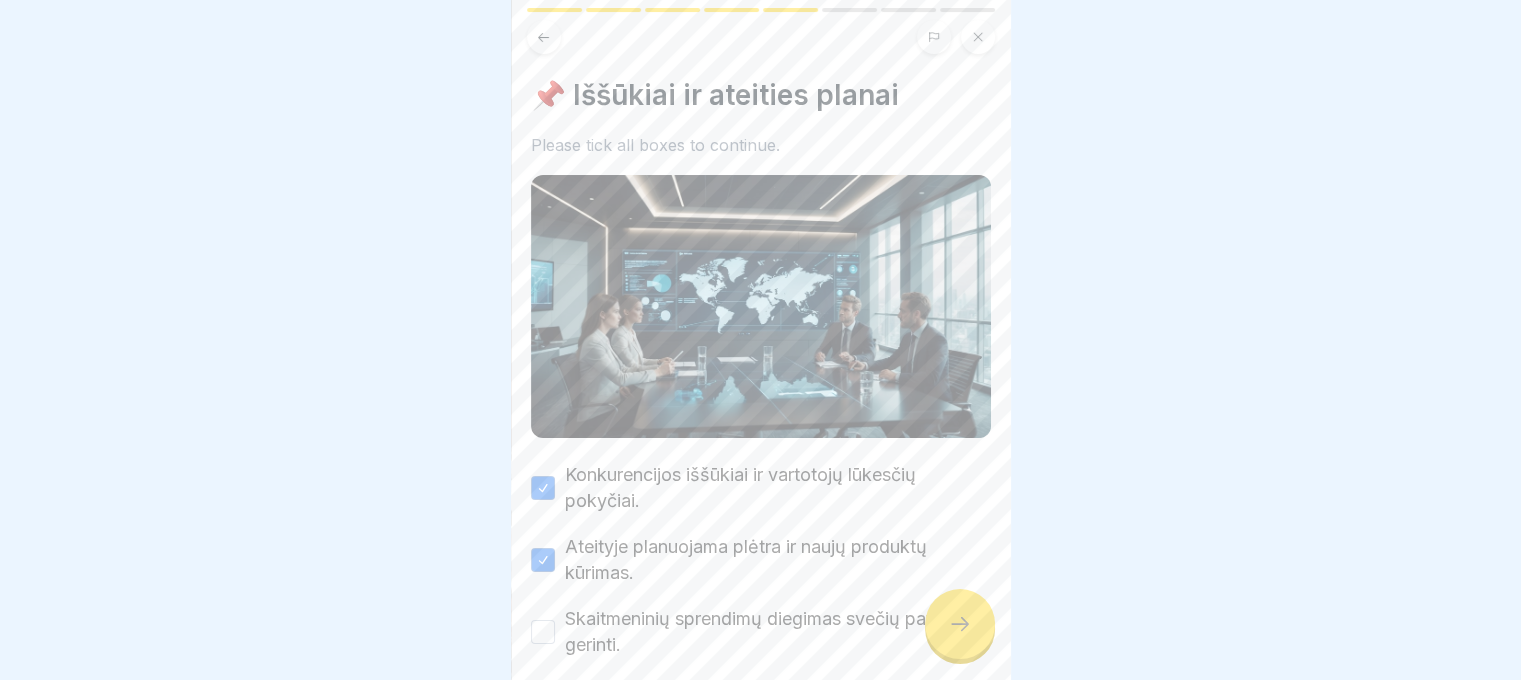 click on "Skaitmeninių sprendimų diegimas svečių patirčiai gerinti." at bounding box center (778, 632) 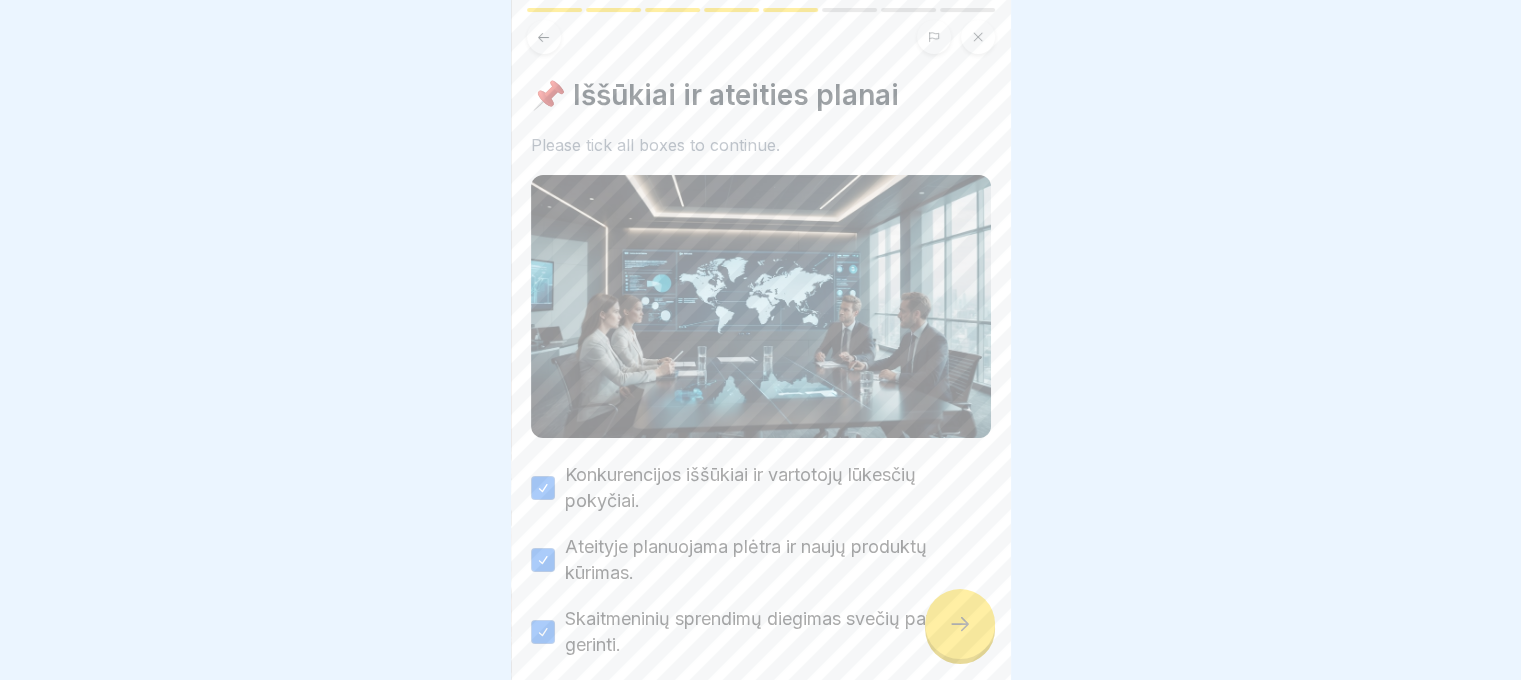 click 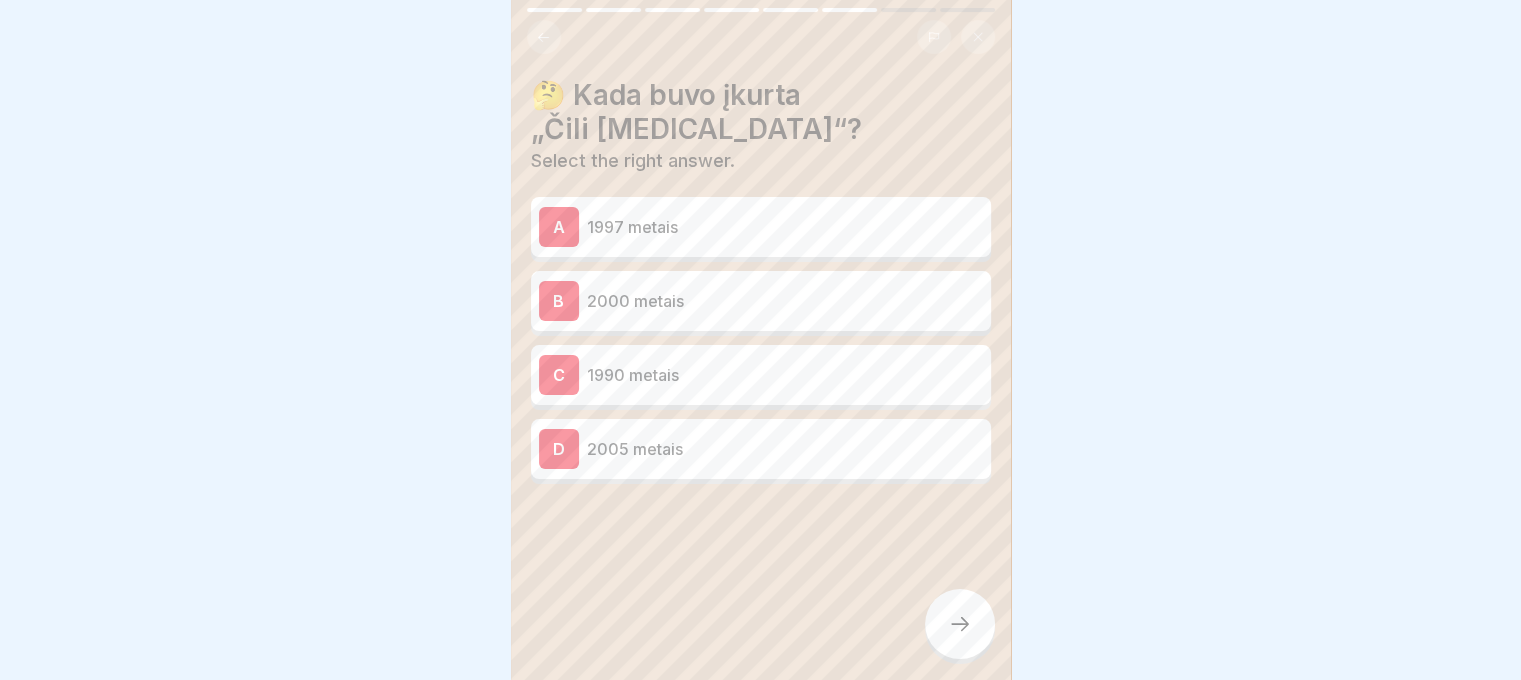 click 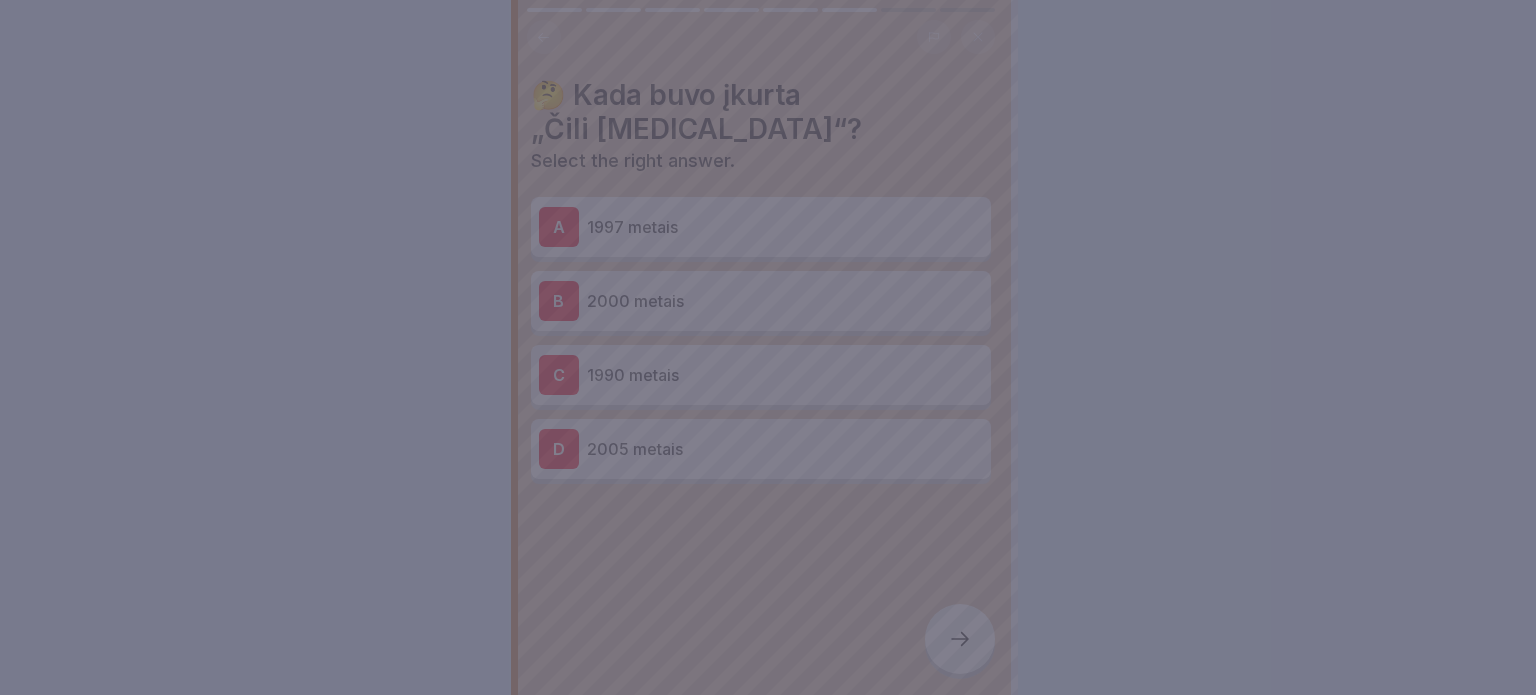 click at bounding box center [768, 347] 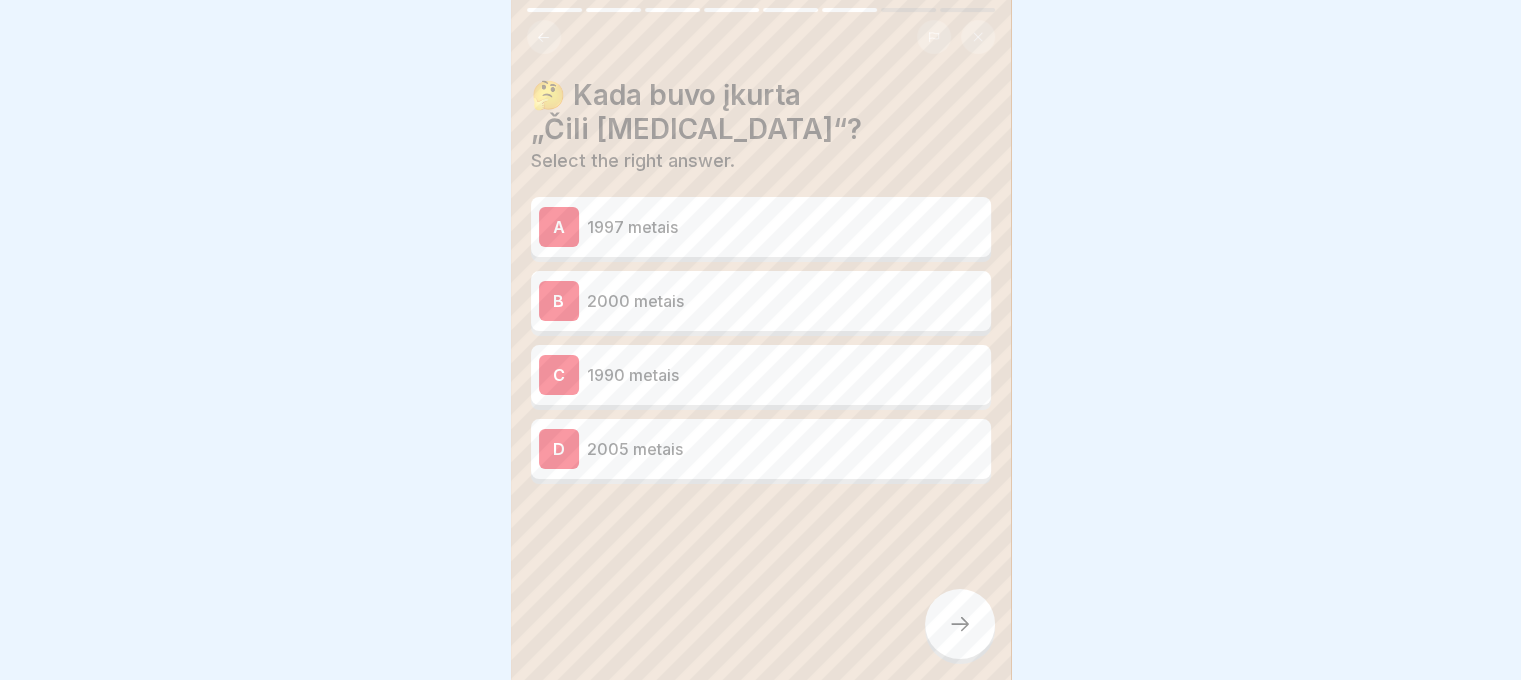 click on "1997 metais" at bounding box center [785, 227] 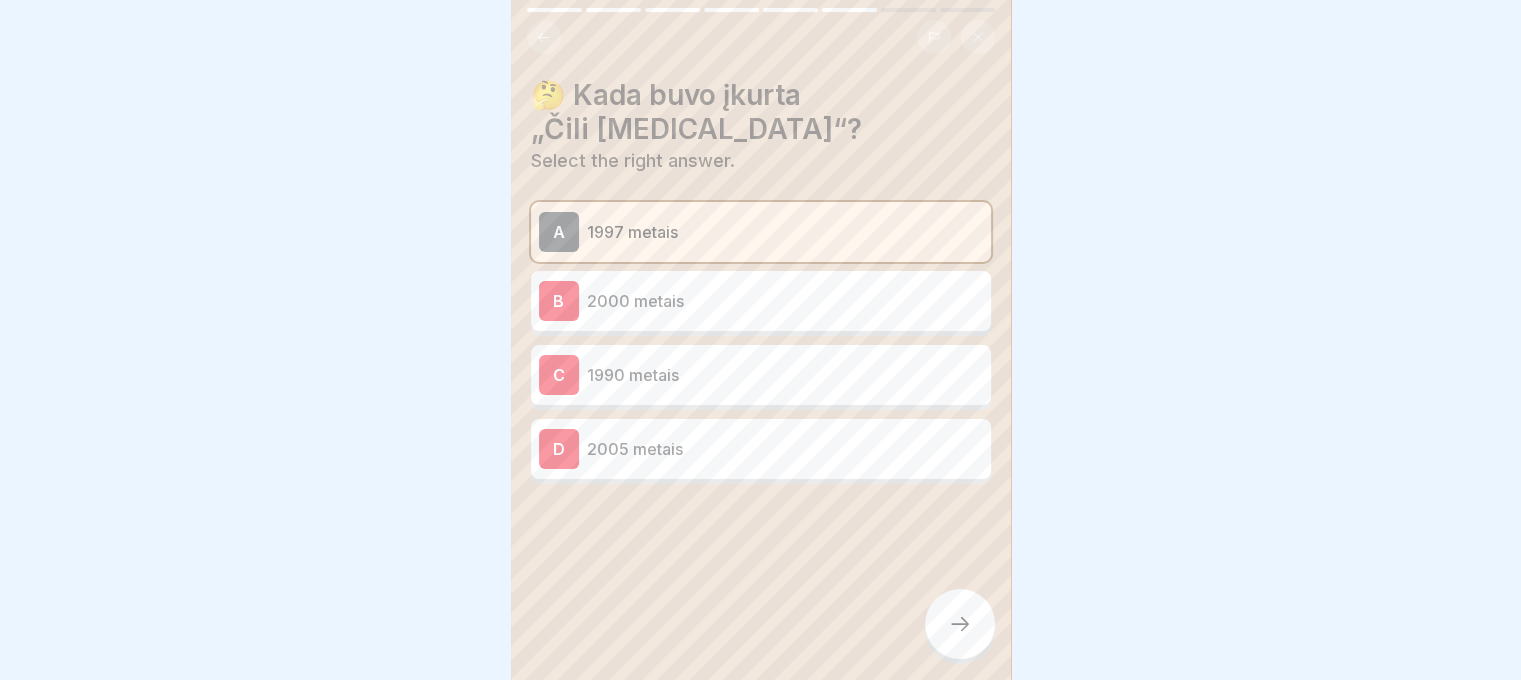 click at bounding box center [960, 624] 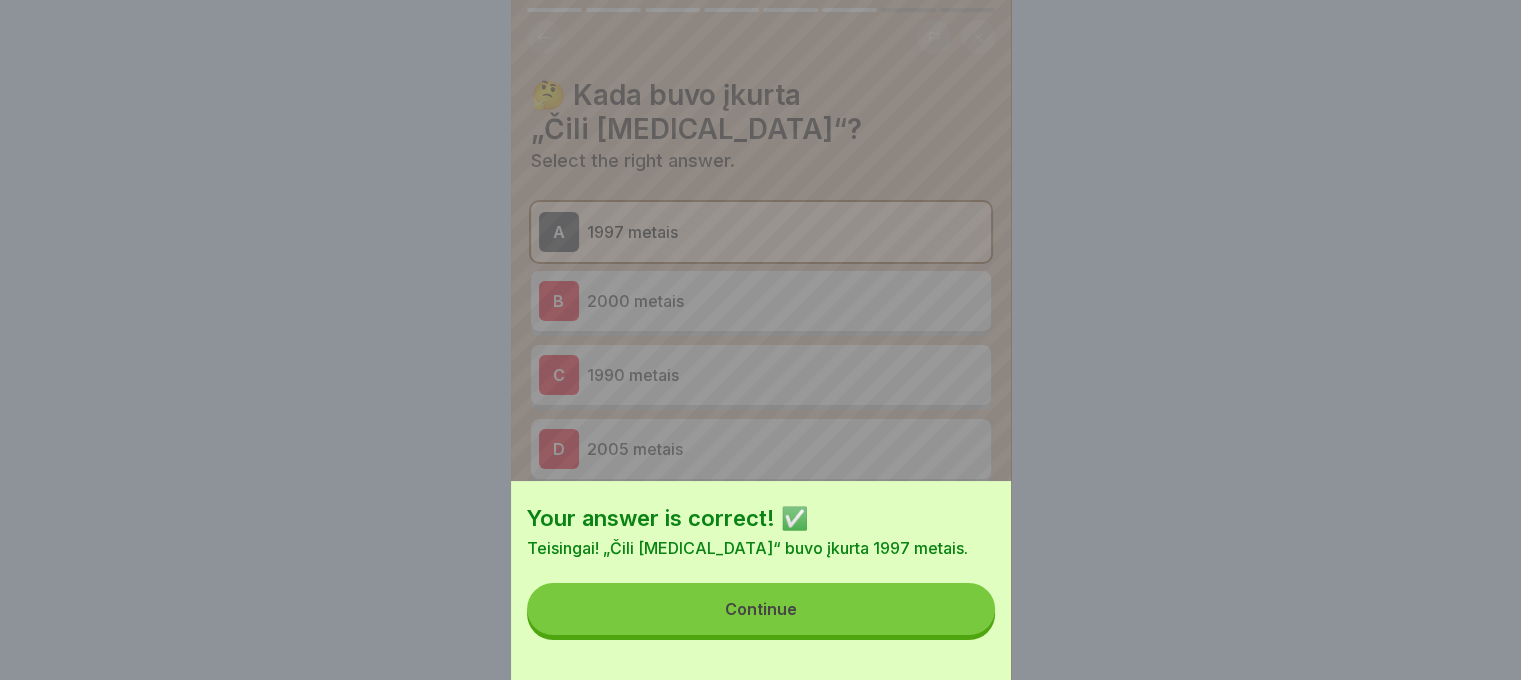 click on "Continue" at bounding box center [761, 609] 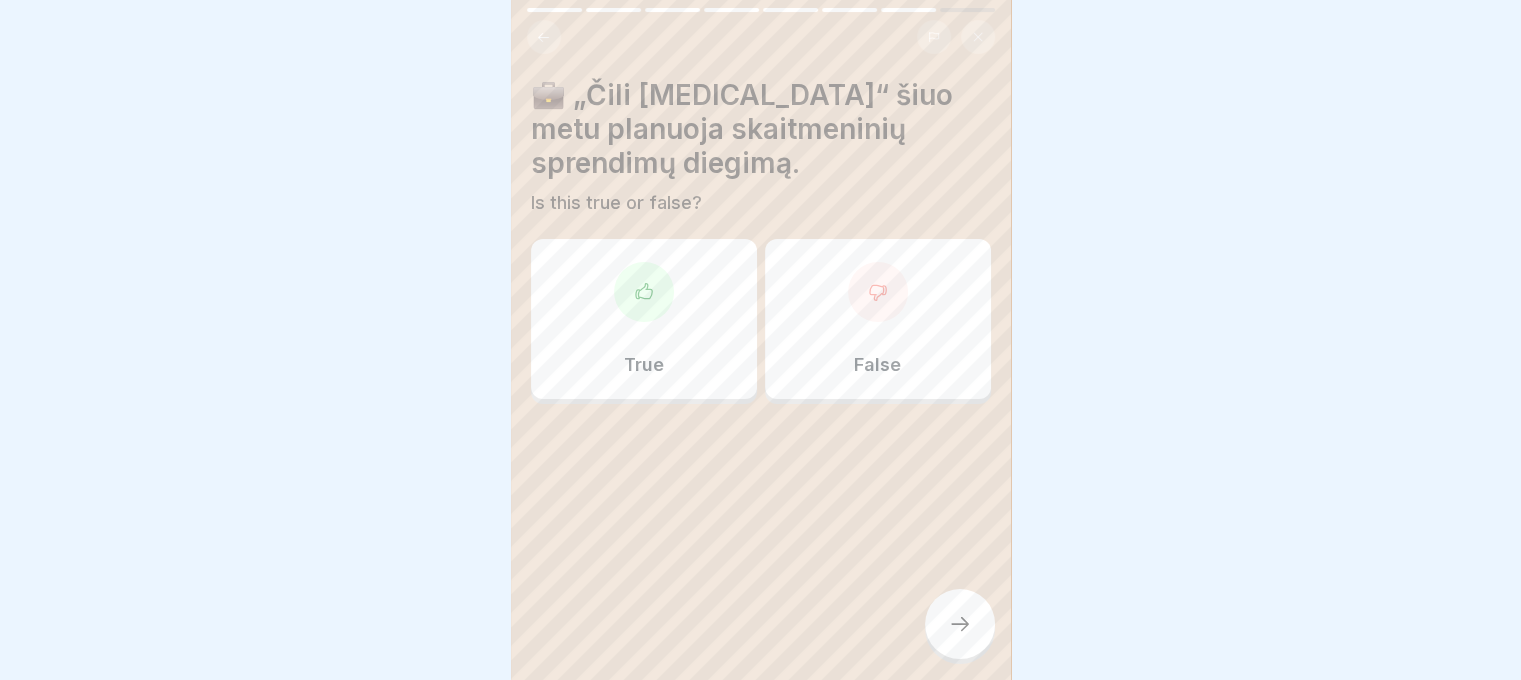click on "True" at bounding box center [644, 319] 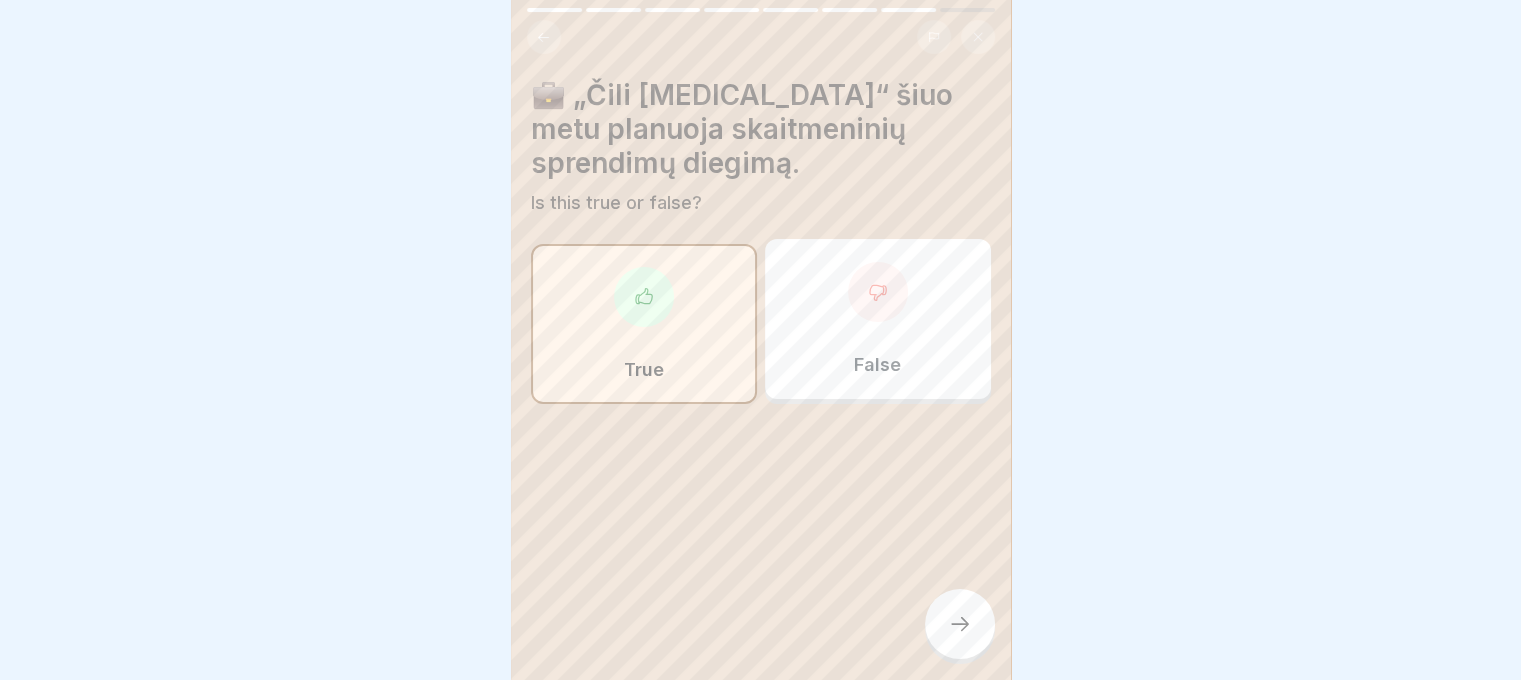click 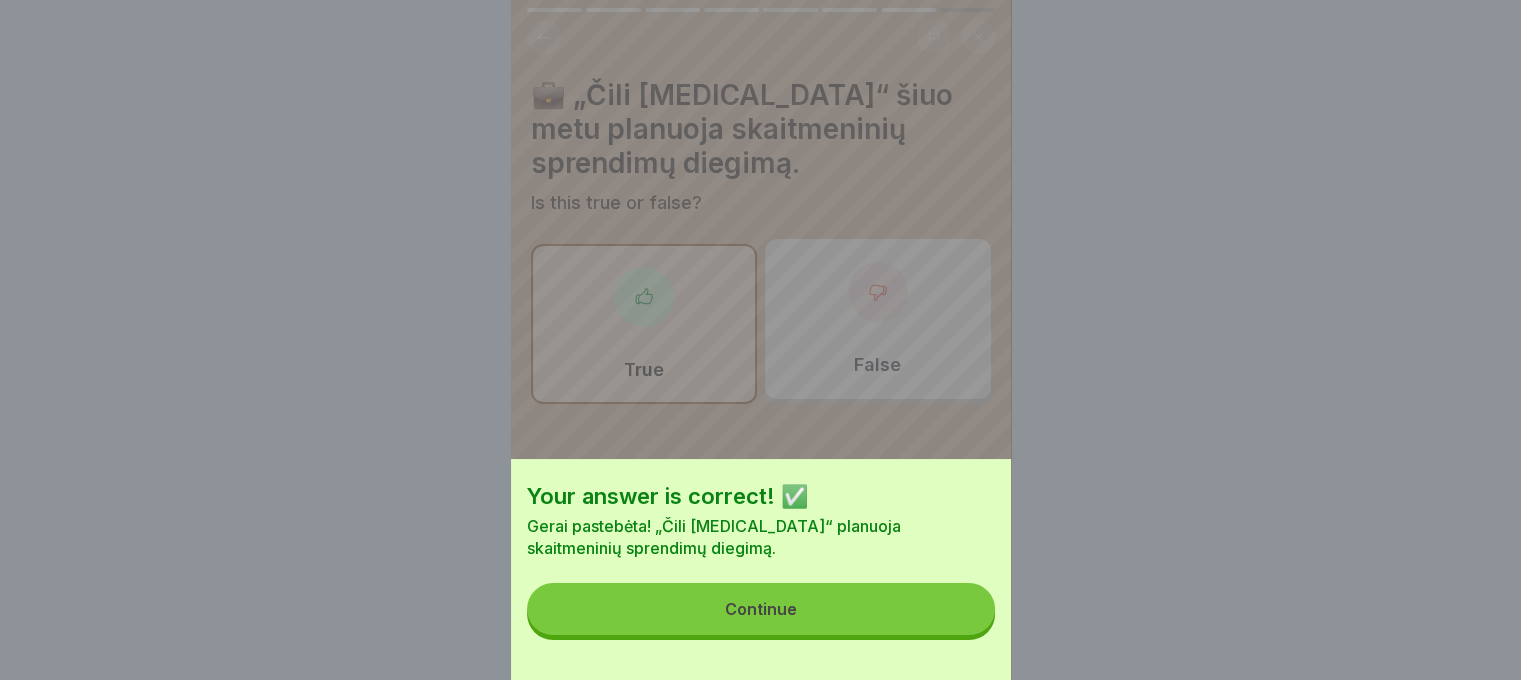 click on "Continue" at bounding box center (761, 609) 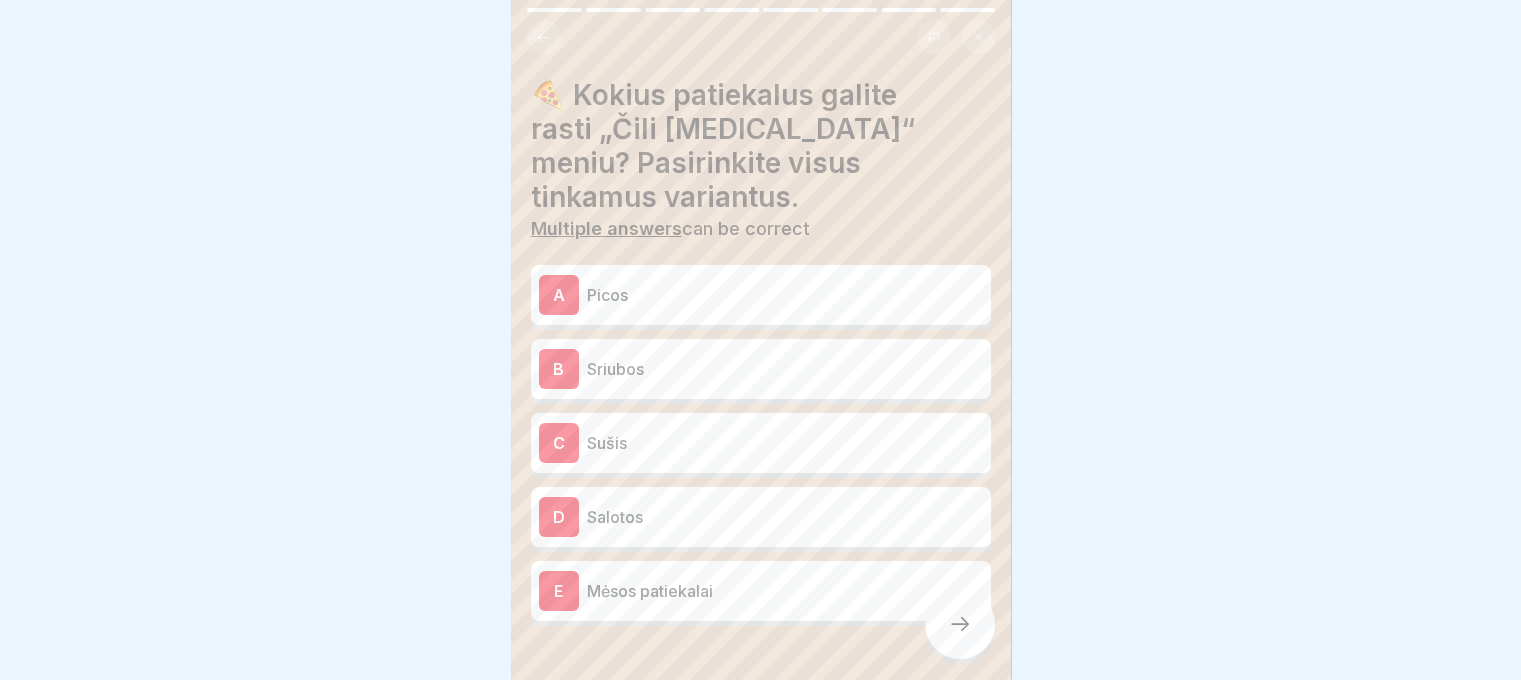 click on "A Picos" at bounding box center (761, 295) 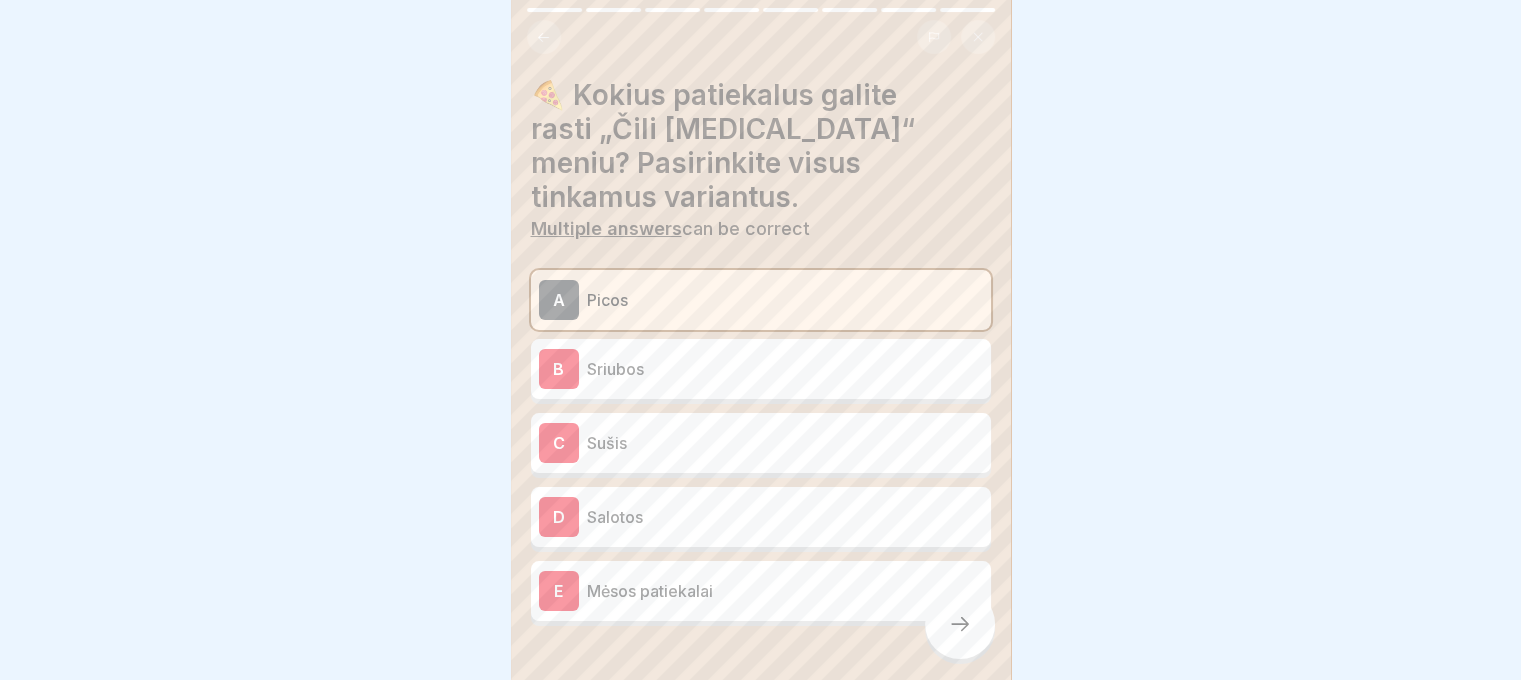 click on "A Picos" at bounding box center [761, 300] 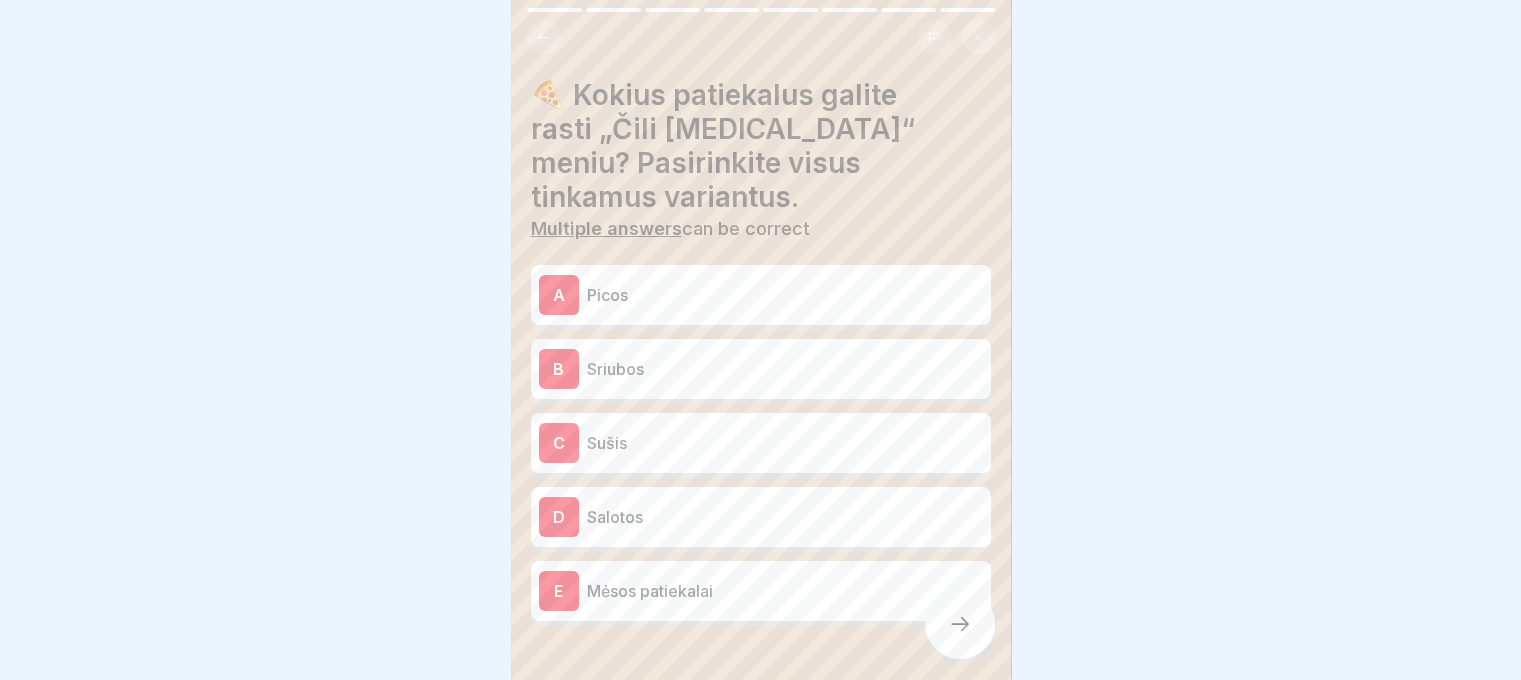 click on "[PERSON_NAME]" at bounding box center [761, 369] 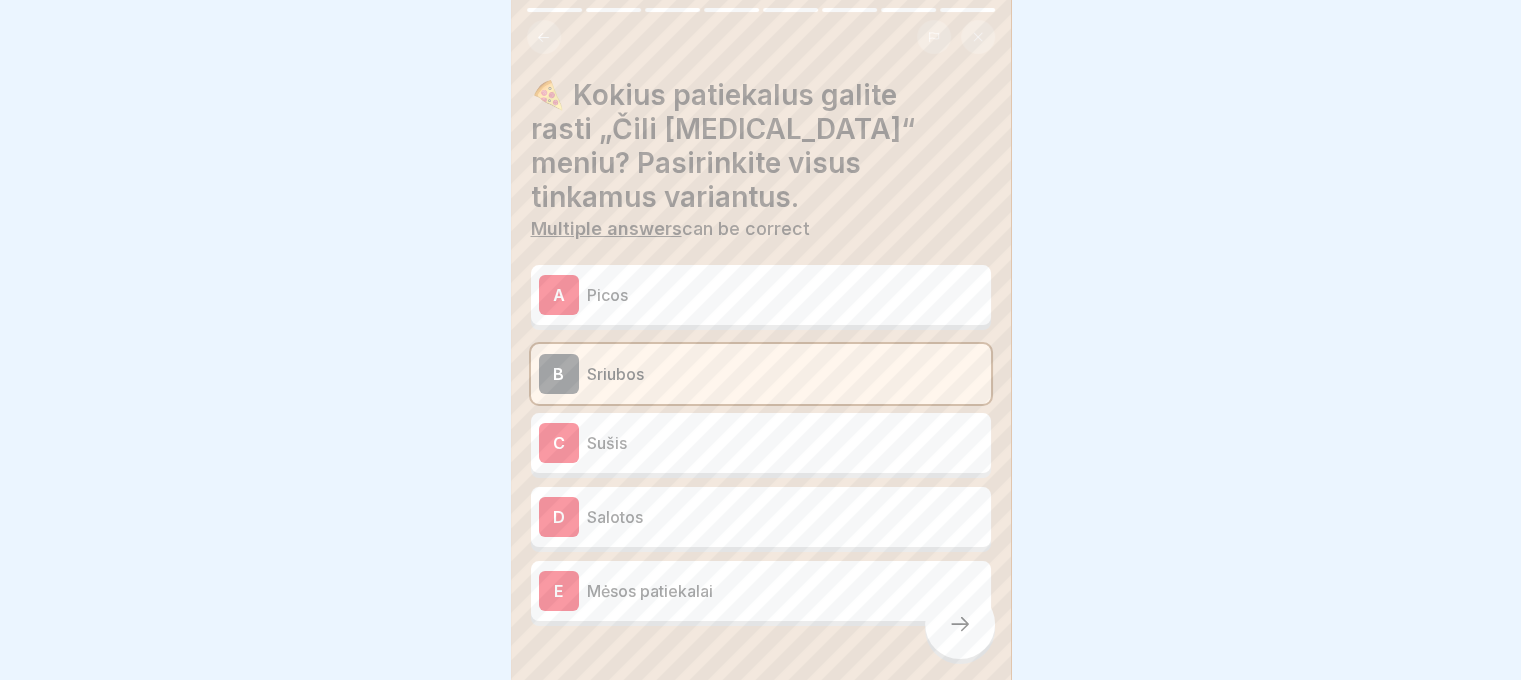 click on "Picos" at bounding box center (785, 295) 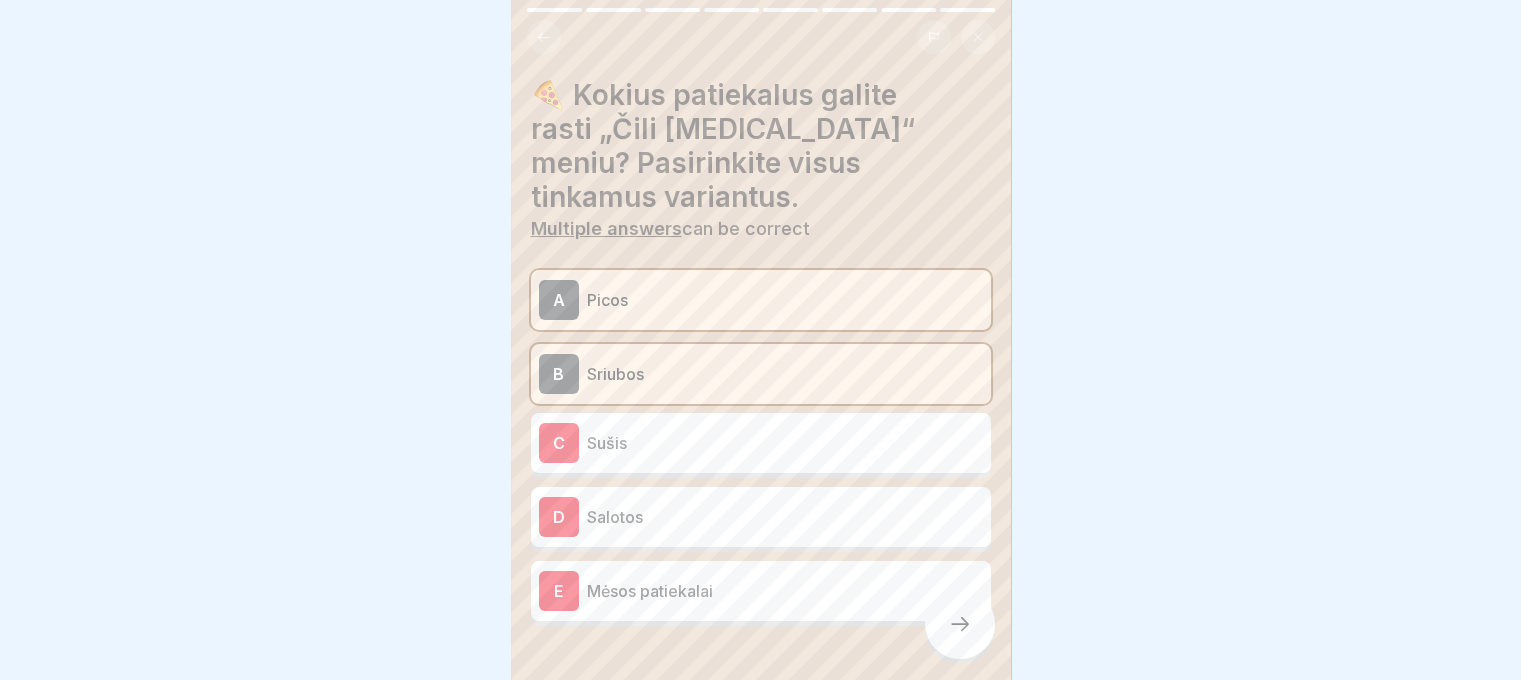 click on "A Picos B Sriubos C Sušis D Salotos E Mėsos patiekalai" at bounding box center (761, 448) 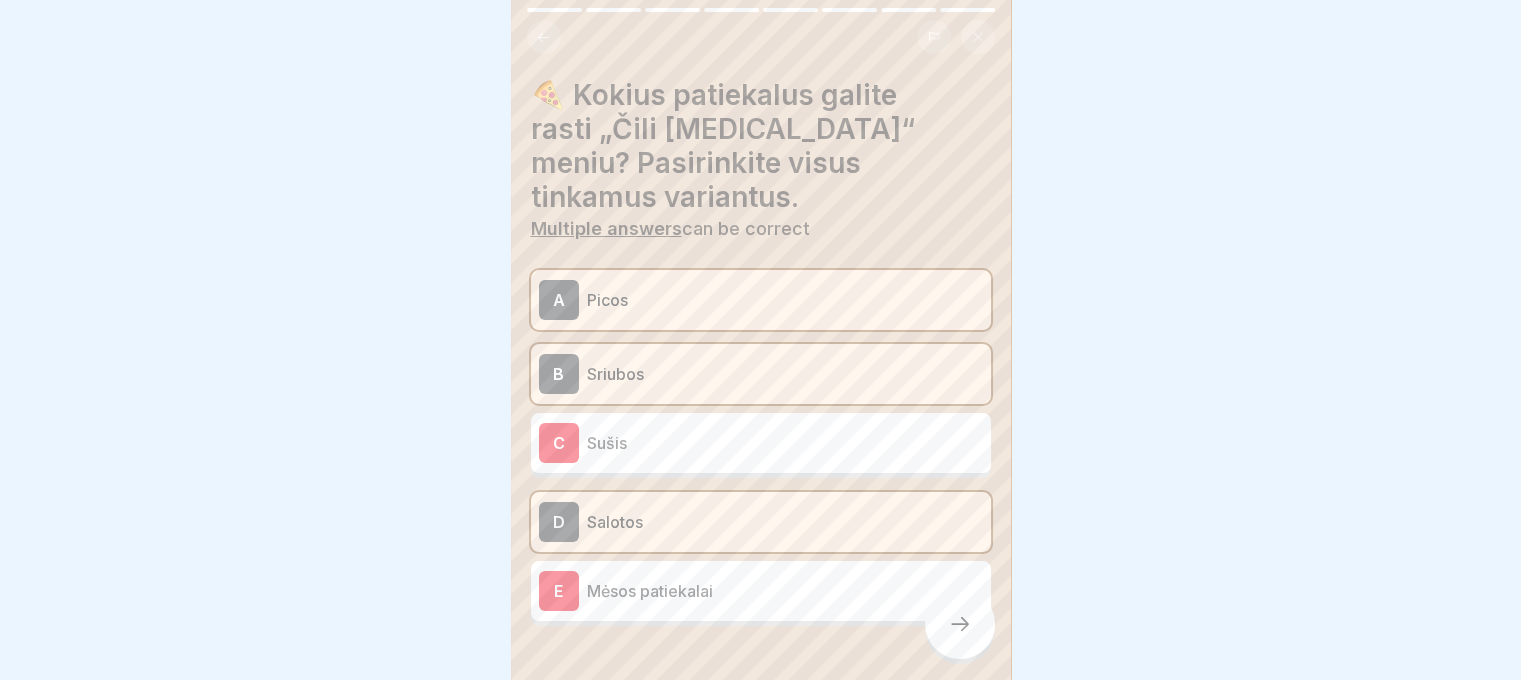 click on "E Mėsos patiekalai" at bounding box center (761, 591) 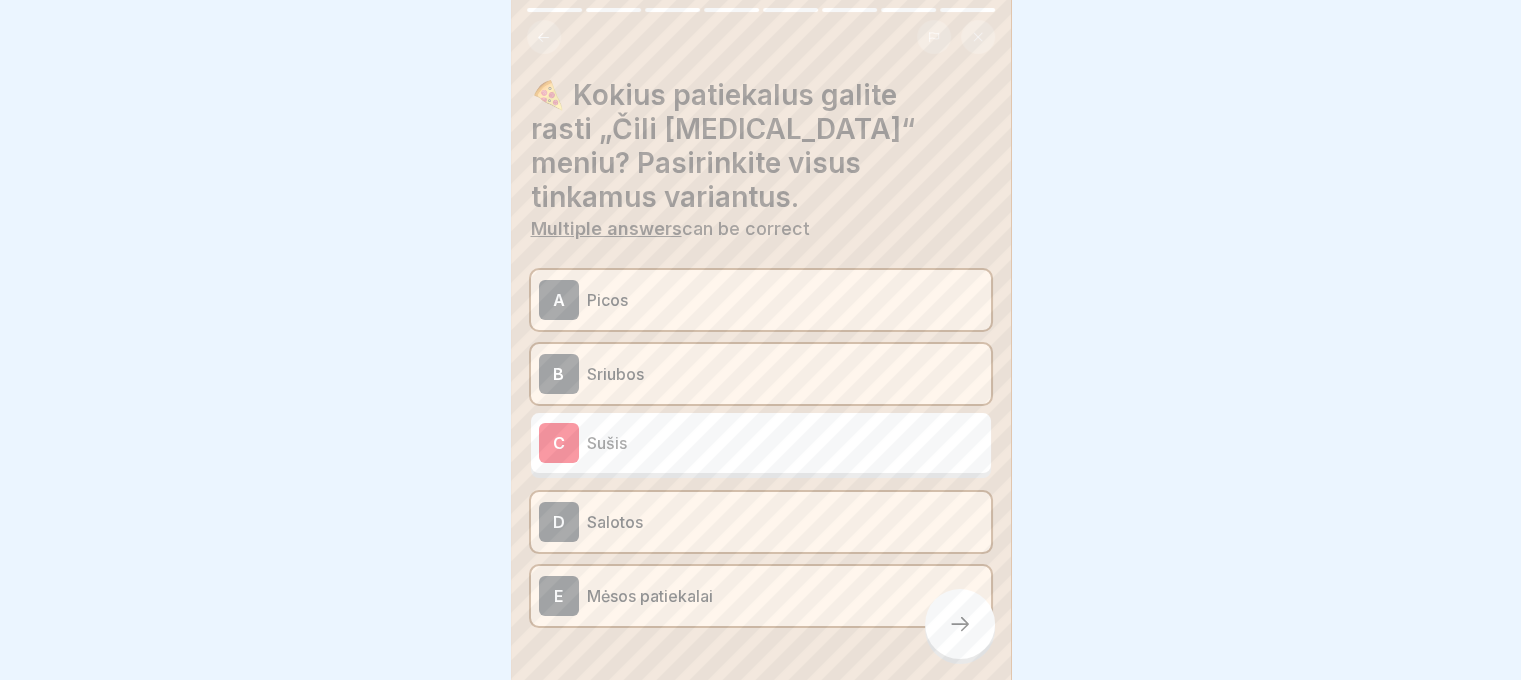 click 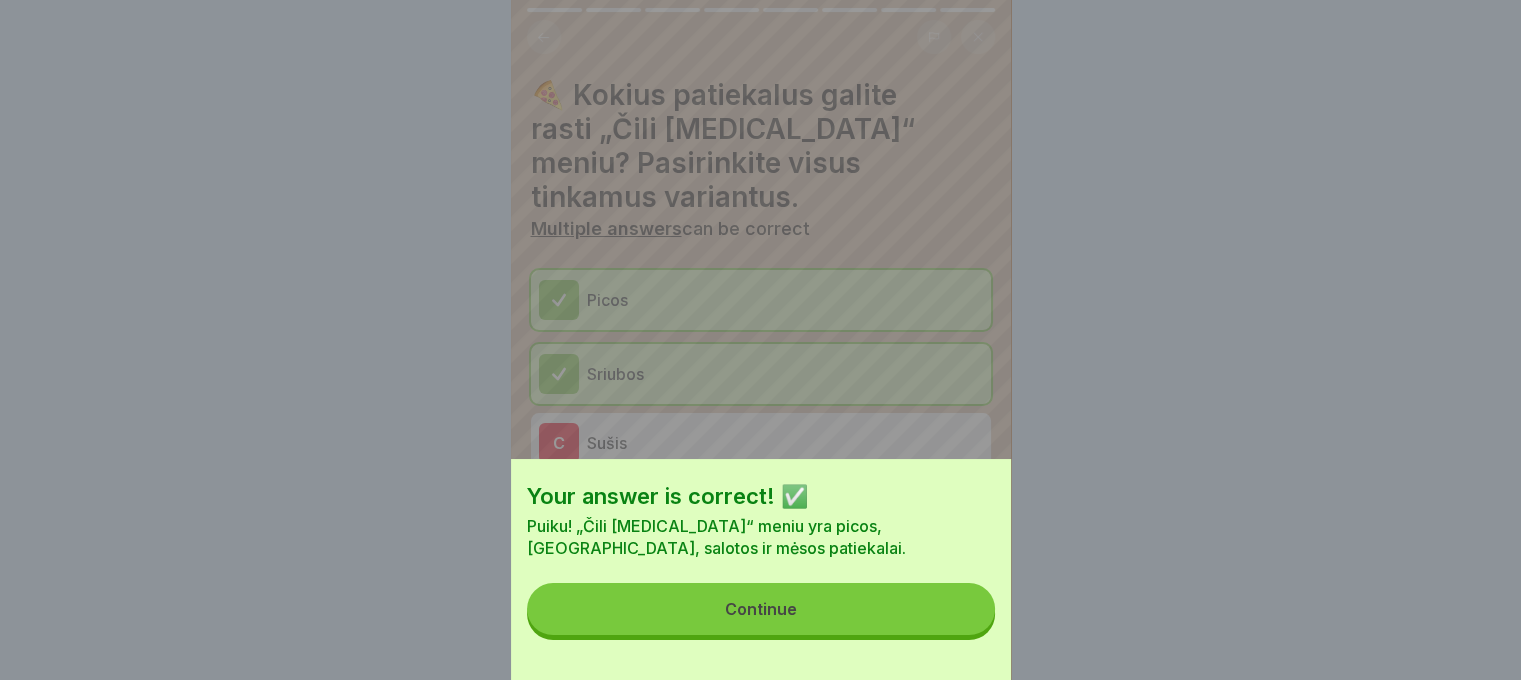 click on "Continue" at bounding box center (761, 609) 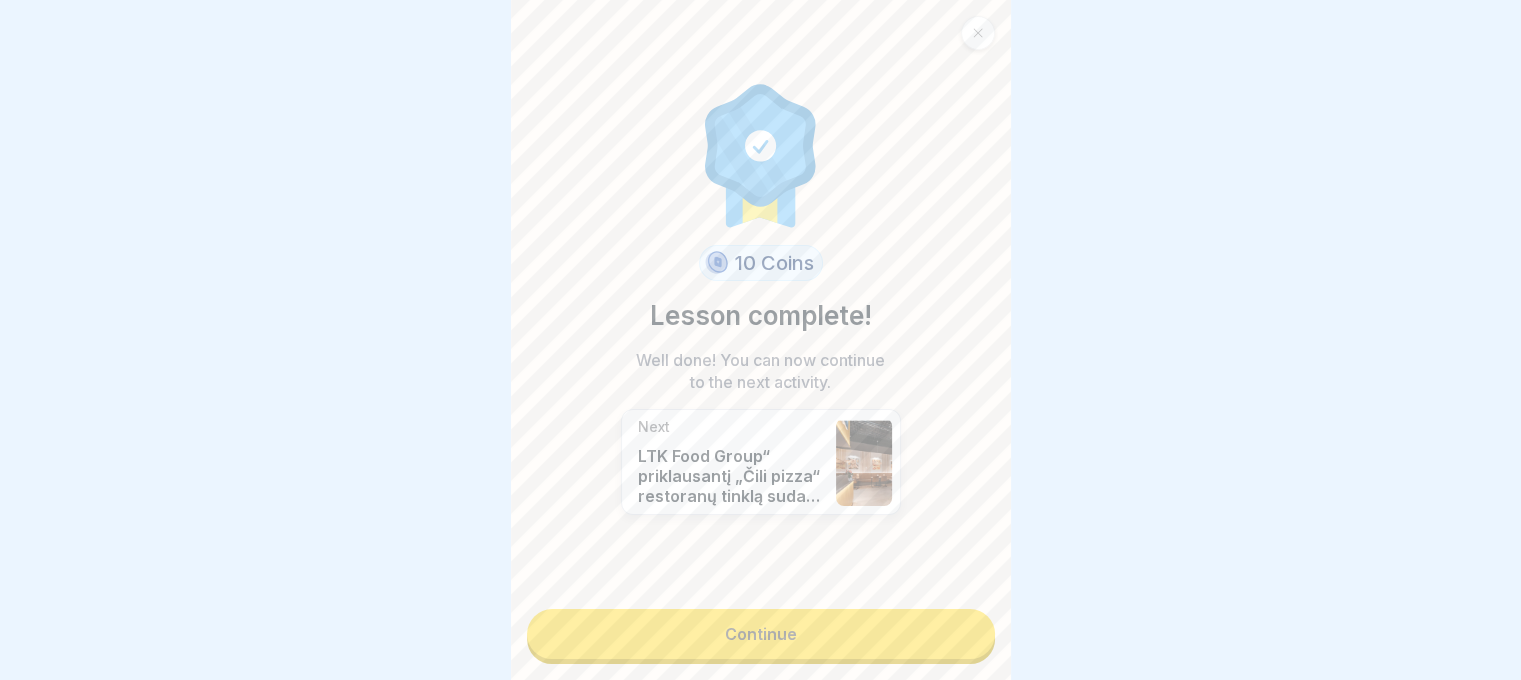 click on "10 Coins Lesson complete! Well done! You can now continue to the next activity. Next LTK Food Group“ priklausantį „Čili pizza“ restoranų tinklą sudaro 48 restoranai: 29 Lietuvoje ir 19 [GEOGRAPHIC_DATA]. Continue" at bounding box center (761, 340) 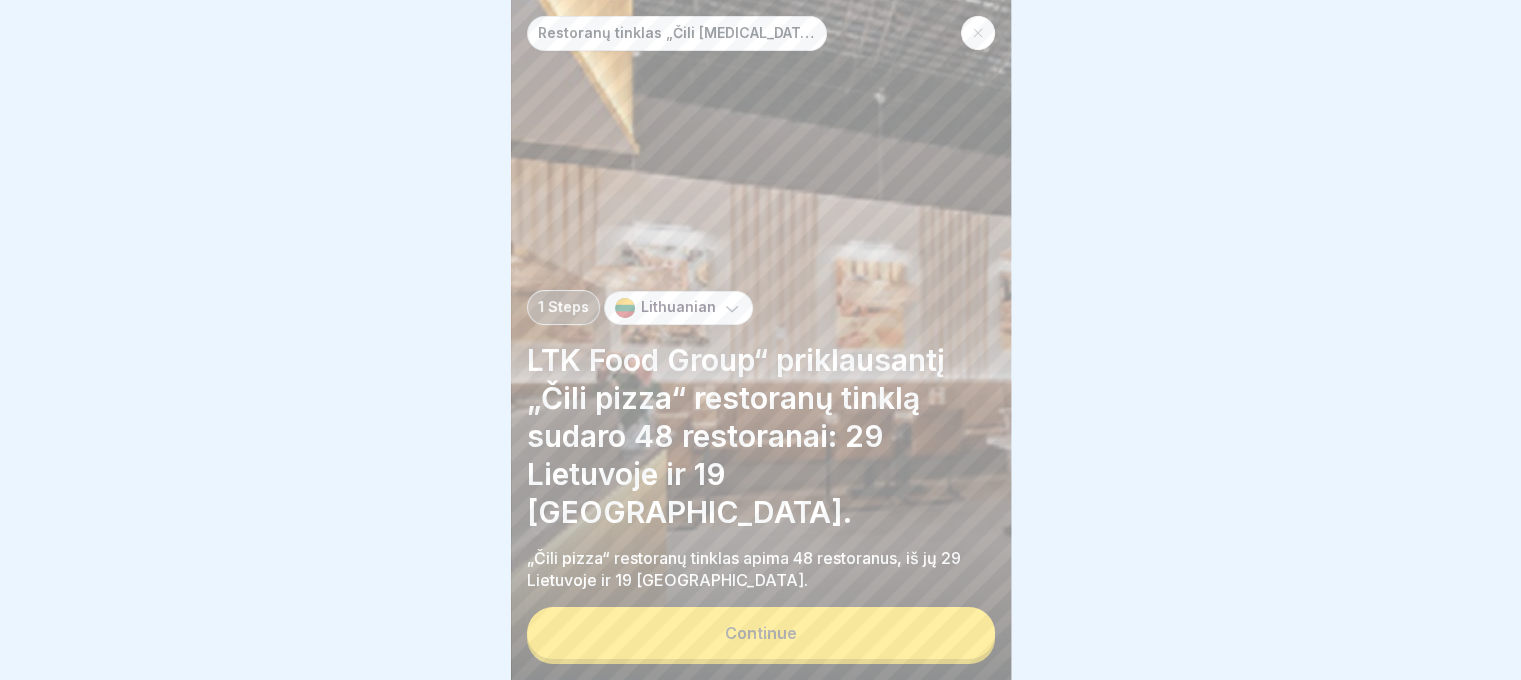 click on "Restoranų tinklas „Čili [MEDICAL_DATA]" - Sėkmės istorija ir praktika 1 Steps Lithuanian LTK Food Group“ priklausantį „Čili pizza“ restoranų tinklą sudaro 48 restoranai: 29 Lietuvoje ir 19 [GEOGRAPHIC_DATA]. „Čili pizza“ restoranų tinklas apima 48 restoranus, iš jų 29 Lietuvoje ir 19 [GEOGRAPHIC_DATA]. Continue" at bounding box center (761, 340) 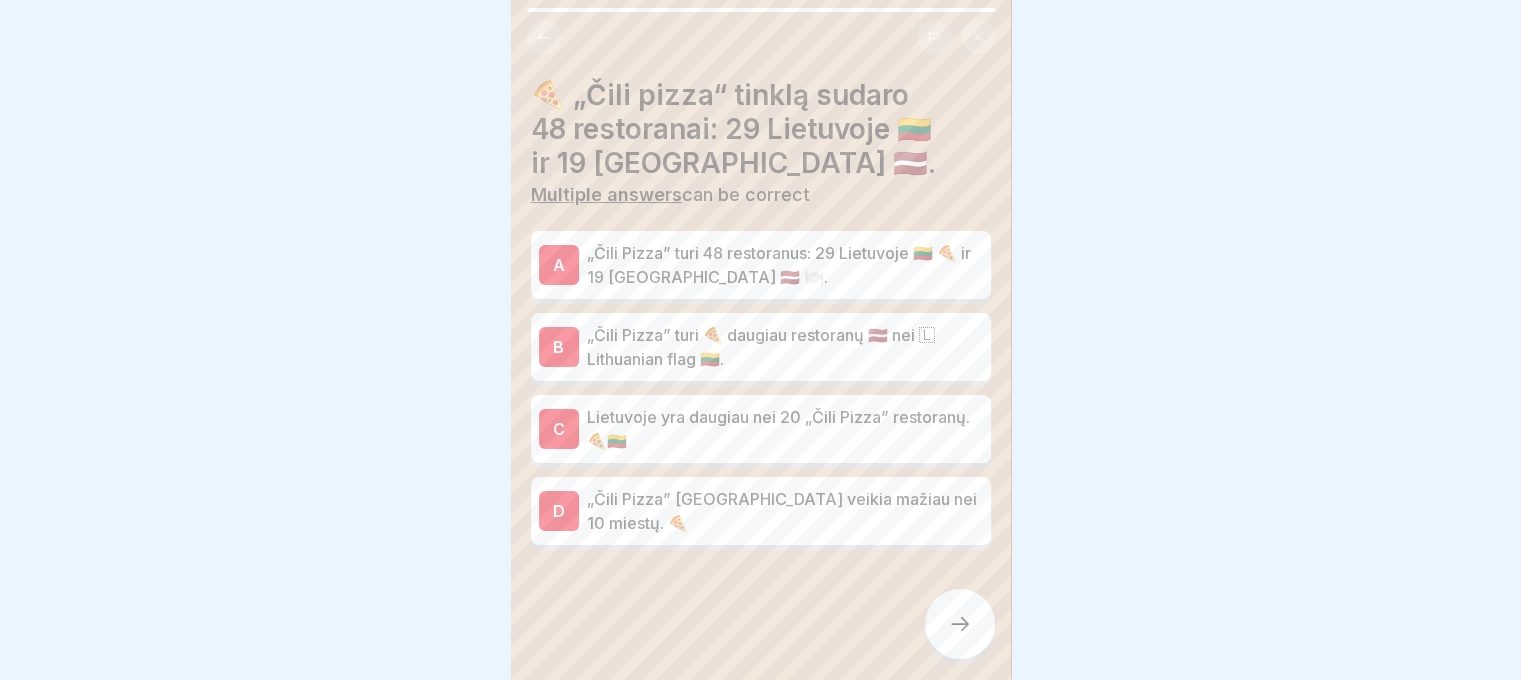 click on "A „Čili Pizza” turi 48 restoranus: 29 Lietuvoje 🇱🇹 🍕 ir 19 [GEOGRAPHIC_DATA] 🇱🇻 🍽️. B „Čili Pizza” turi 🍕 daugiau restoranų 🇱🇻 nei 🇱 Lithuanian flag 🇱🇹. C Lietuvoje yra daugiau nei 20 „Čili Pizza” restoranų. 🍕🇱🇹 D „Čili Pizza” [GEOGRAPHIC_DATA] veikia mažiau nei 10 miestų. 🍕" at bounding box center [761, 393] 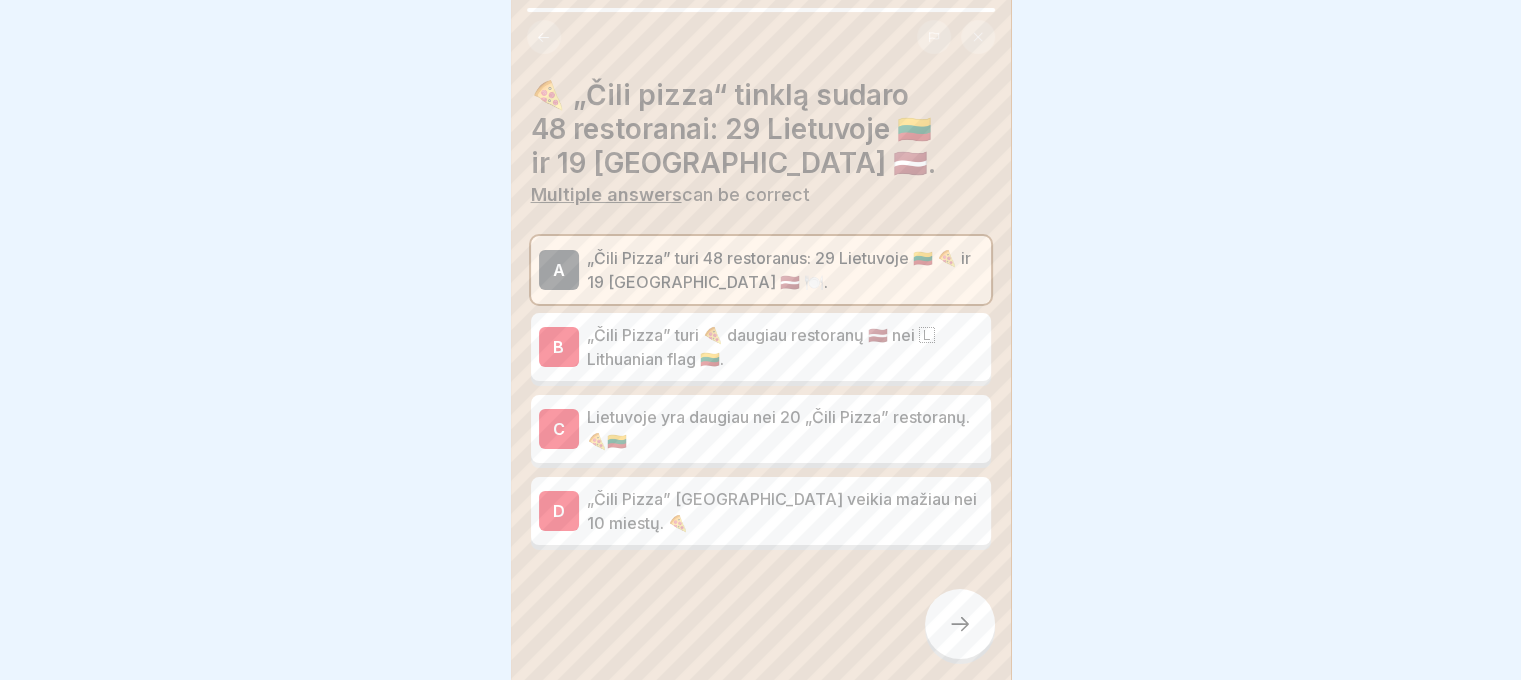 click on "„Čili Pizza” turi 🍕 daugiau restoranų 🇱🇻 nei 🇱 Lithuanian flag 🇱🇹." at bounding box center (785, 347) 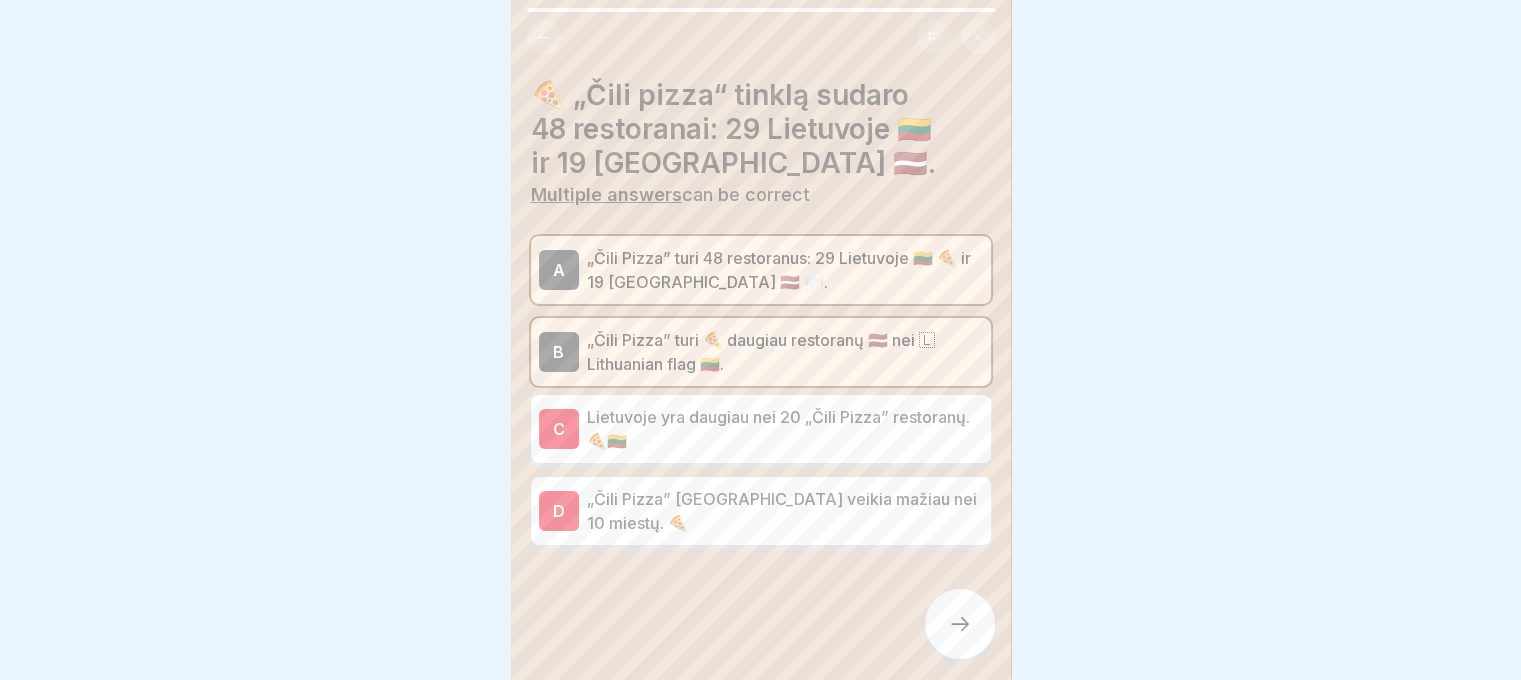 click on "Lietuvoje yra daugiau nei 20 „Čili Pizza” restoranų. 🍕🇱🇹" at bounding box center (785, 429) 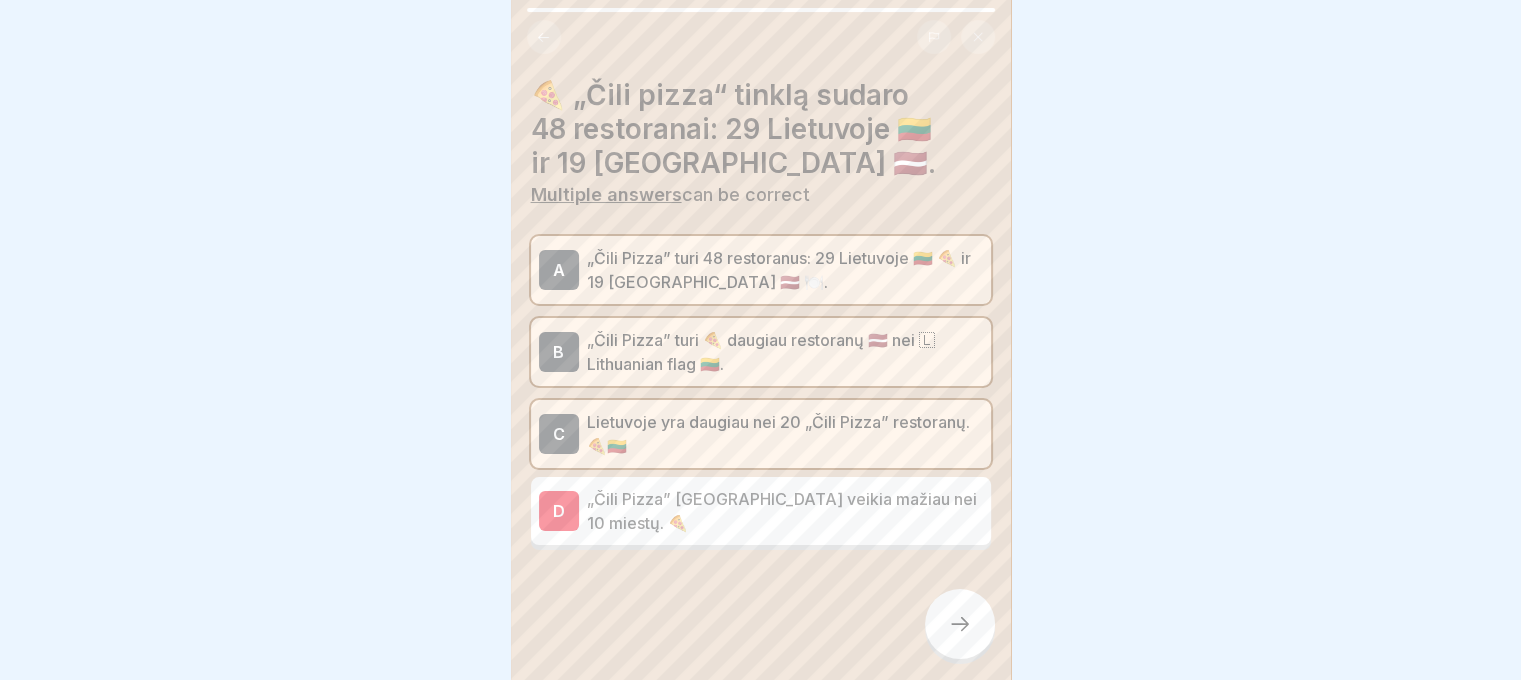 click on "„Čili Pizza” [GEOGRAPHIC_DATA] veikia mažiau nei 10 miestų. 🍕" at bounding box center (785, 511) 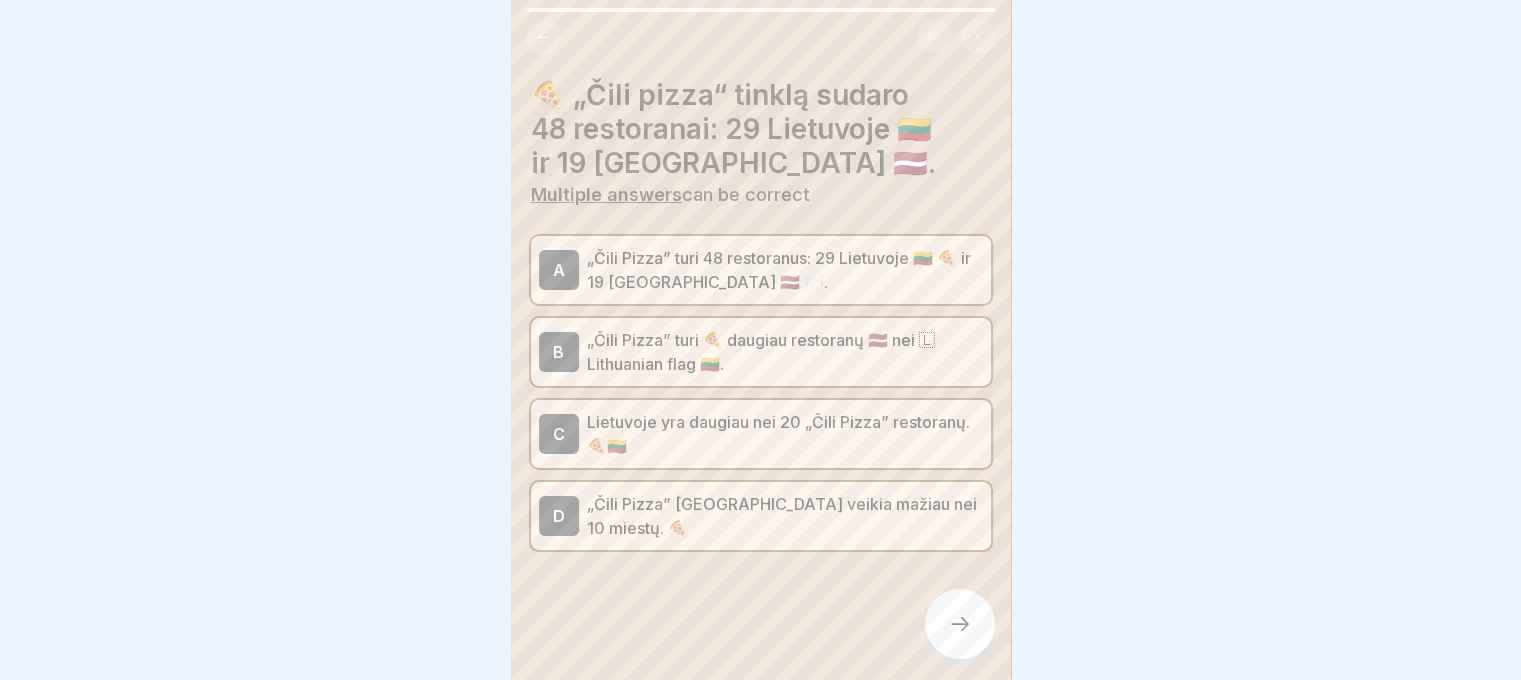 click 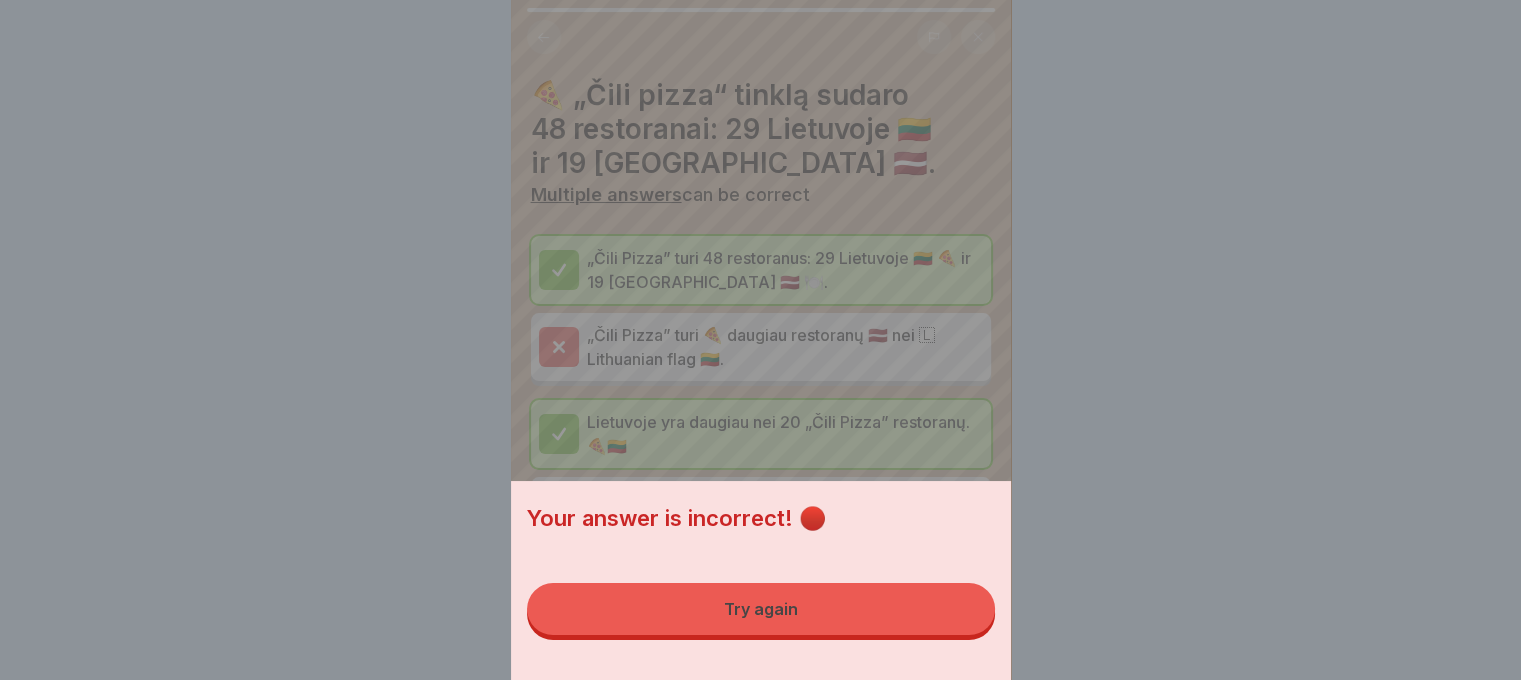 click on "Try again" at bounding box center (761, 609) 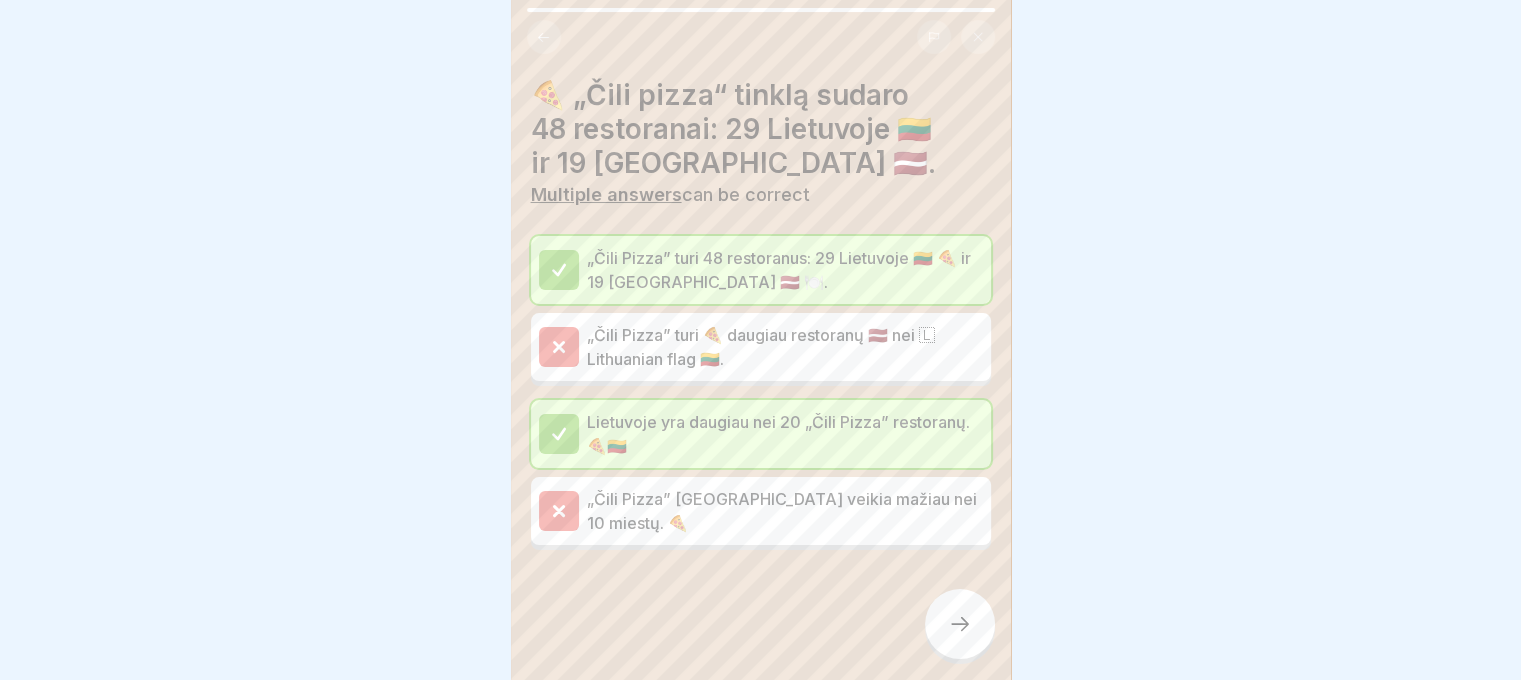 click at bounding box center (960, 624) 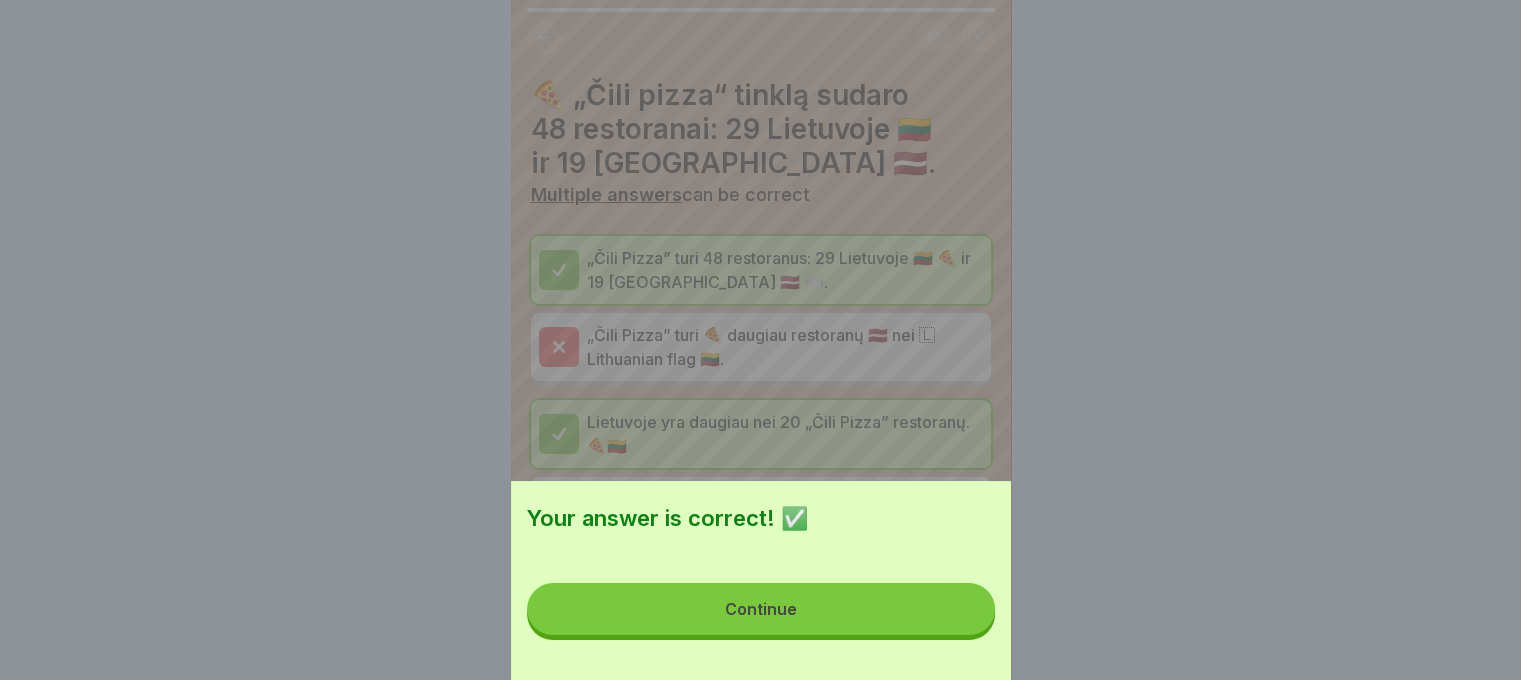 click on "Continue" at bounding box center [761, 609] 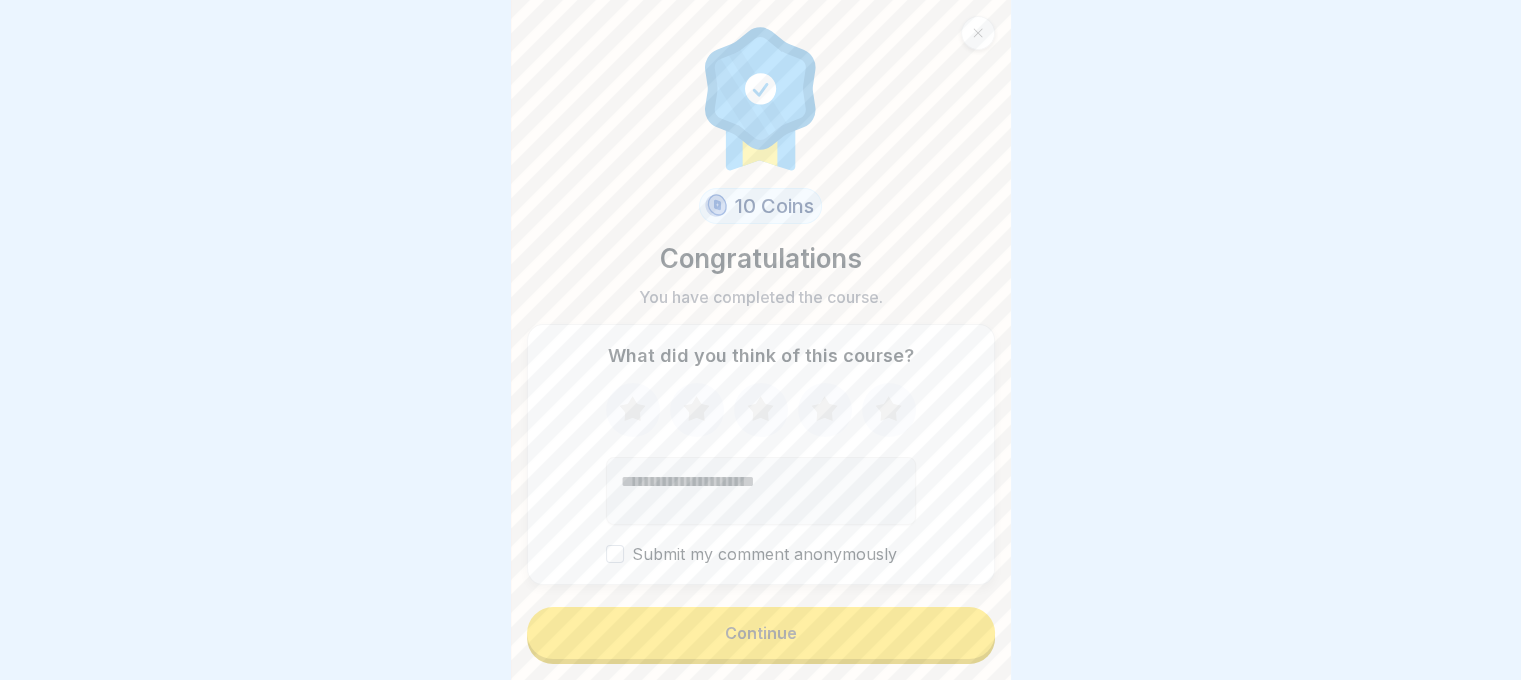 click on "Continue" at bounding box center [761, 633] 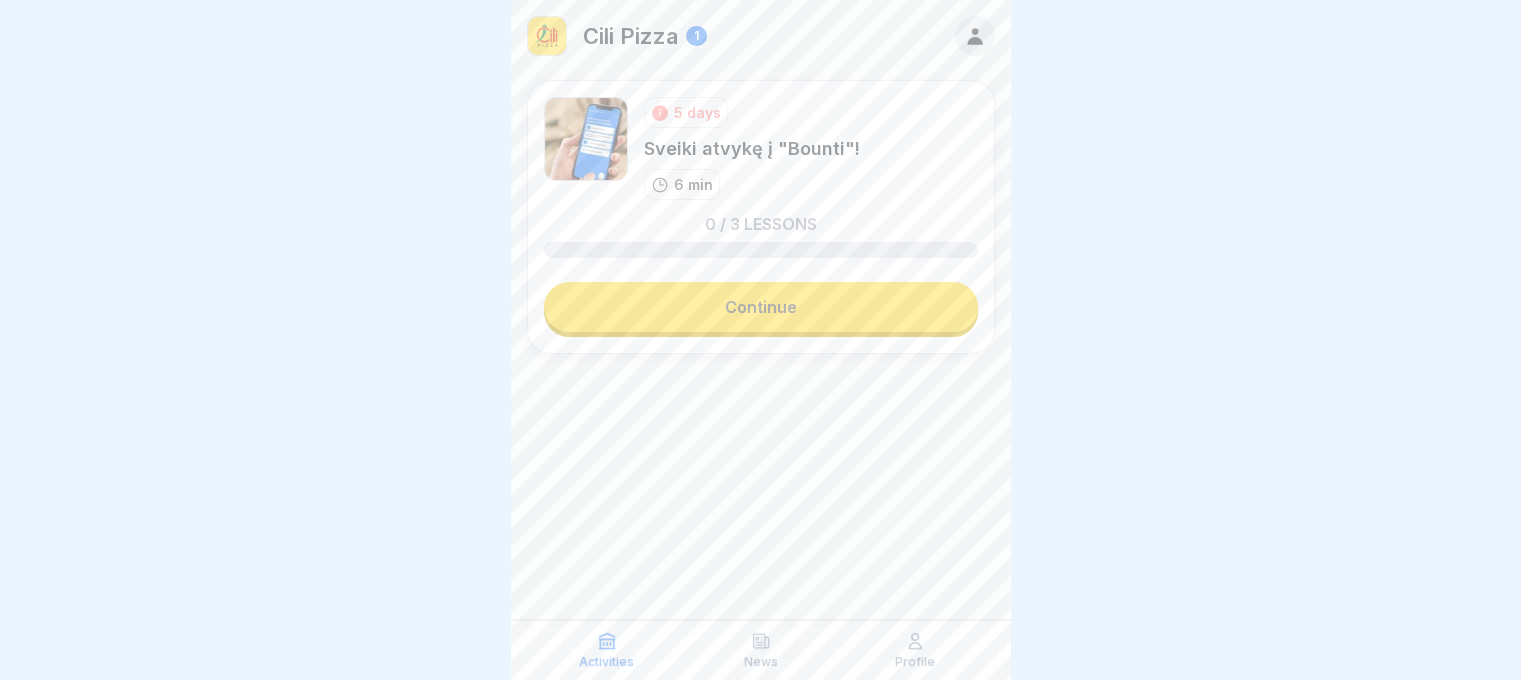 click at bounding box center [761, 430] 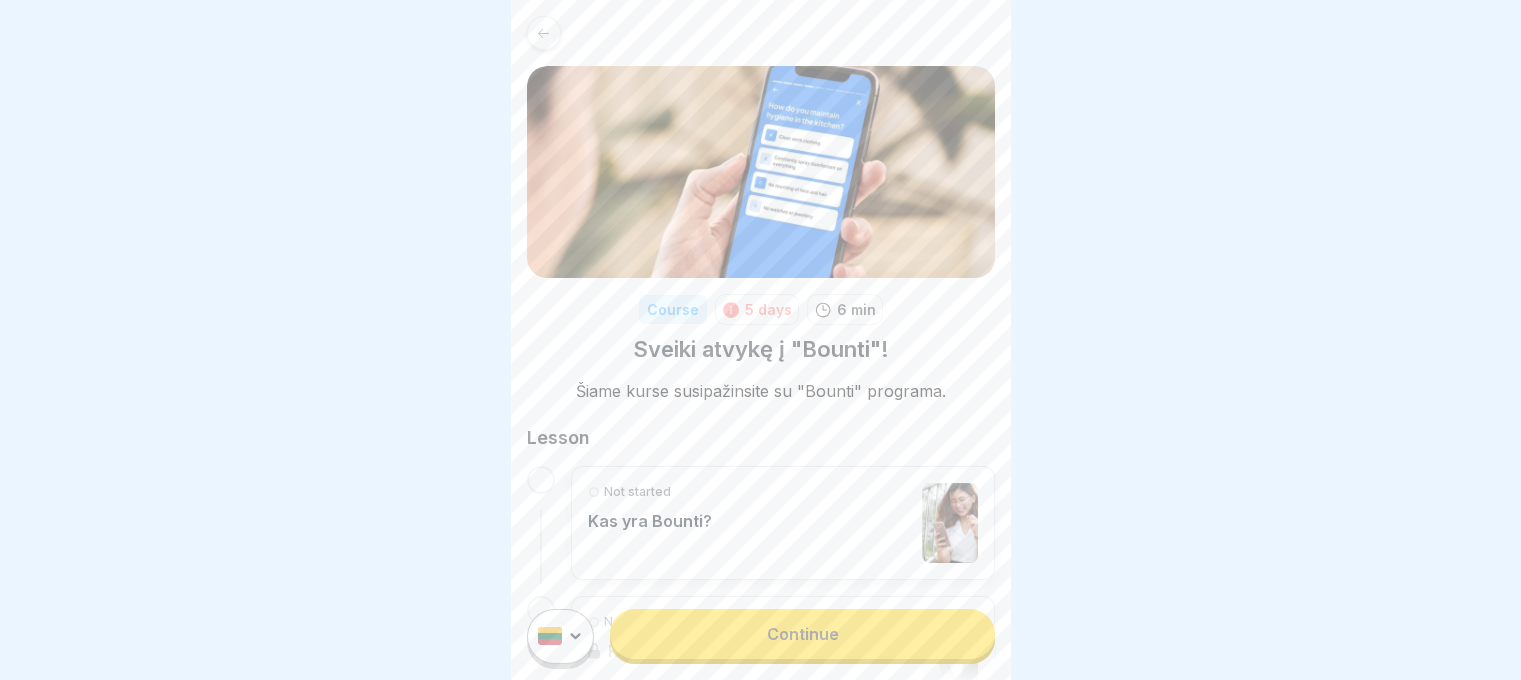 click on "Continue" at bounding box center (802, 634) 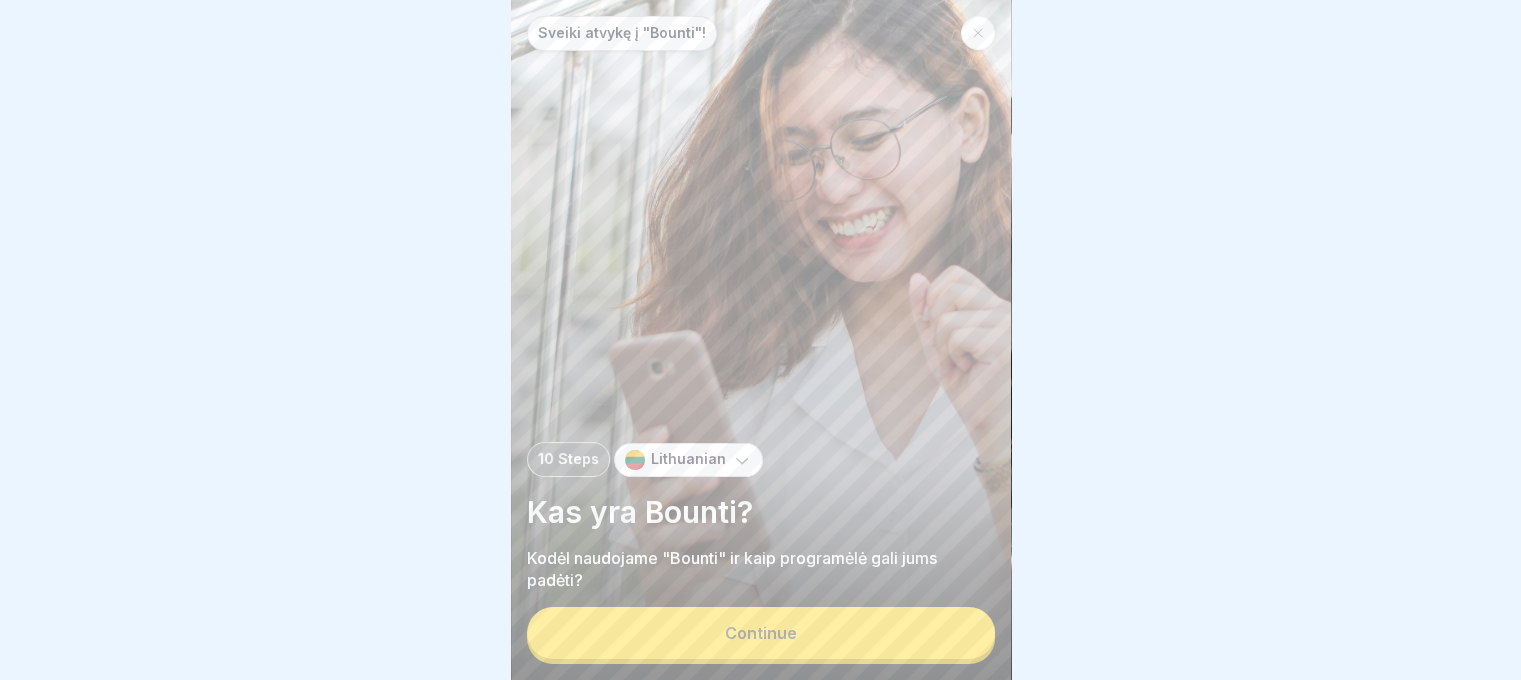 click on "Continue" at bounding box center (761, 633) 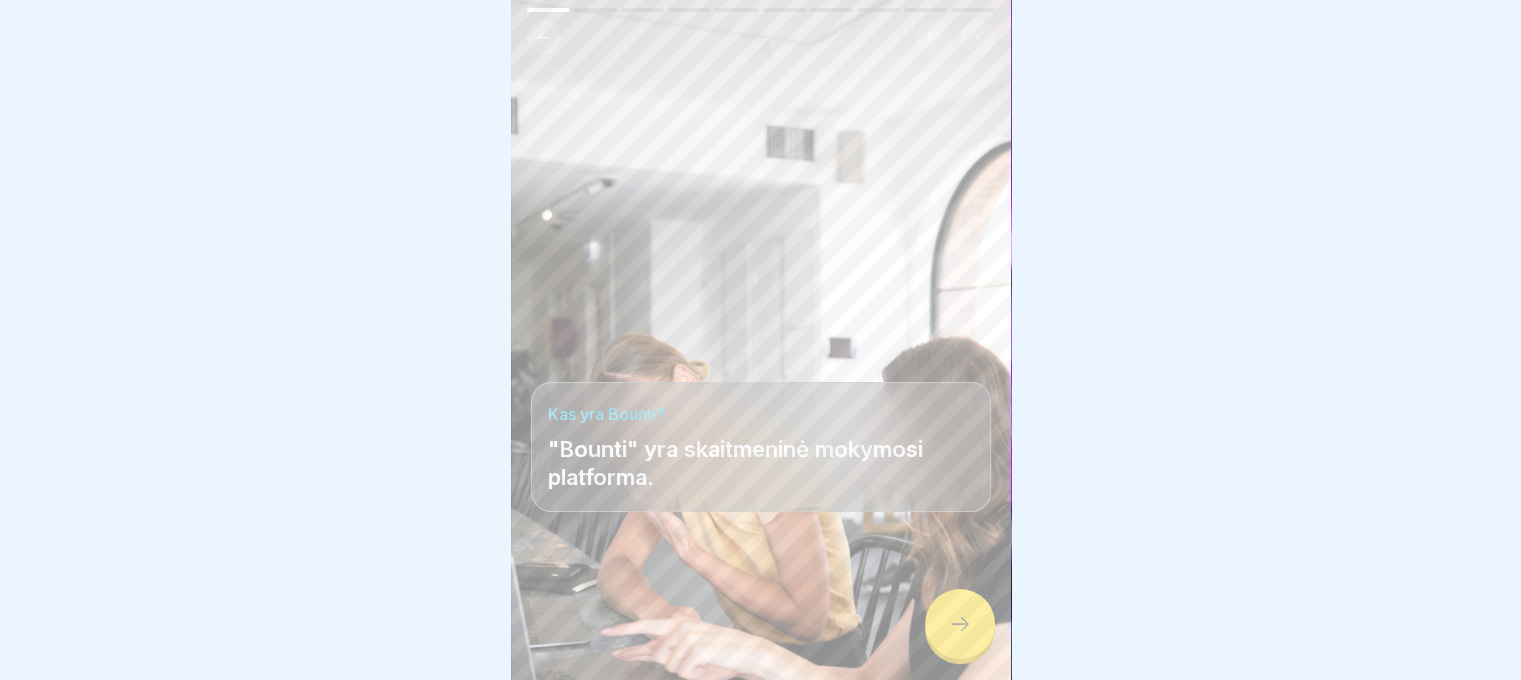 scroll, scrollTop: 15, scrollLeft: 0, axis: vertical 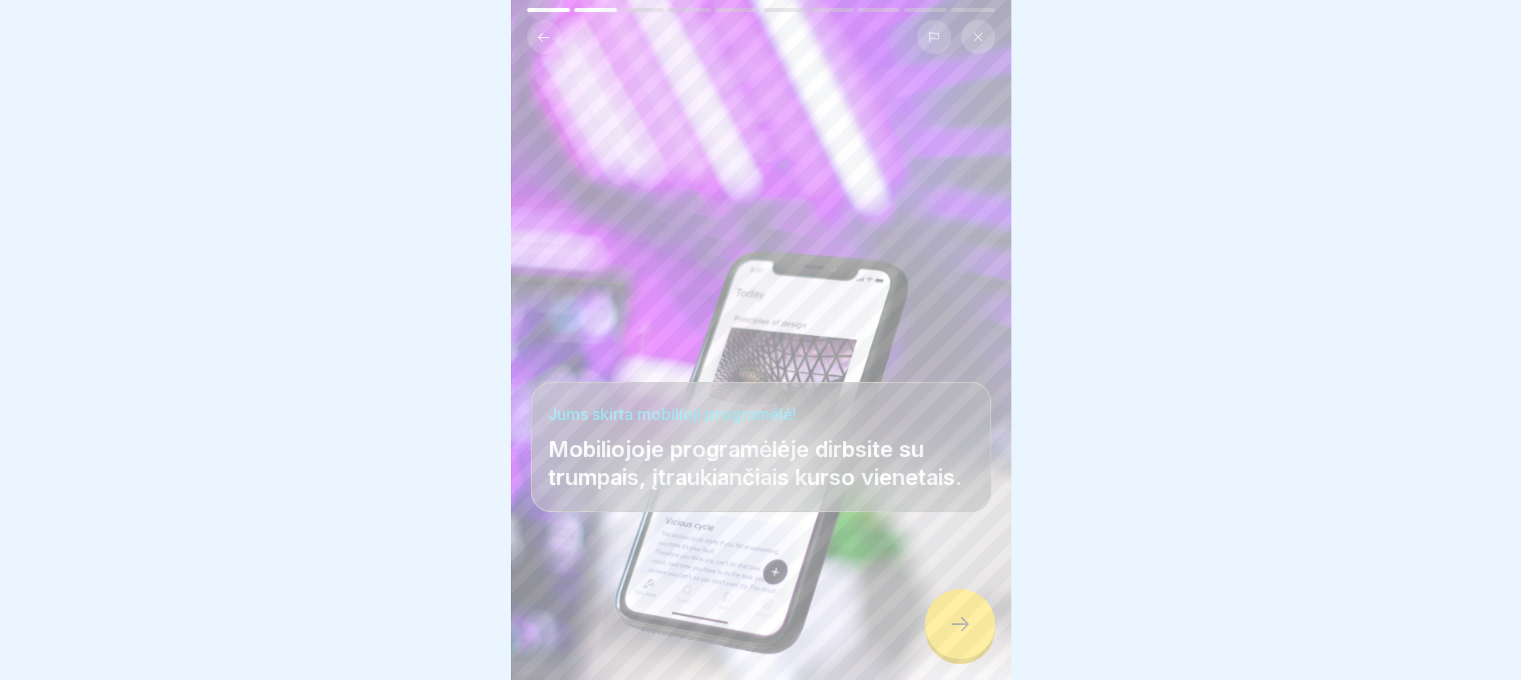 click 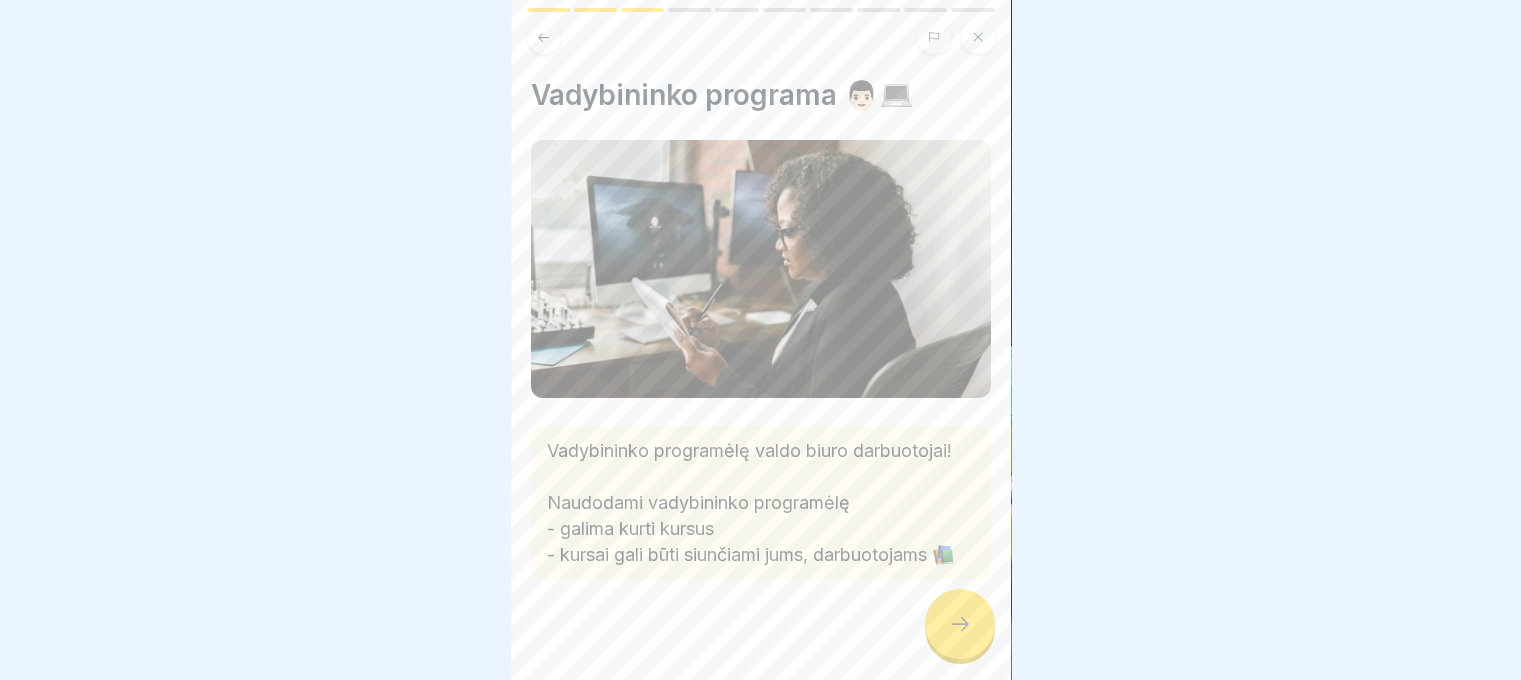 click 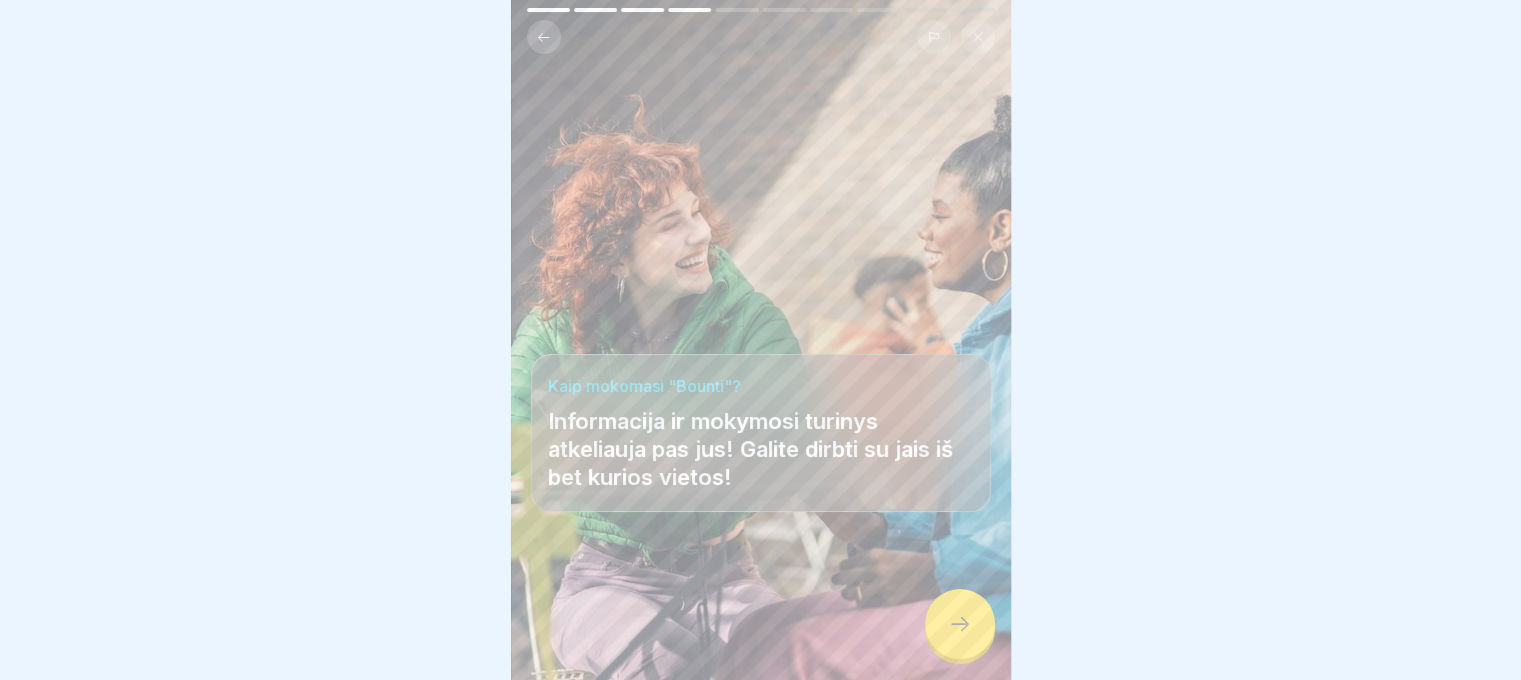 click 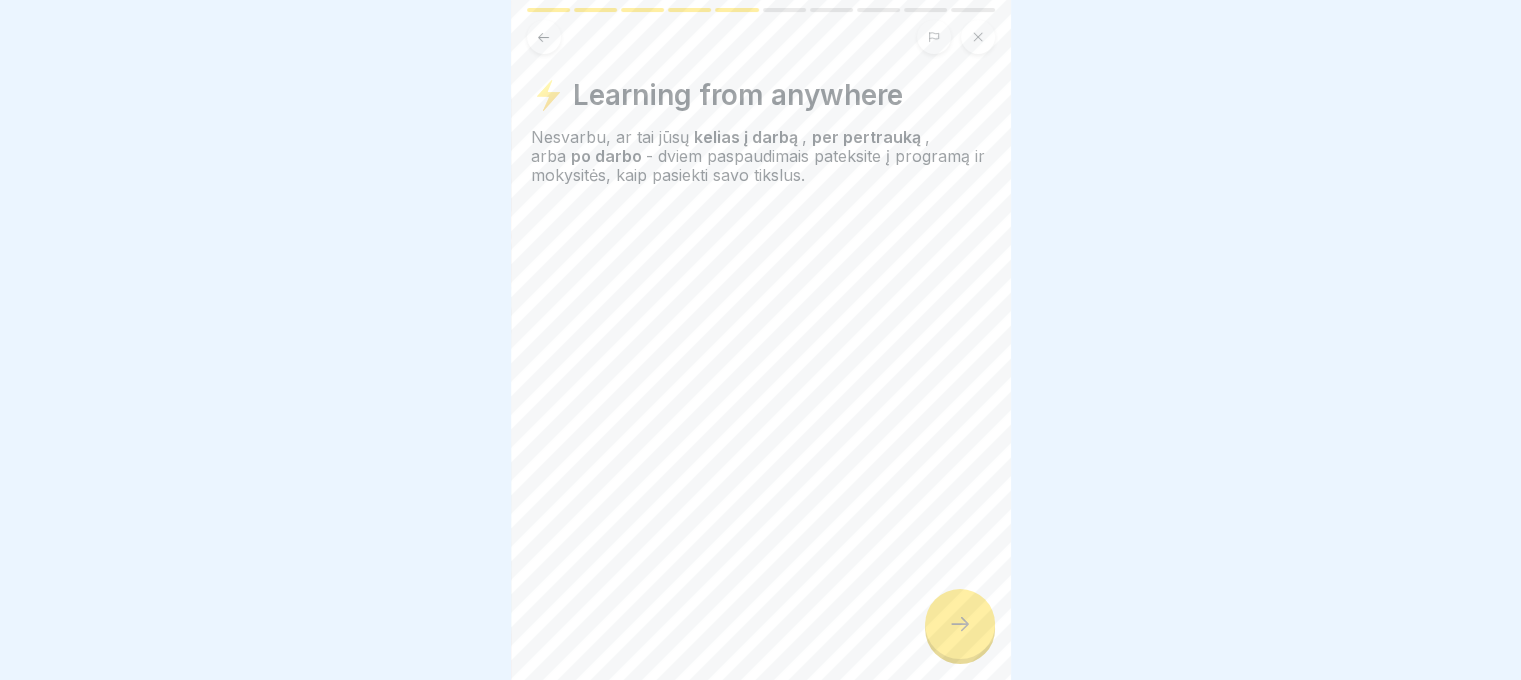click 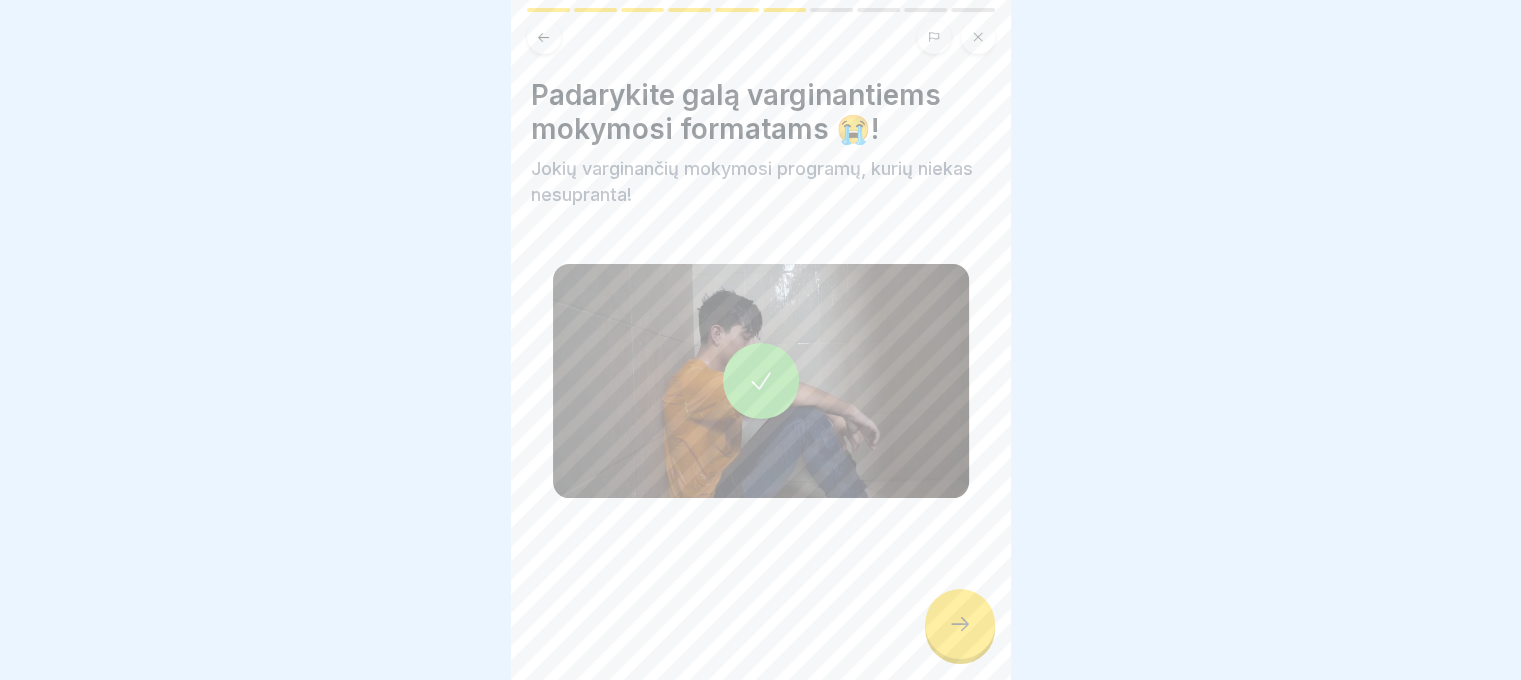 click 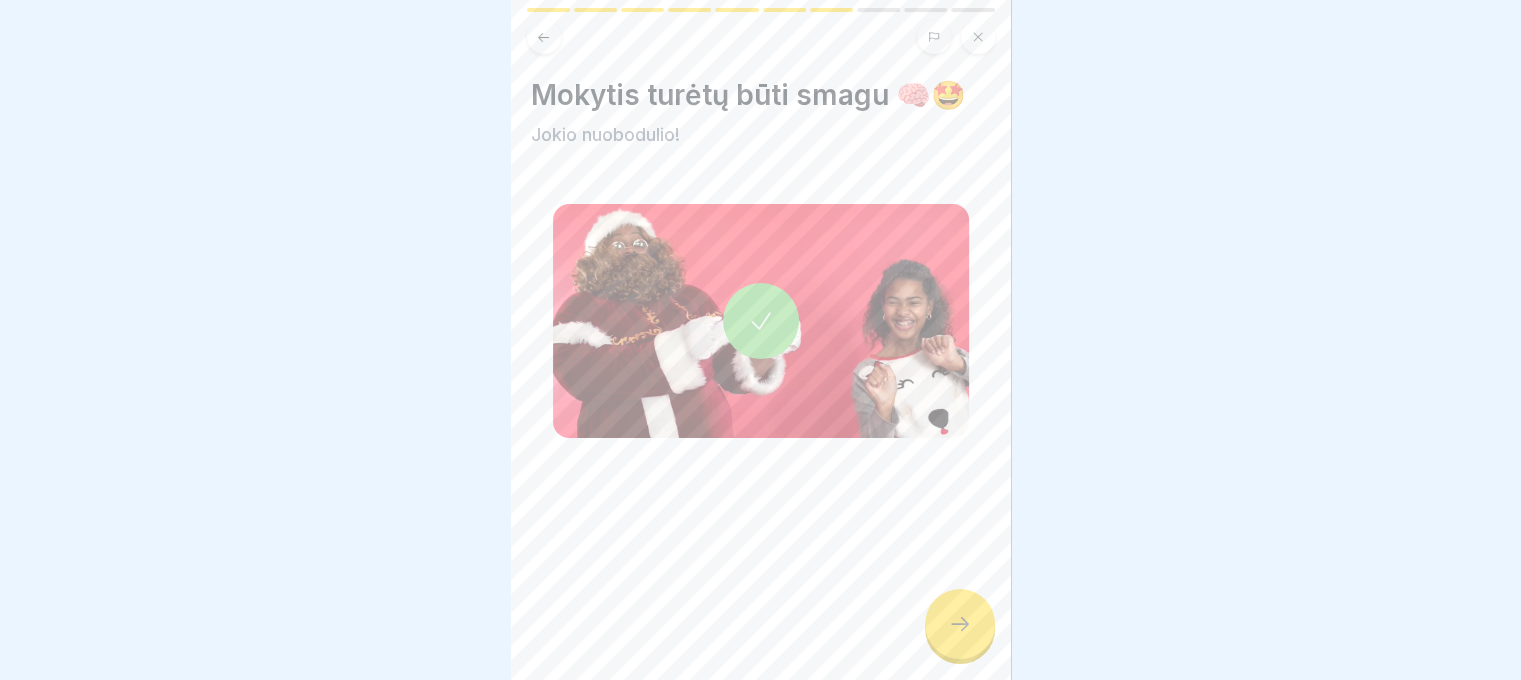 click 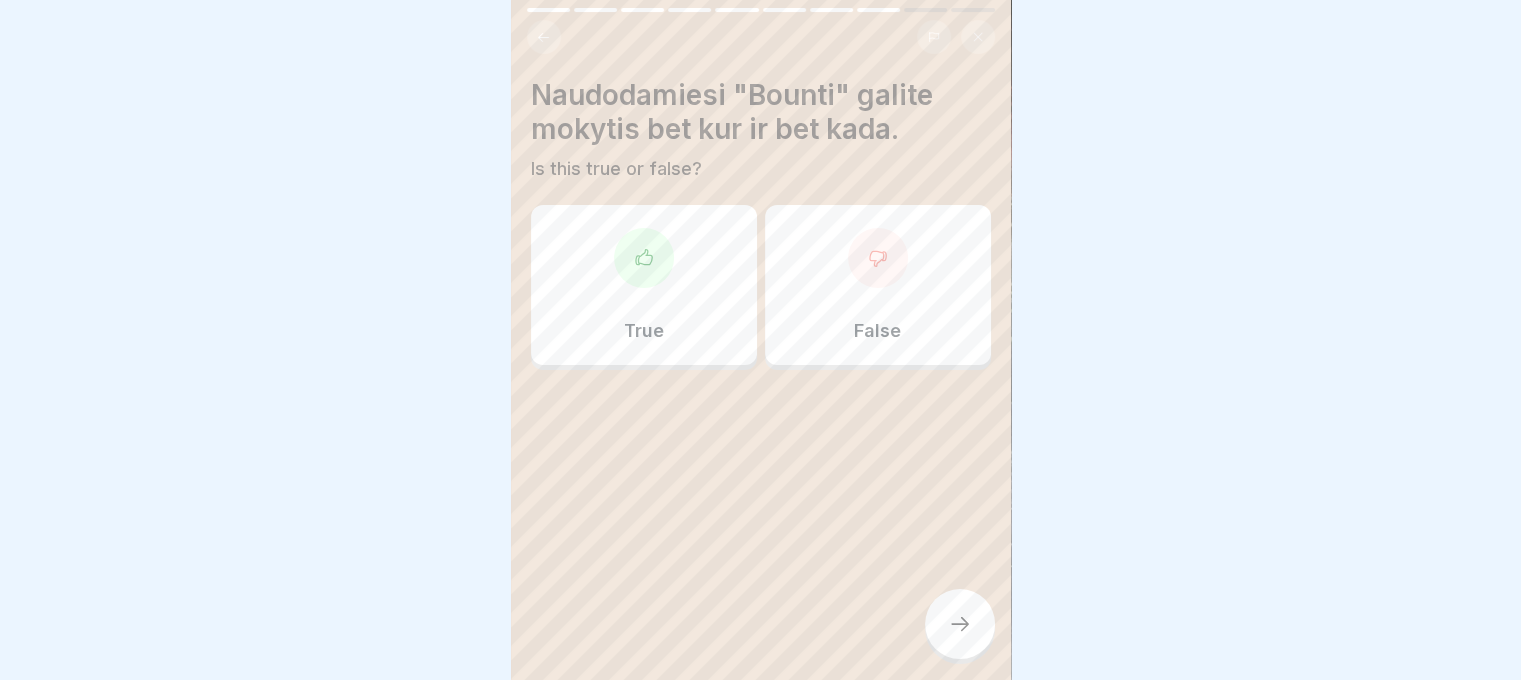 click on "True" at bounding box center (644, 285) 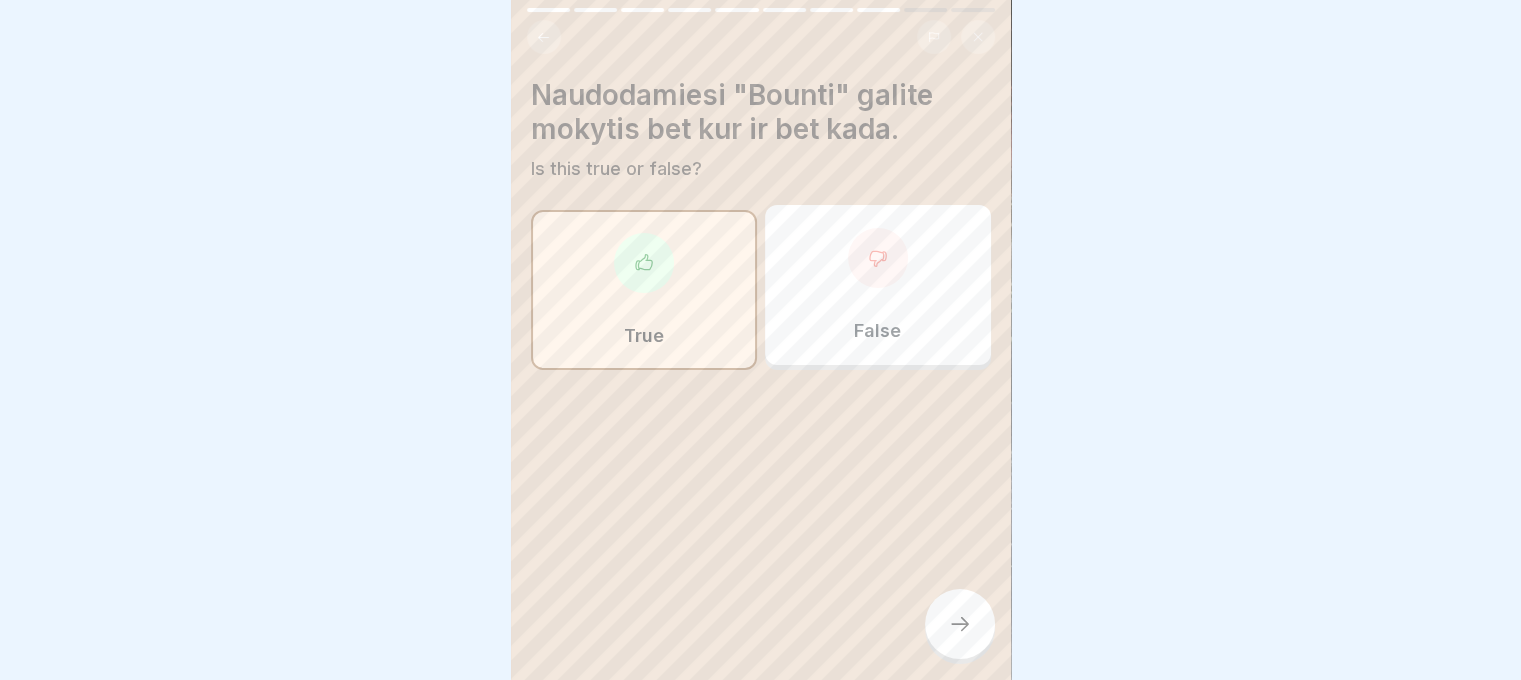 click at bounding box center [960, 624] 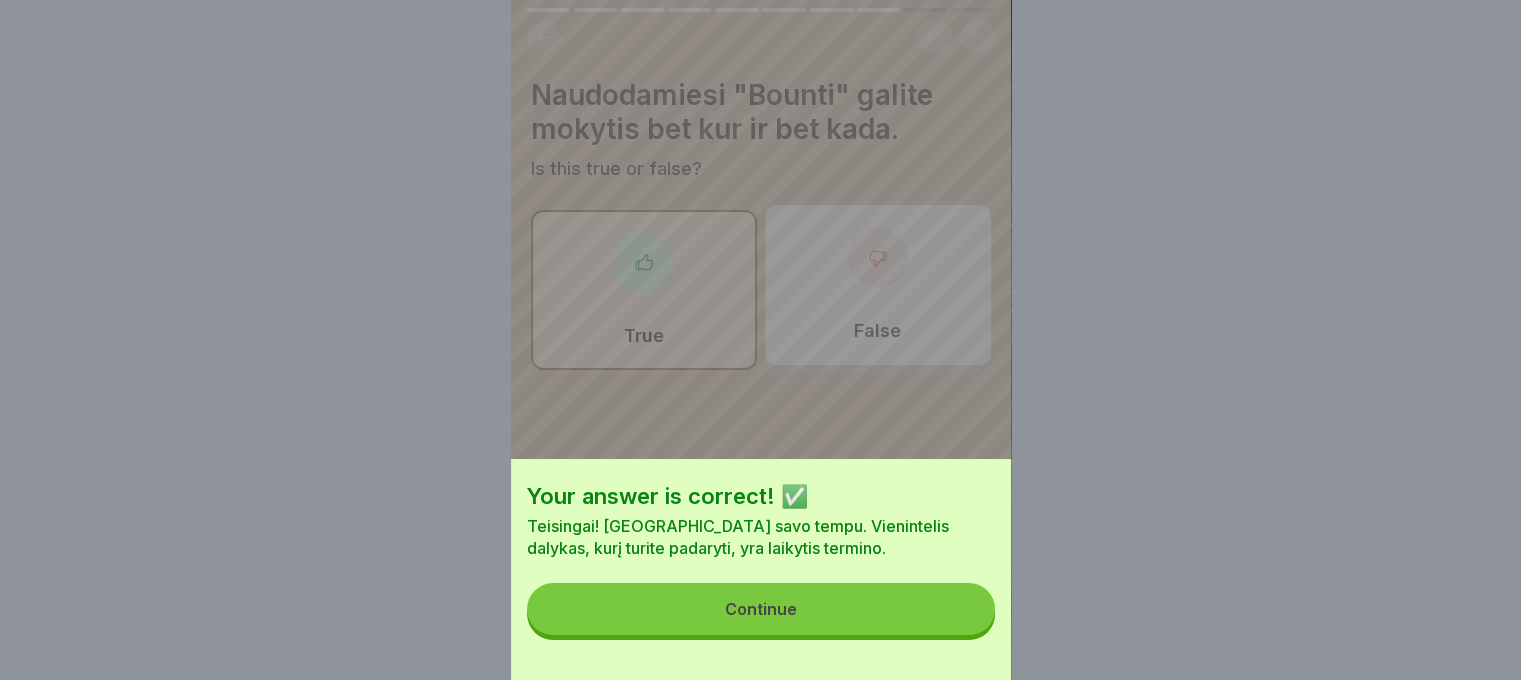 click on "Continue" at bounding box center [761, 609] 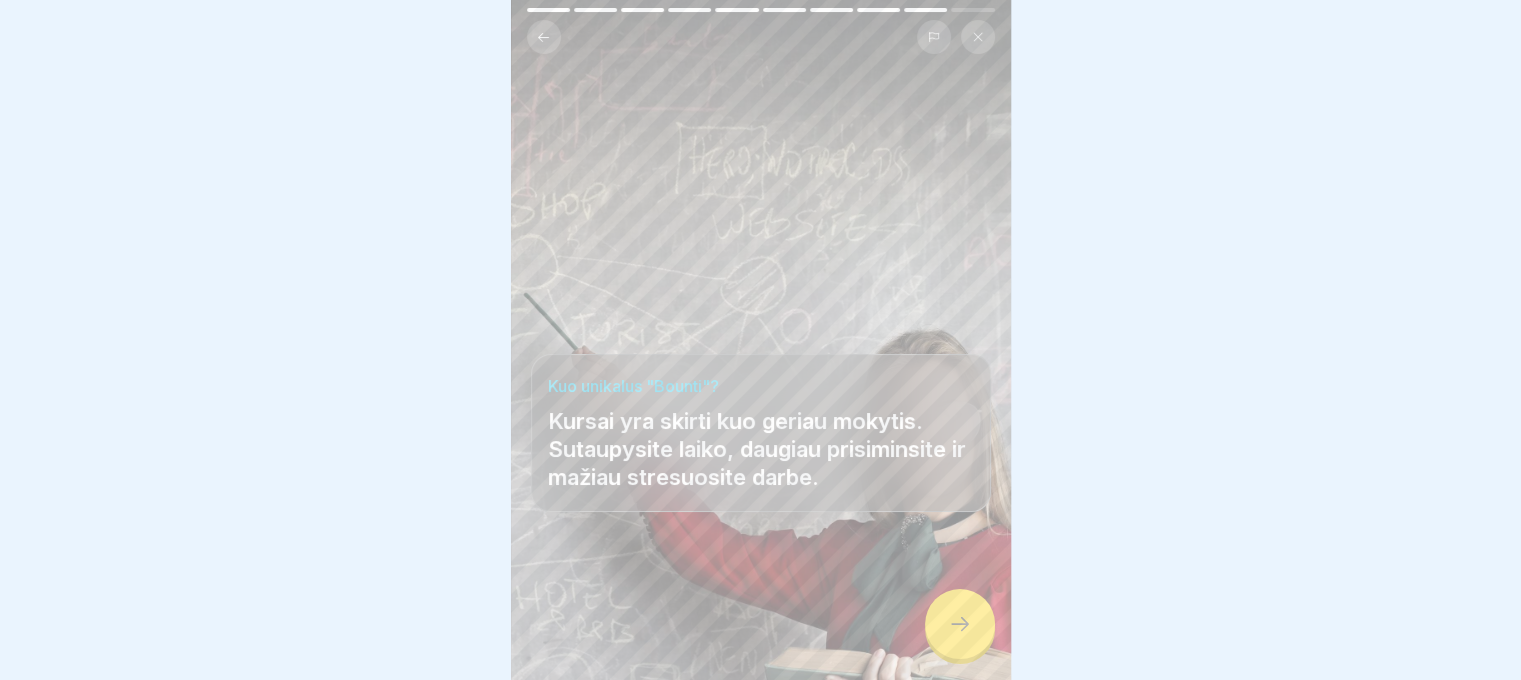 click at bounding box center (960, 624) 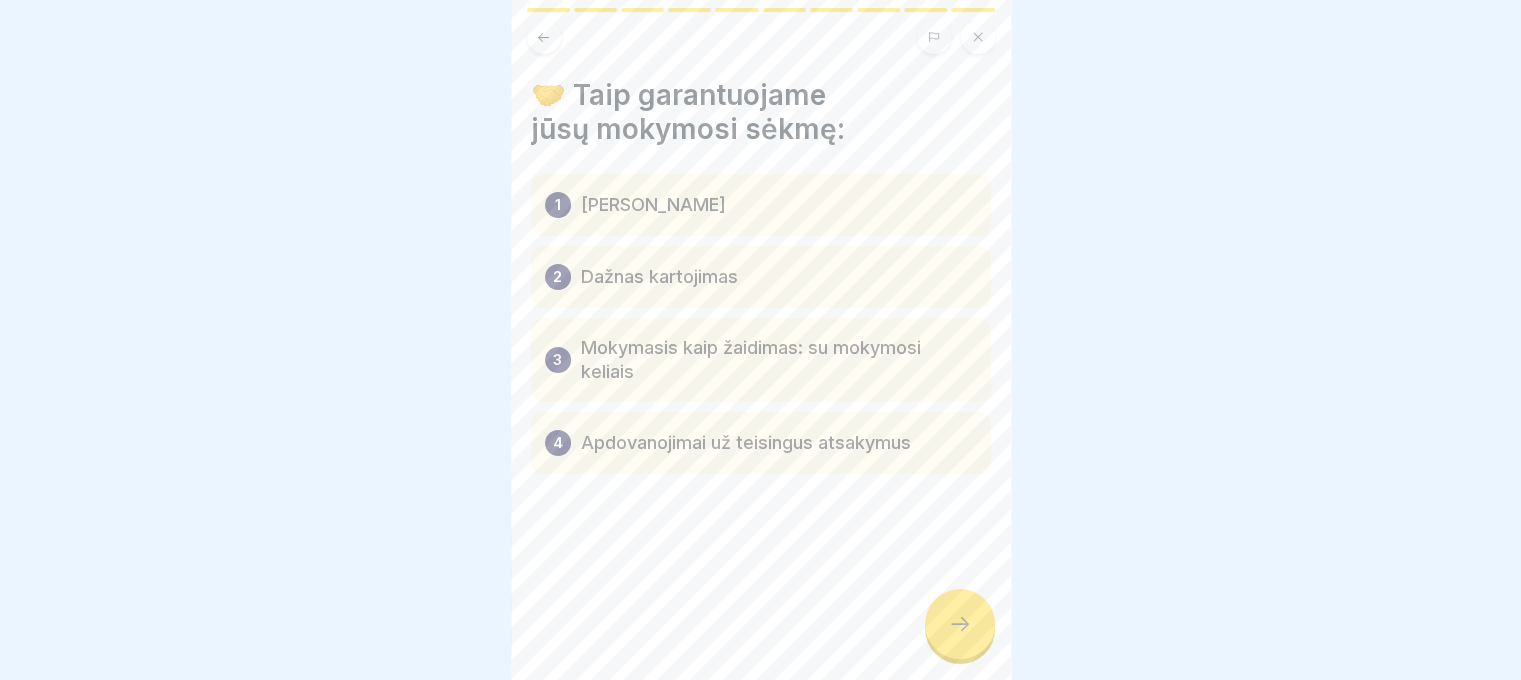 click at bounding box center [960, 624] 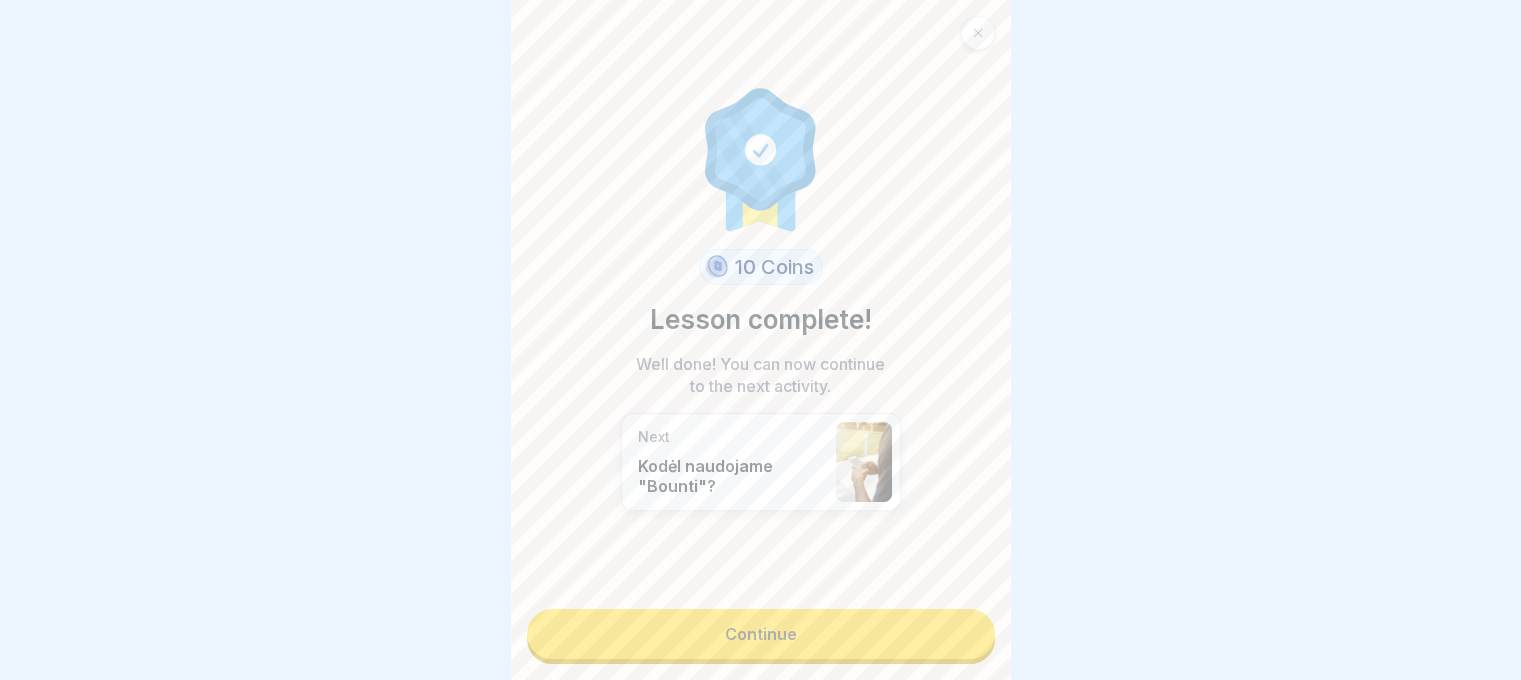 click on "Continue" at bounding box center [761, 634] 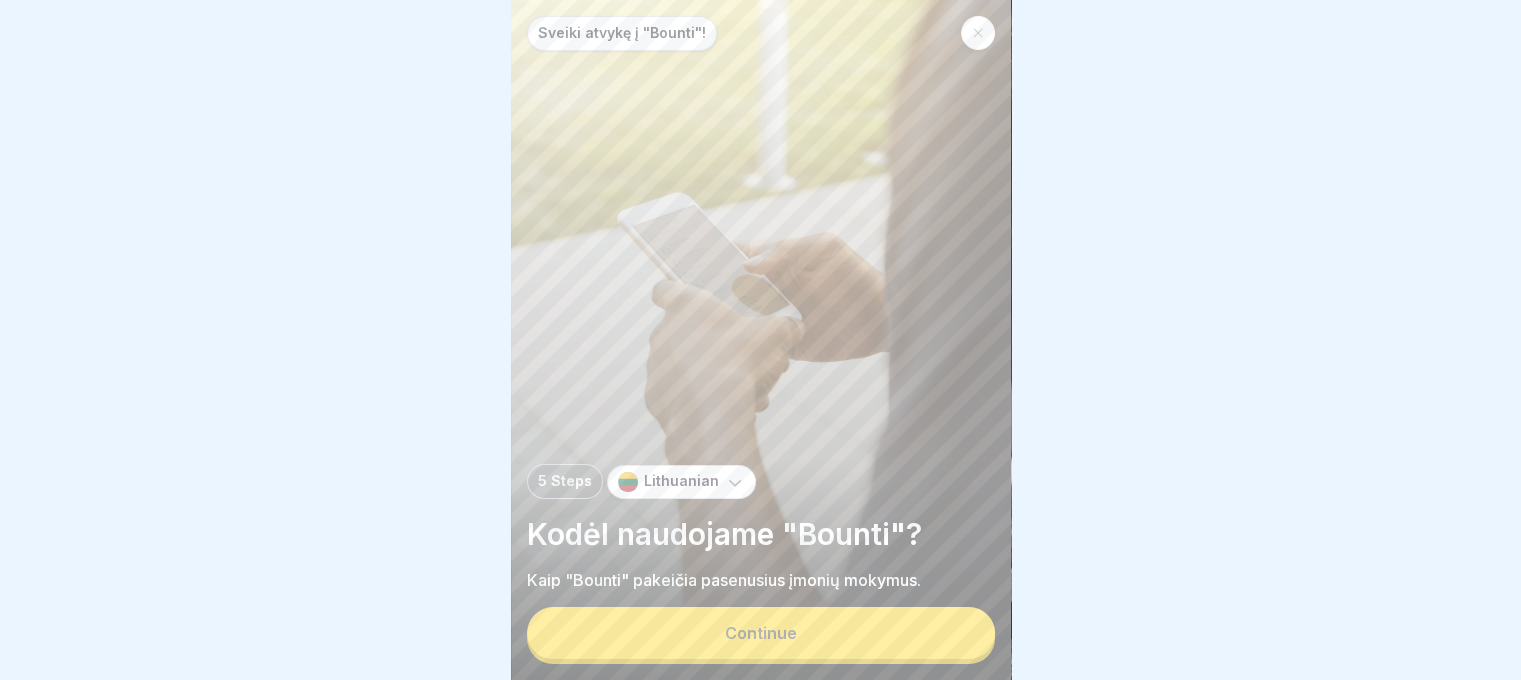 scroll, scrollTop: 0, scrollLeft: 0, axis: both 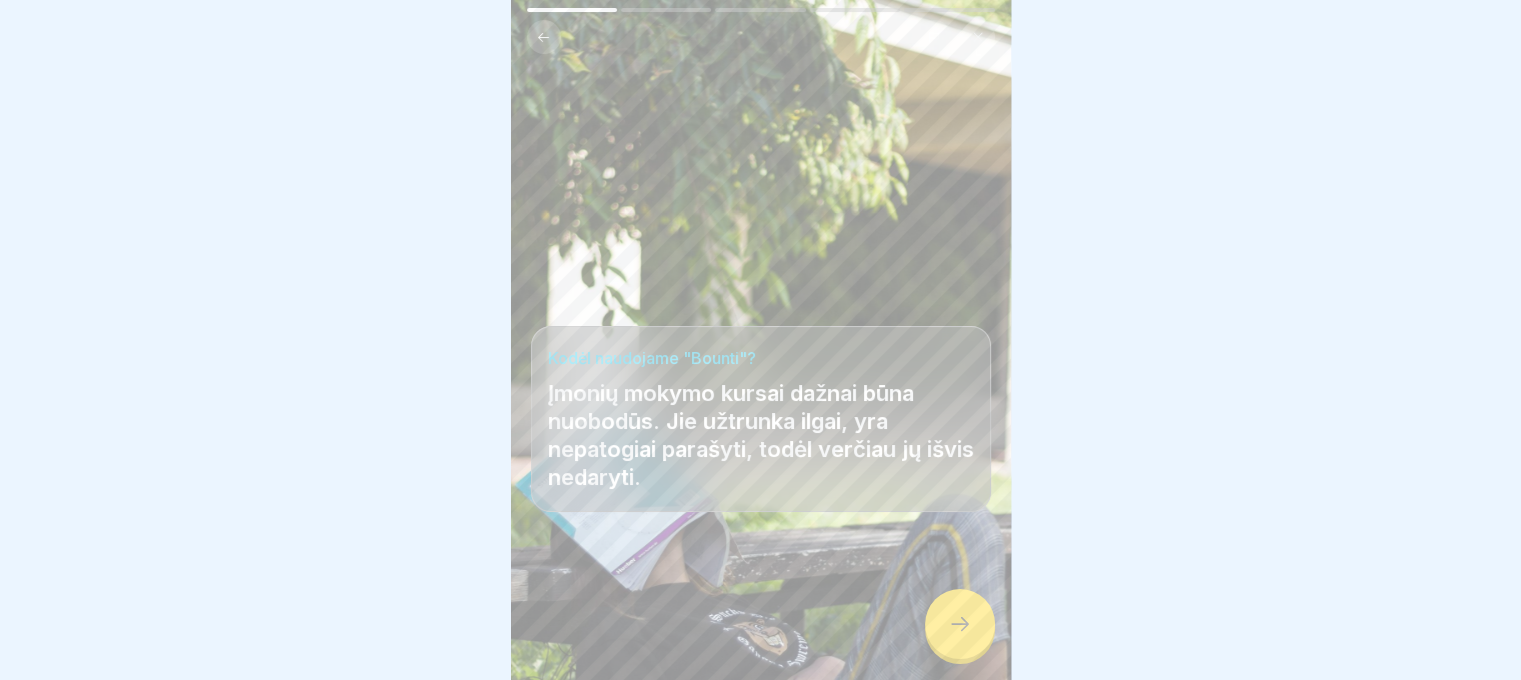 click 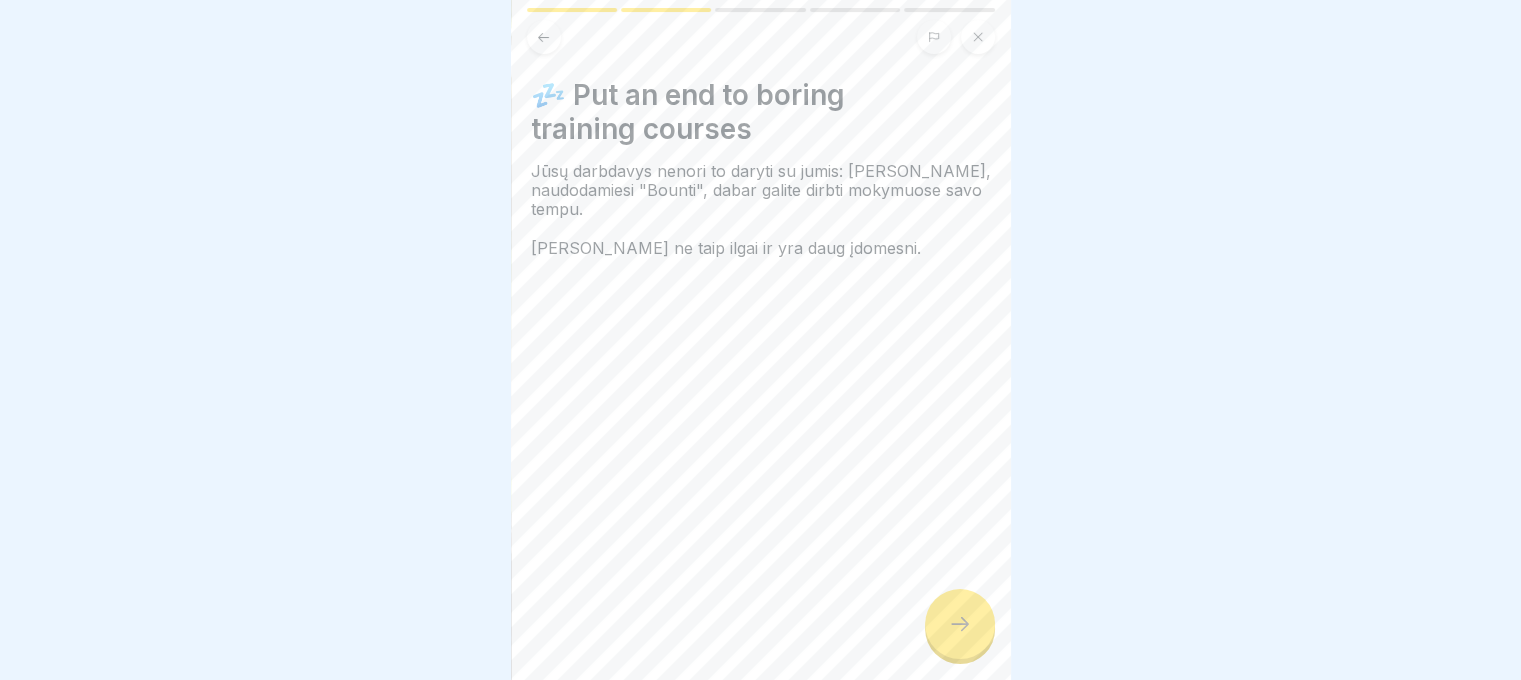 click 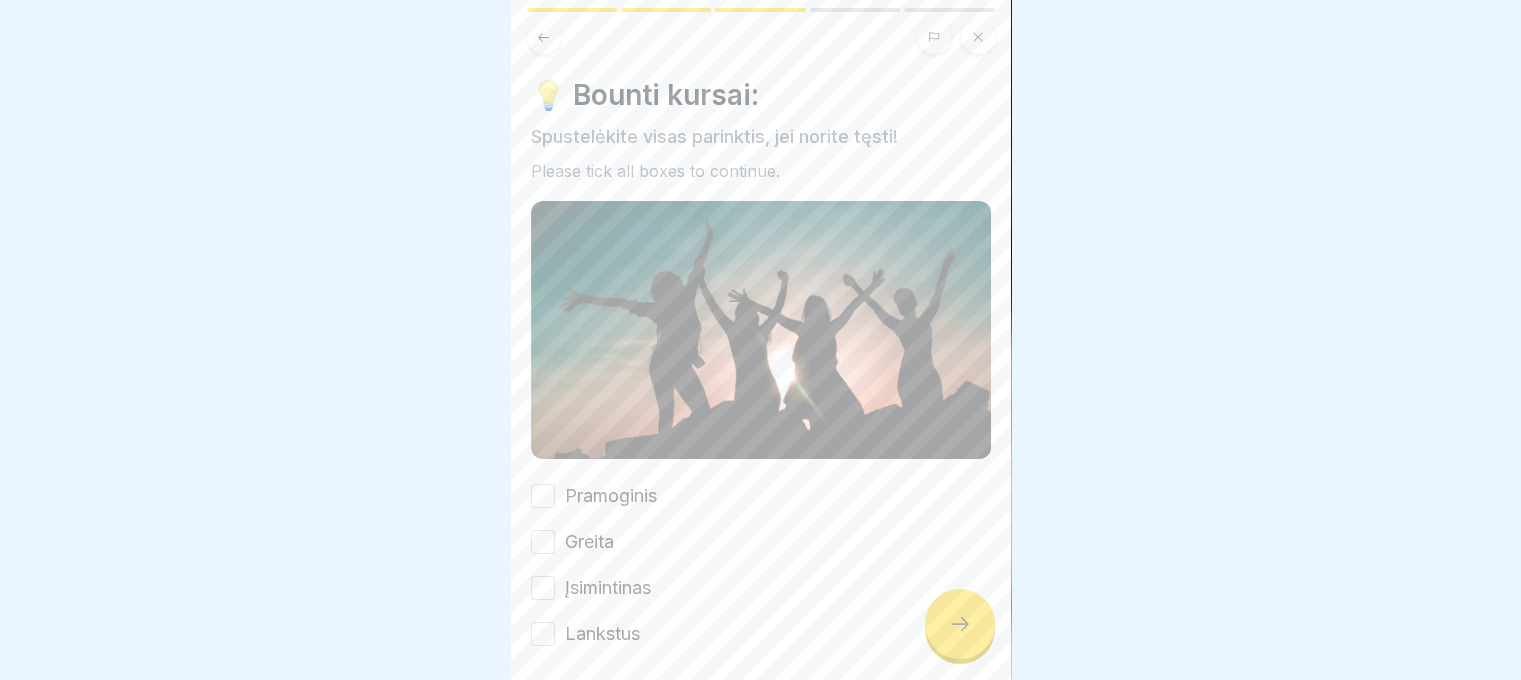 click on "💡 Bounti kursai: Spustelėkite visas parinktis, jei norite tęsti! Please tick all boxes to continue. Pramoginis Greita Įsimintinas Lankstus" at bounding box center (761, 362) 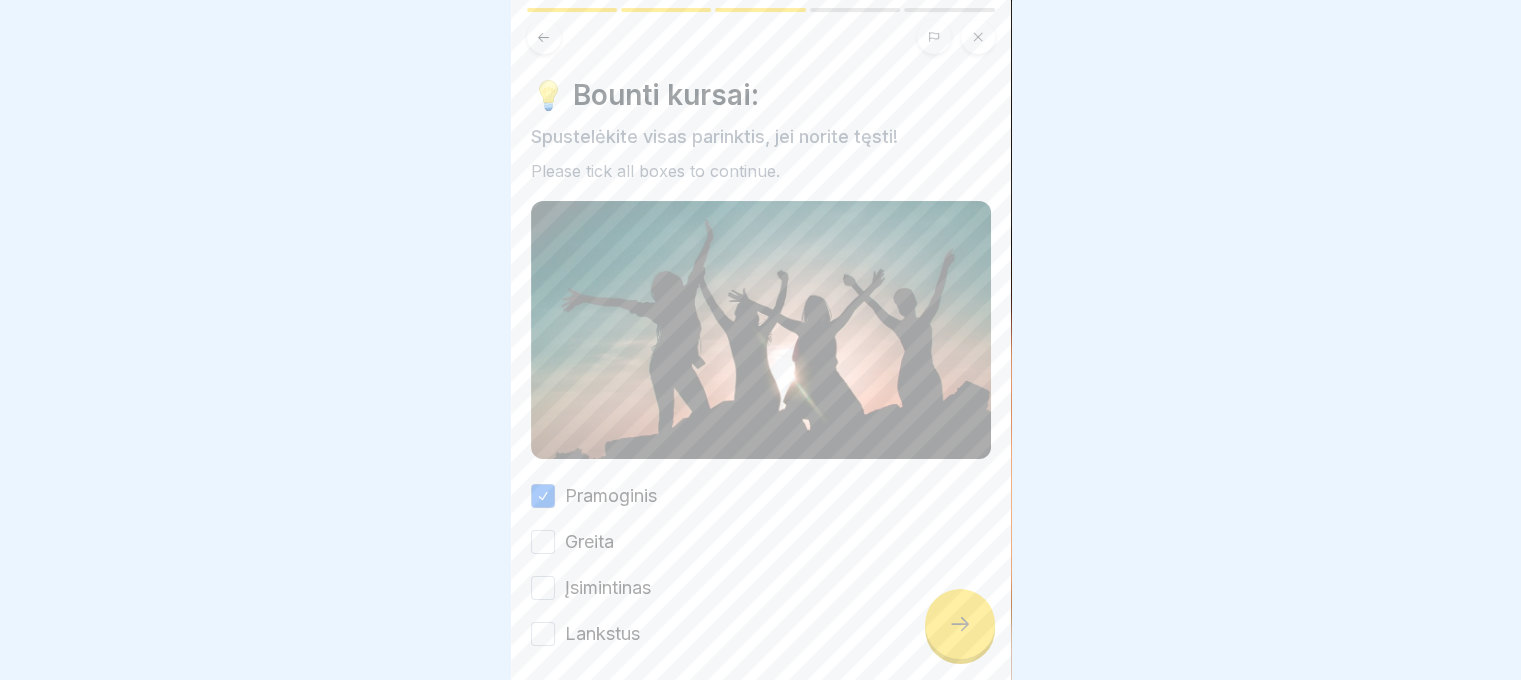click on "Greita" at bounding box center (589, 542) 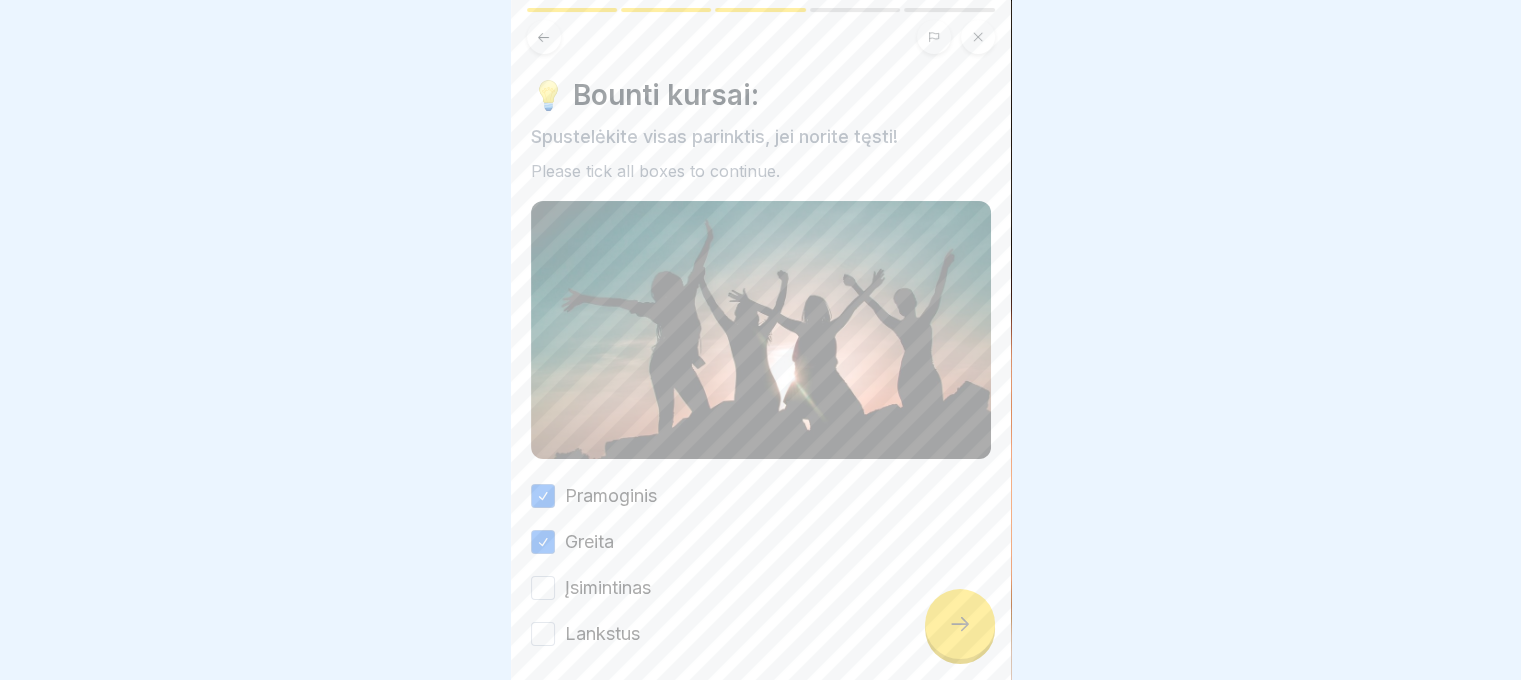 click on "Įsimintinas" at bounding box center (608, 588) 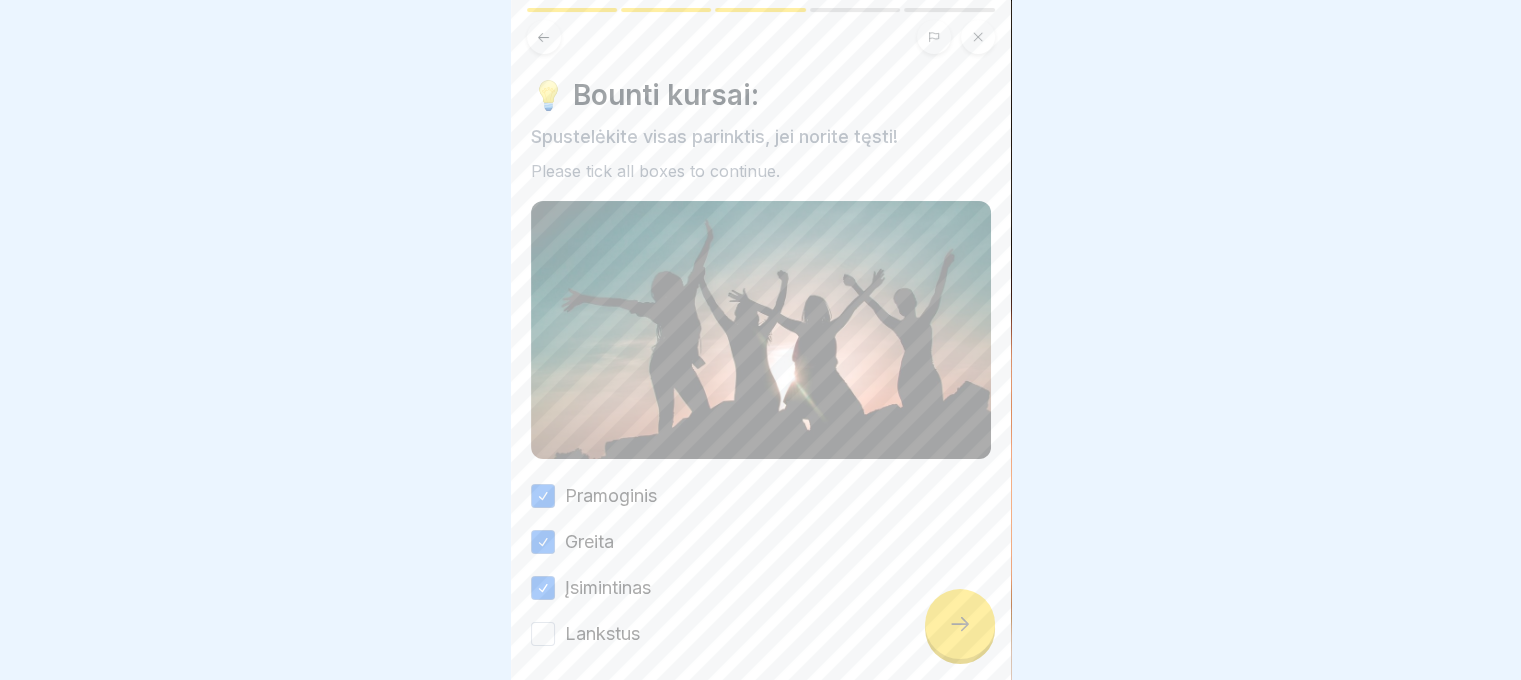 click on "Lankstus" at bounding box center (602, 634) 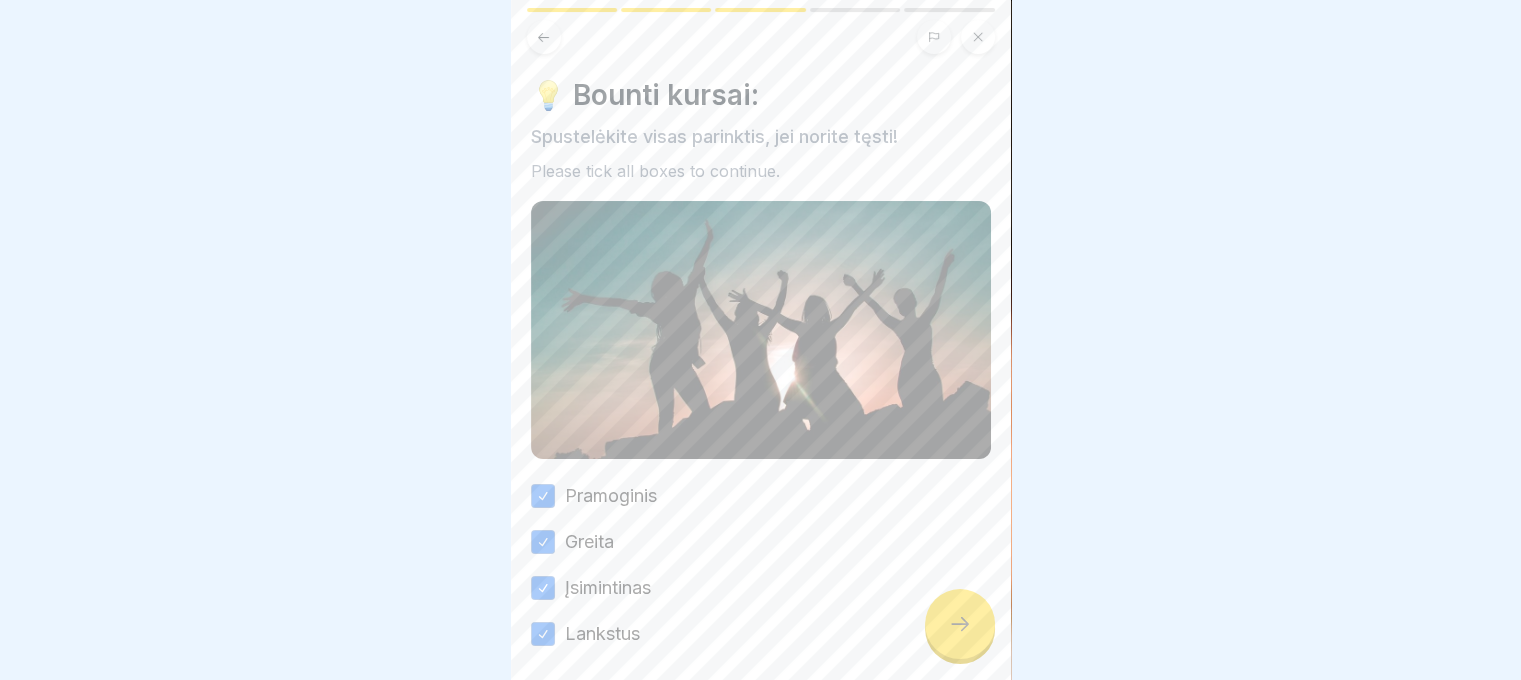 click at bounding box center (960, 624) 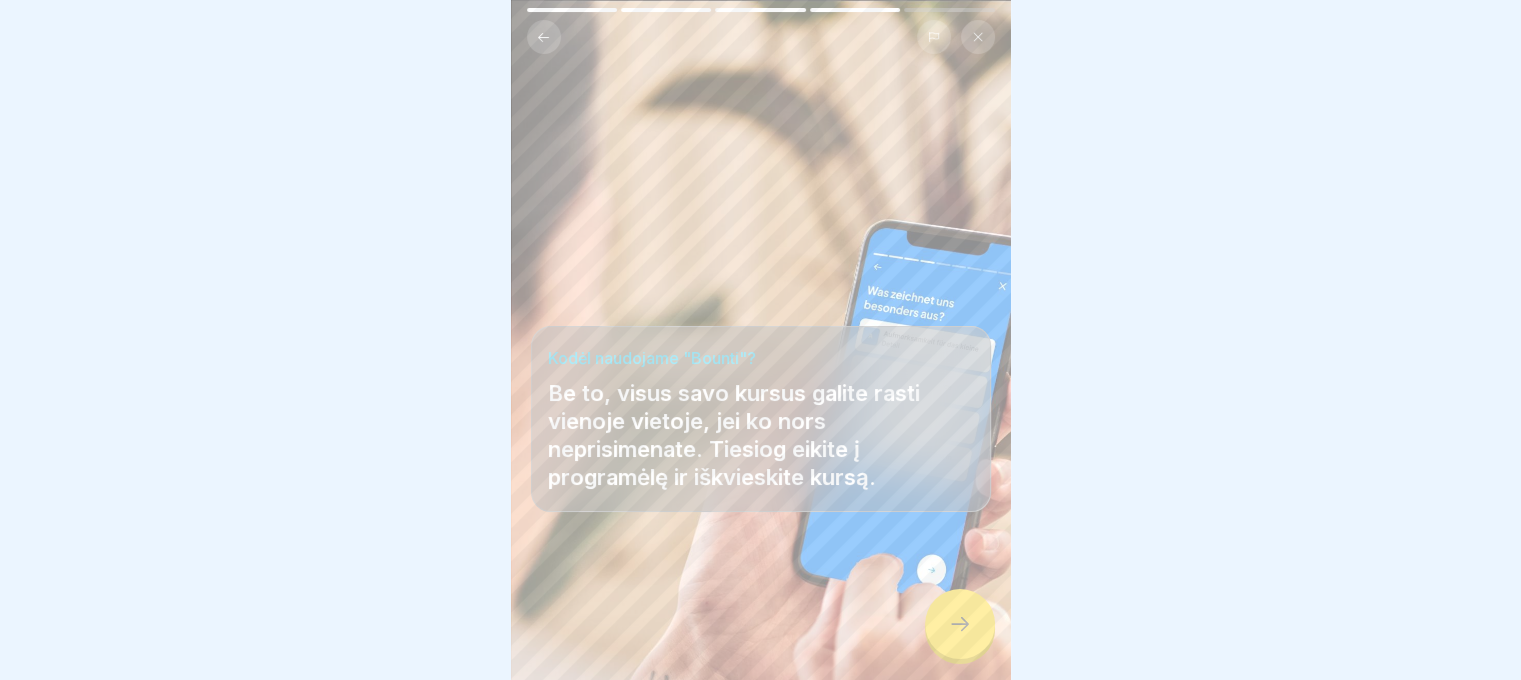 click 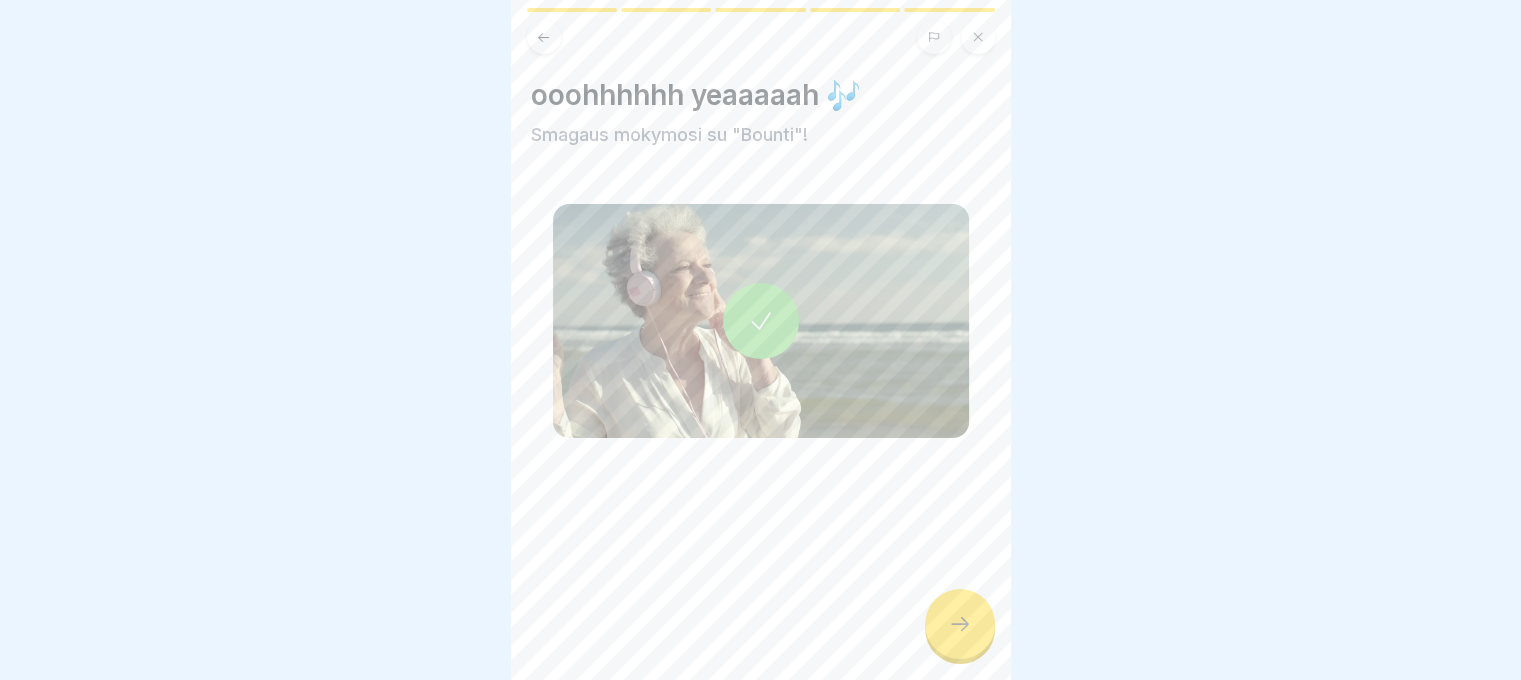 click 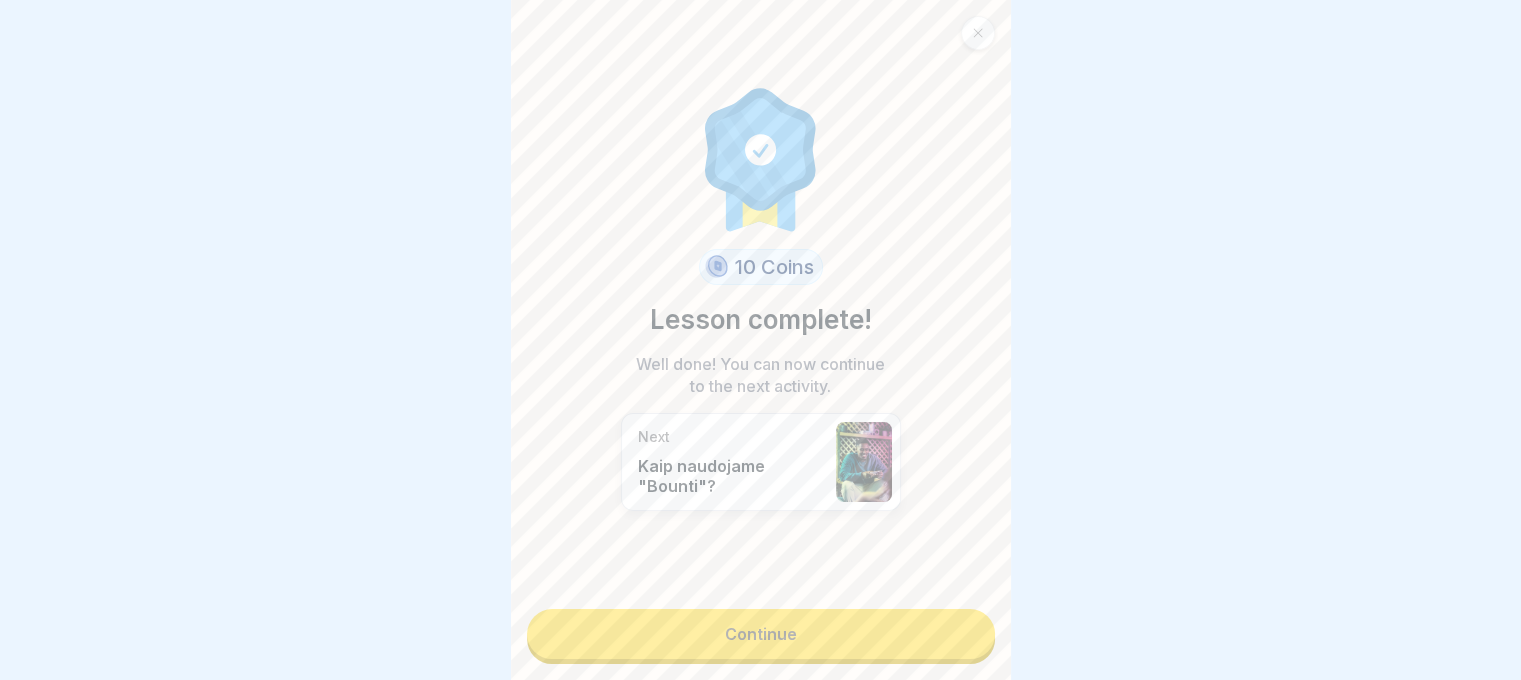 click on "Continue" at bounding box center (761, 634) 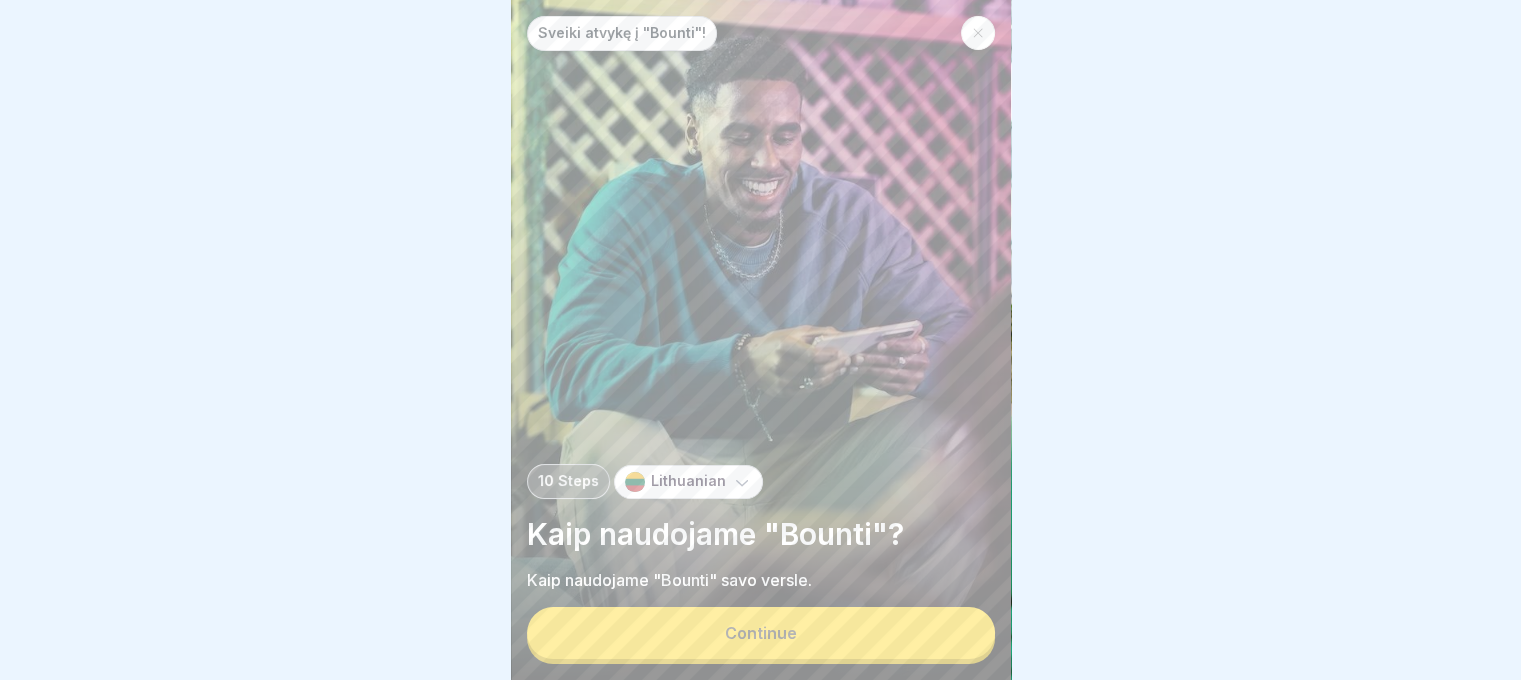 click on "Continue" at bounding box center (761, 633) 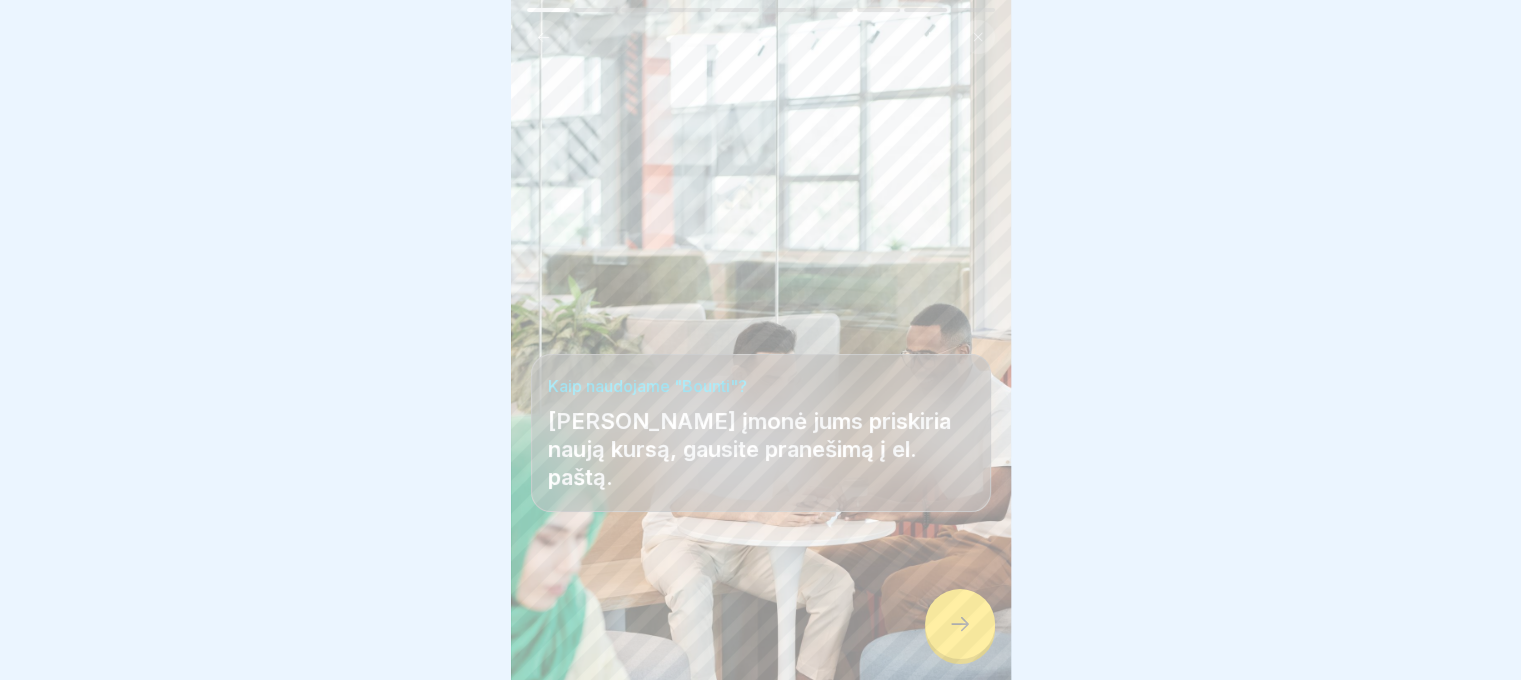 click 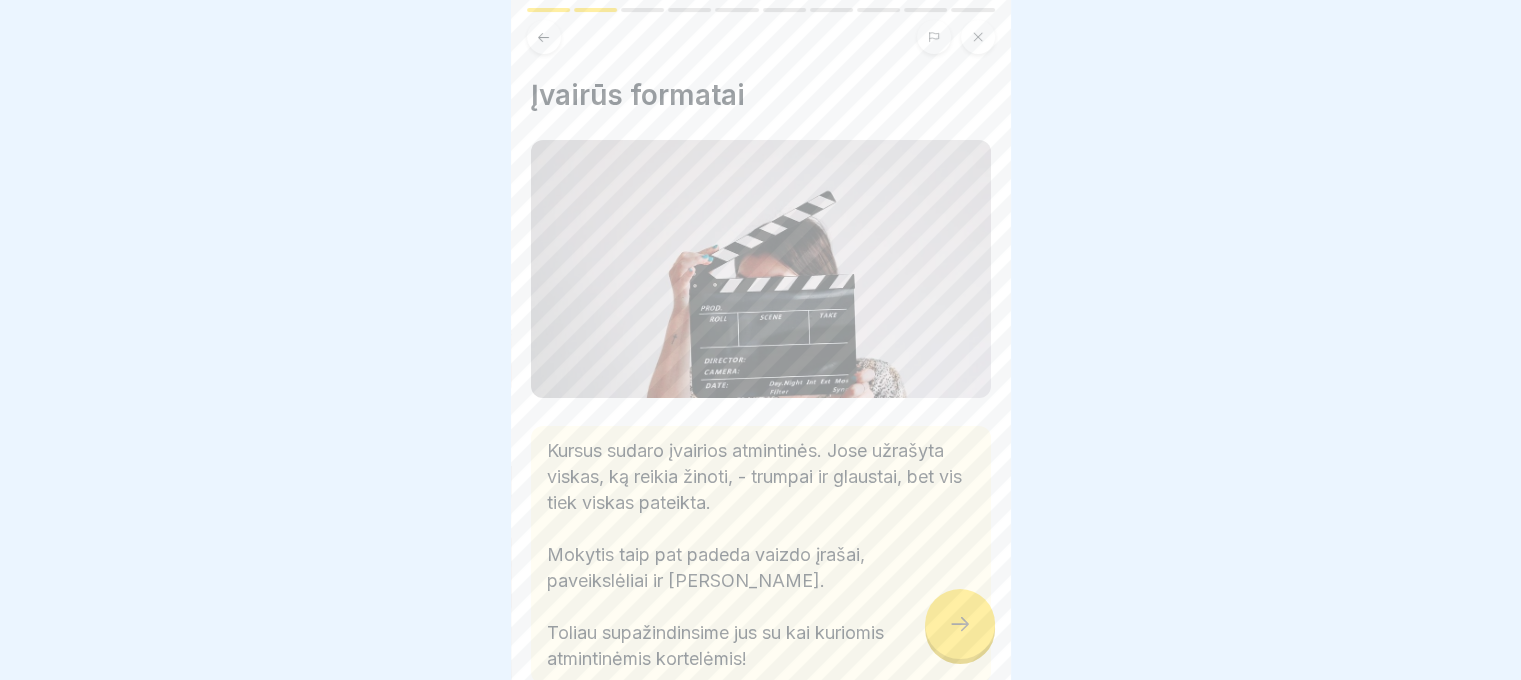 click 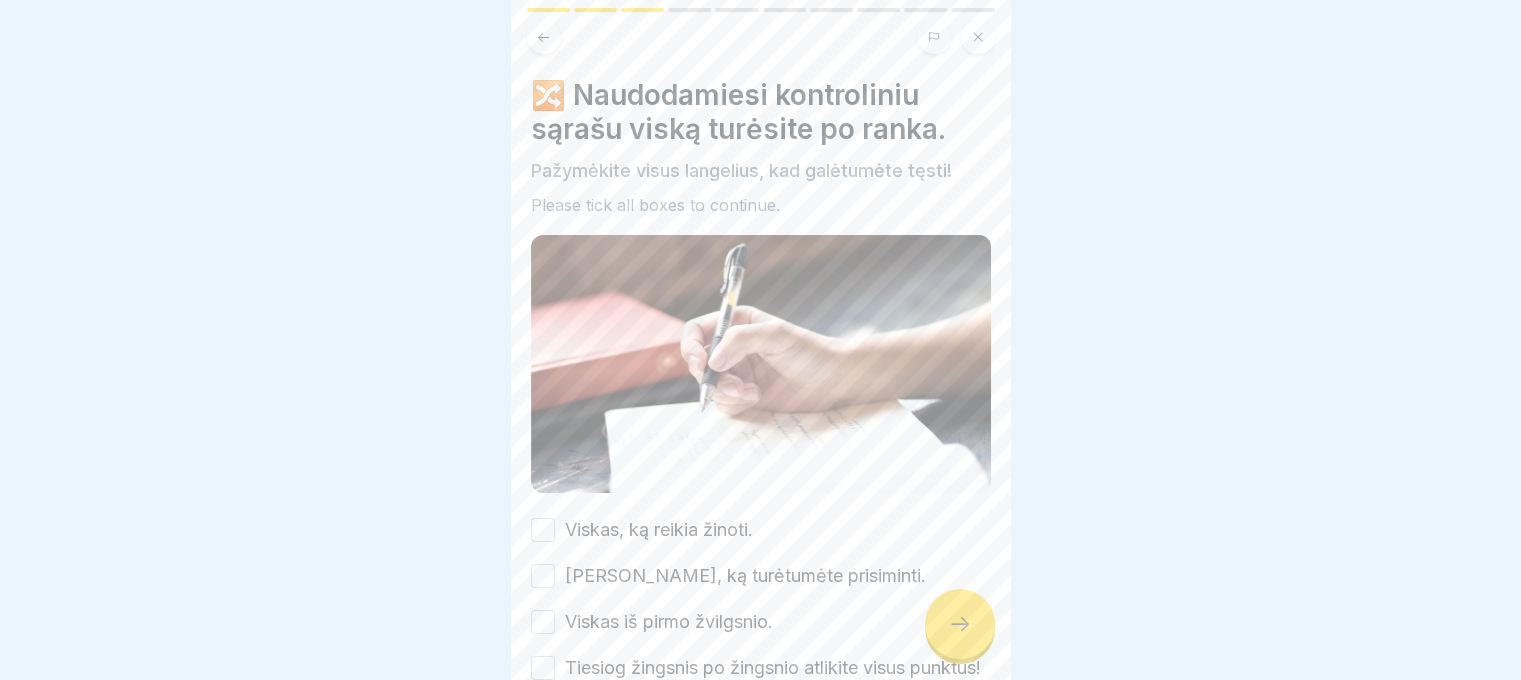 click 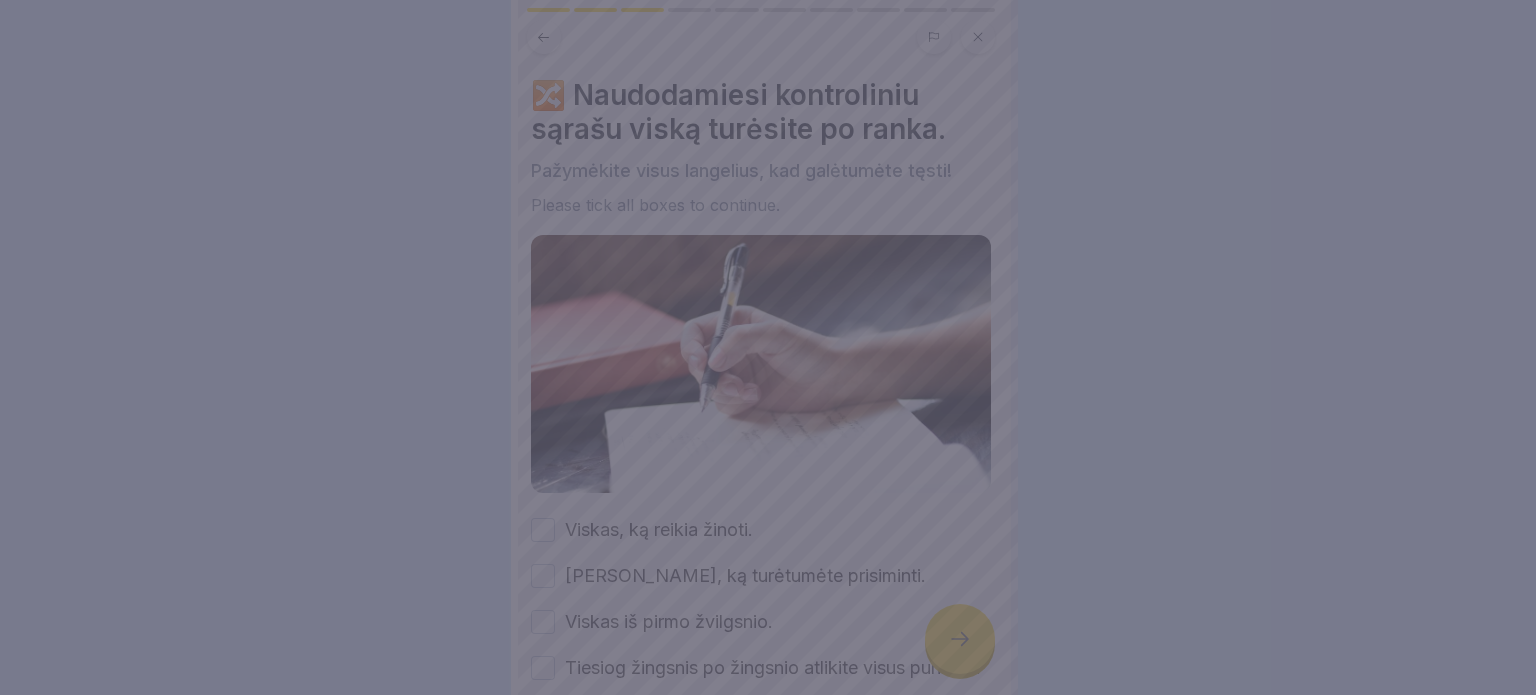 click at bounding box center (768, 347) 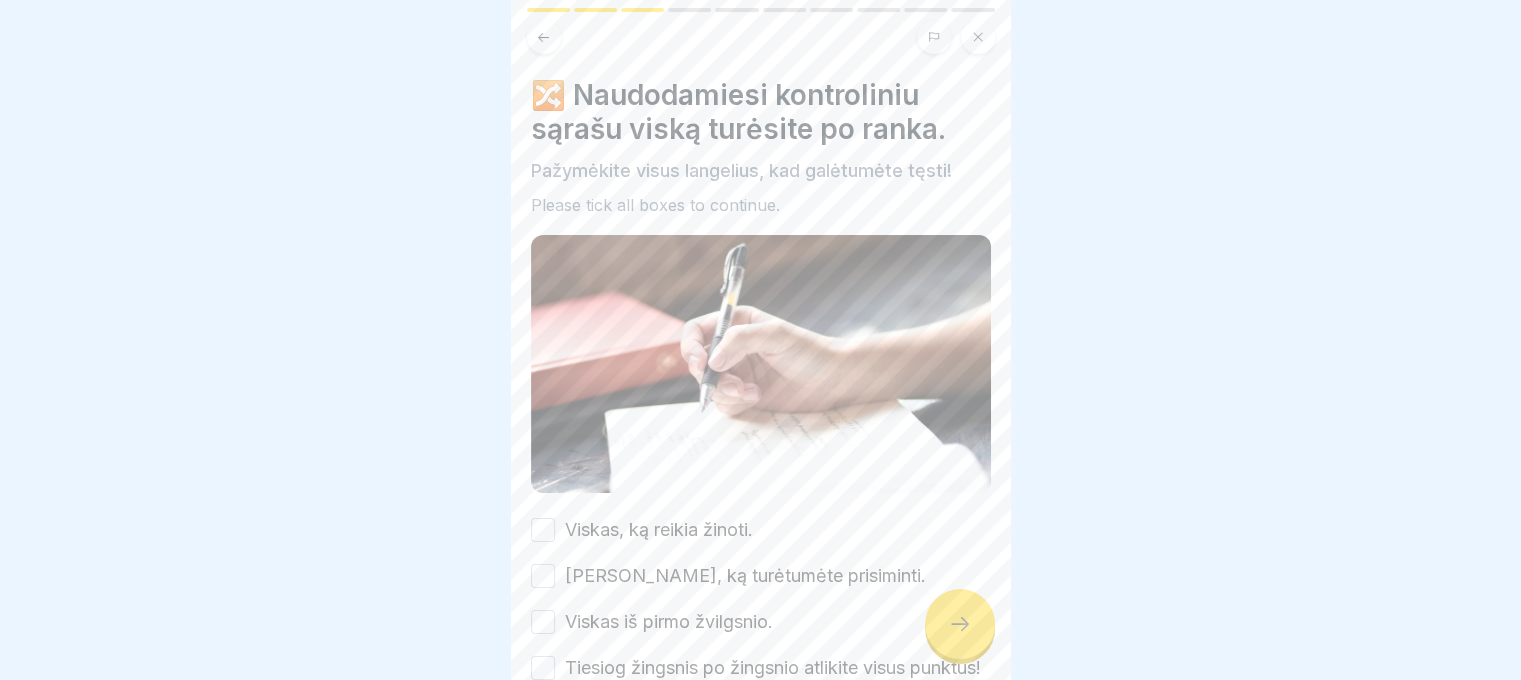 click on "🔀 Naudodamiesi kontroliniu sąrašu viską turėsite po ranka. Pažymėkite visus langelius, kad galėtumėte tęsti! Please tick all boxes to continue. Viskas, ką reikia žinoti. Viskas, ką turėtumėte prisiminti. Viskas iš pirmo žvilgsnio. Tiesiog žingsnis po žingsnio atlikite visus punktus!" at bounding box center [761, 379] 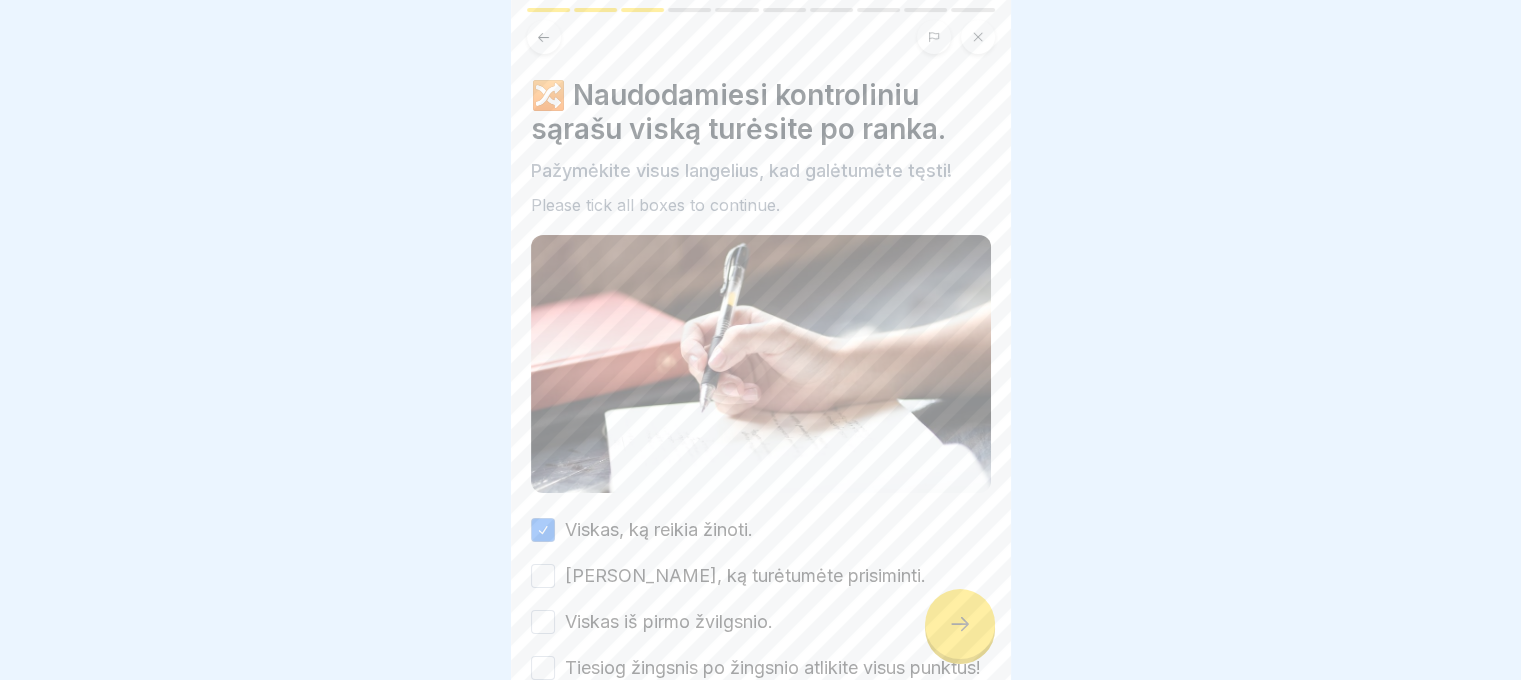 click on "[PERSON_NAME], ką turėtumėte prisiminti." at bounding box center (745, 576) 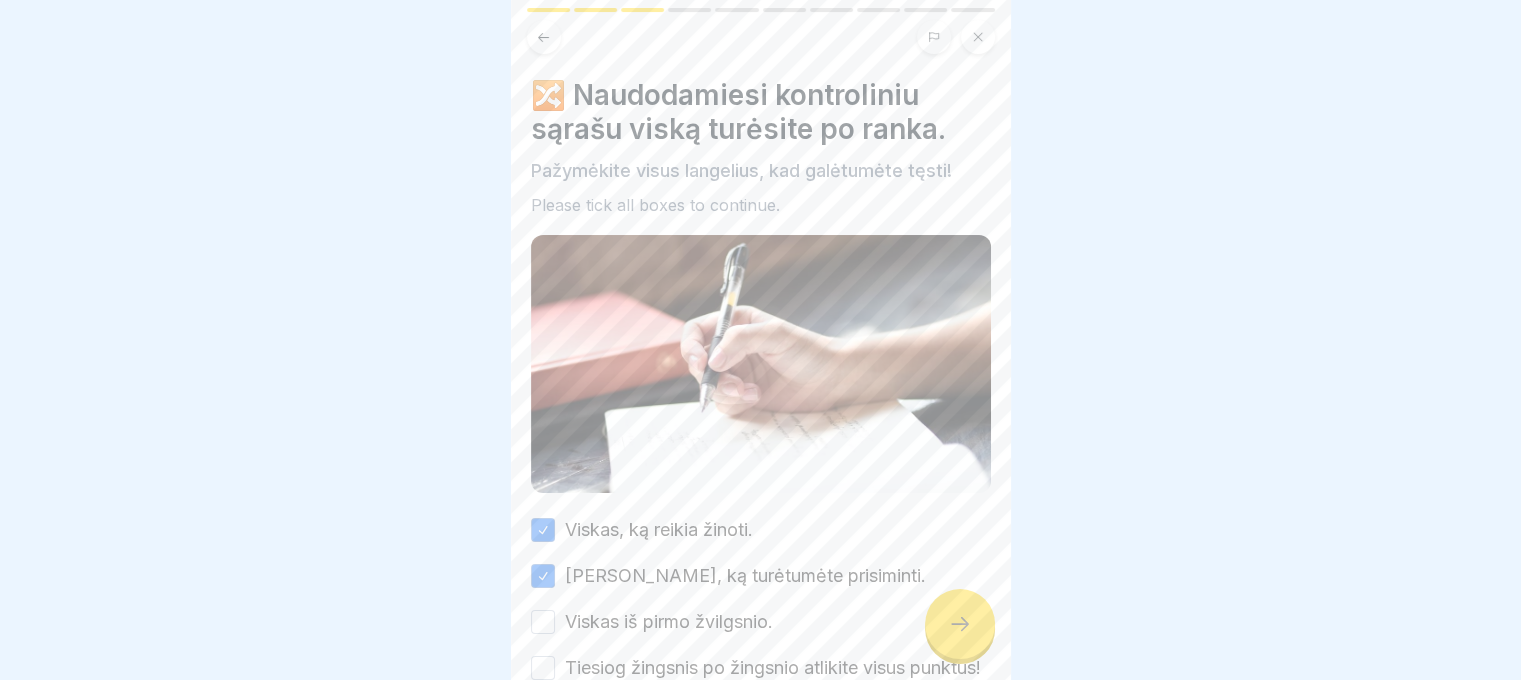 click on "Viskas iš pirmo žvilgsnio." at bounding box center (669, 622) 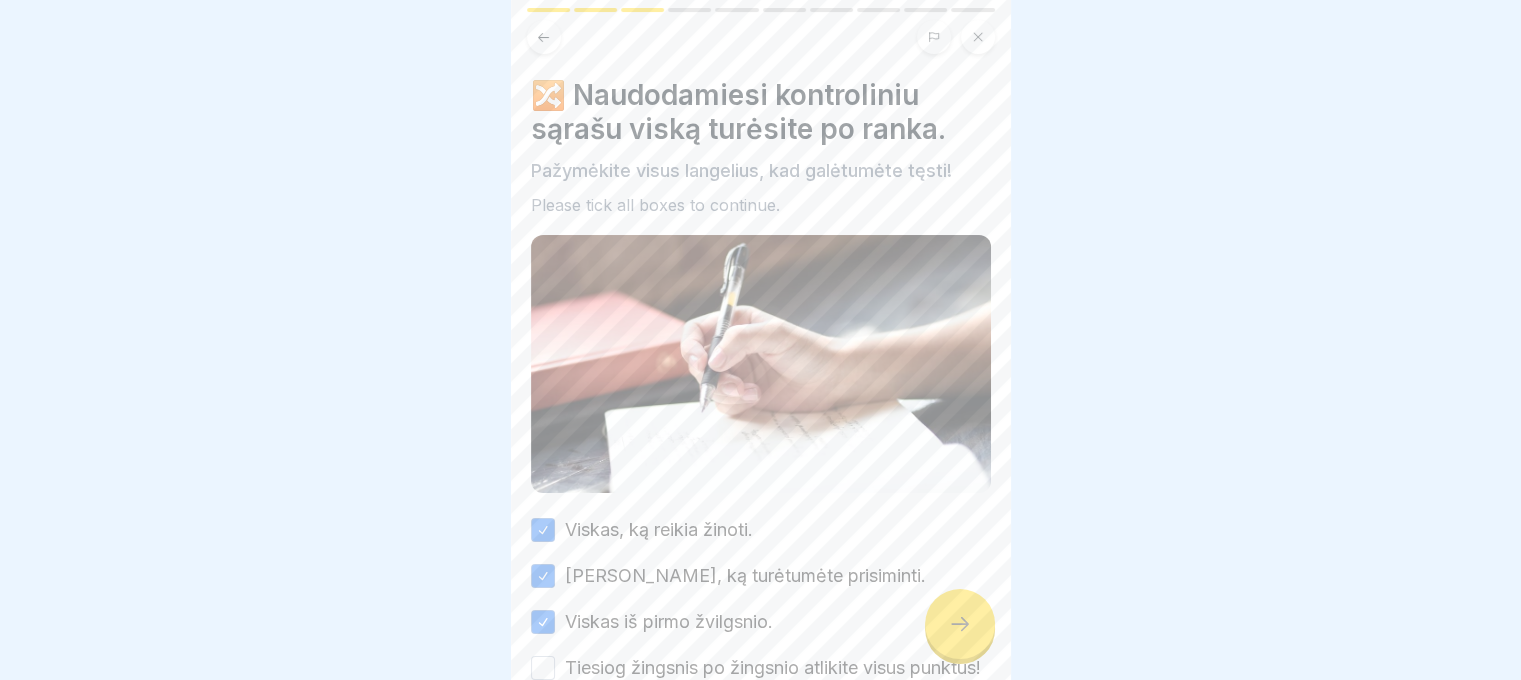 click on "Tiesiog žingsnis po žingsnio atlikite visus punktus!" at bounding box center (773, 668) 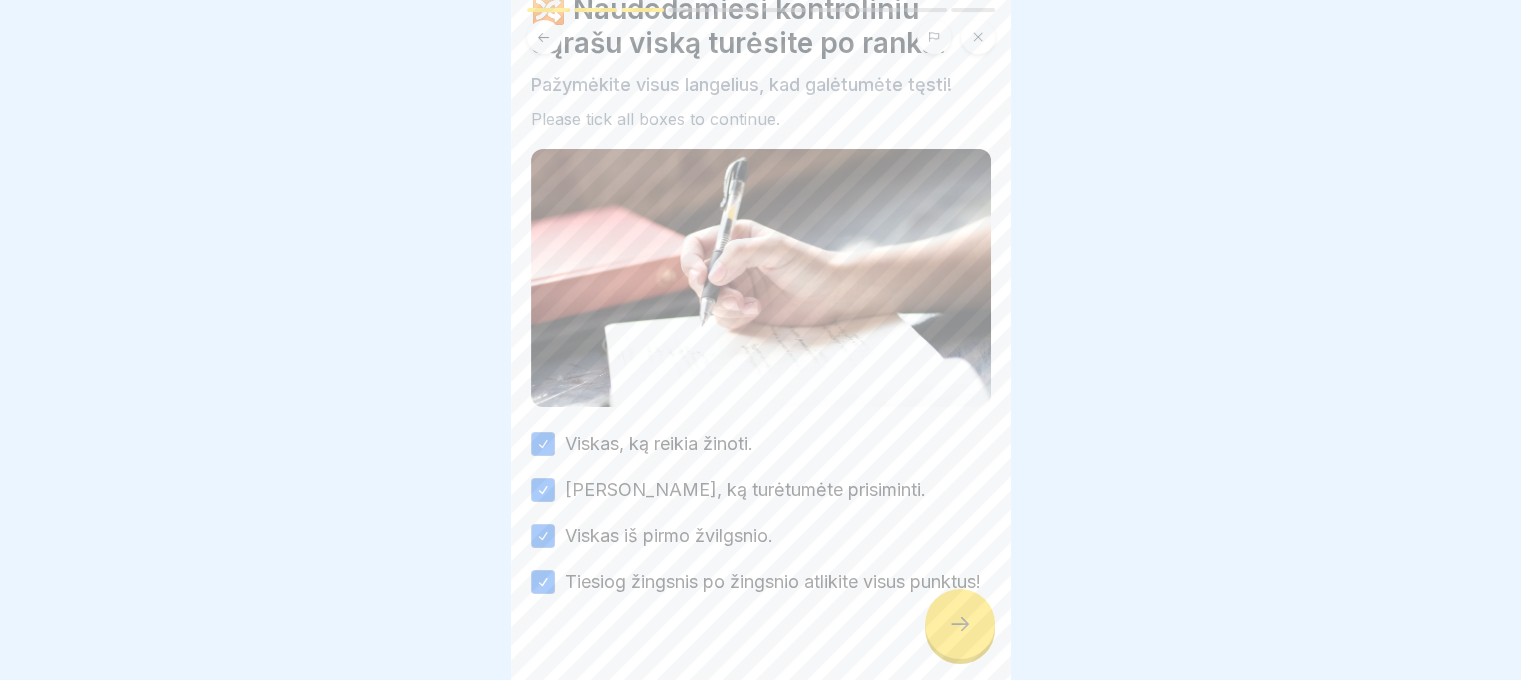 scroll, scrollTop: 138, scrollLeft: 0, axis: vertical 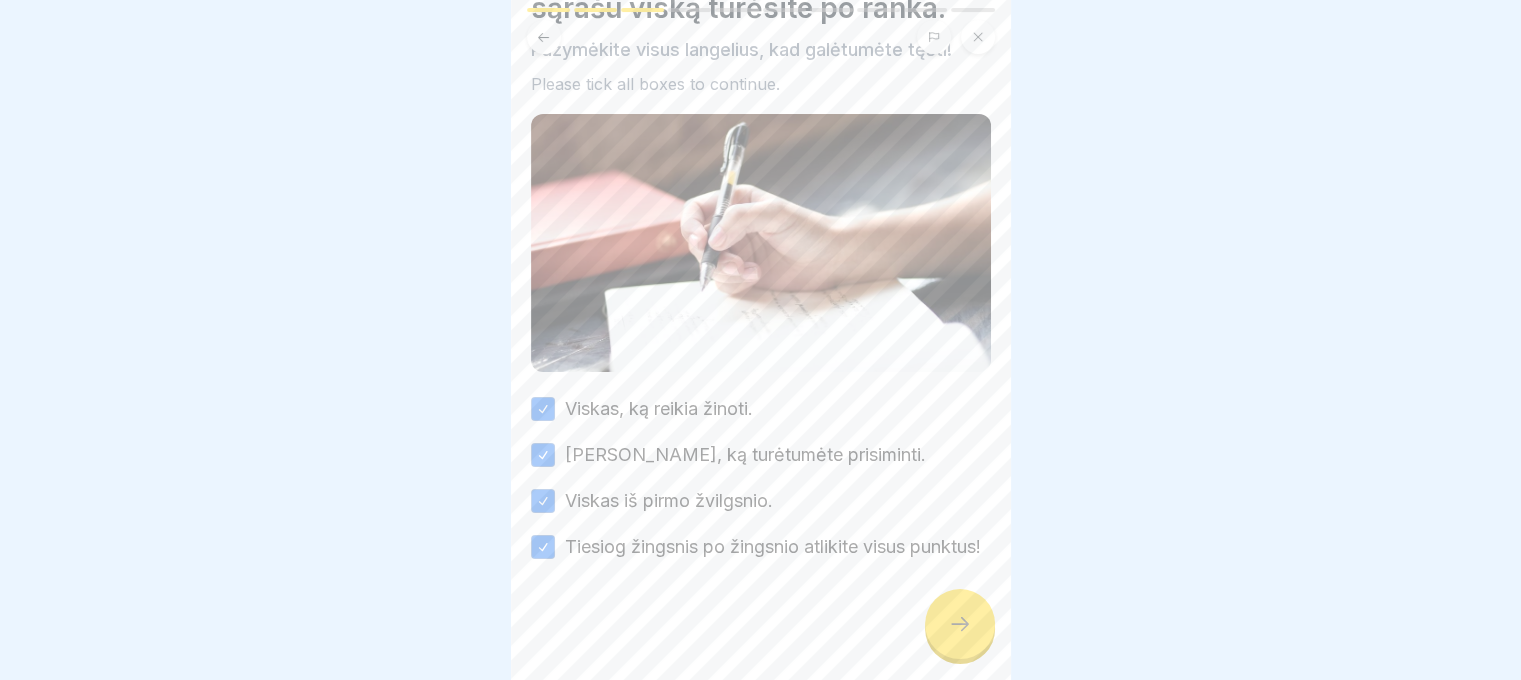 click at bounding box center [960, 624] 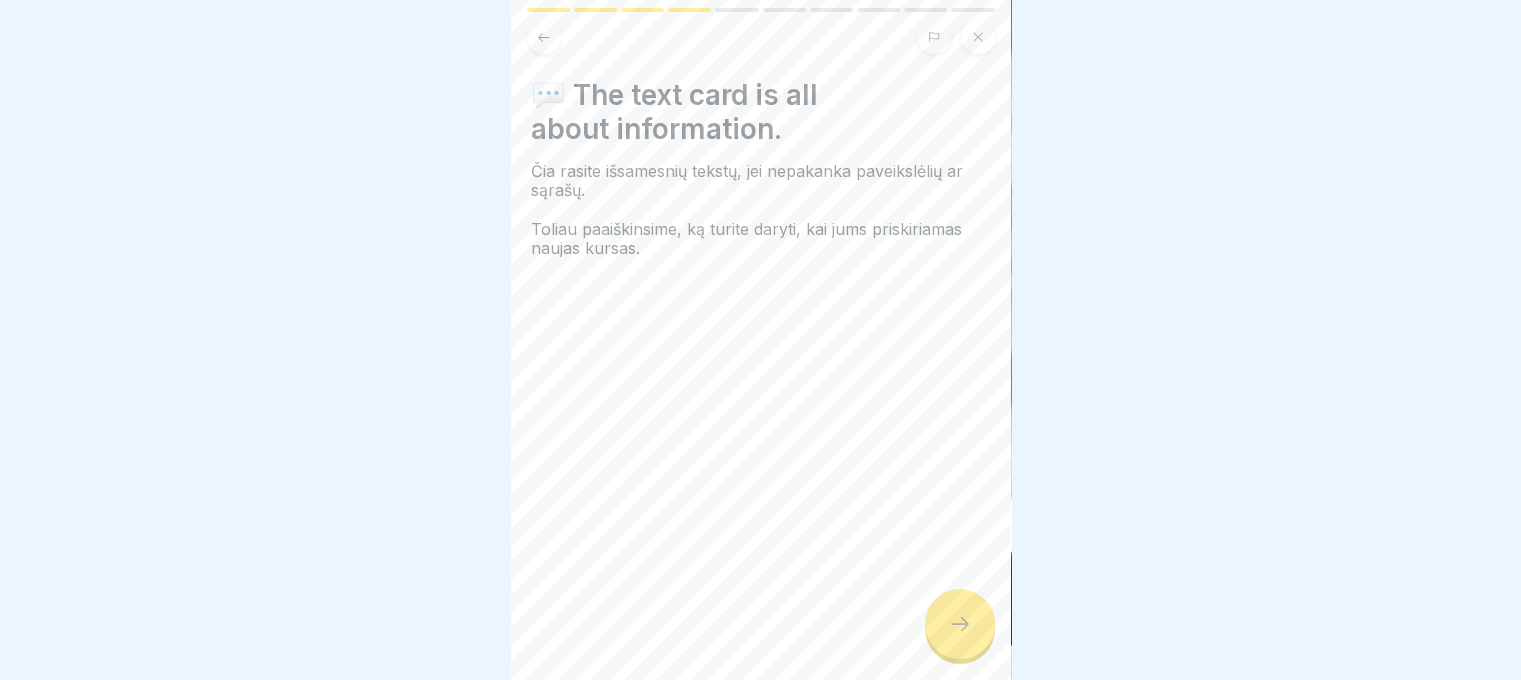 click 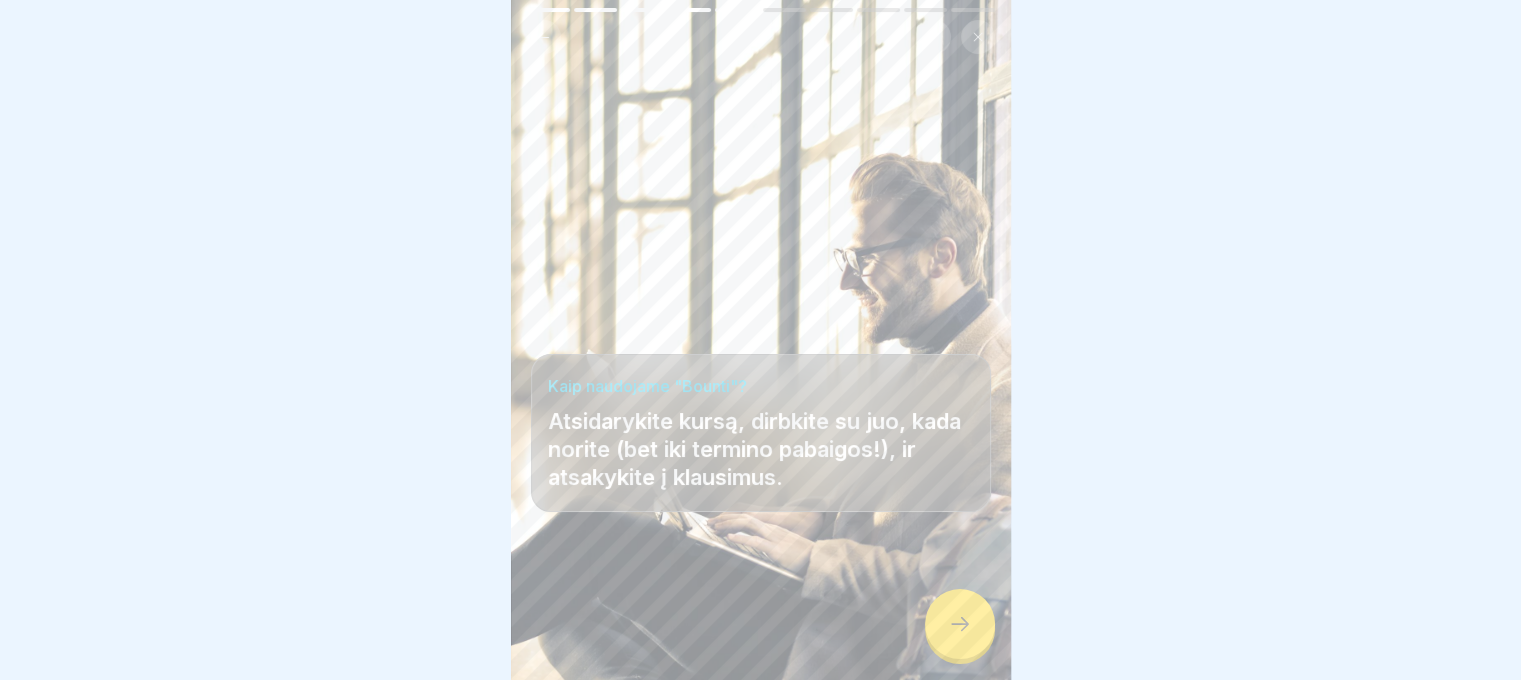 click 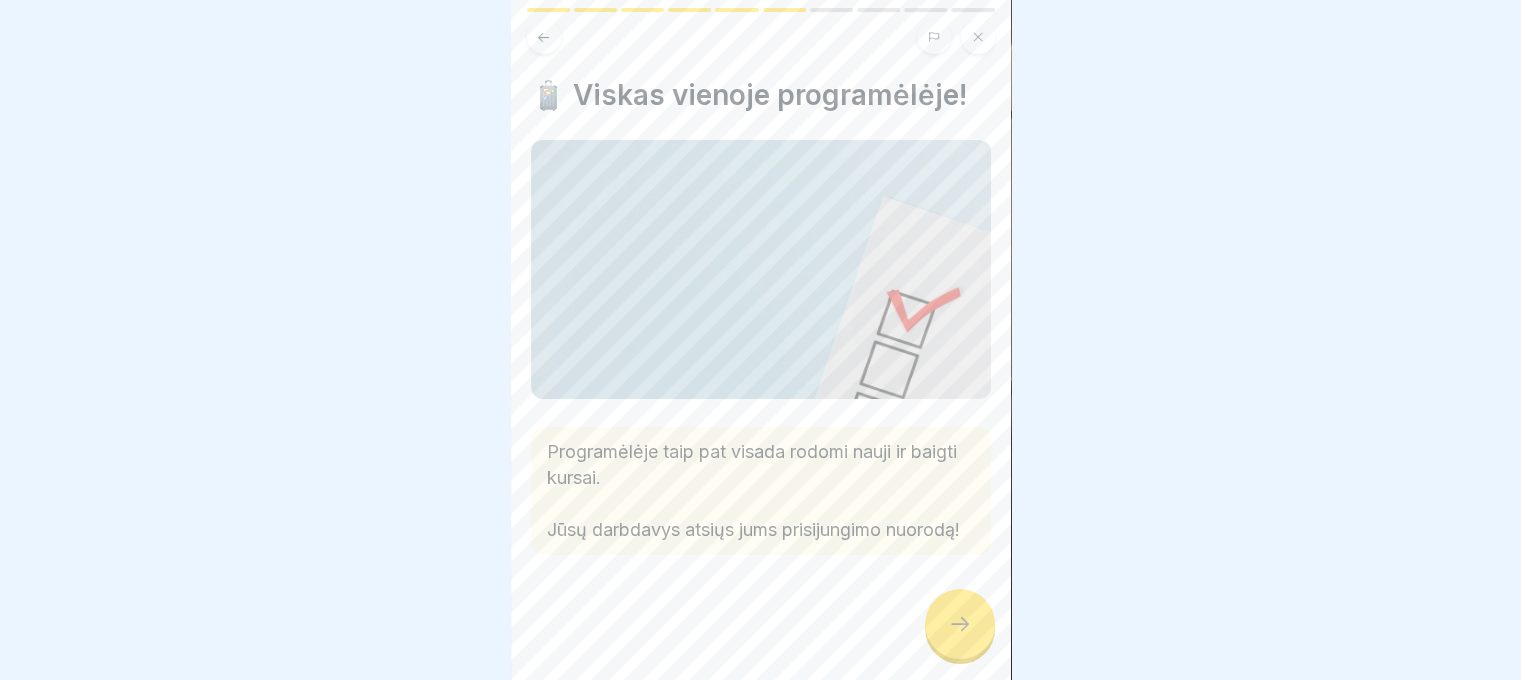 click 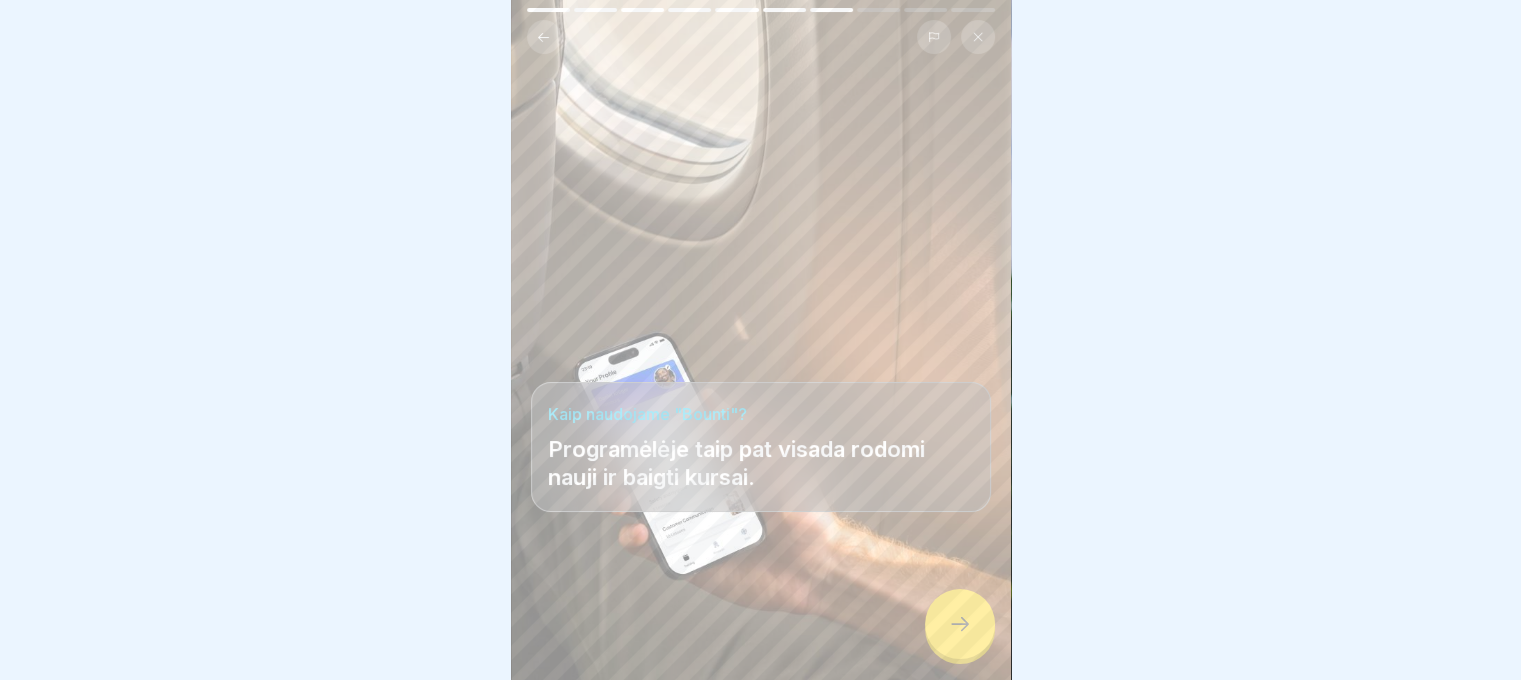 click 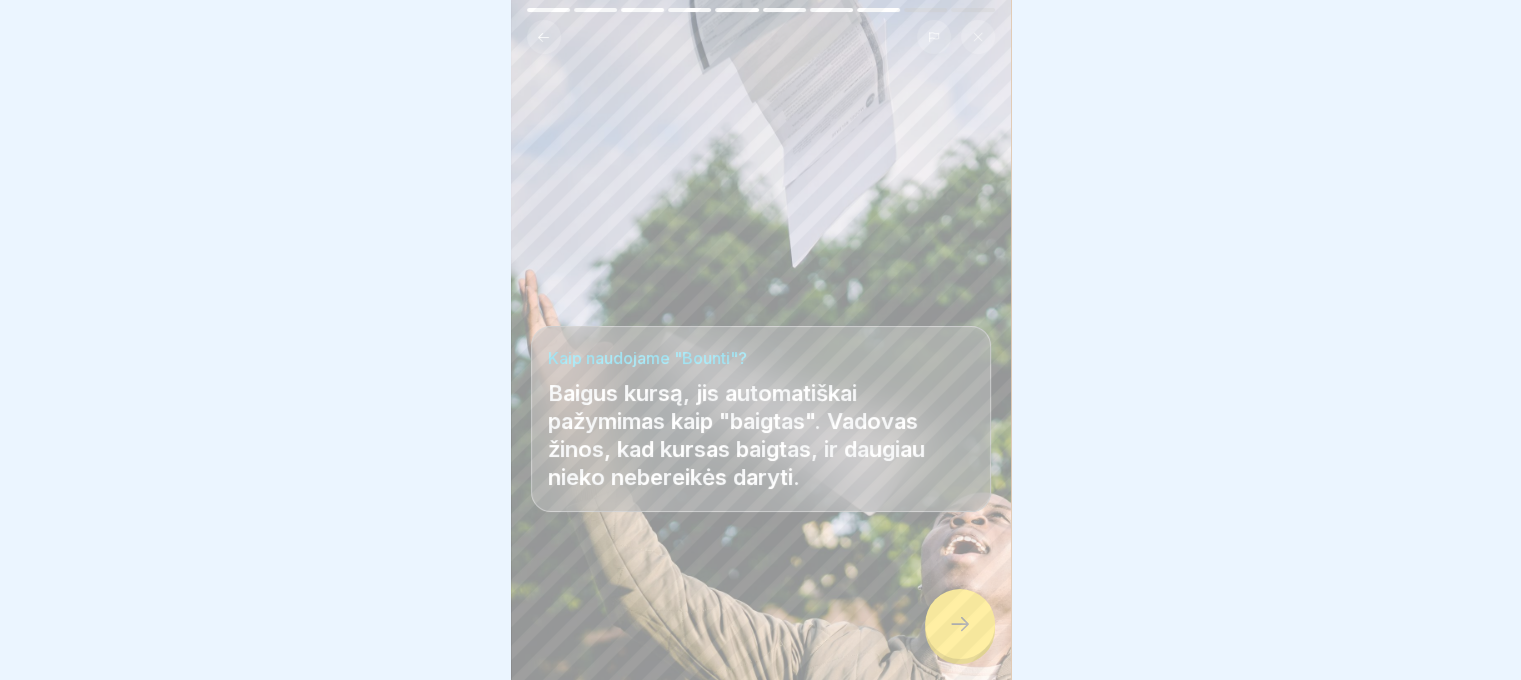 click 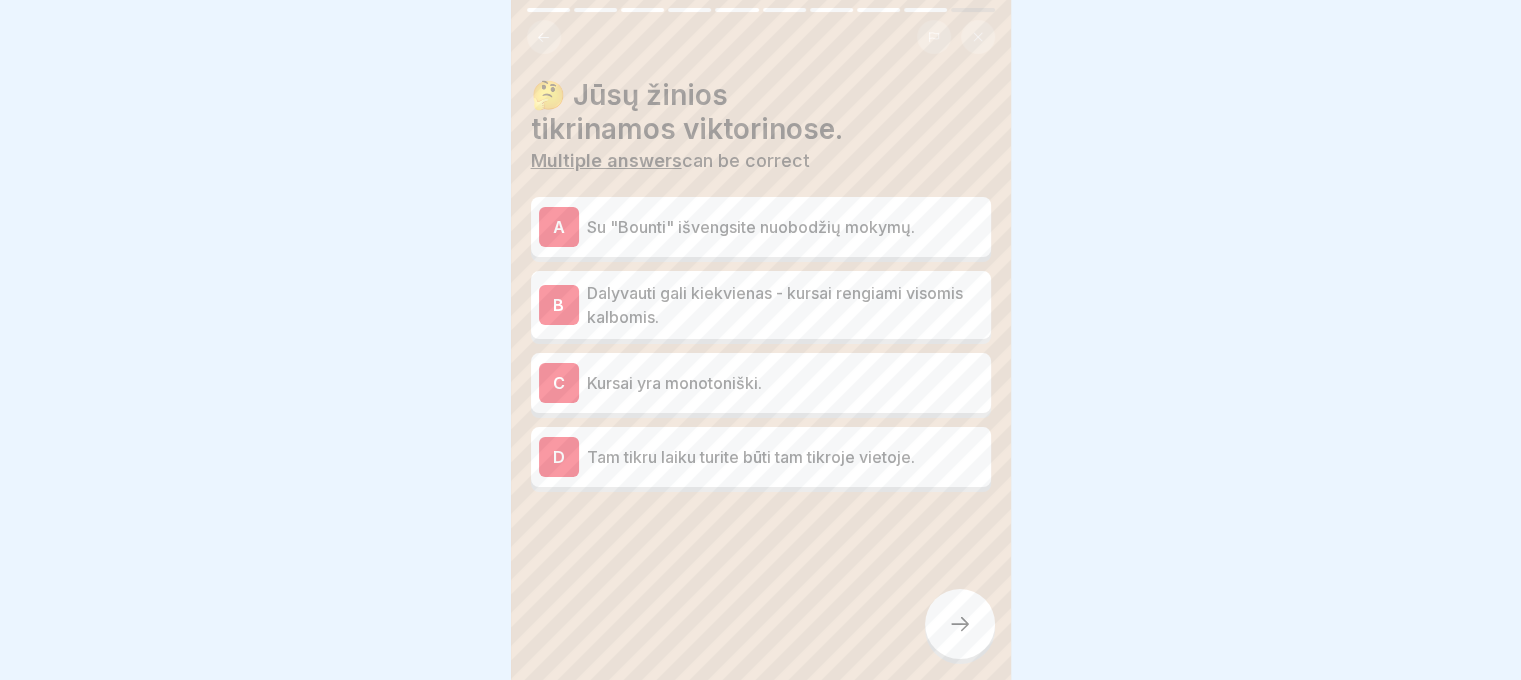 click on "A Su "Bounti" išvengsite nuobodžių mokymų." at bounding box center [761, 227] 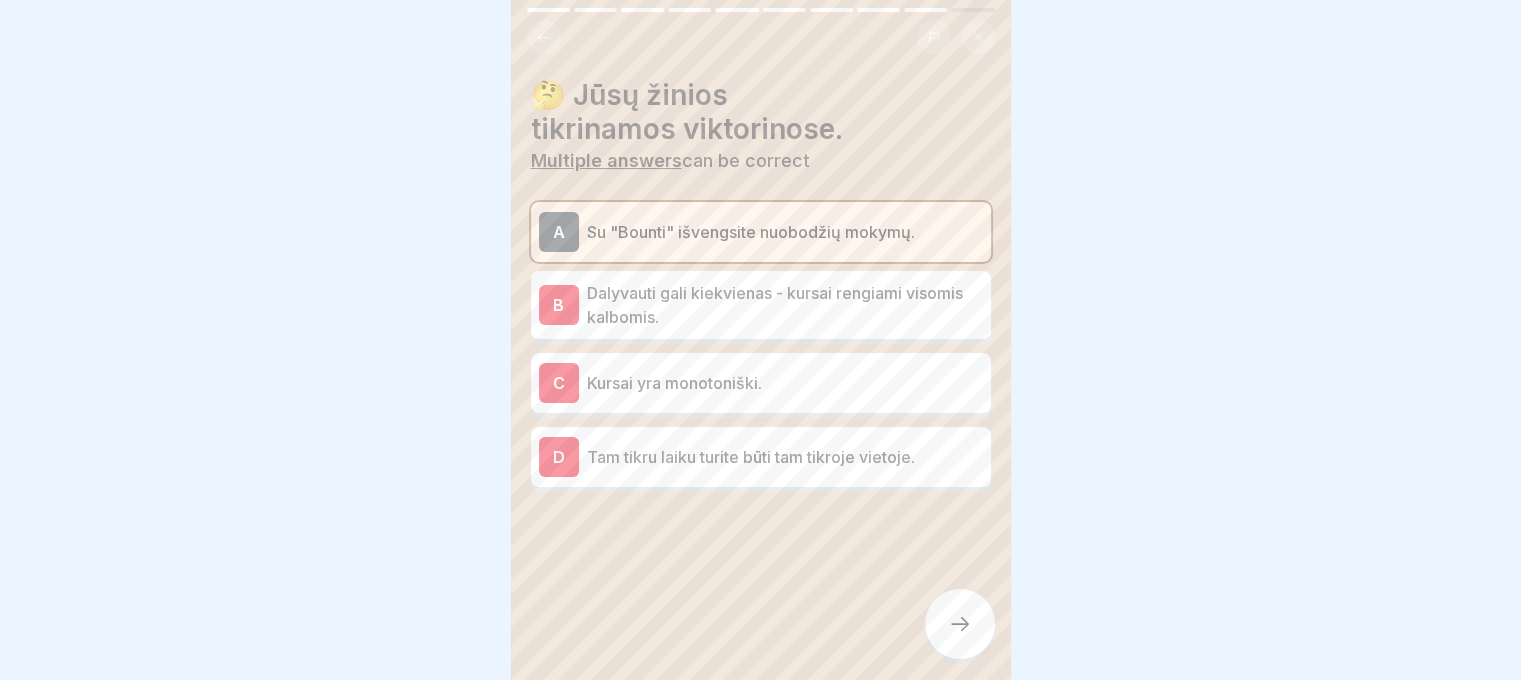click on "Dalyvauti gali kiekvienas - kursai rengiami visomis kalbomis." at bounding box center [785, 305] 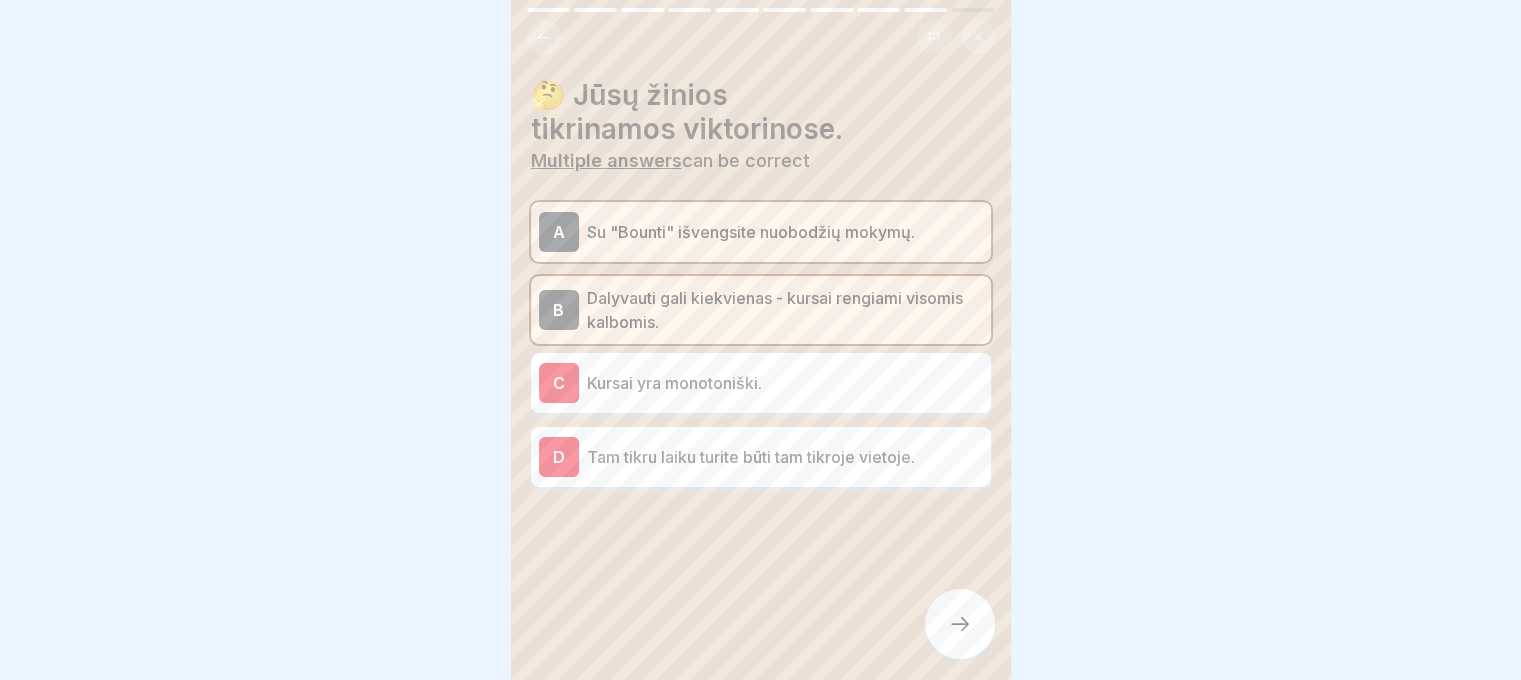 click on "Kursai yra monotoniški." at bounding box center [785, 383] 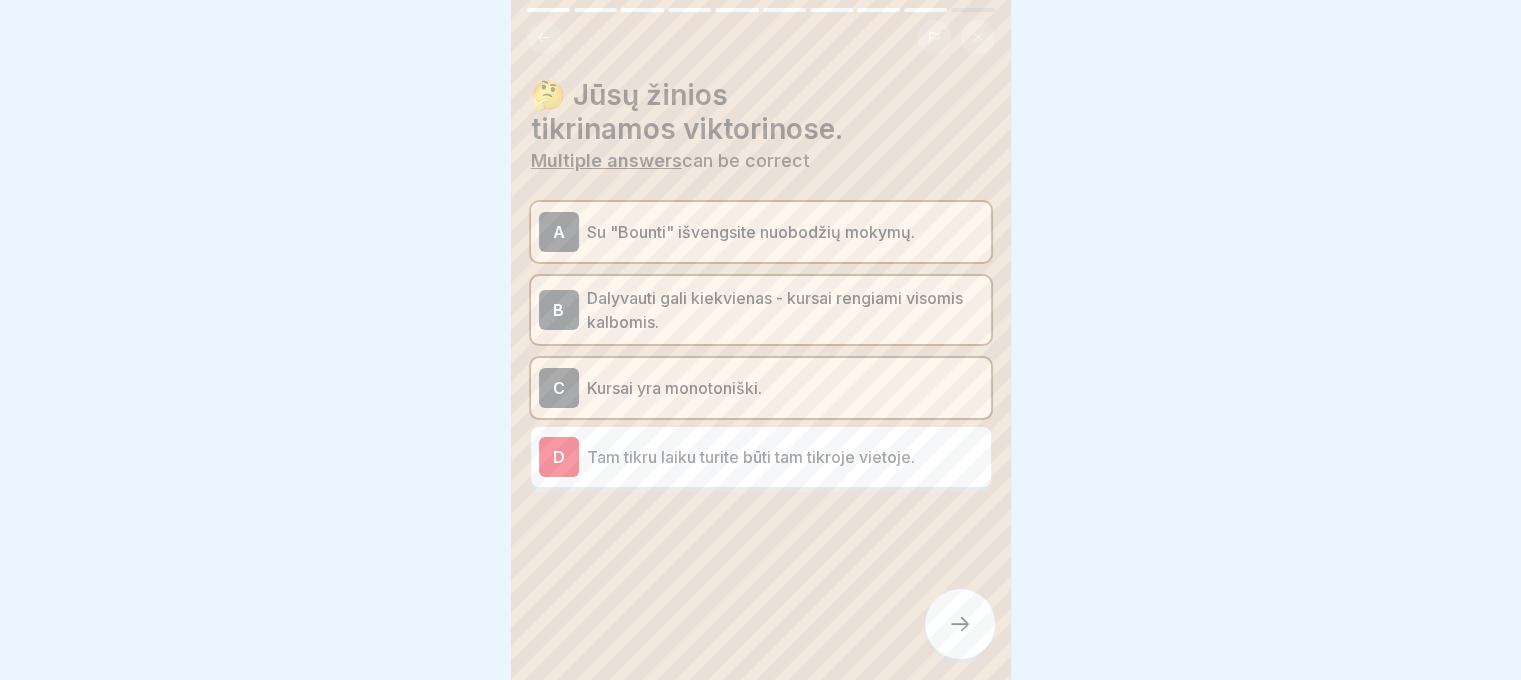 click on "Tam tikru laiku turite būti tam tikroje vietoje." at bounding box center (785, 457) 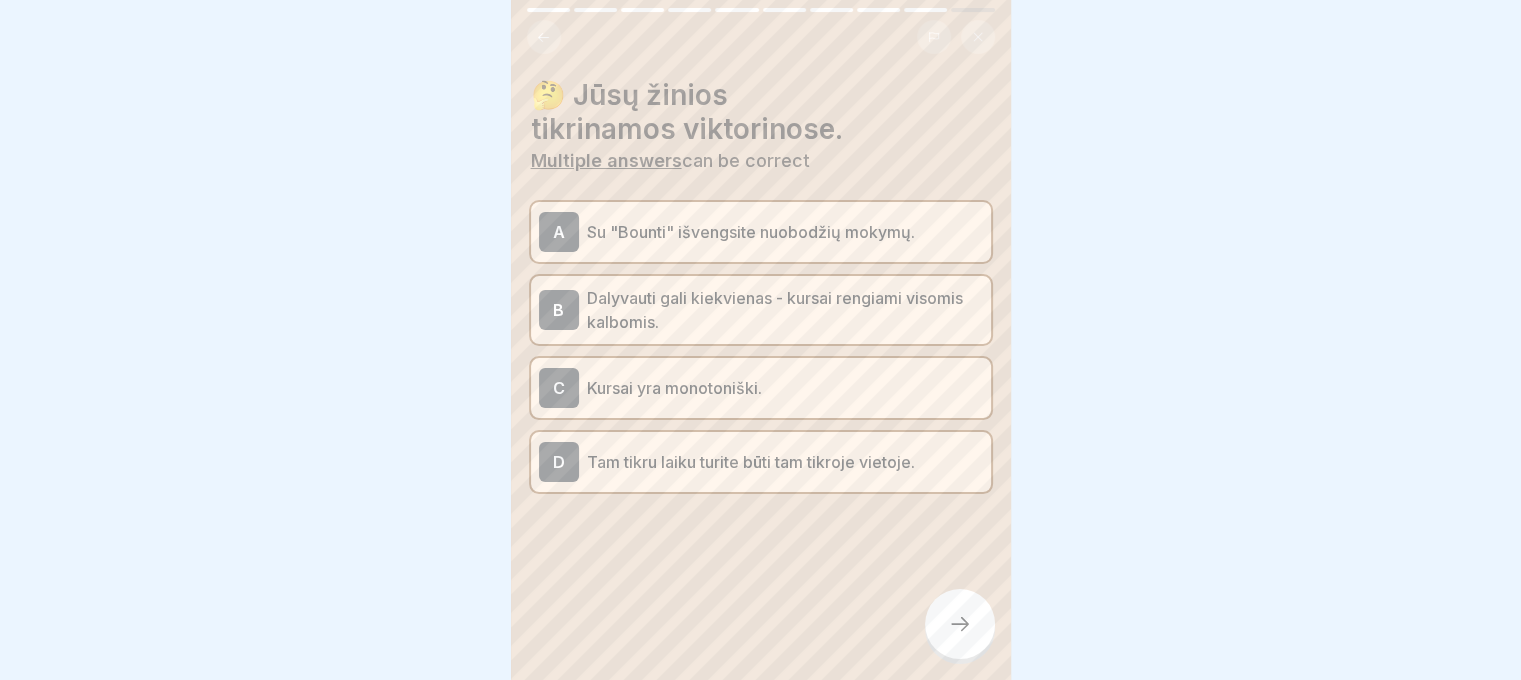 drag, startPoint x: 1012, startPoint y: 665, endPoint x: 976, endPoint y: 661, distance: 36.221542 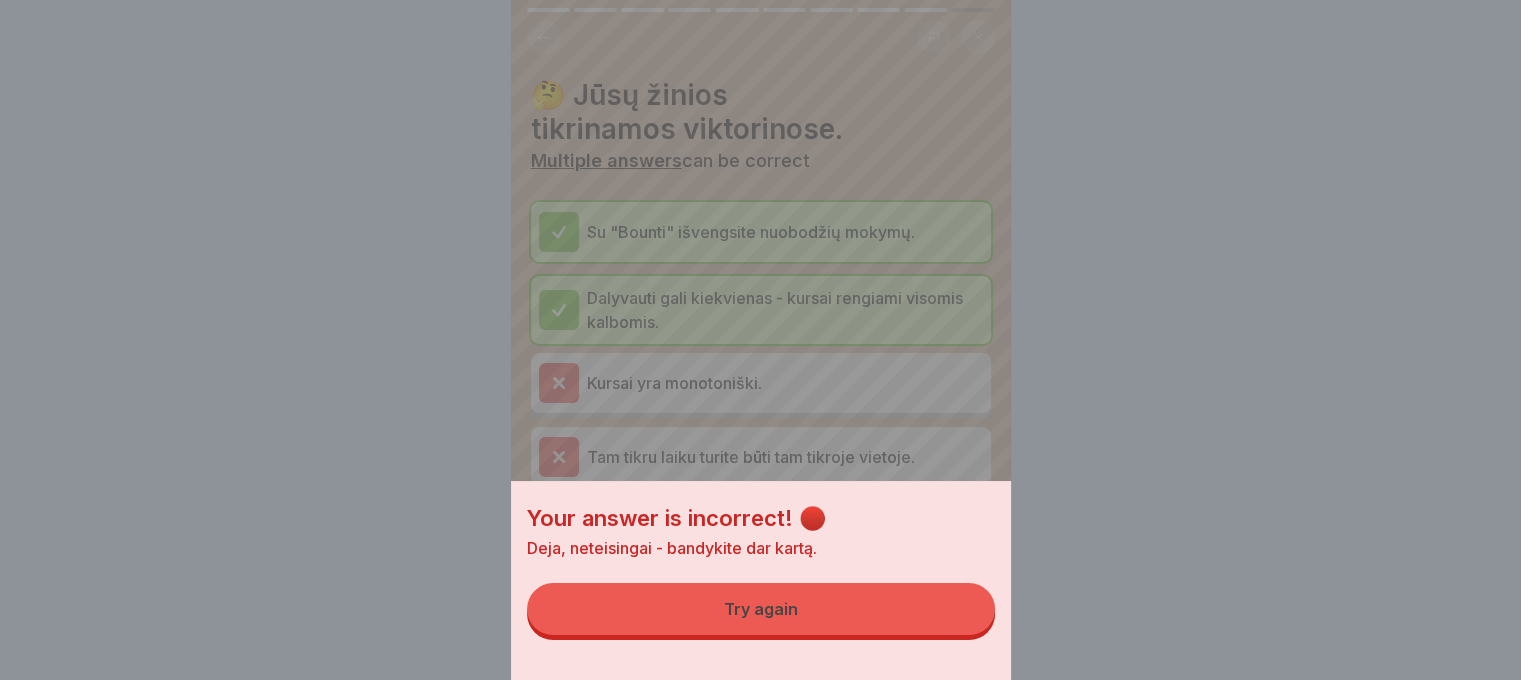 click on "Your answer is incorrect! 🔴 Deja, neteisingai - bandykite dar kartą.   Try again" at bounding box center [761, 580] 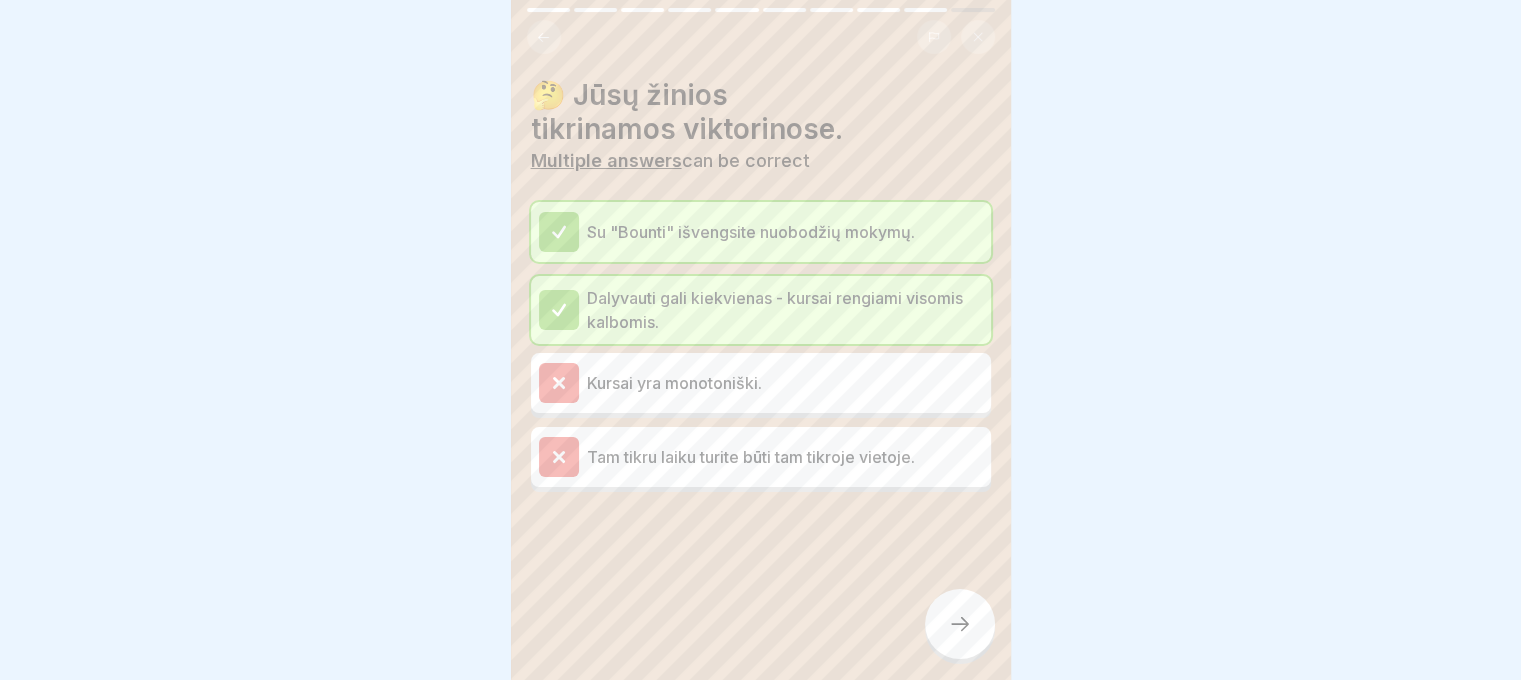 click 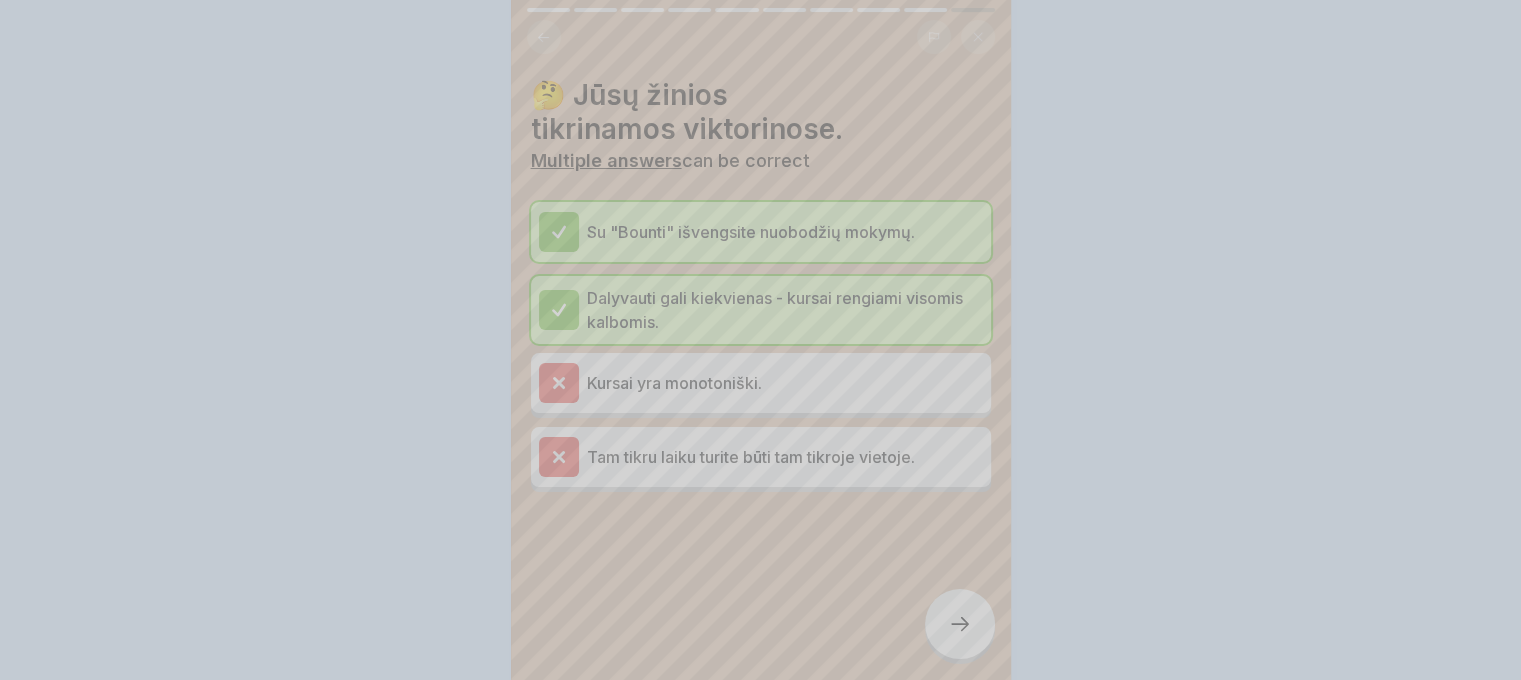 click on "Continue" at bounding box center [761, 990] 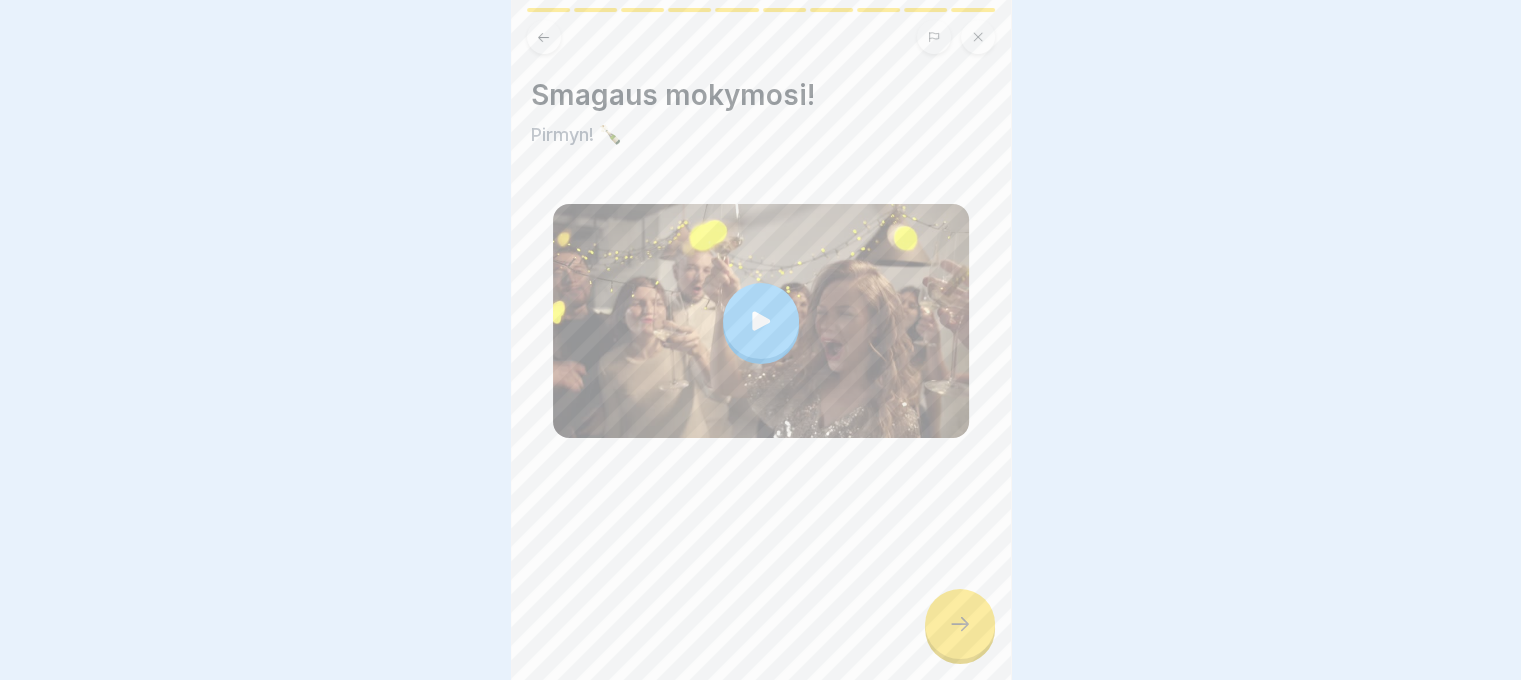 click 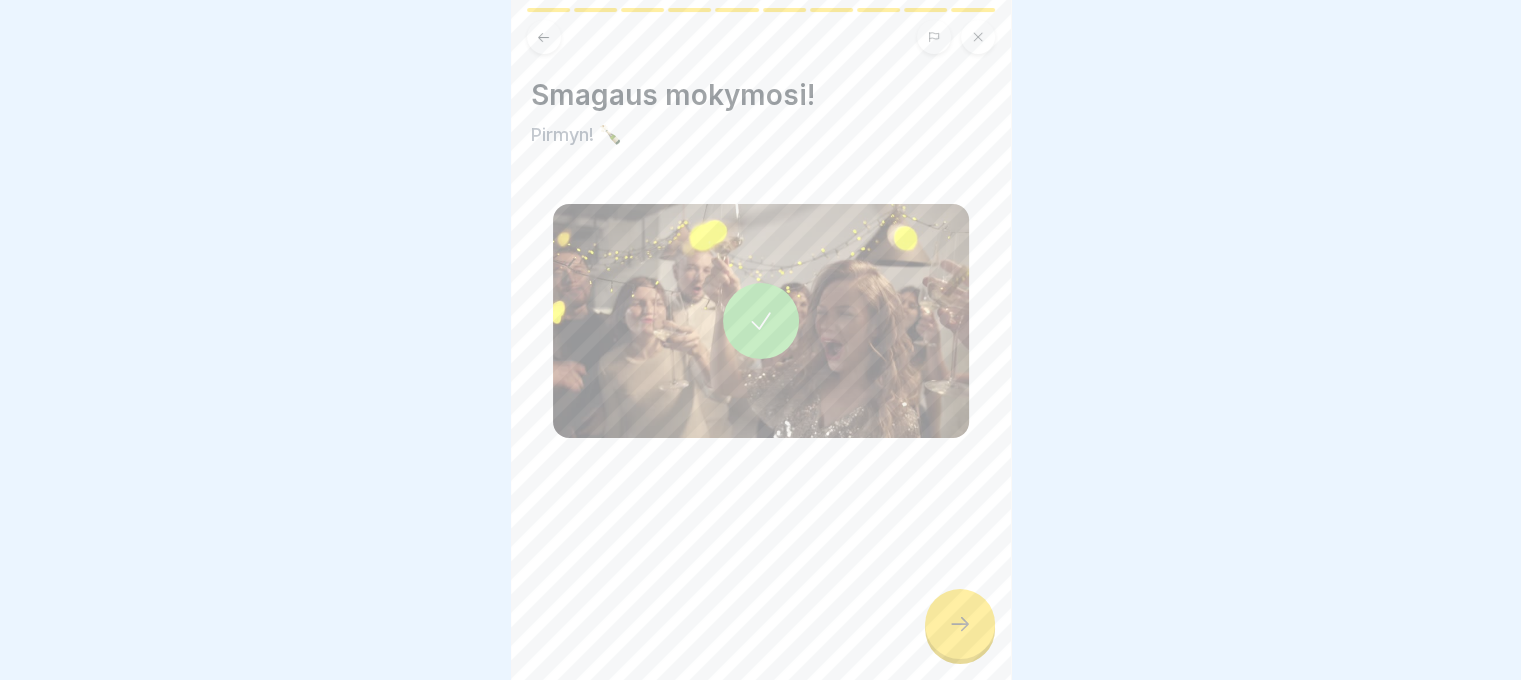click 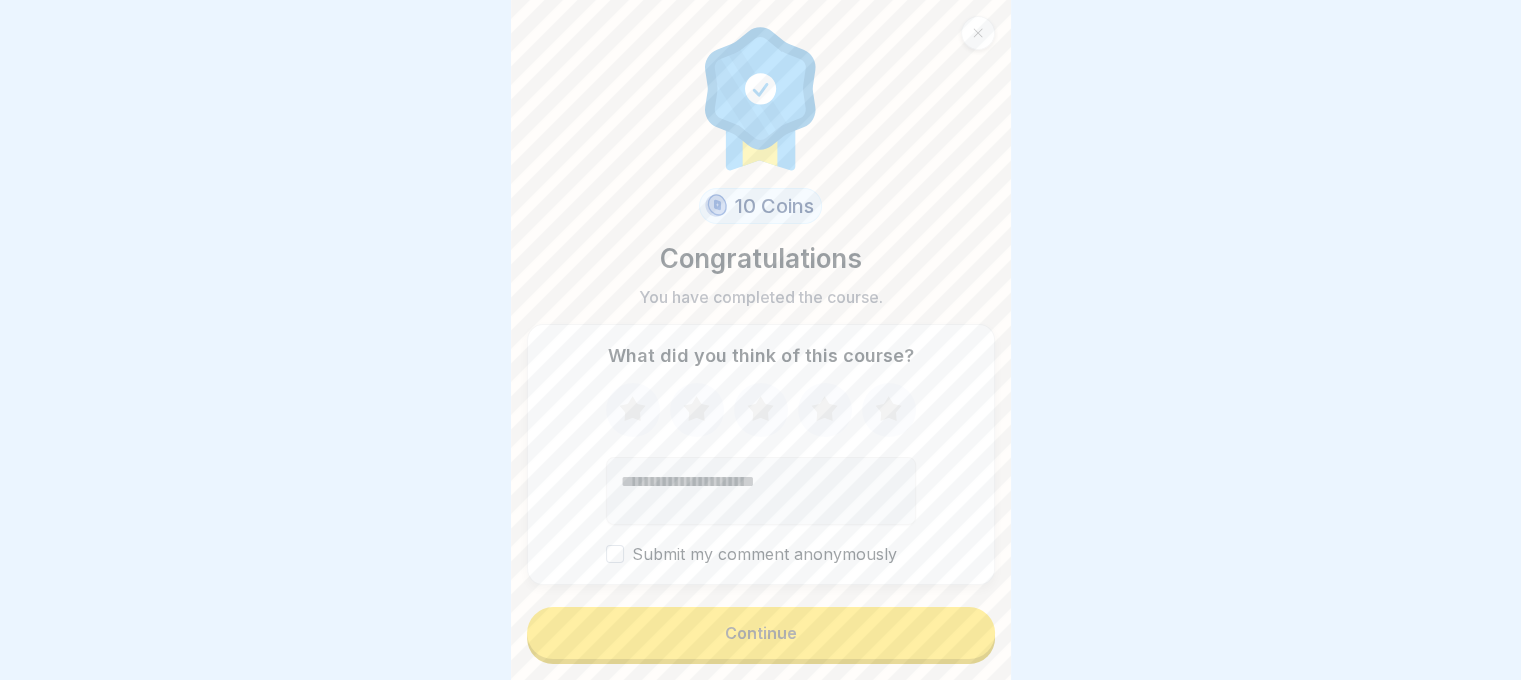 click on "Continue" at bounding box center [761, 635] 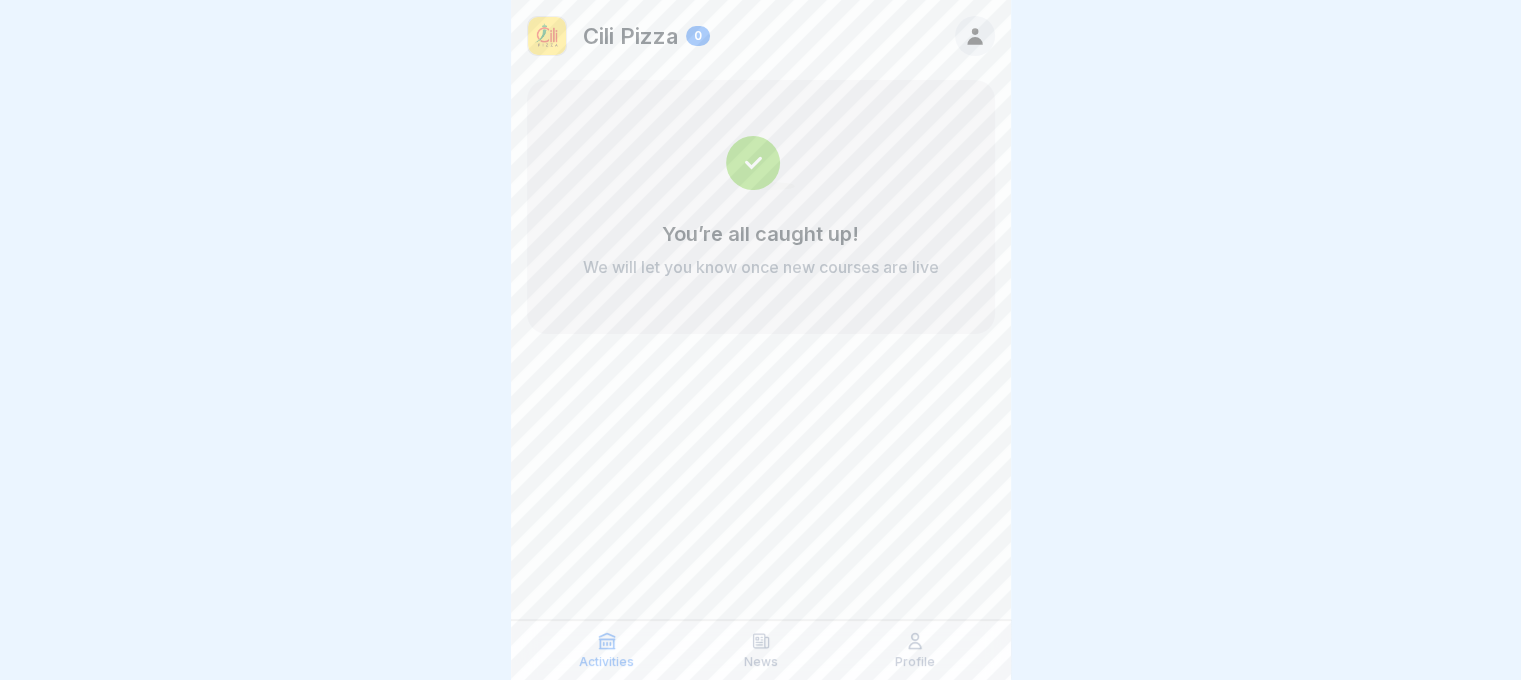 click on "Cili Pizza 0 You’re all caught up! We will let you know once new courses are live" at bounding box center [761, 340] 